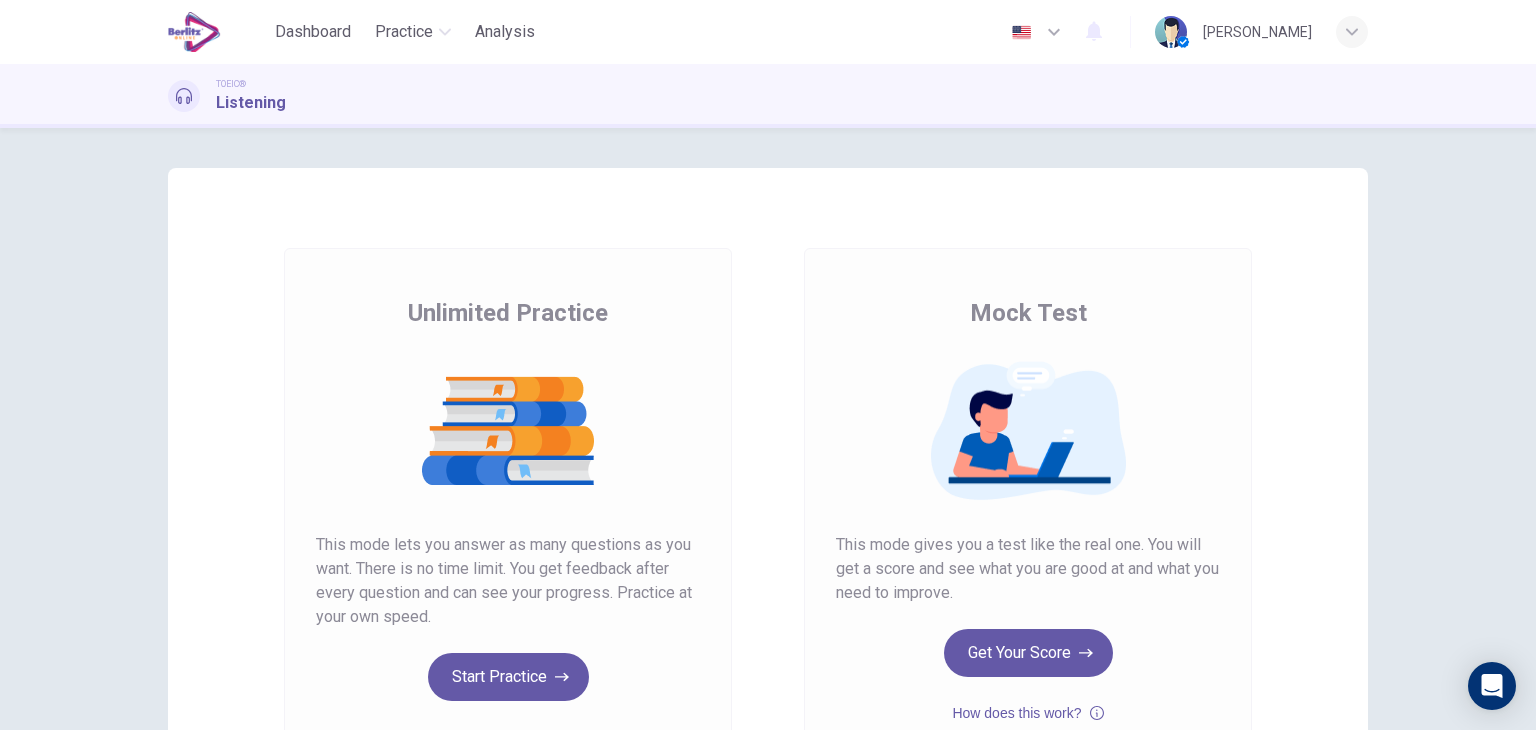 scroll, scrollTop: 0, scrollLeft: 0, axis: both 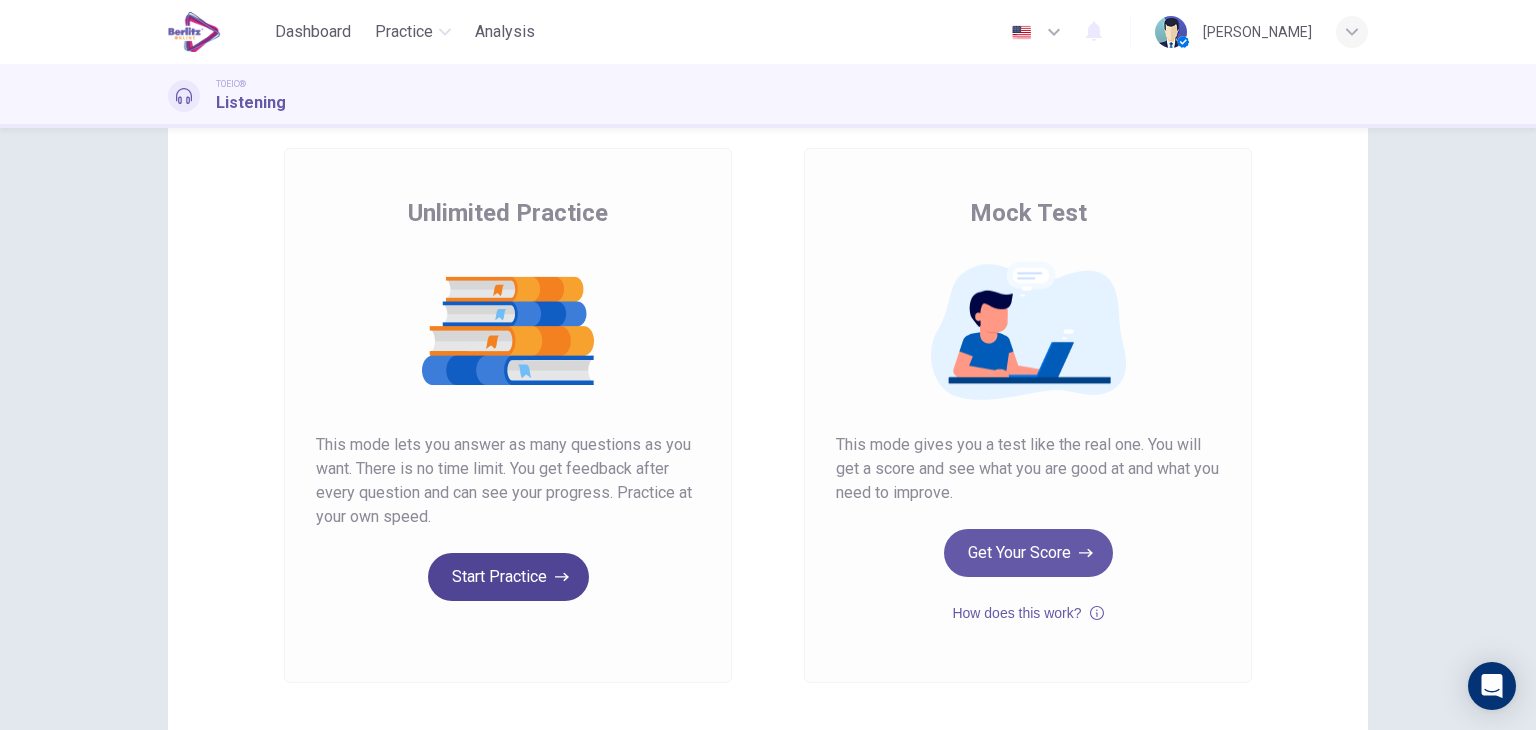 click on "Start Practice" at bounding box center (508, 577) 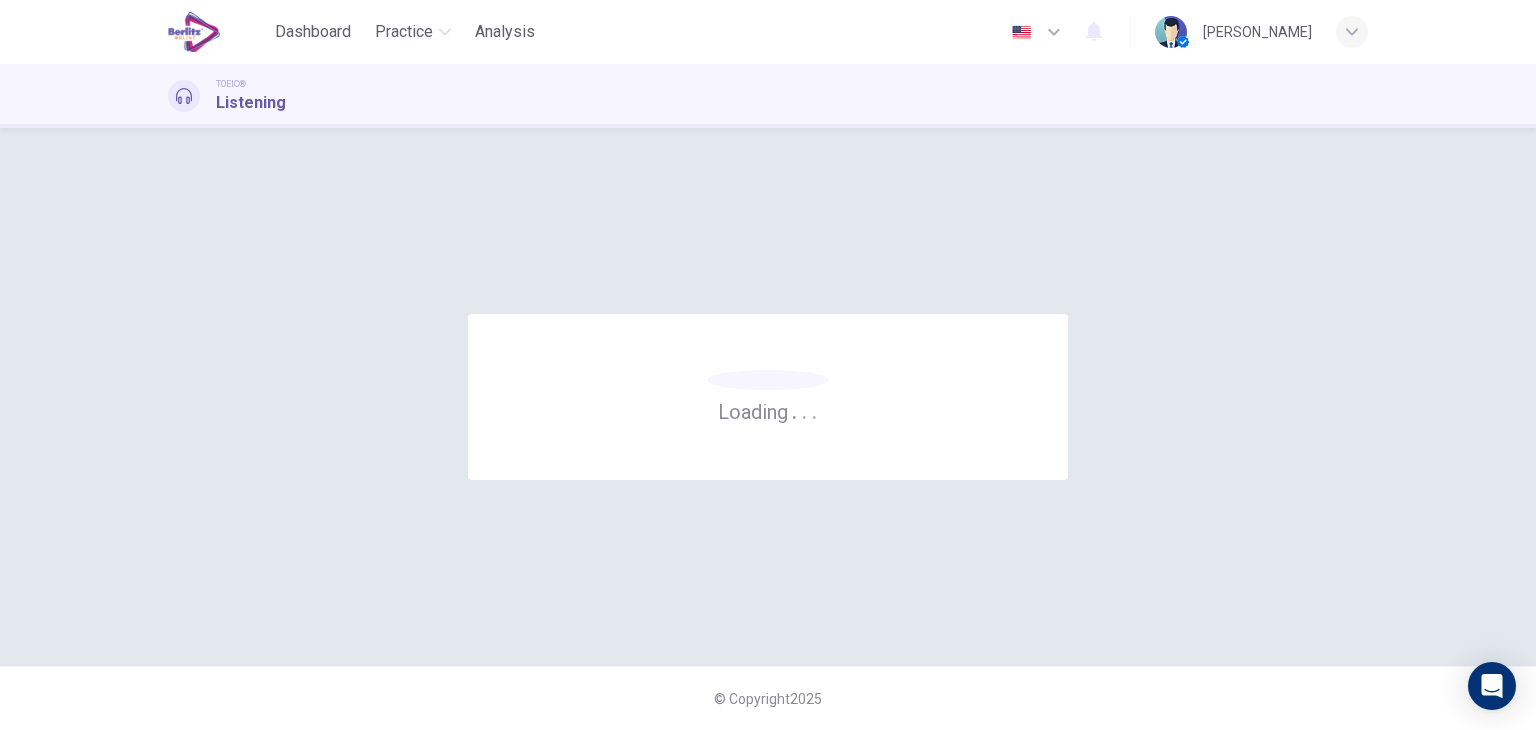 scroll, scrollTop: 0, scrollLeft: 0, axis: both 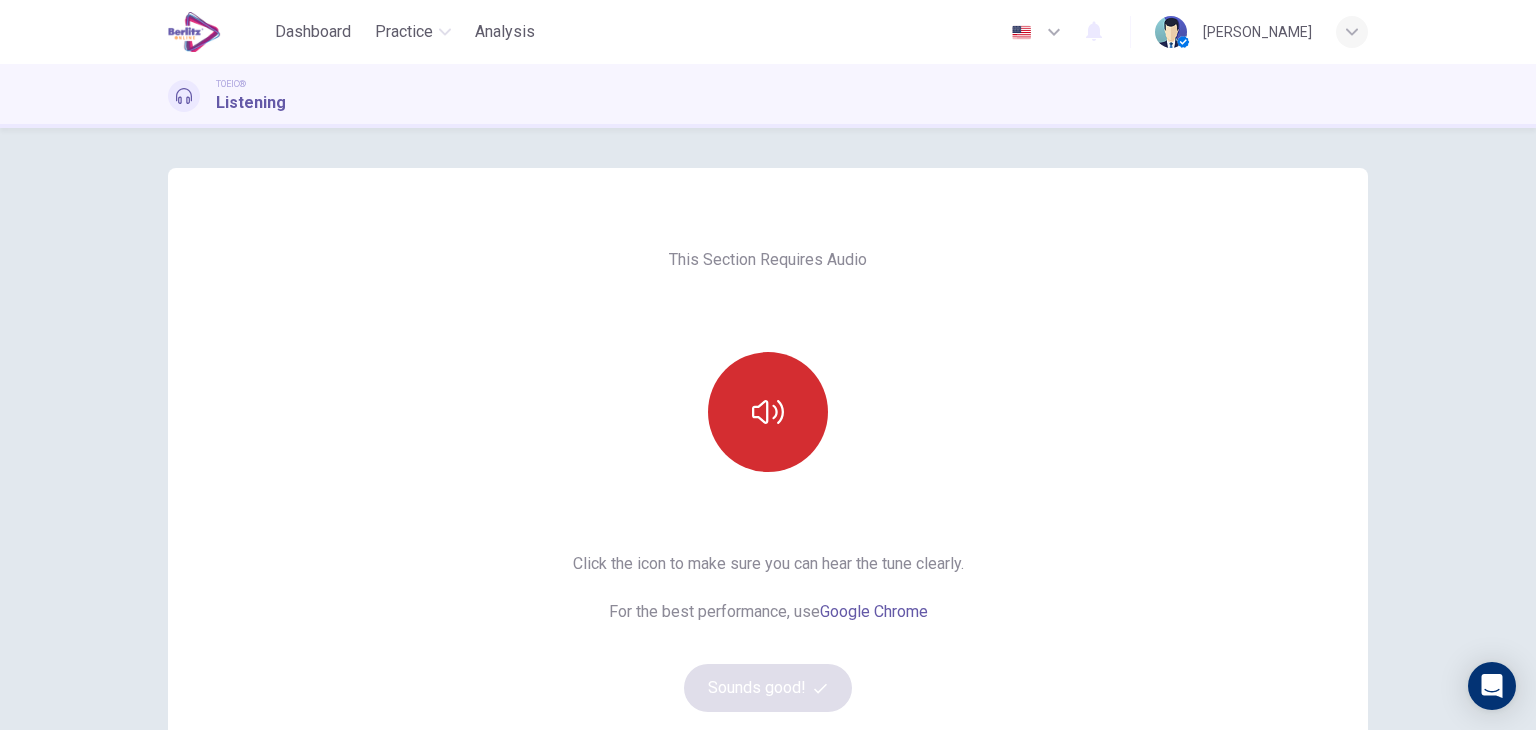 click 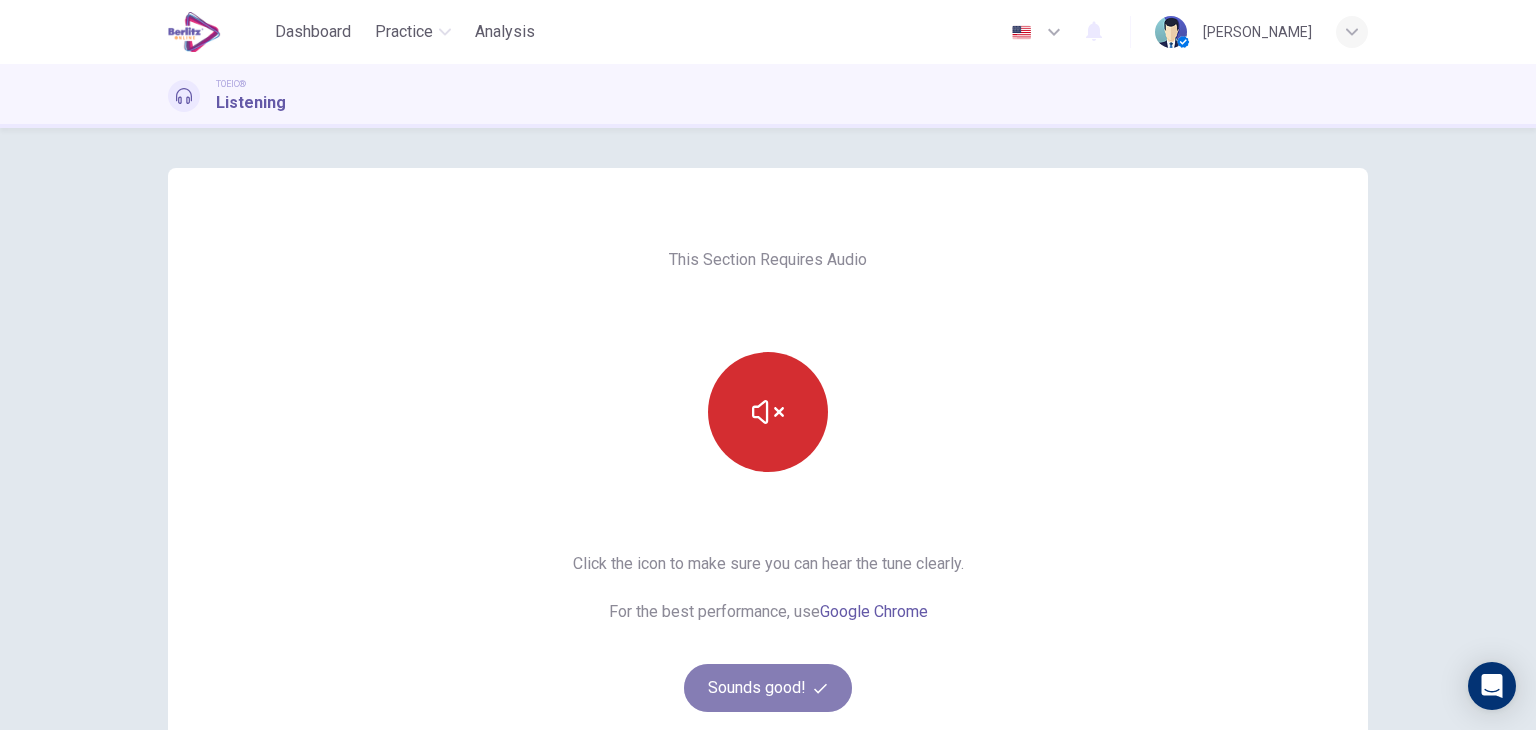 click on "Sounds good!" at bounding box center [768, 688] 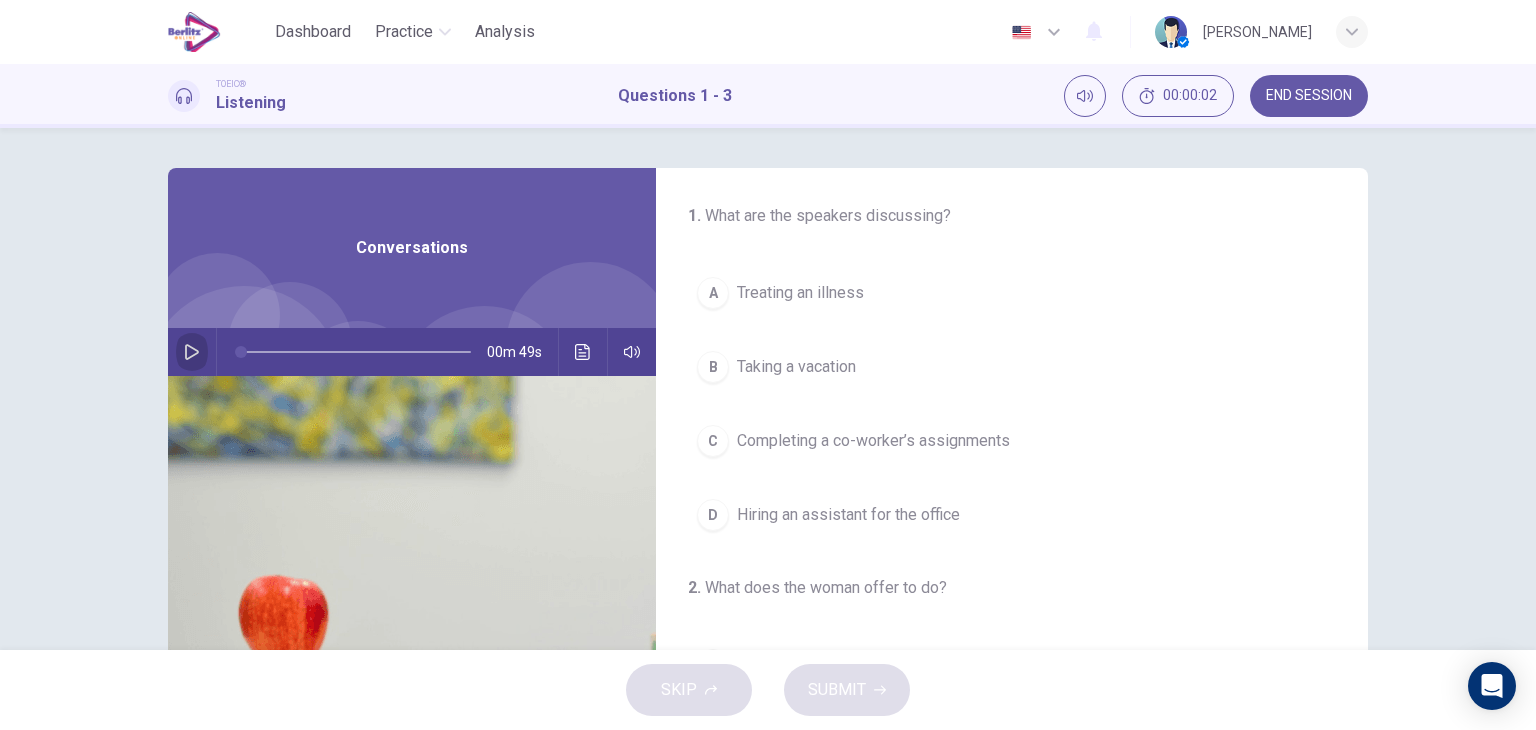 click 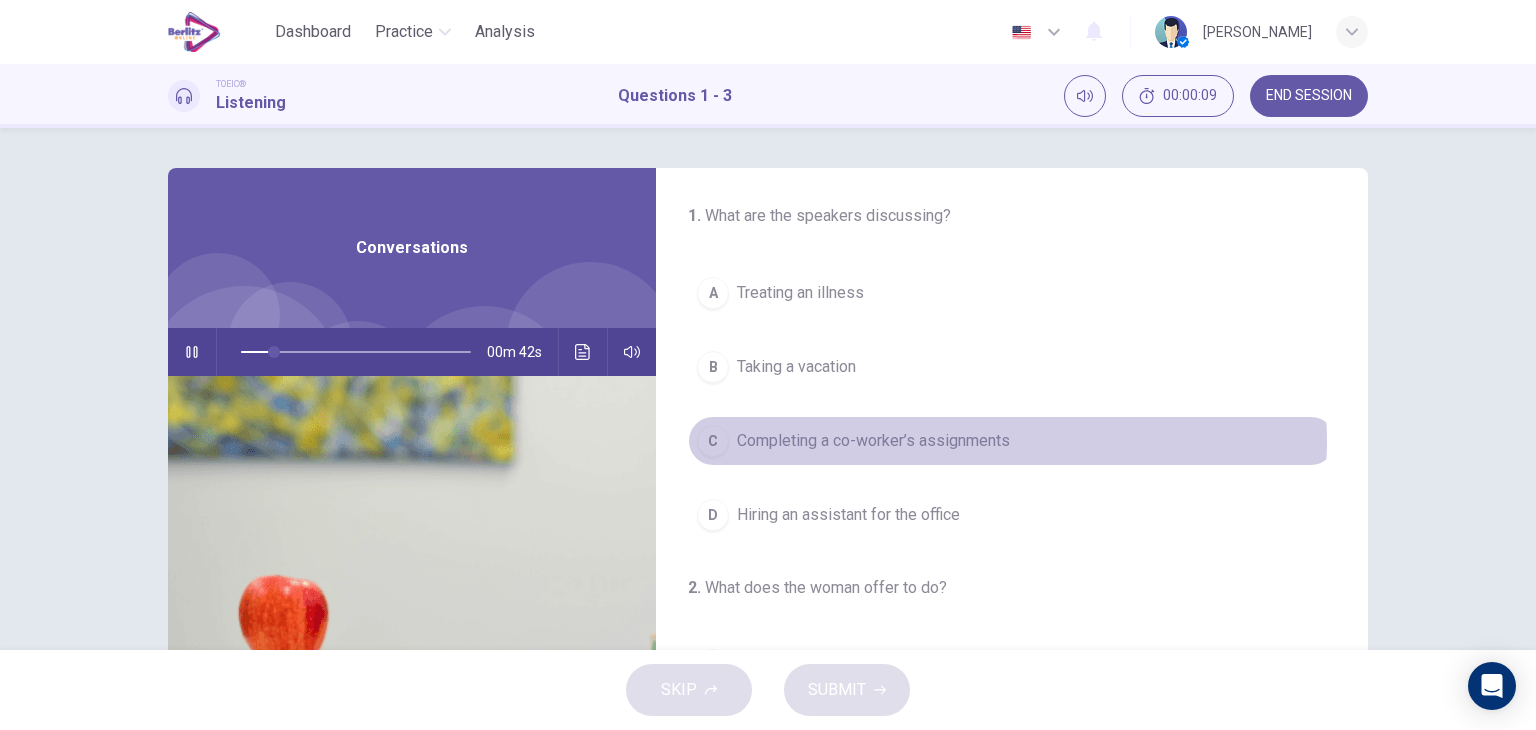 click on "Completing a co-worker’s assignments" at bounding box center (873, 441) 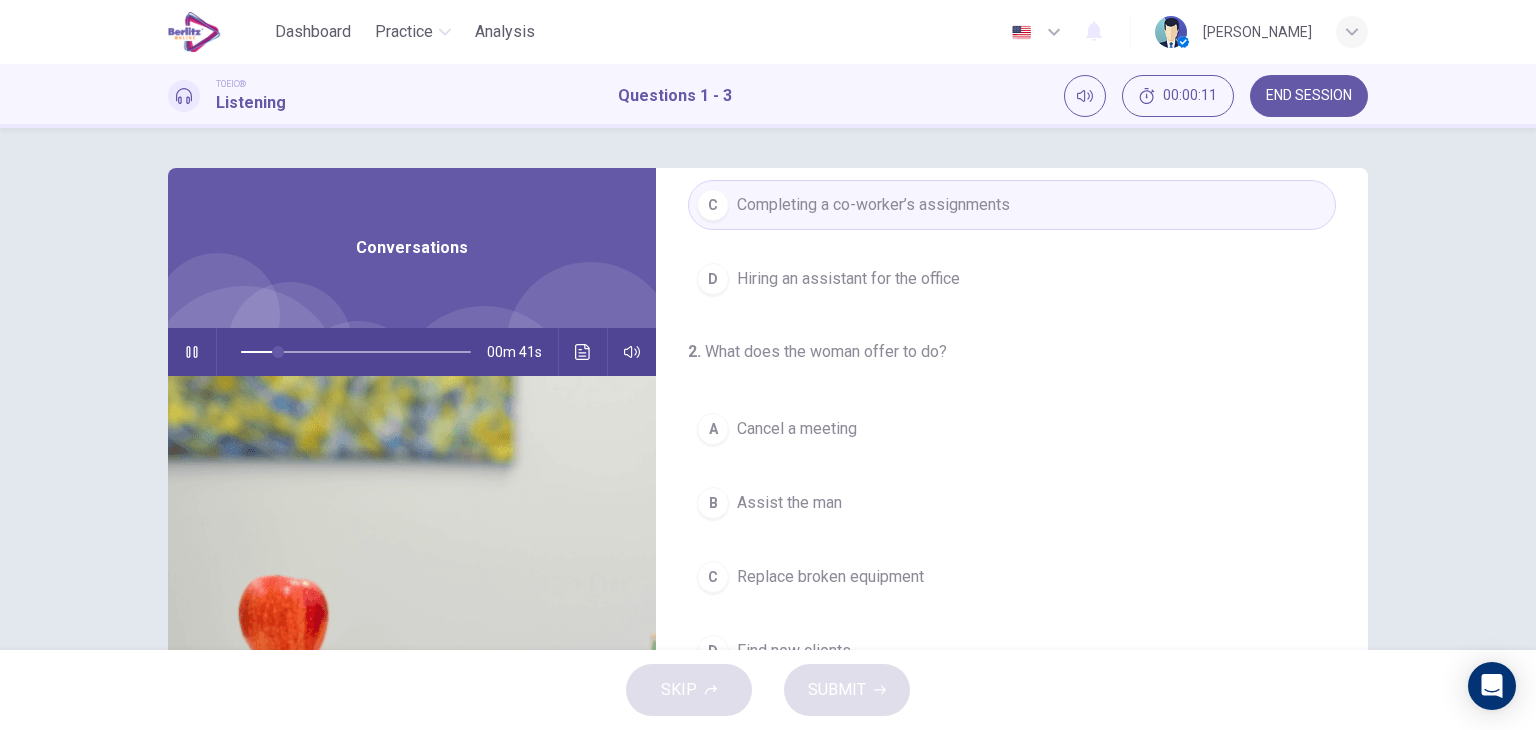 scroll, scrollTop: 300, scrollLeft: 0, axis: vertical 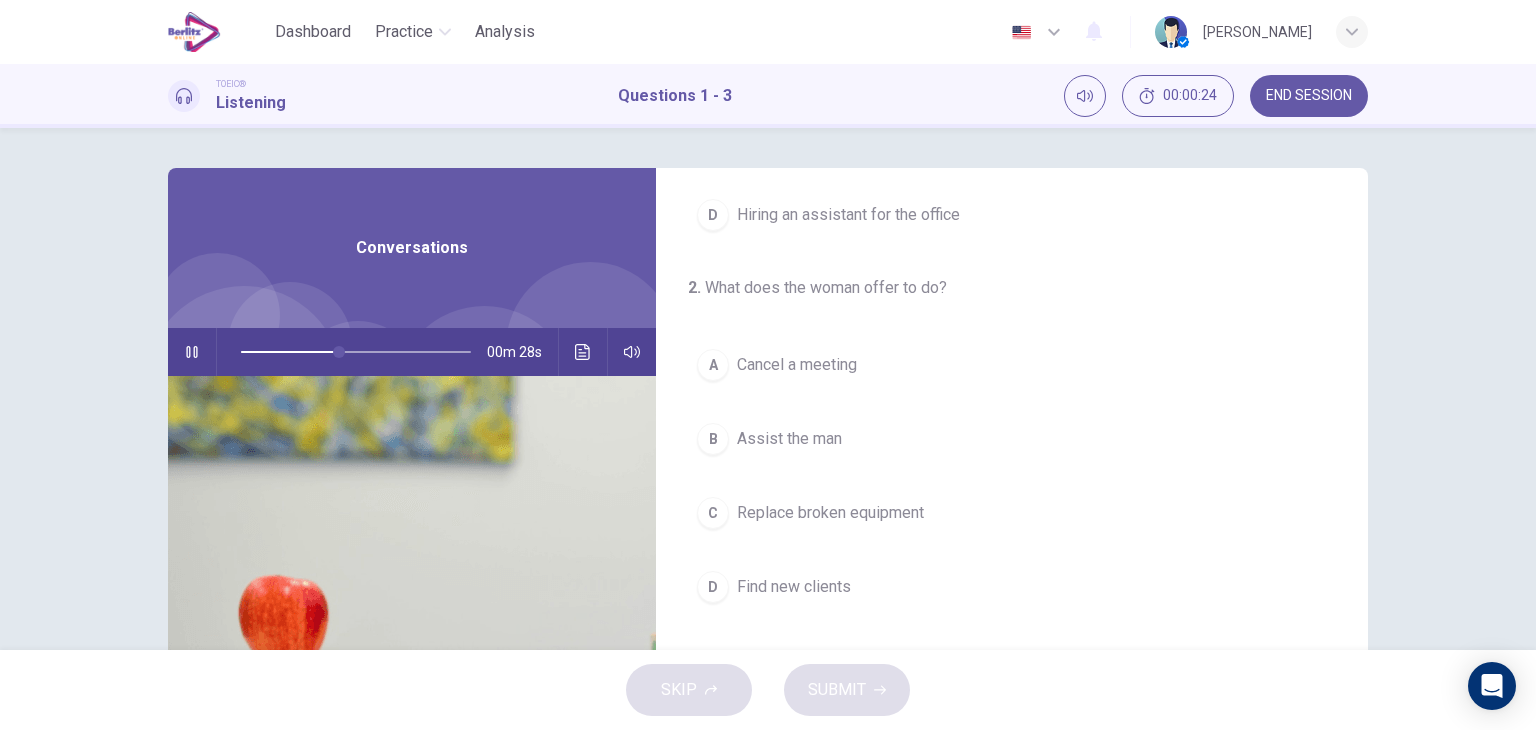 click on "B Assist the man" at bounding box center (1012, 439) 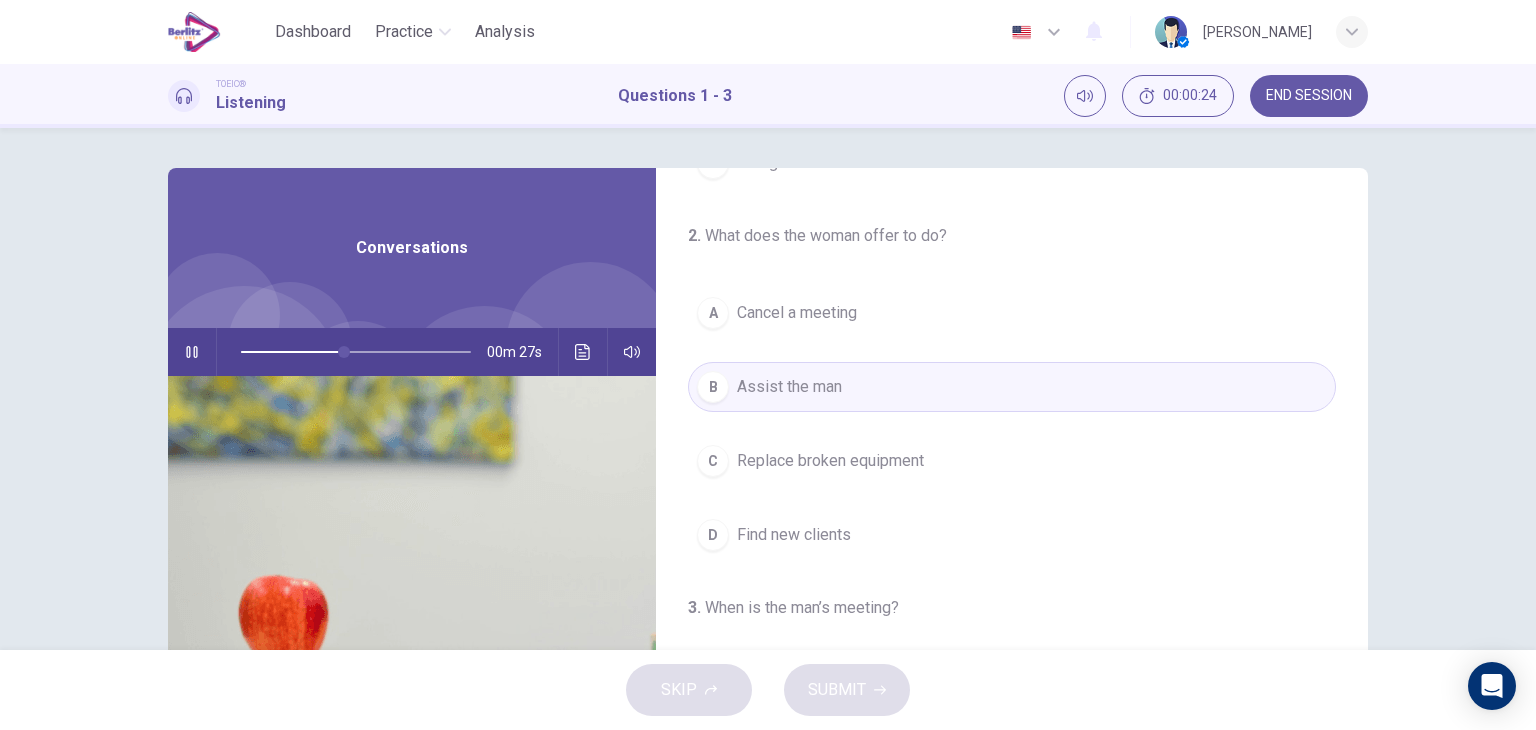 scroll, scrollTop: 452, scrollLeft: 0, axis: vertical 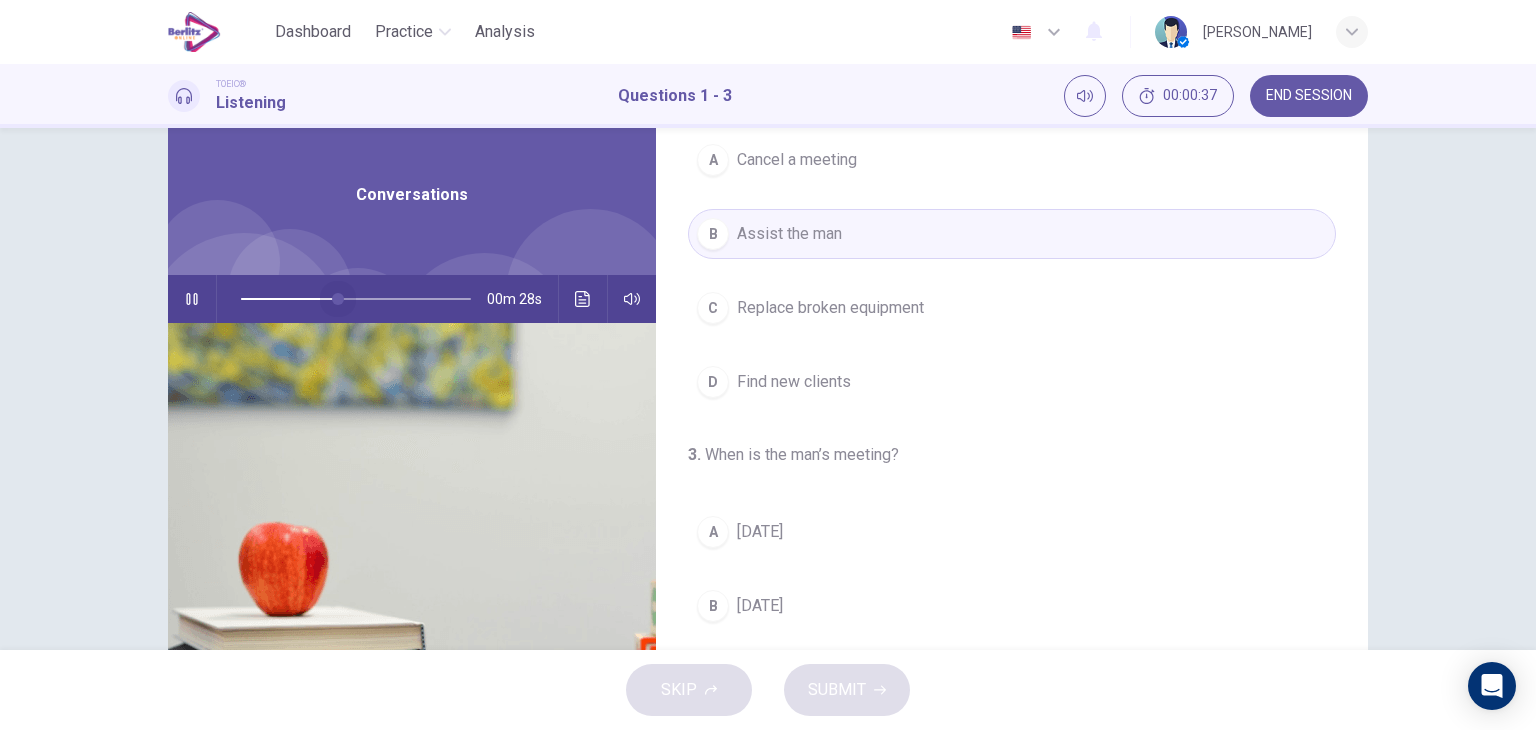click at bounding box center (356, 299) 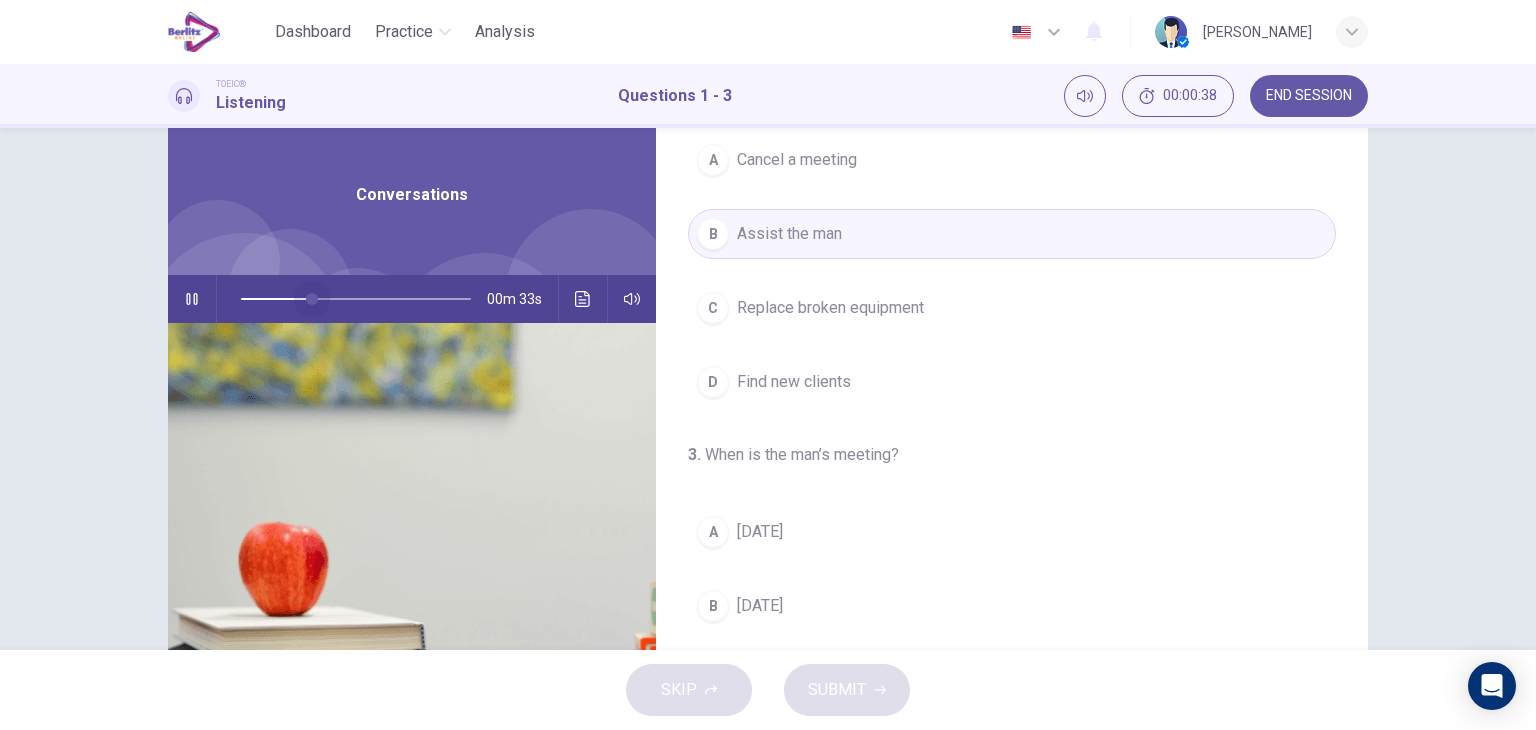 click at bounding box center (356, 299) 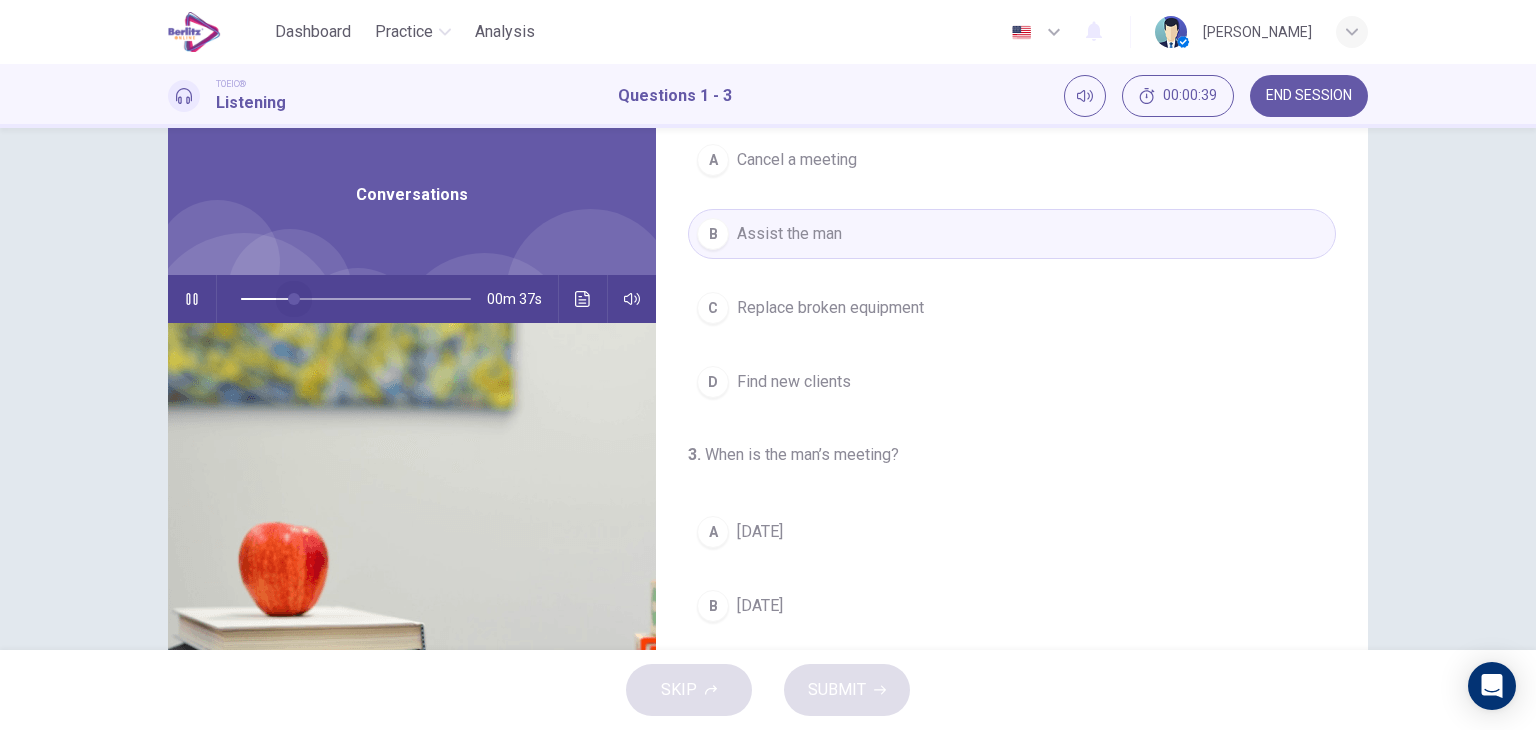 click at bounding box center (294, 299) 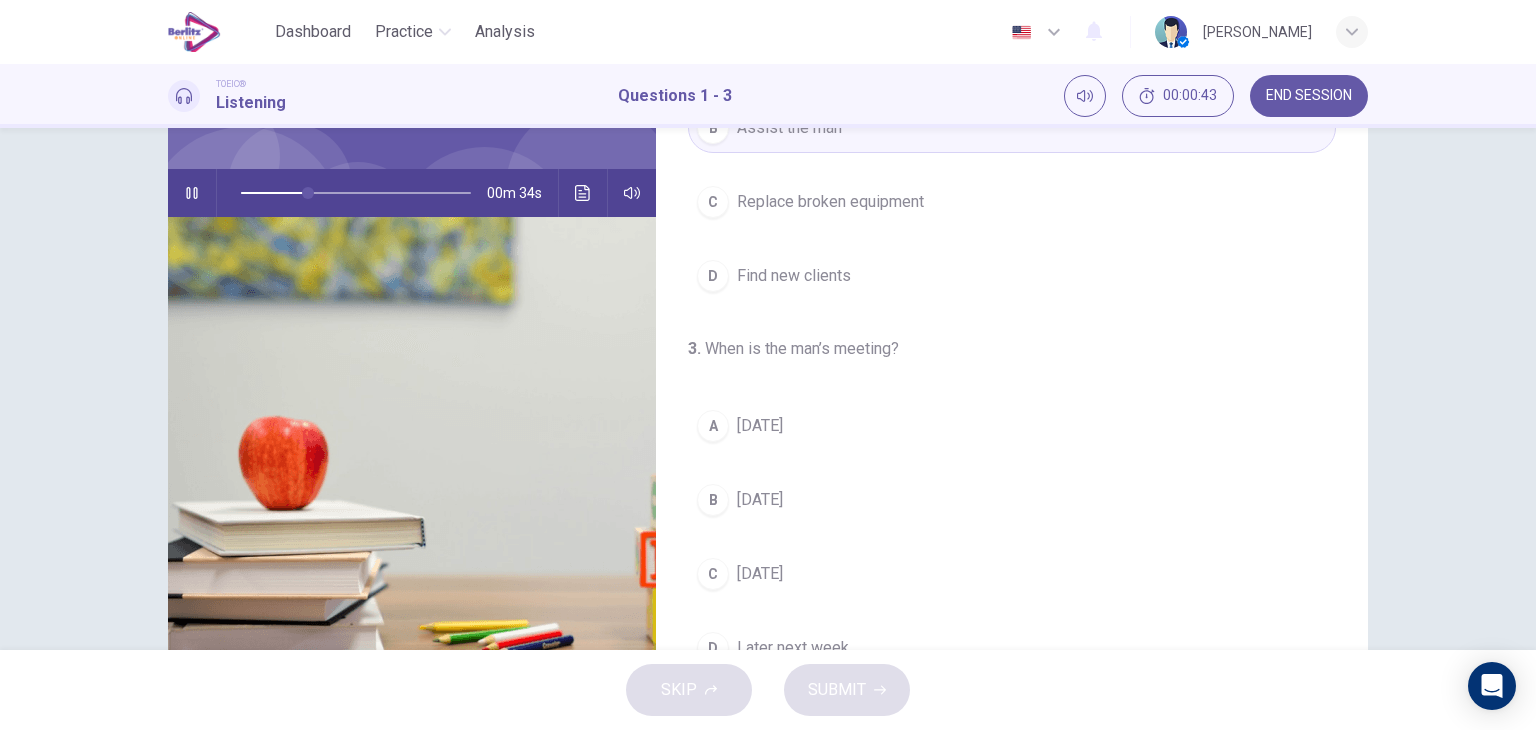 scroll, scrollTop: 253, scrollLeft: 0, axis: vertical 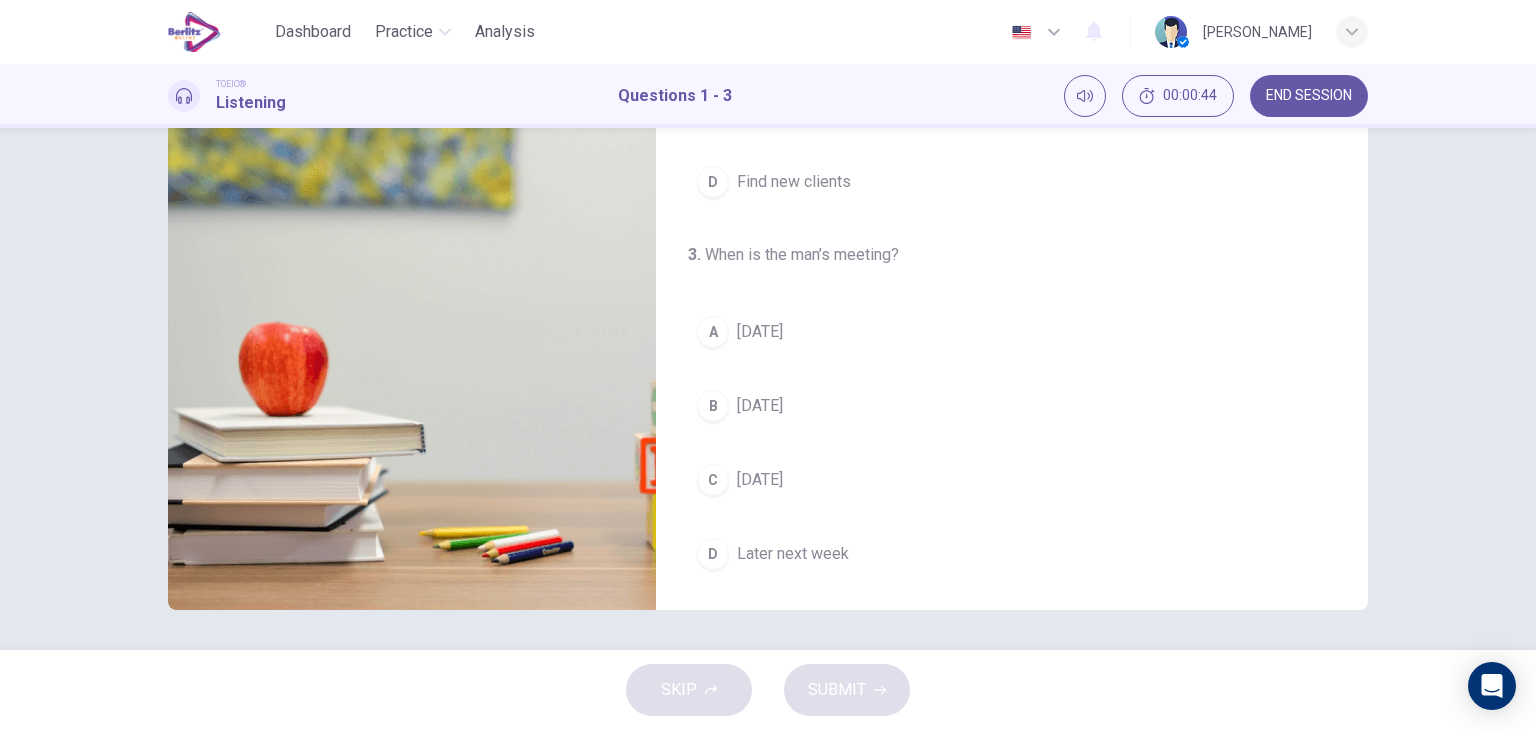 click on "B [DATE]" at bounding box center [1012, 406] 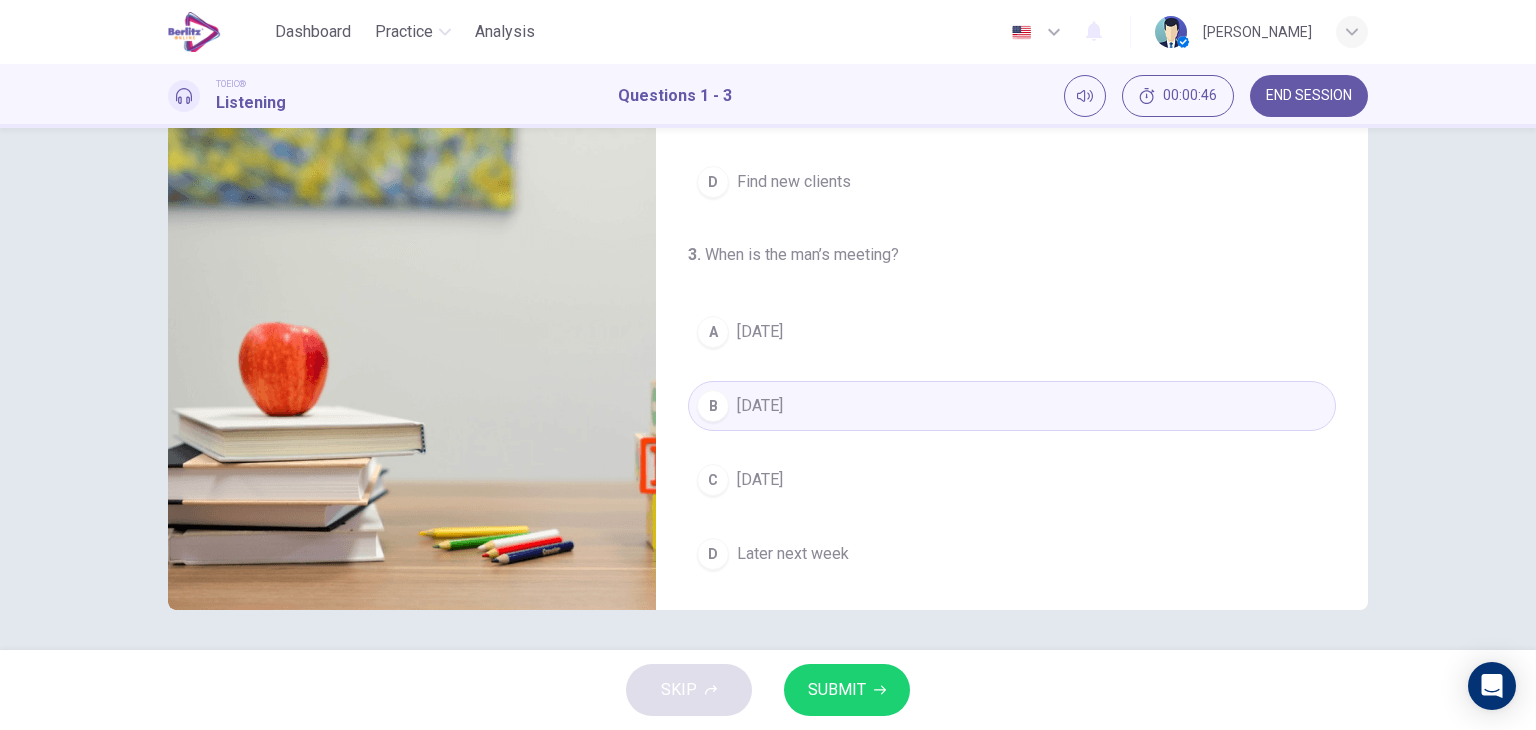 click on "SUBMIT" at bounding box center [837, 690] 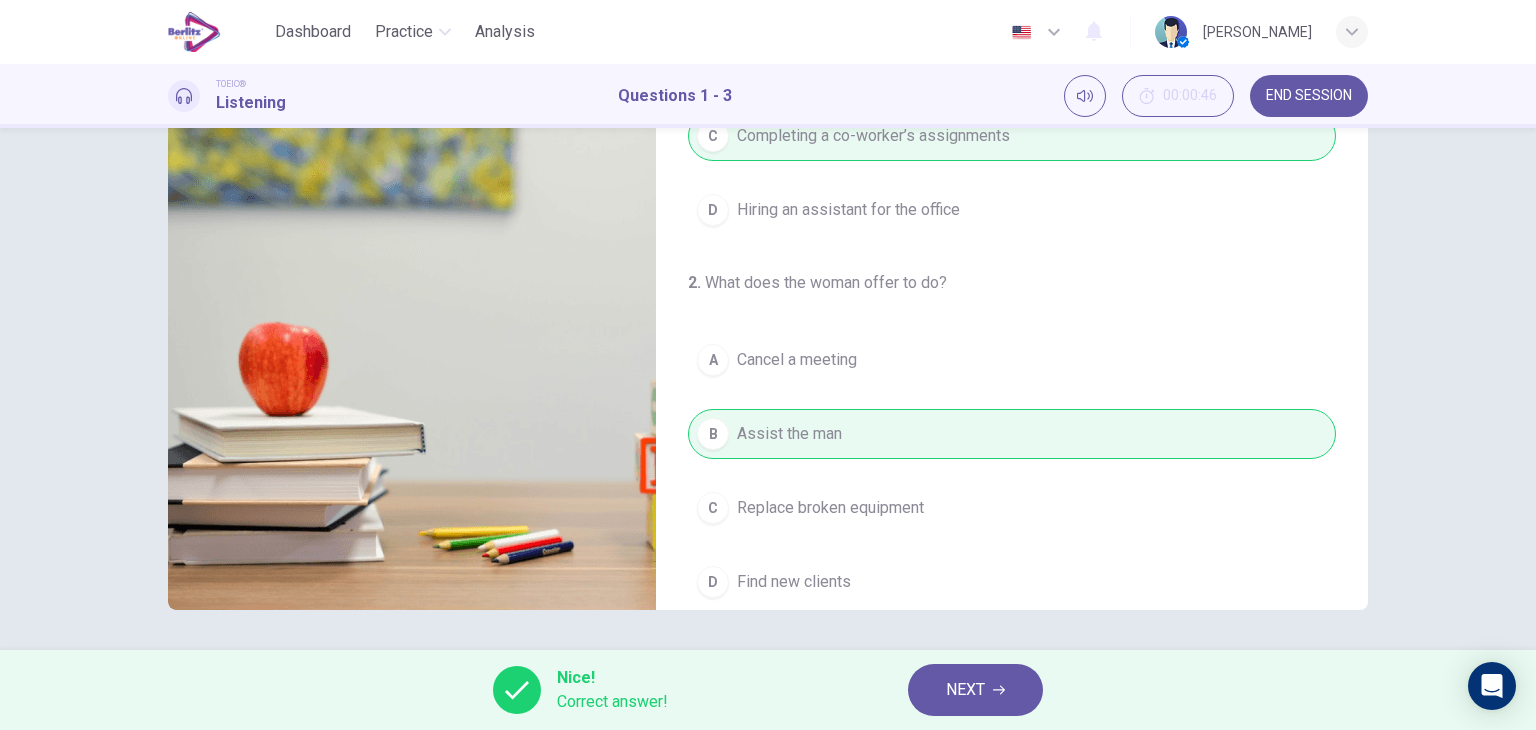 scroll, scrollTop: 0, scrollLeft: 0, axis: both 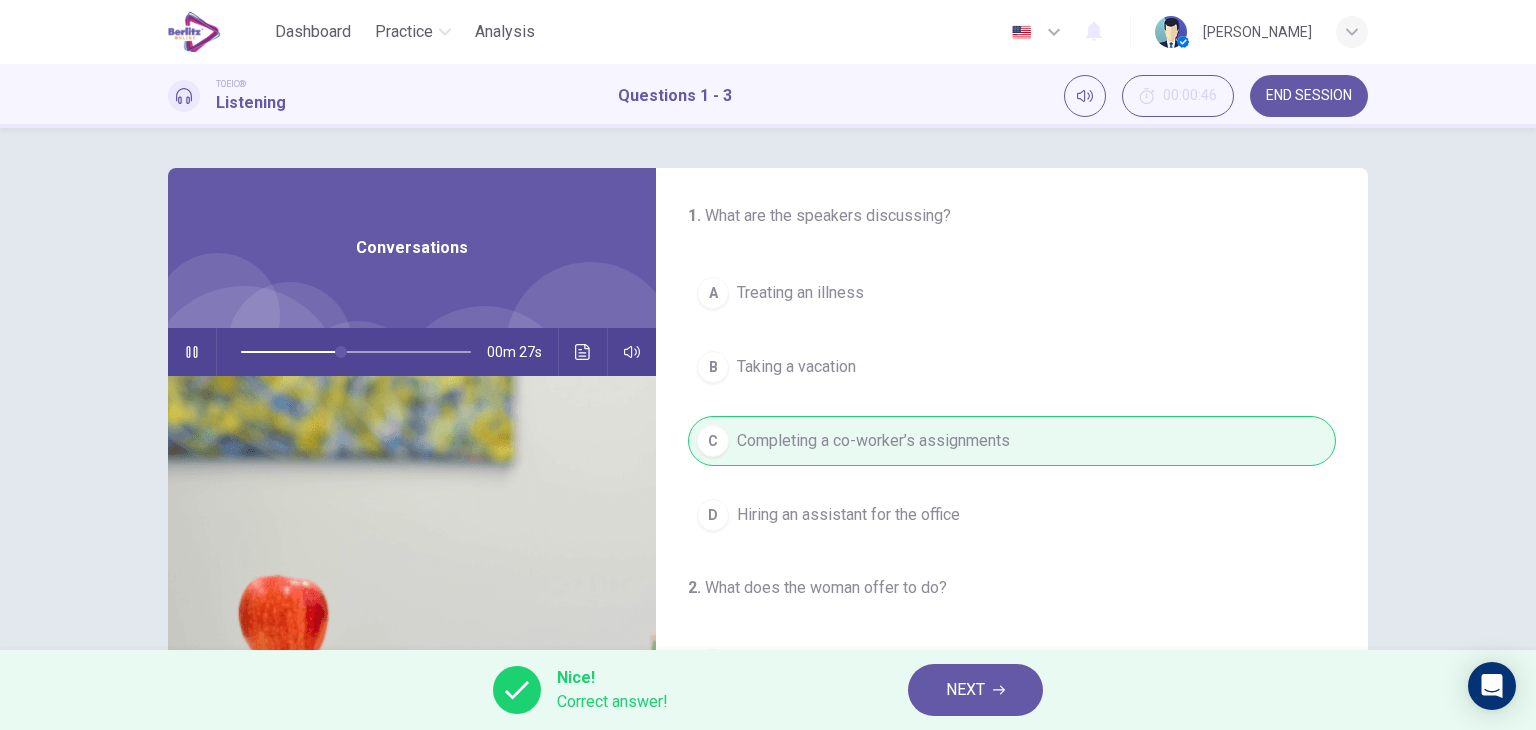 click on "Nice! Correct answer! NEXT" at bounding box center (768, 690) 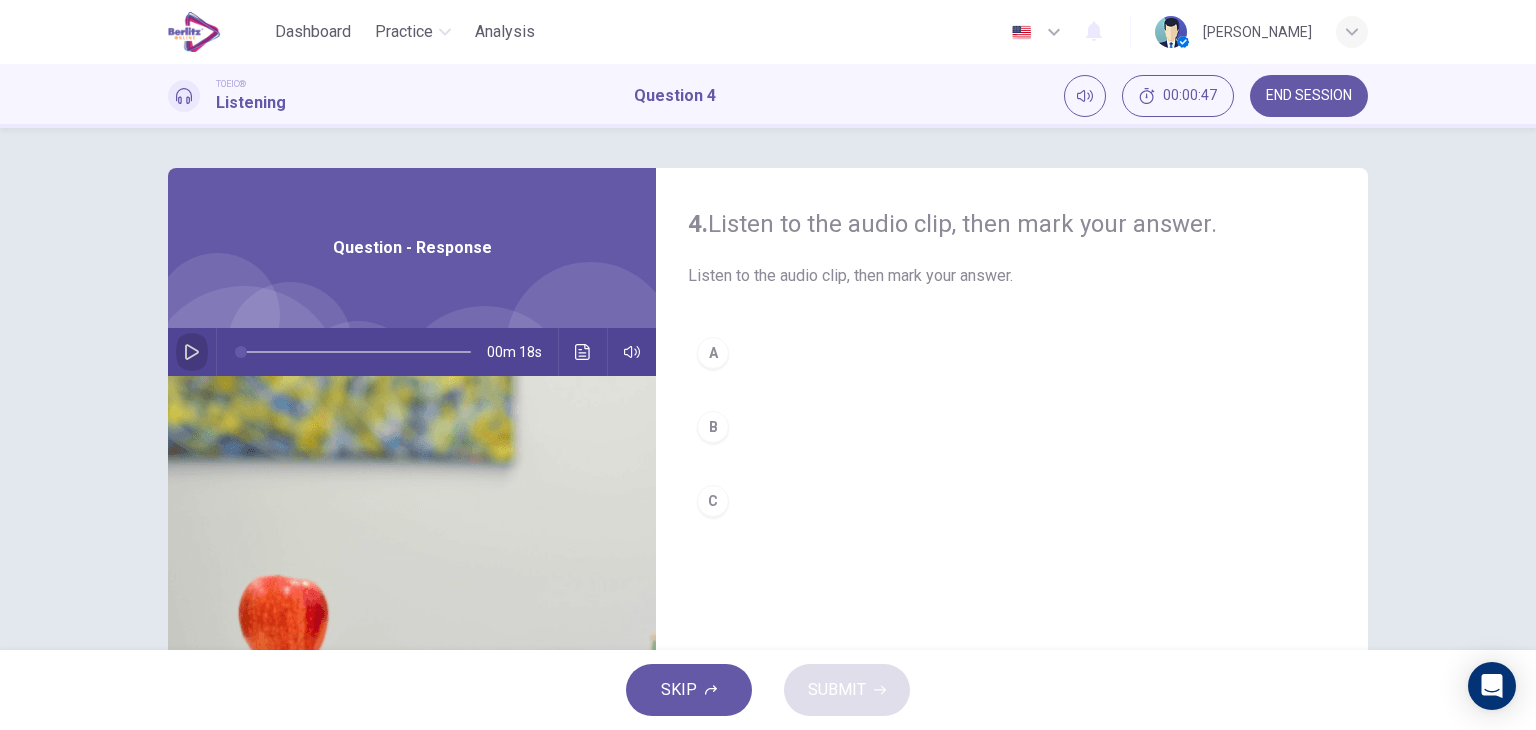 click 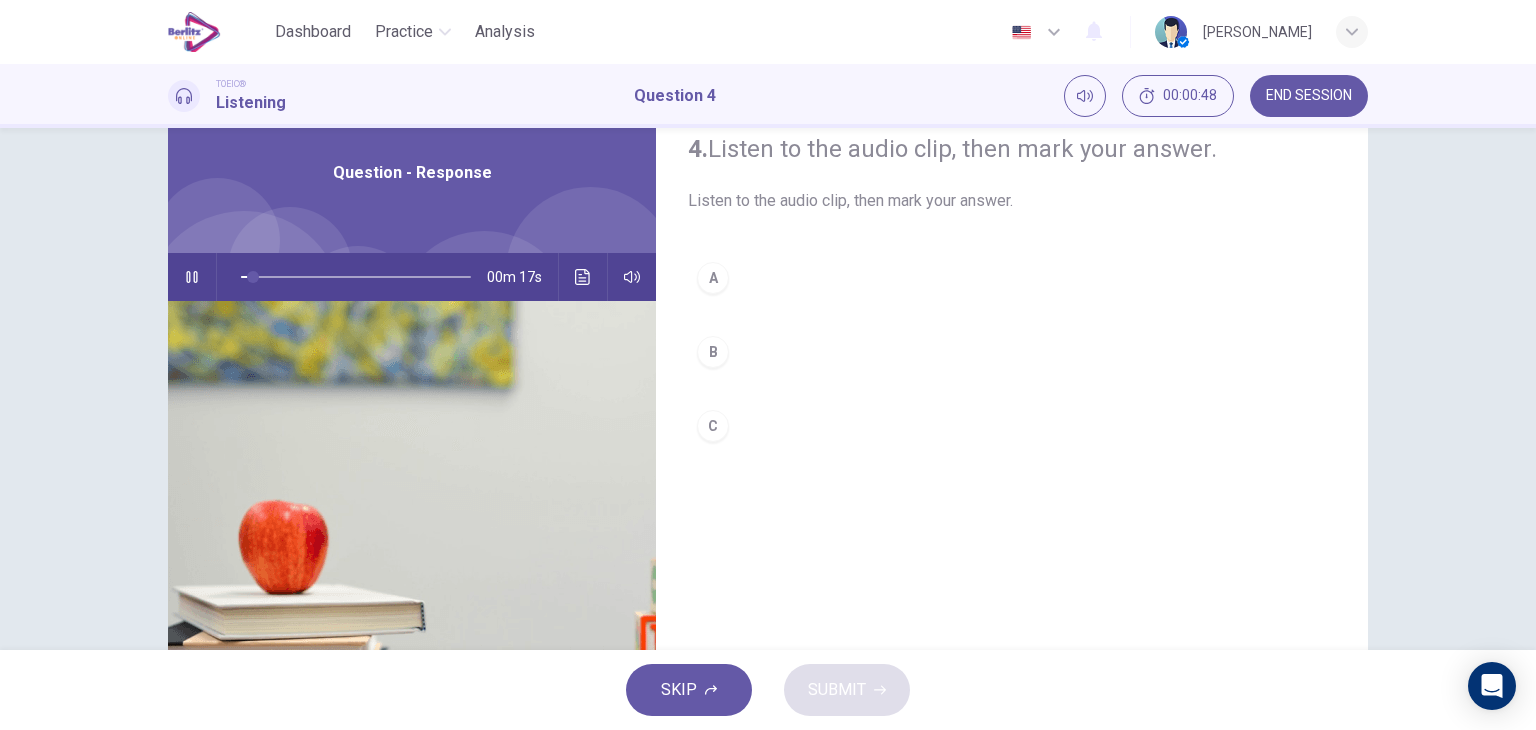 scroll, scrollTop: 53, scrollLeft: 0, axis: vertical 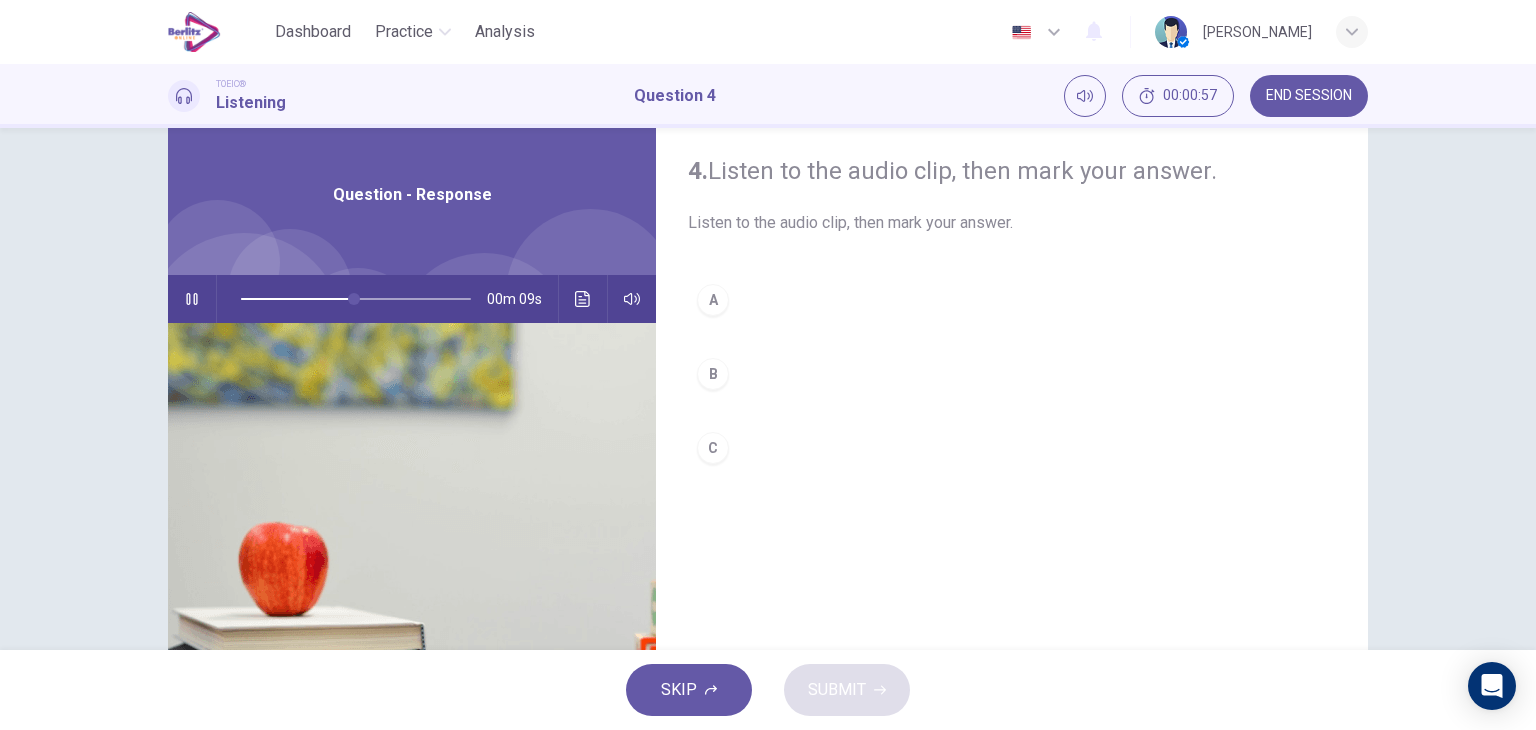 type on "**" 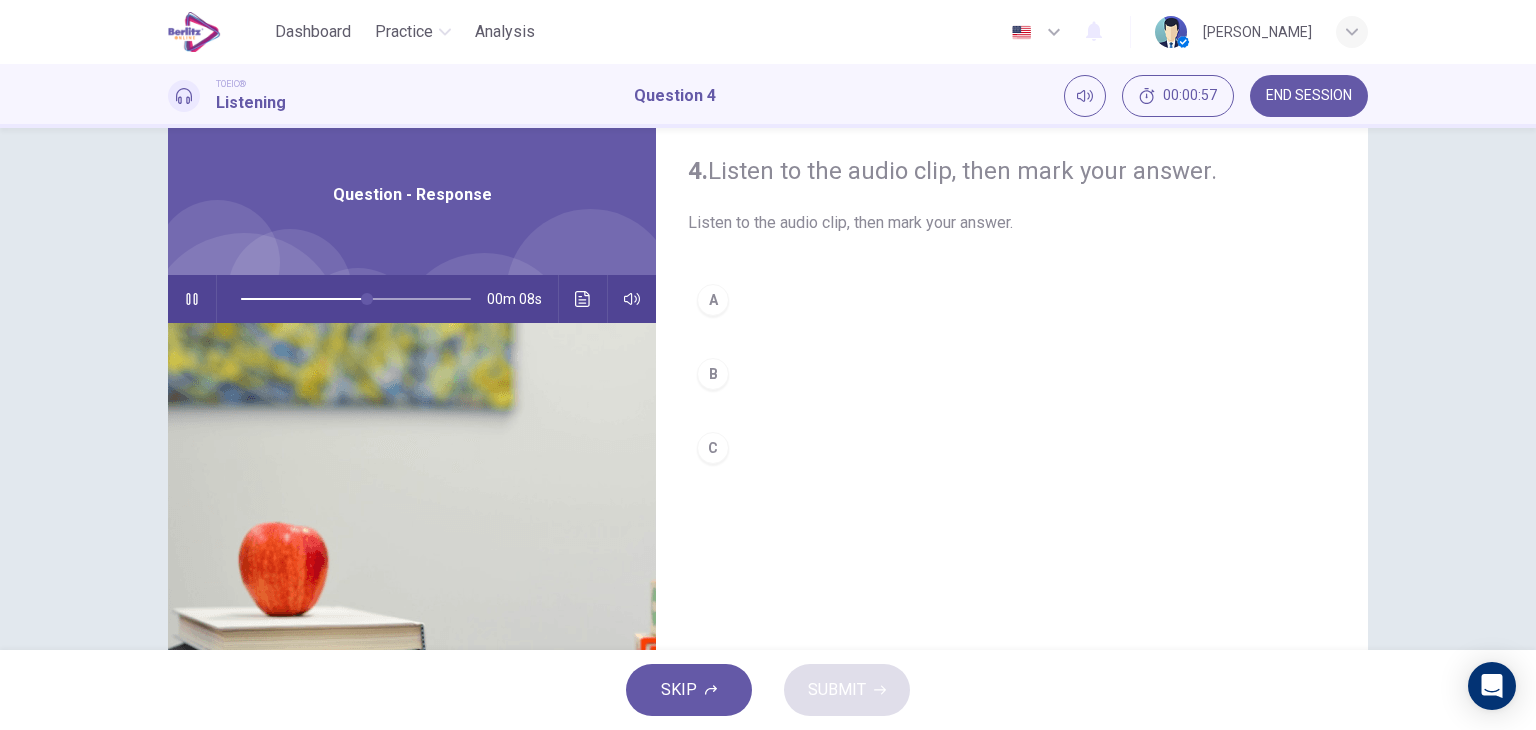 type 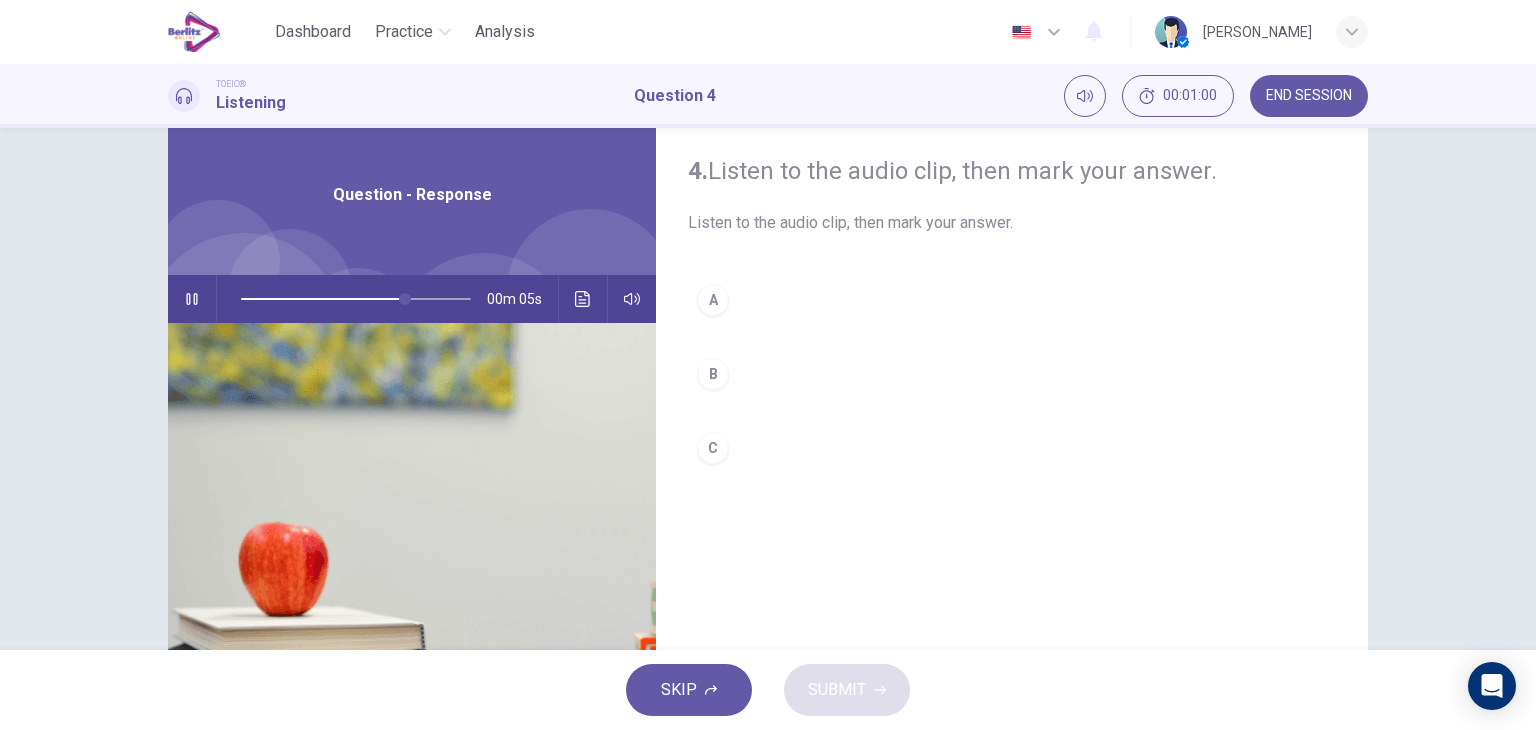 click on "B" at bounding box center [1012, 374] 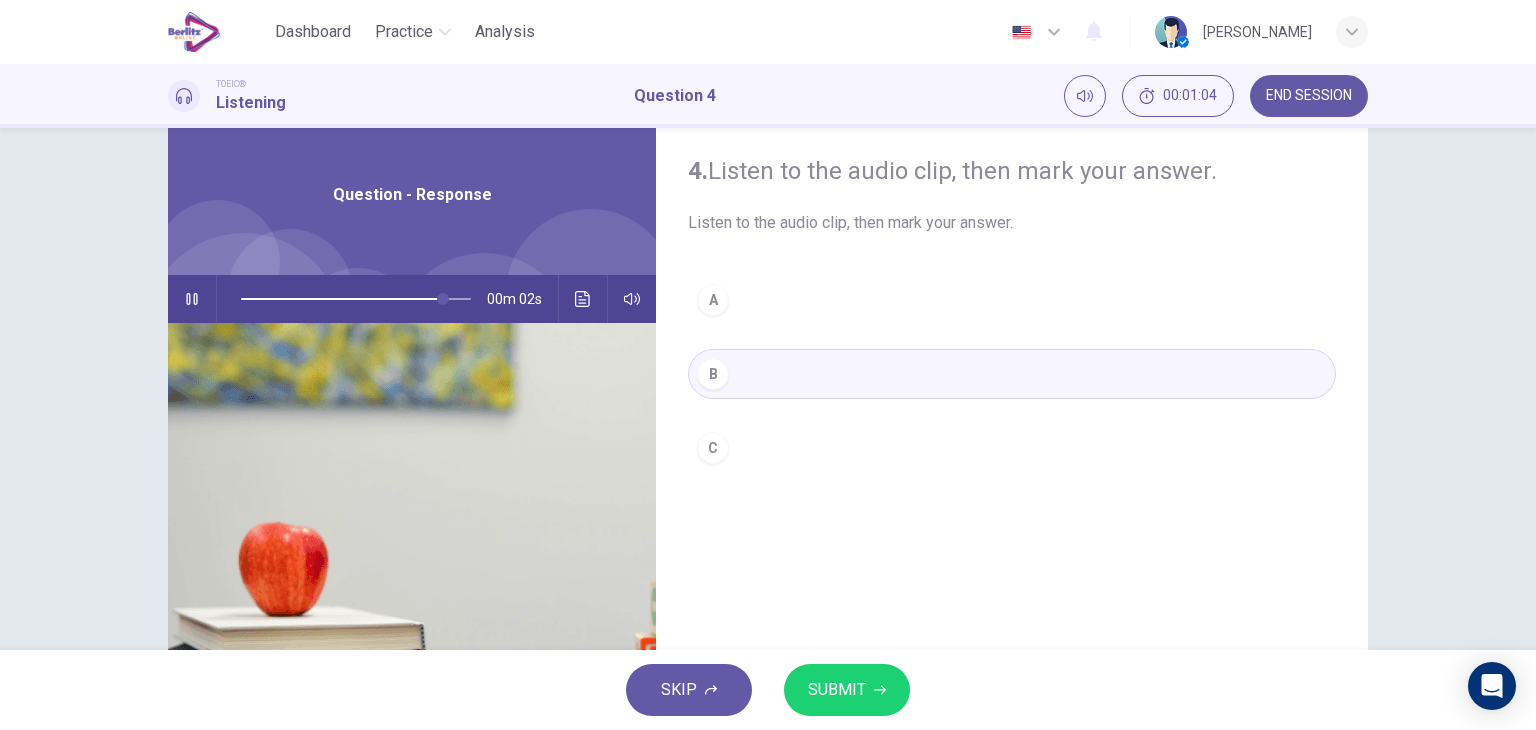 click on "SUBMIT" at bounding box center [837, 690] 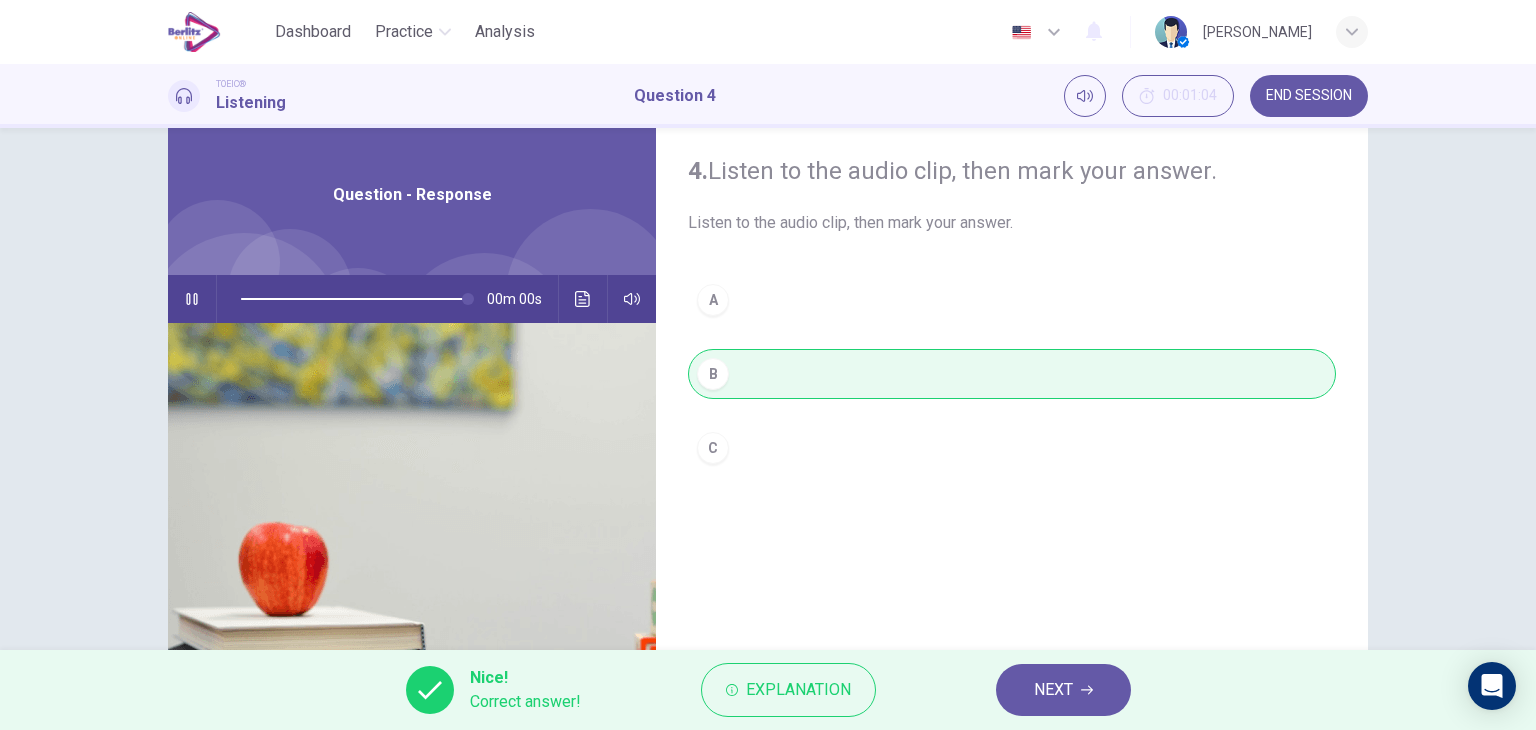 type on "*" 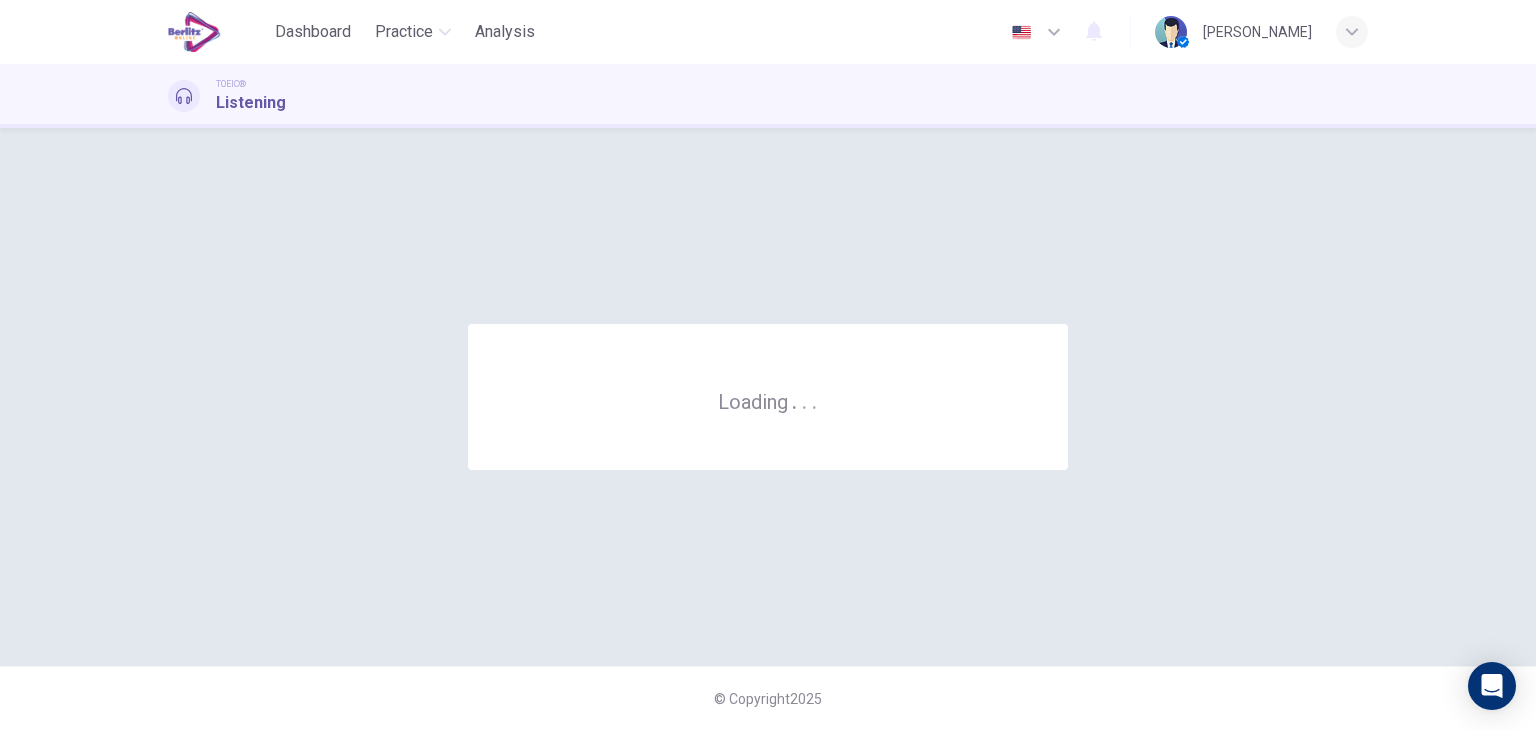 scroll, scrollTop: 0, scrollLeft: 0, axis: both 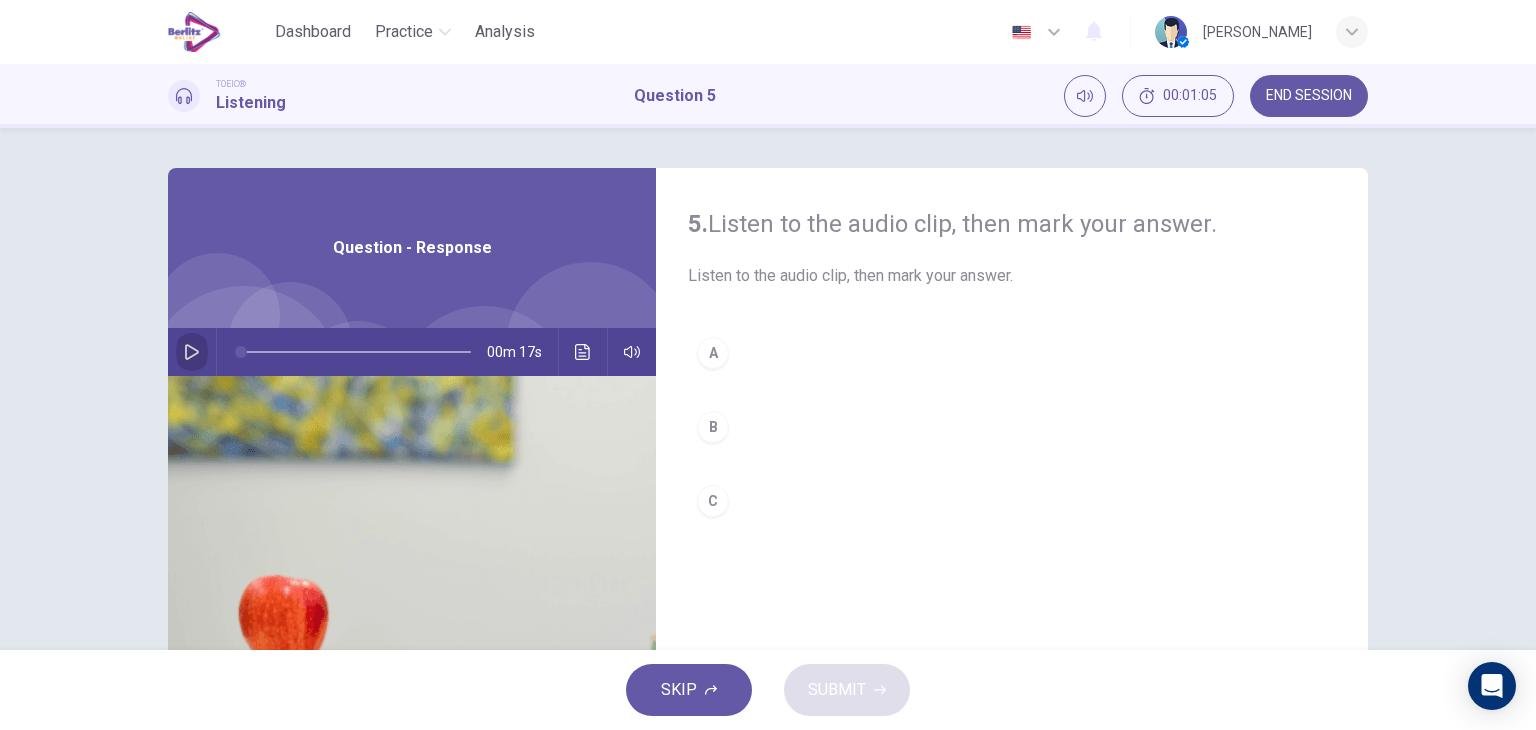 click at bounding box center [192, 352] 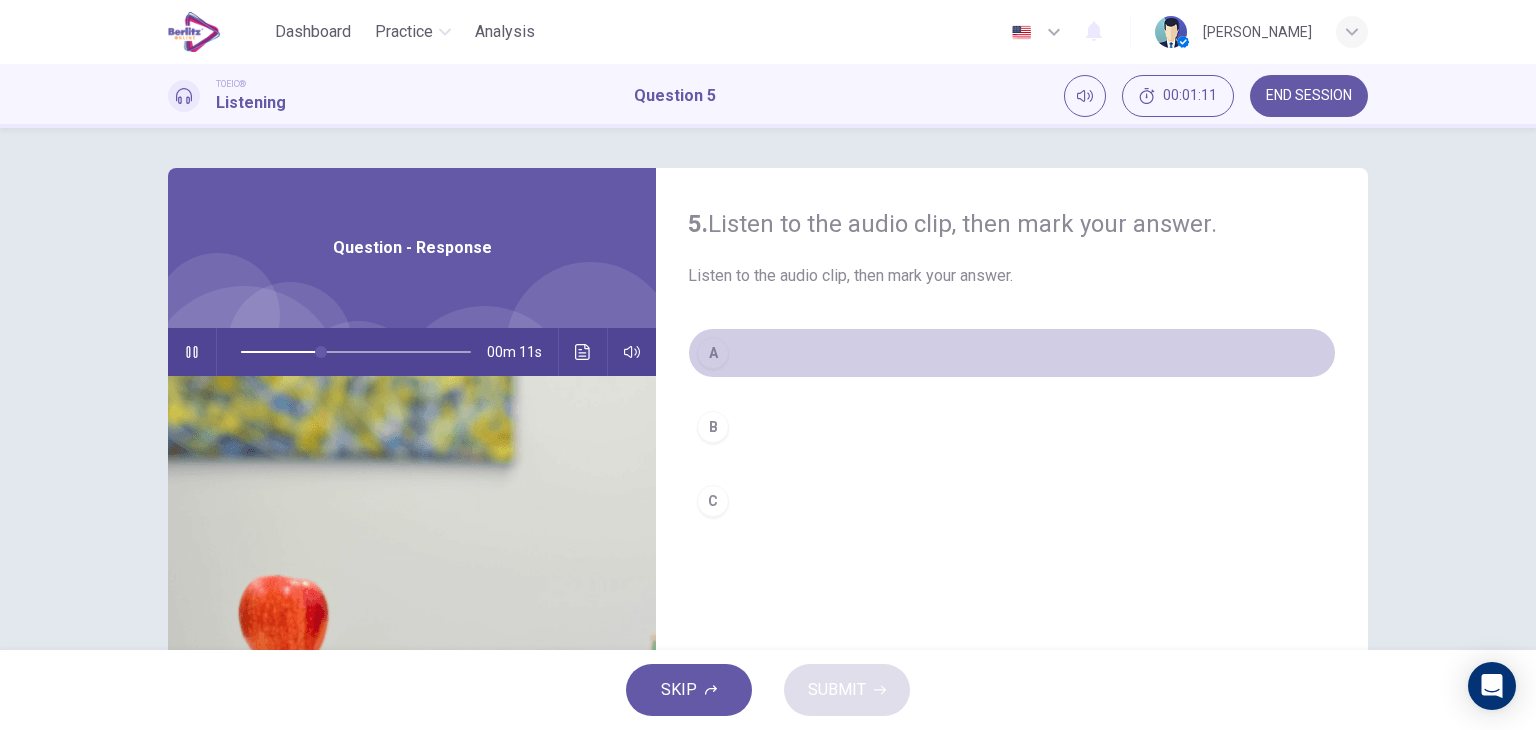 click on "A" at bounding box center [713, 353] 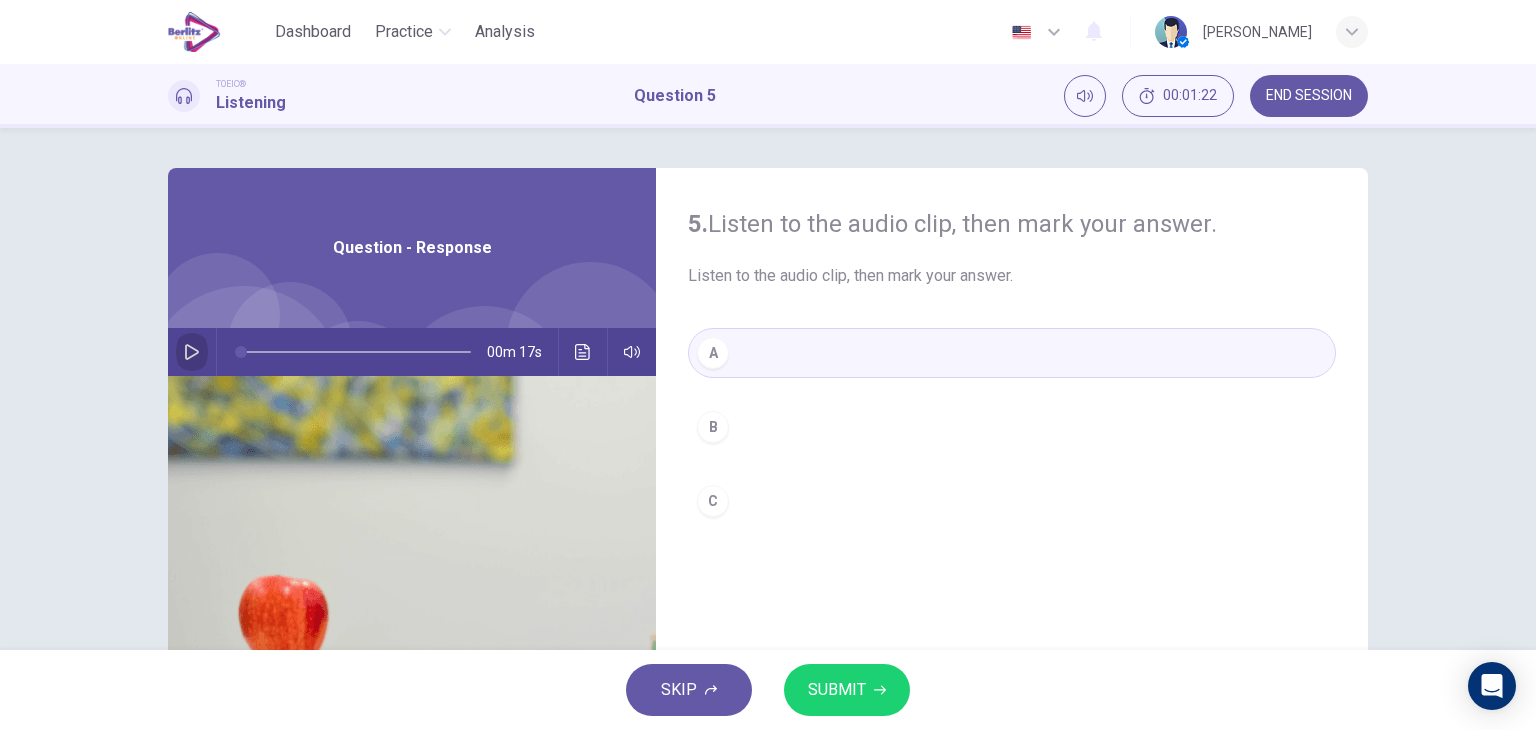 click 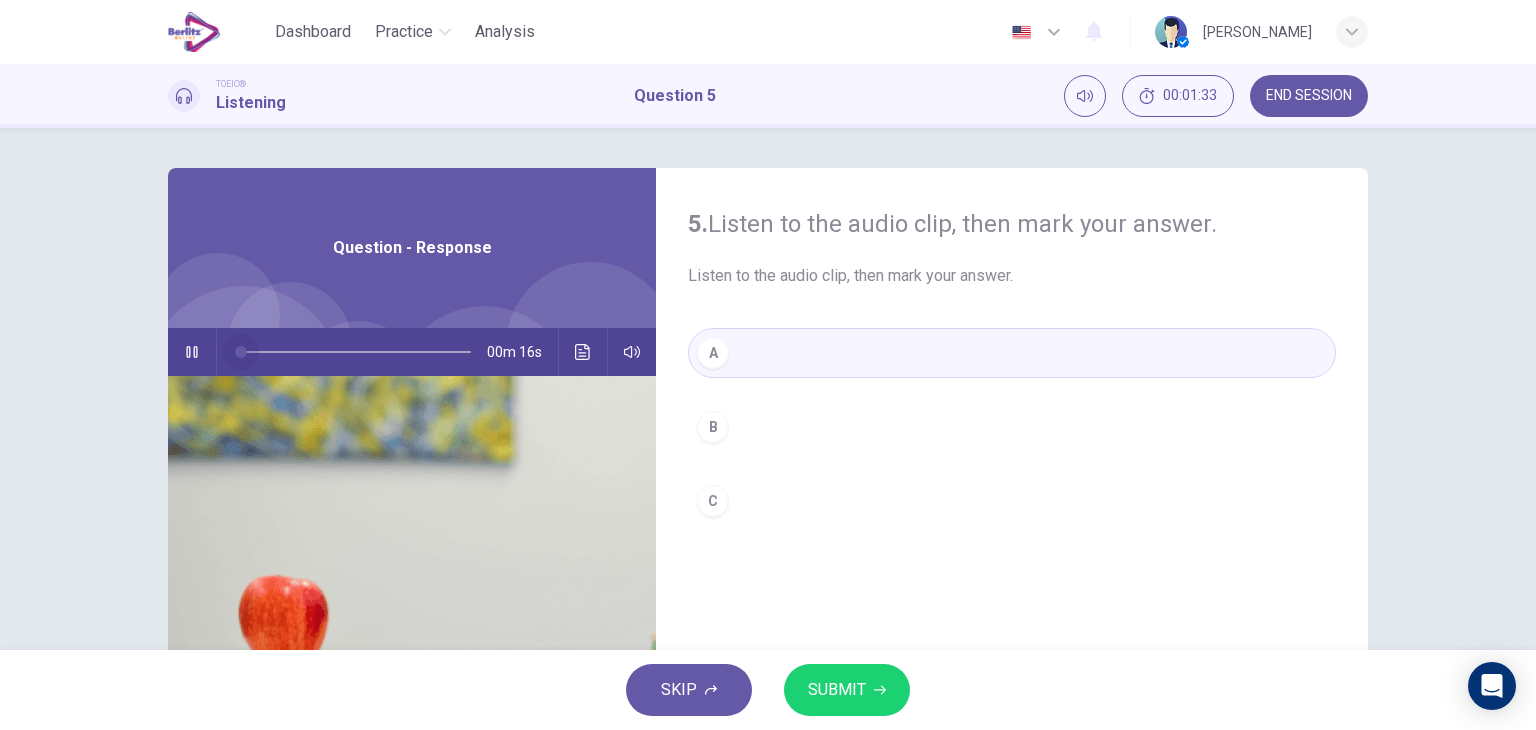 drag, startPoint x: 367, startPoint y: 347, endPoint x: 148, endPoint y: 349, distance: 219.00912 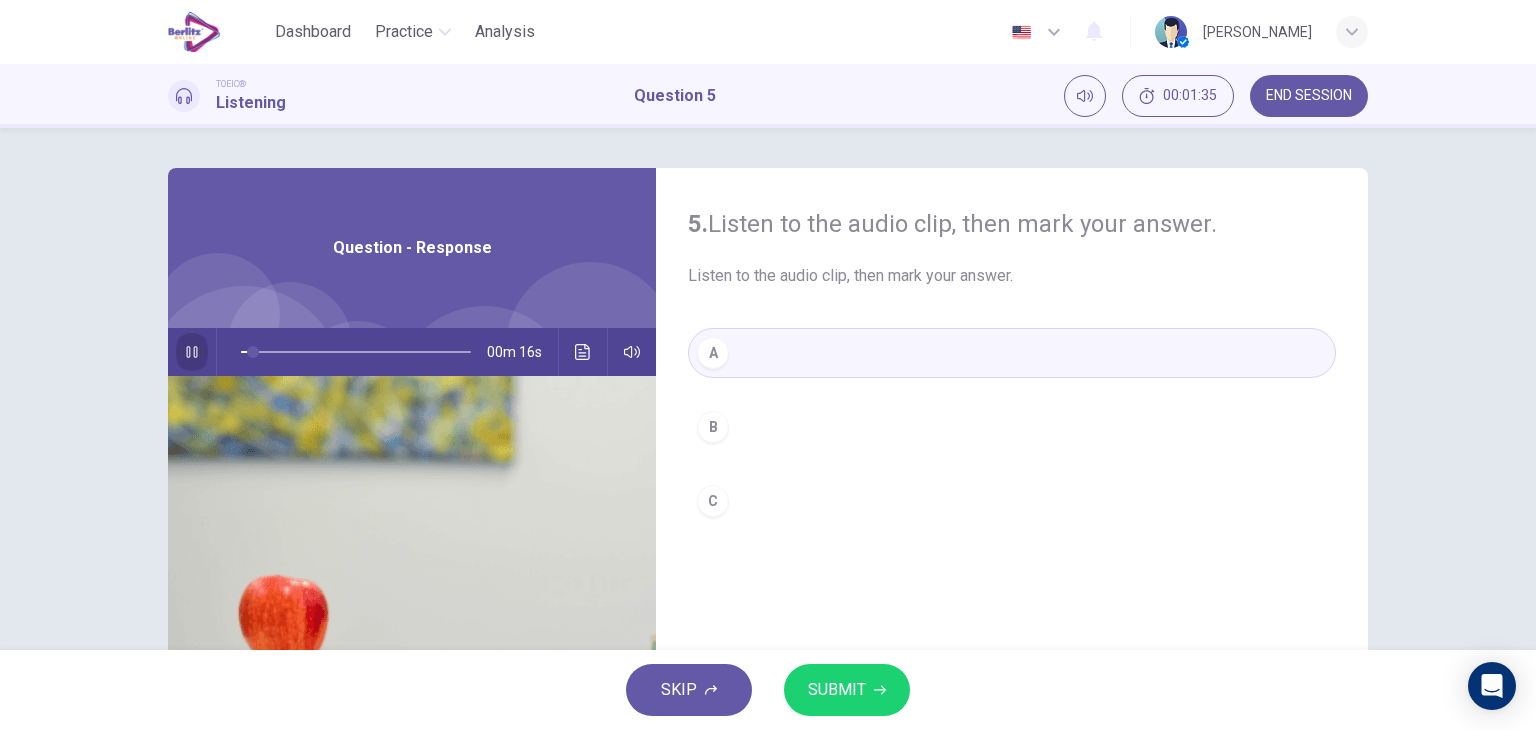 click 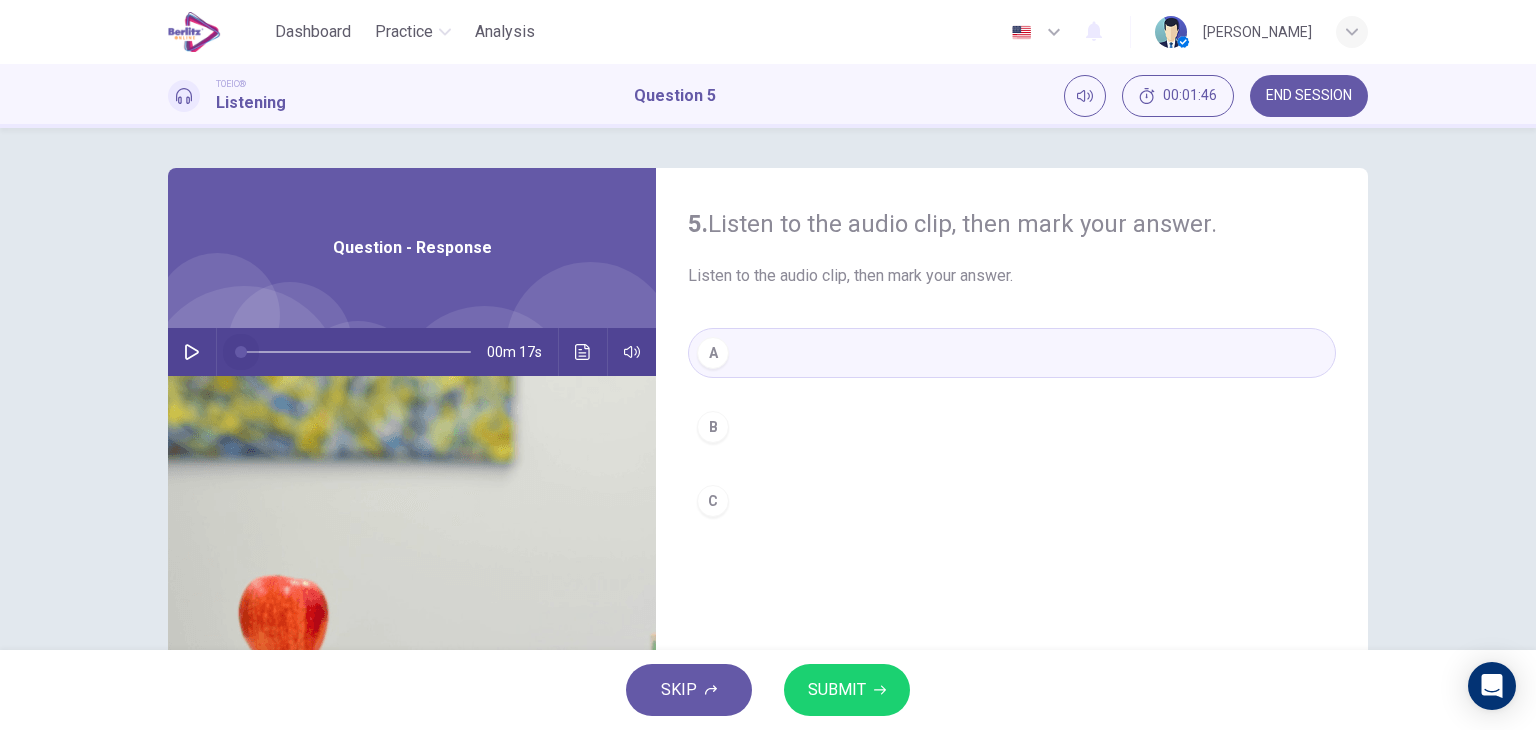 drag, startPoint x: 236, startPoint y: 341, endPoint x: 172, endPoint y: 341, distance: 64 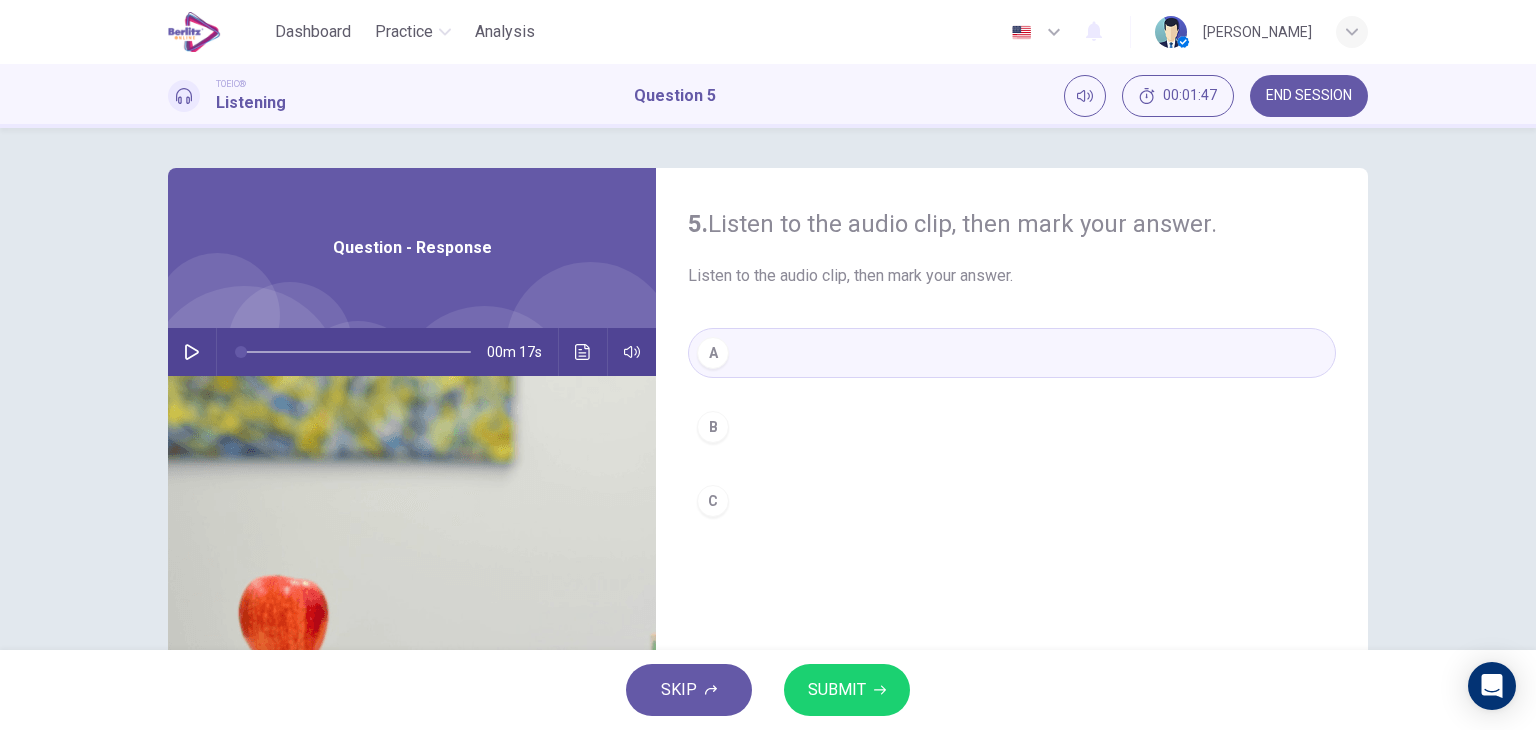 click at bounding box center (192, 352) 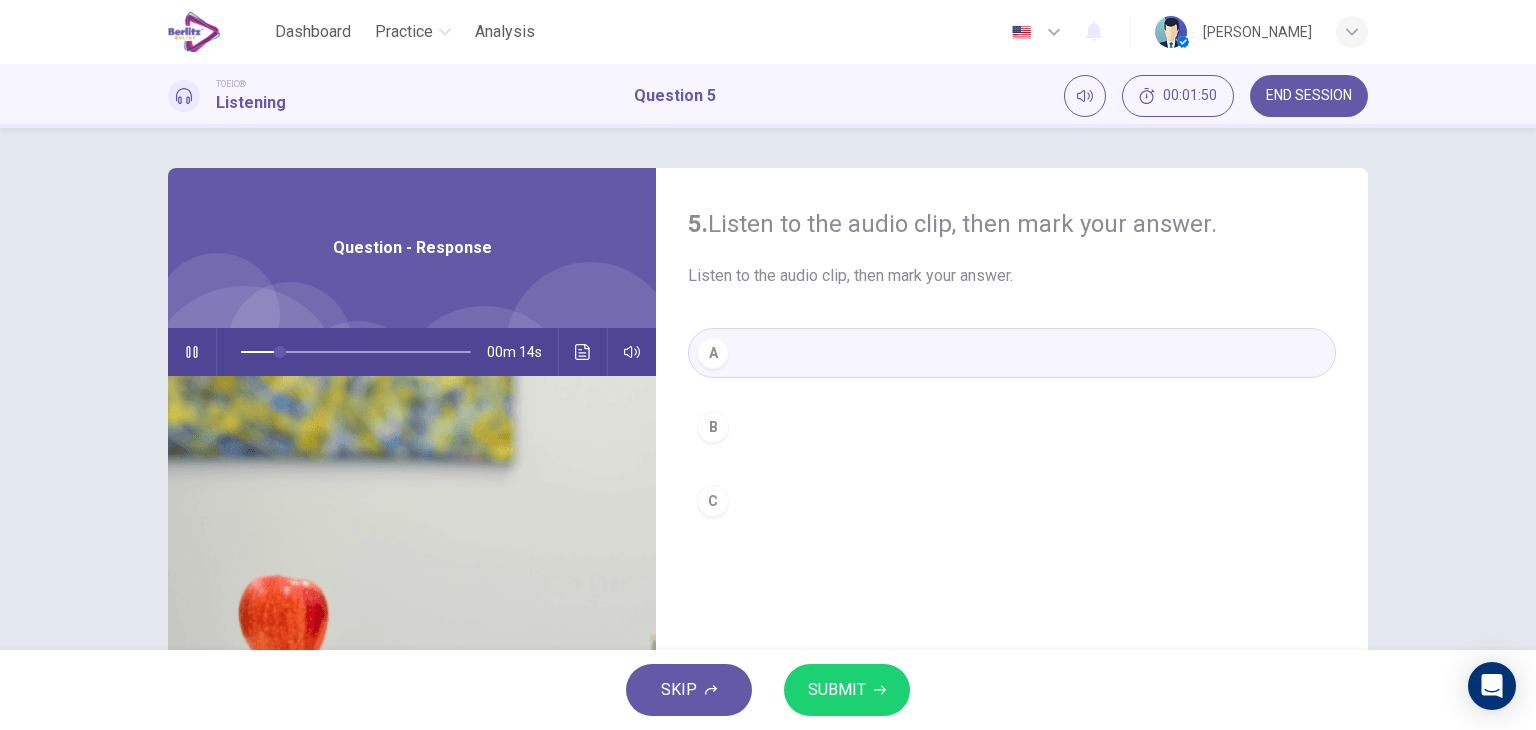 click at bounding box center (192, 352) 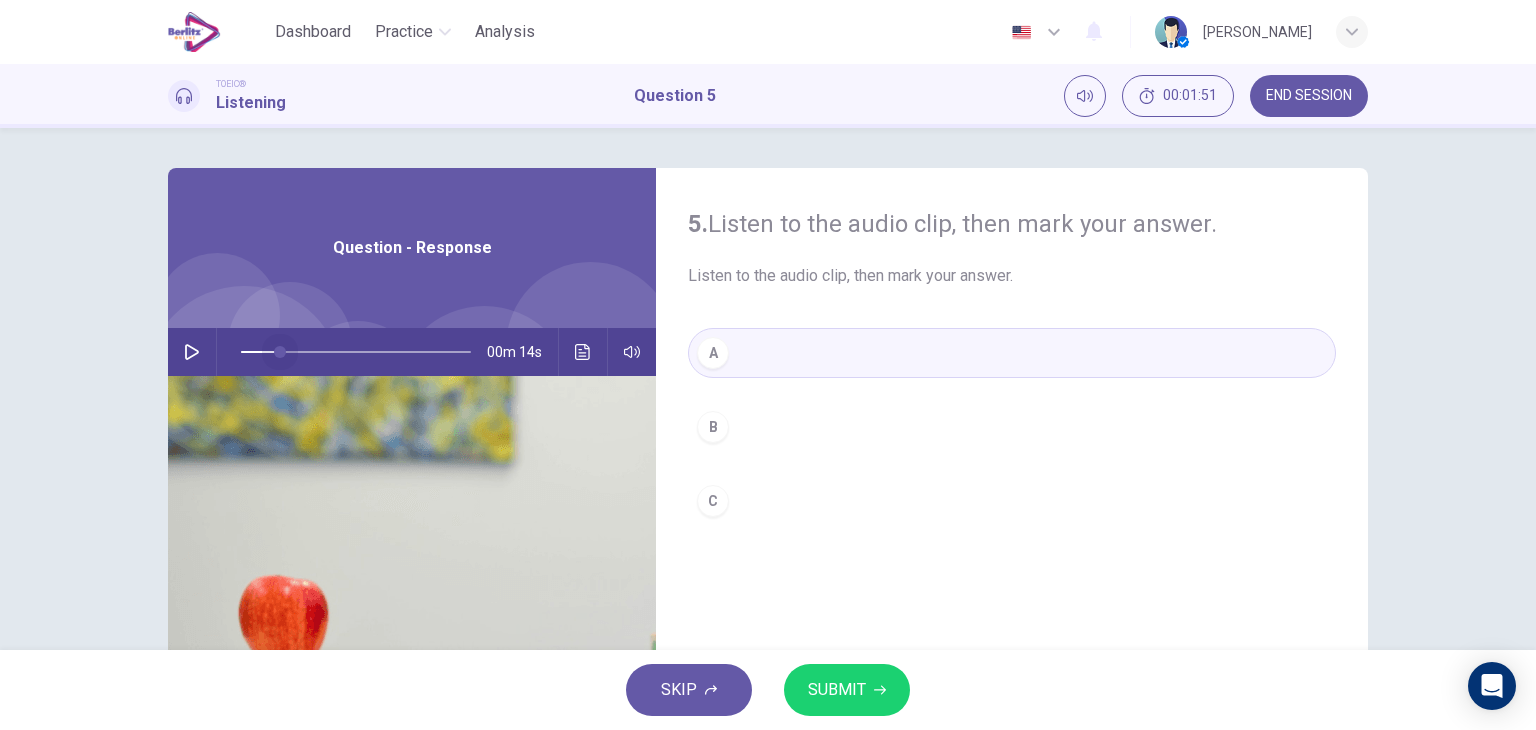 drag, startPoint x: 280, startPoint y: 343, endPoint x: 159, endPoint y: 342, distance: 121.004135 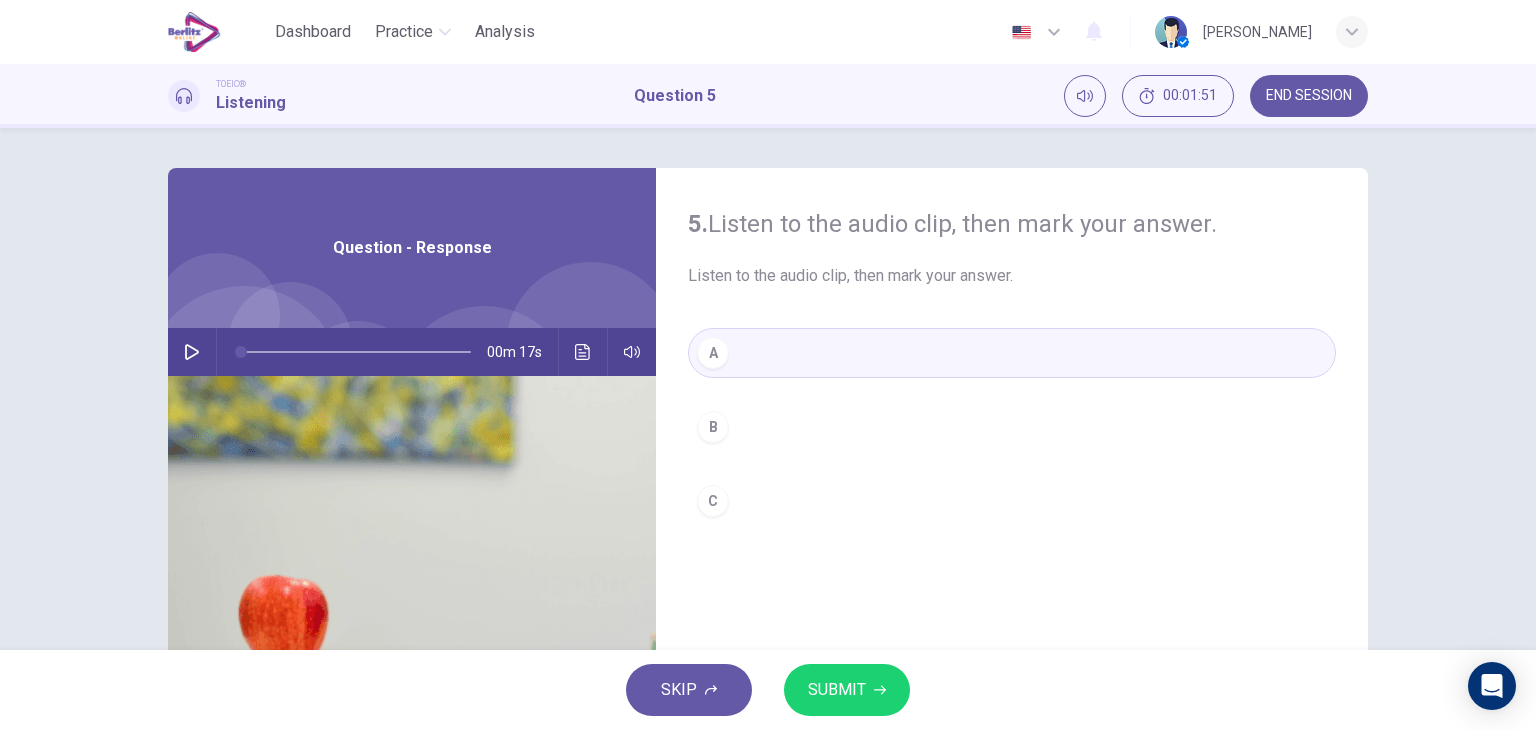 click 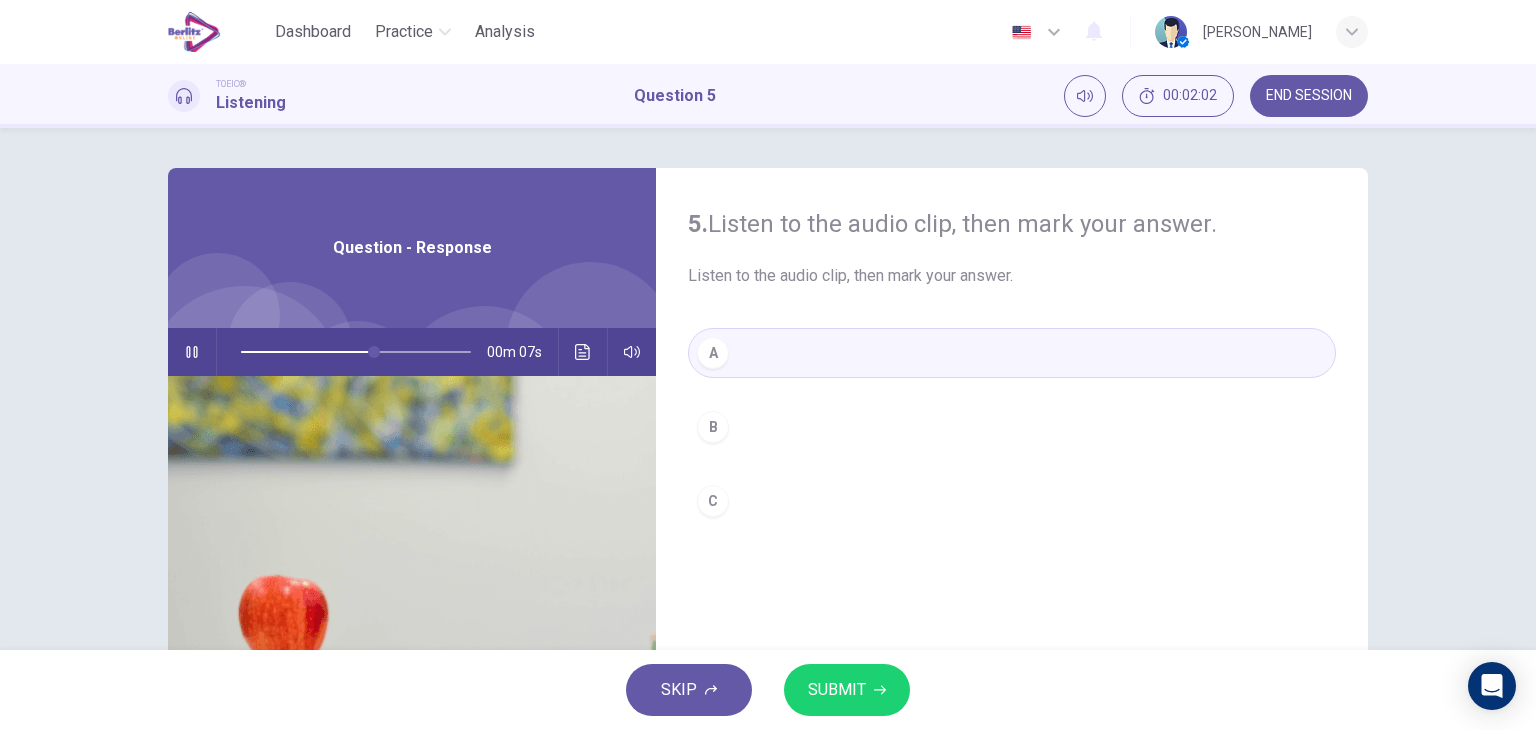 click on "B" at bounding box center [713, 427] 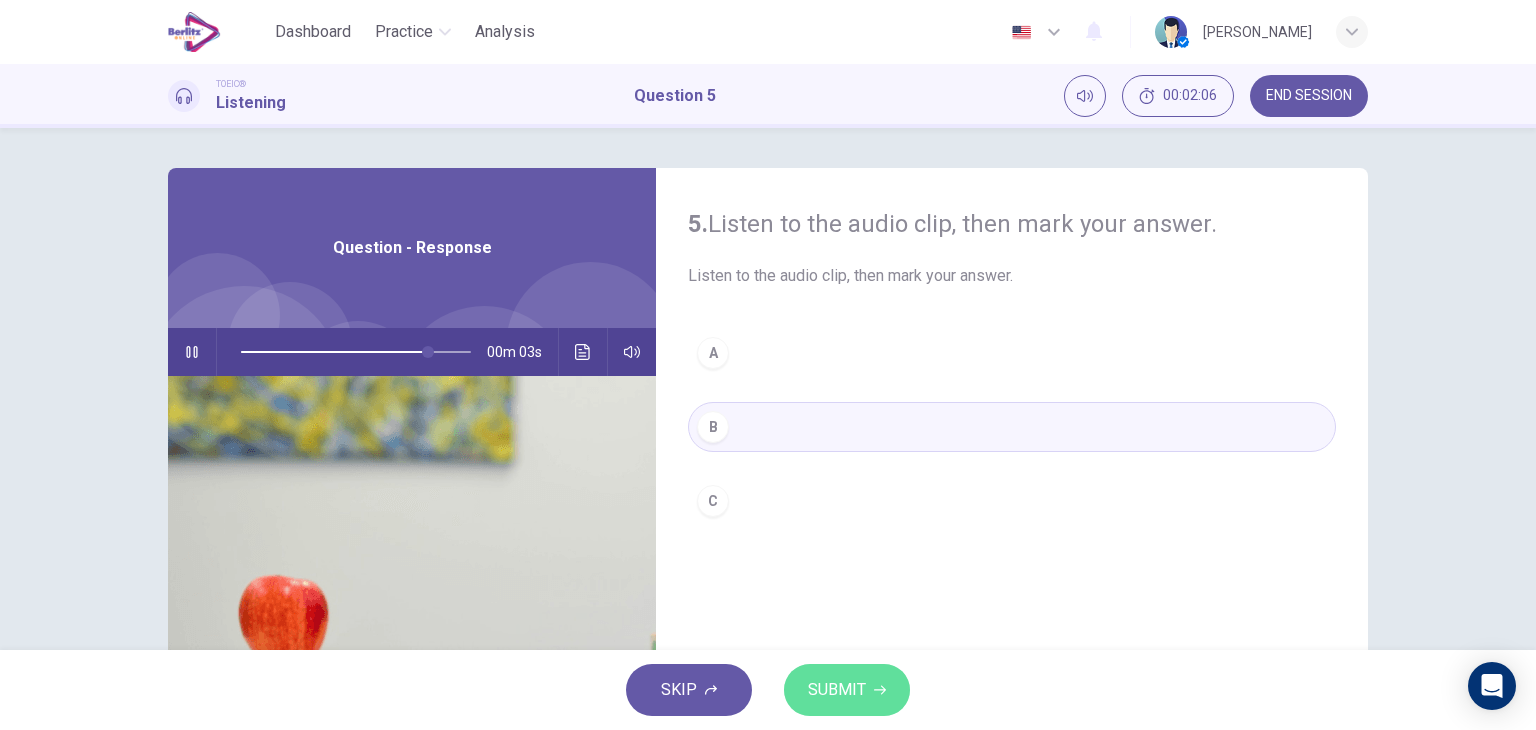 click on "SUBMIT" at bounding box center (847, 690) 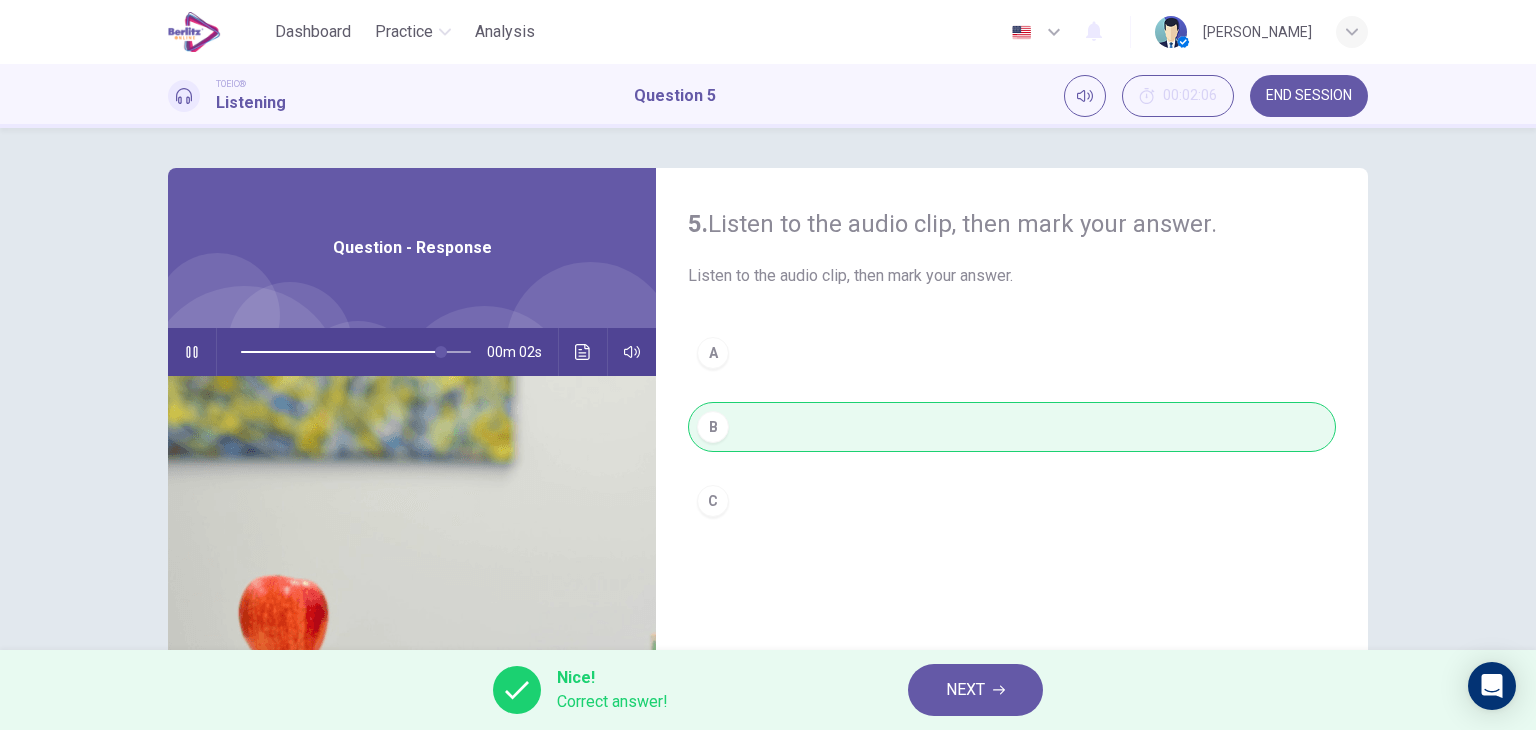 type on "**" 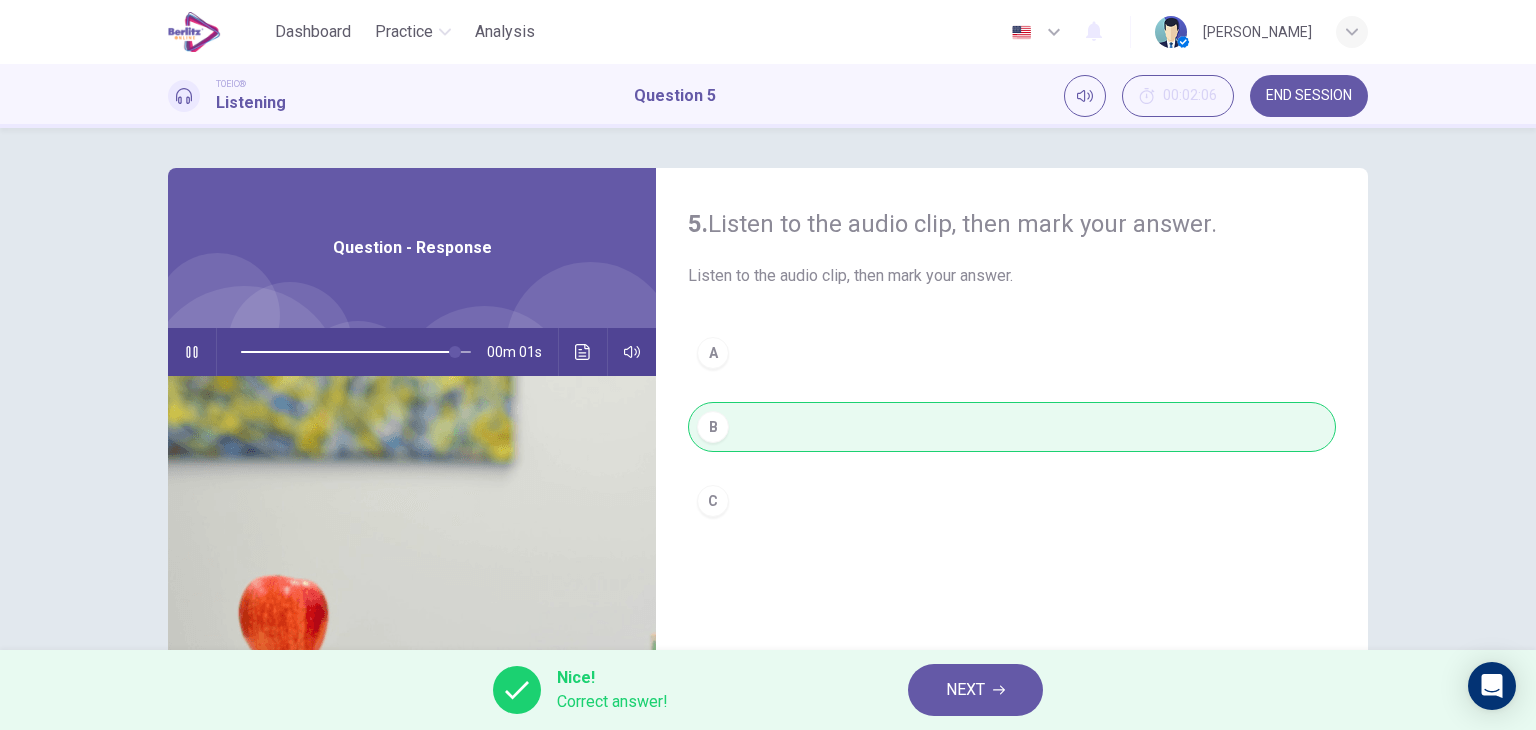 click 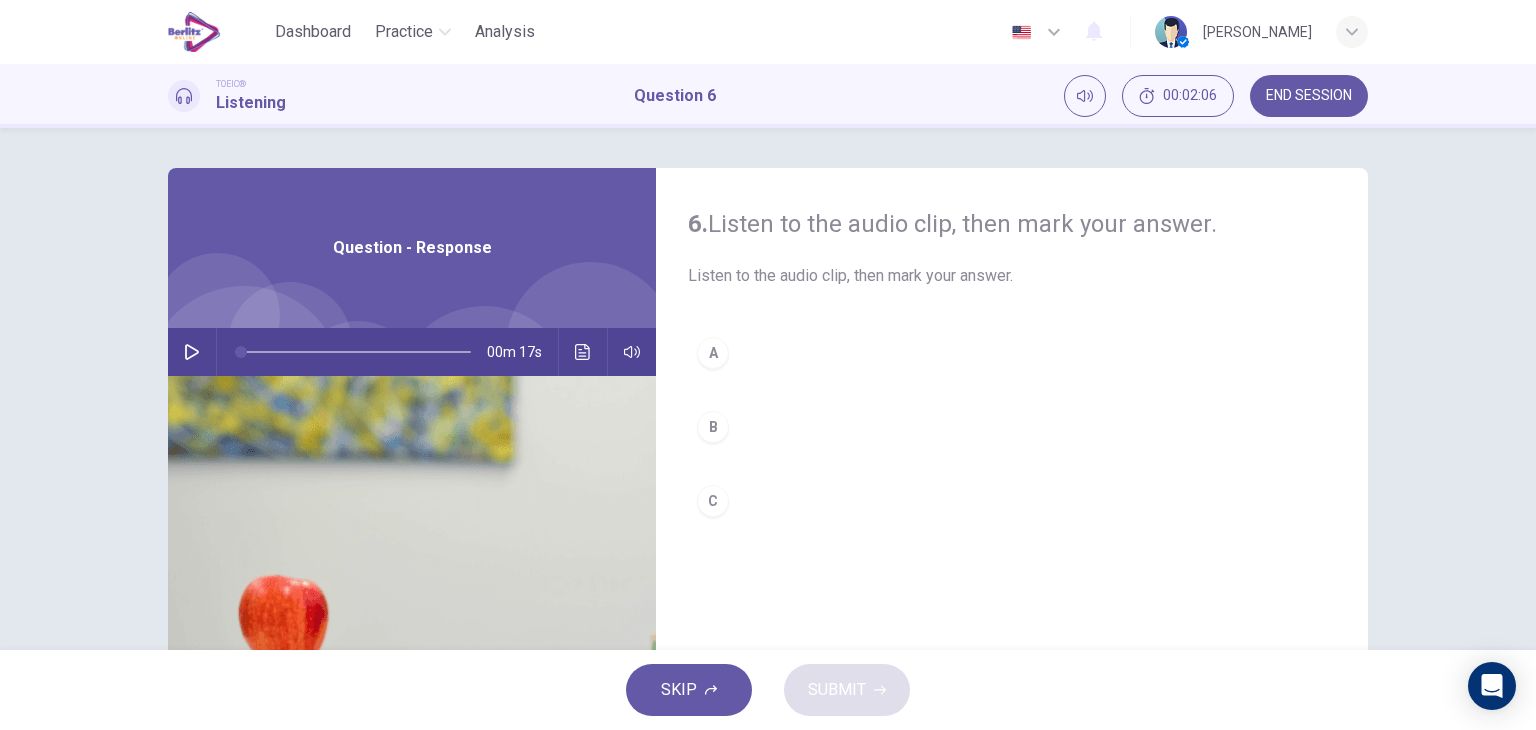 click 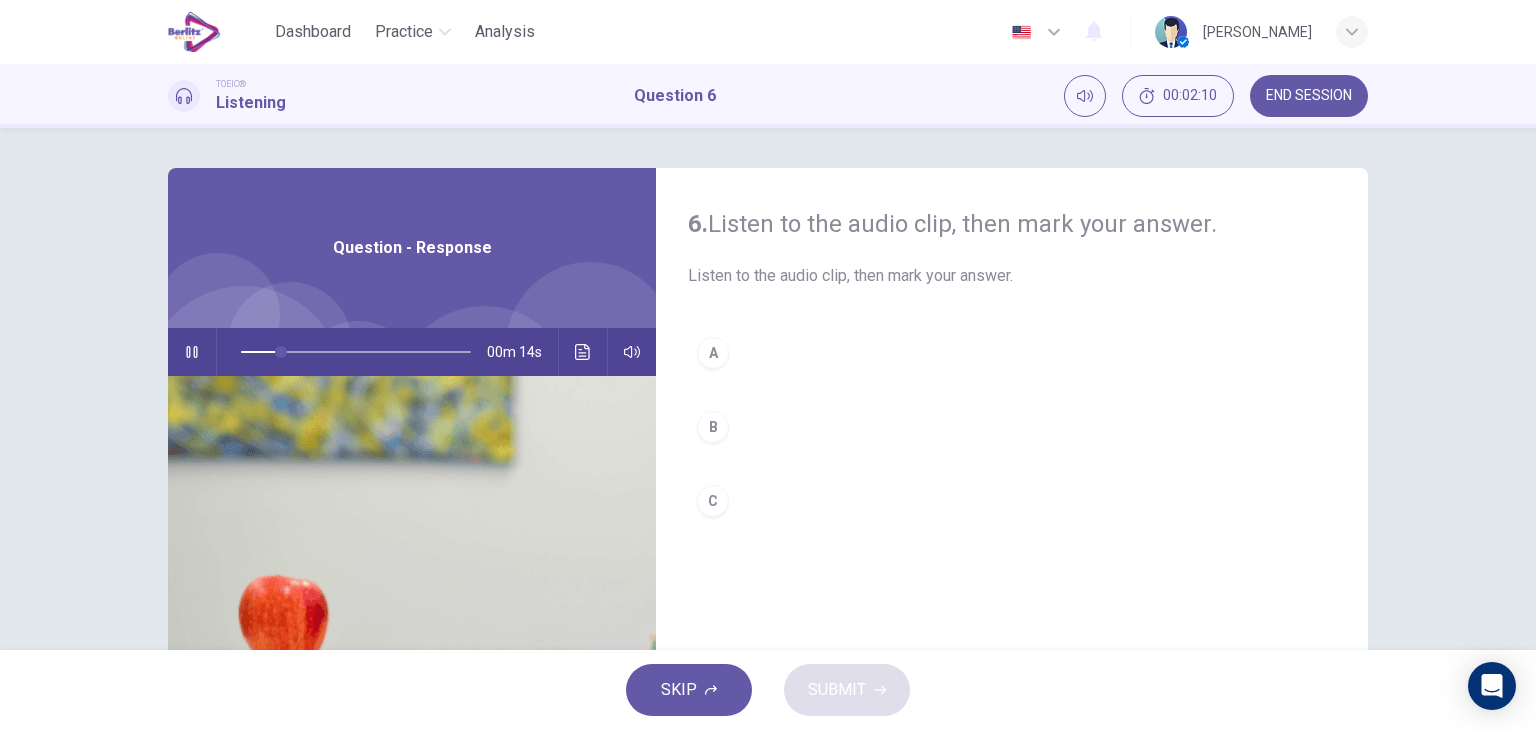 scroll, scrollTop: 0, scrollLeft: 0, axis: both 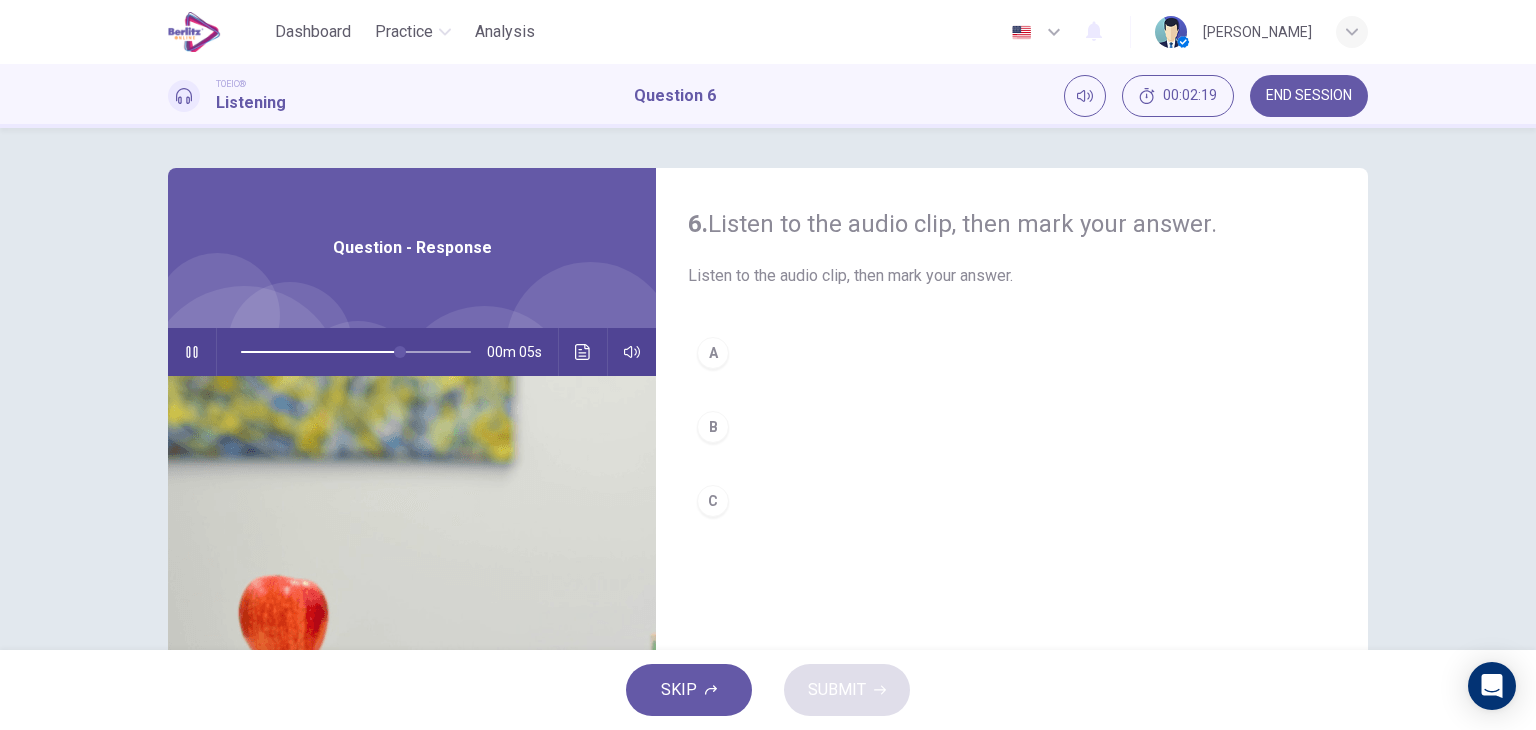 click on "A" at bounding box center (1012, 353) 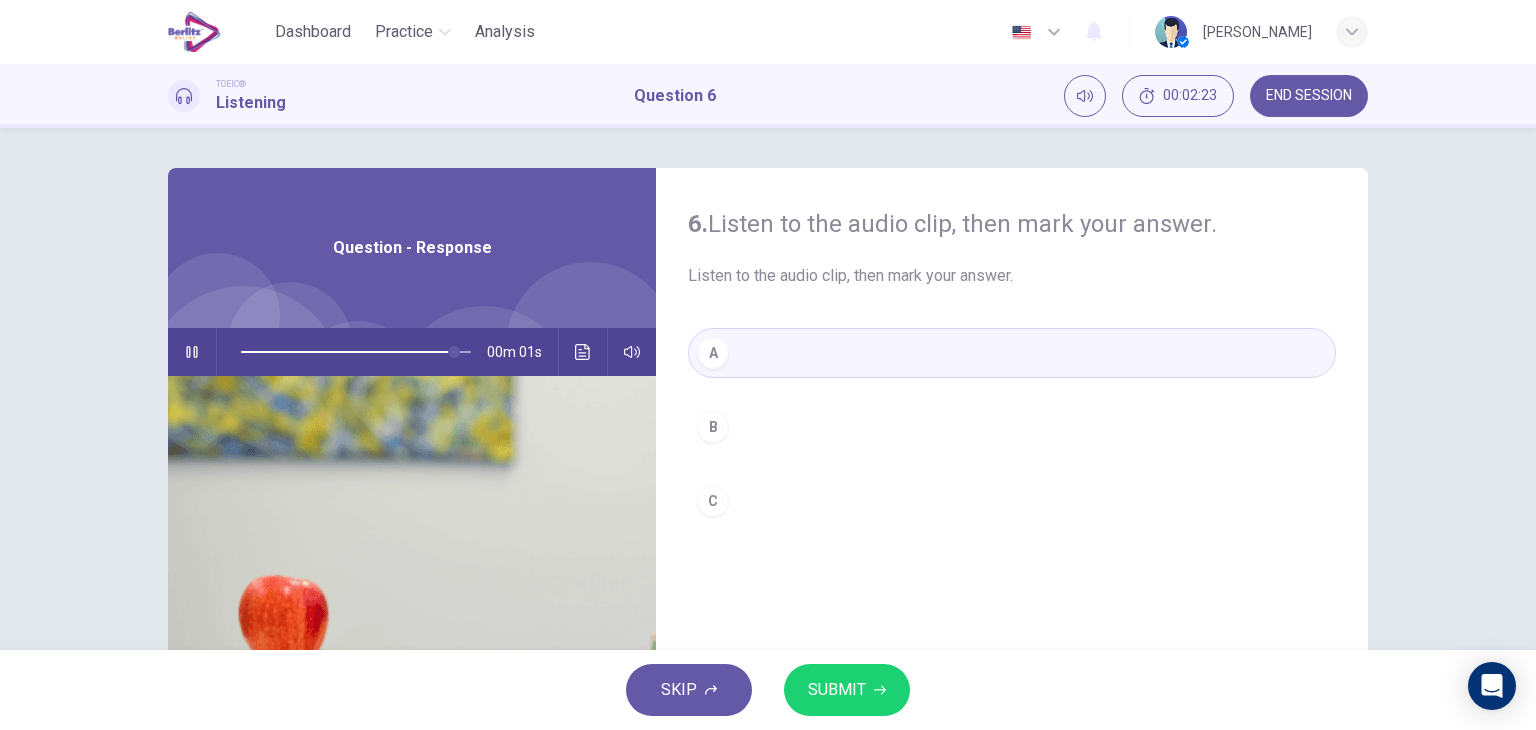 click on "SUBMIT" at bounding box center (847, 690) 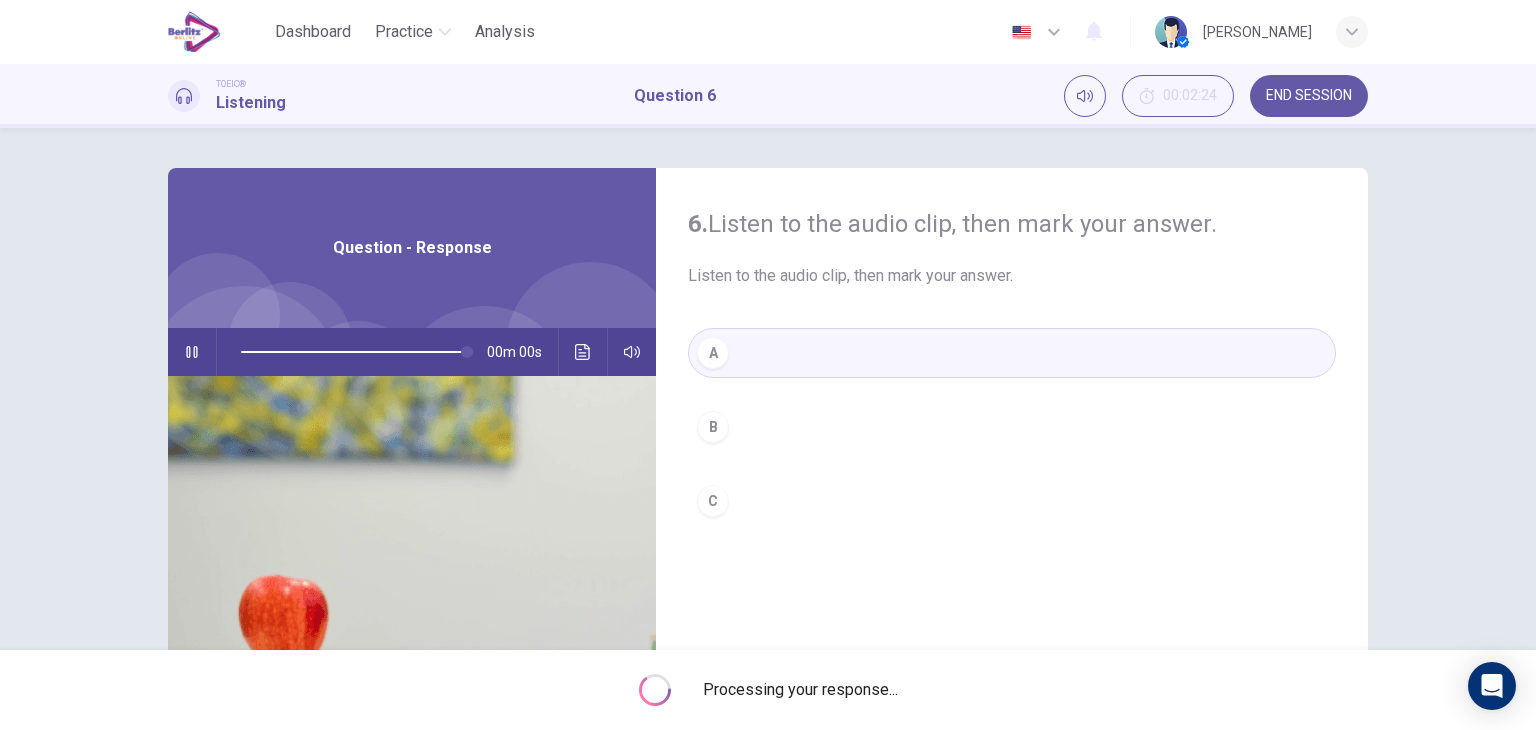 type on "*" 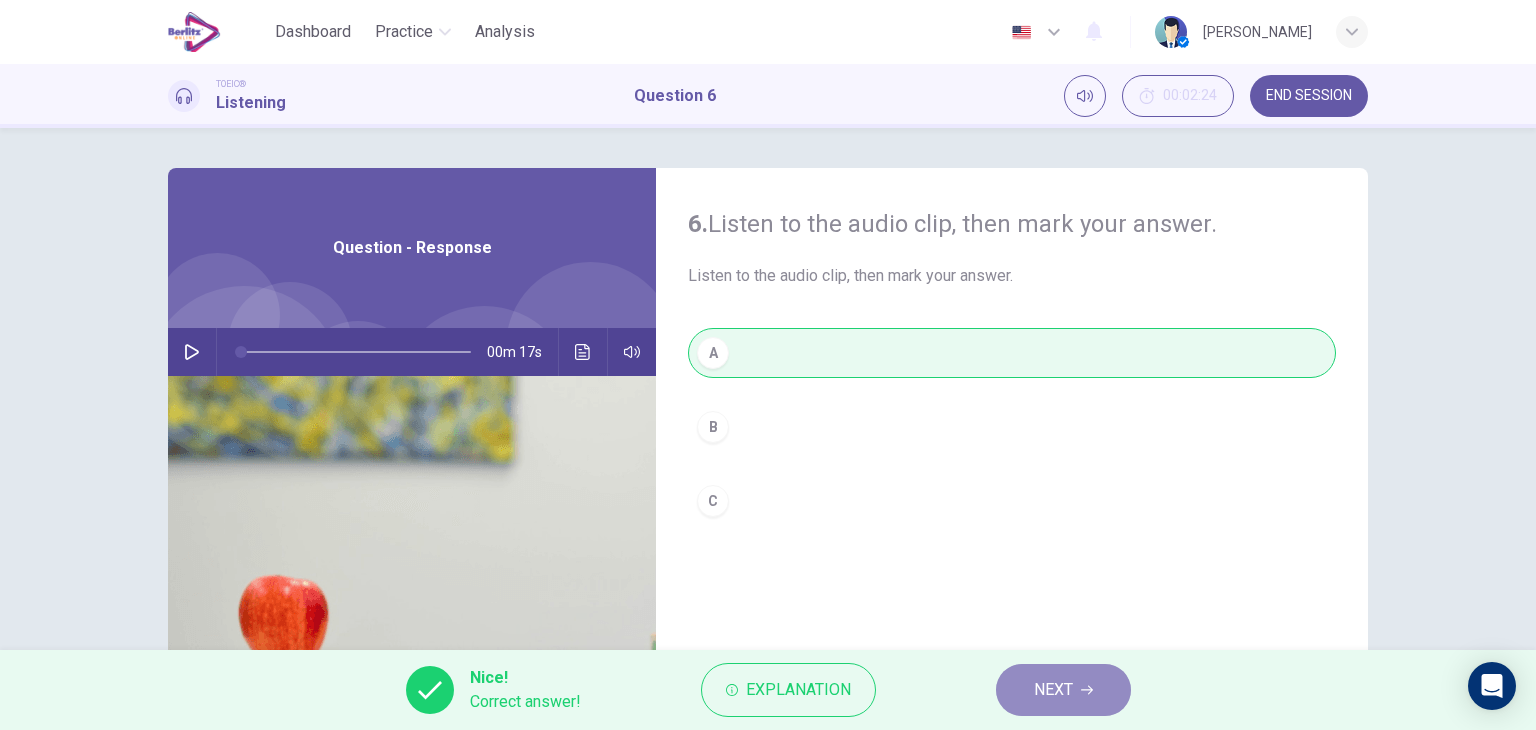 click on "NEXT" at bounding box center (1063, 690) 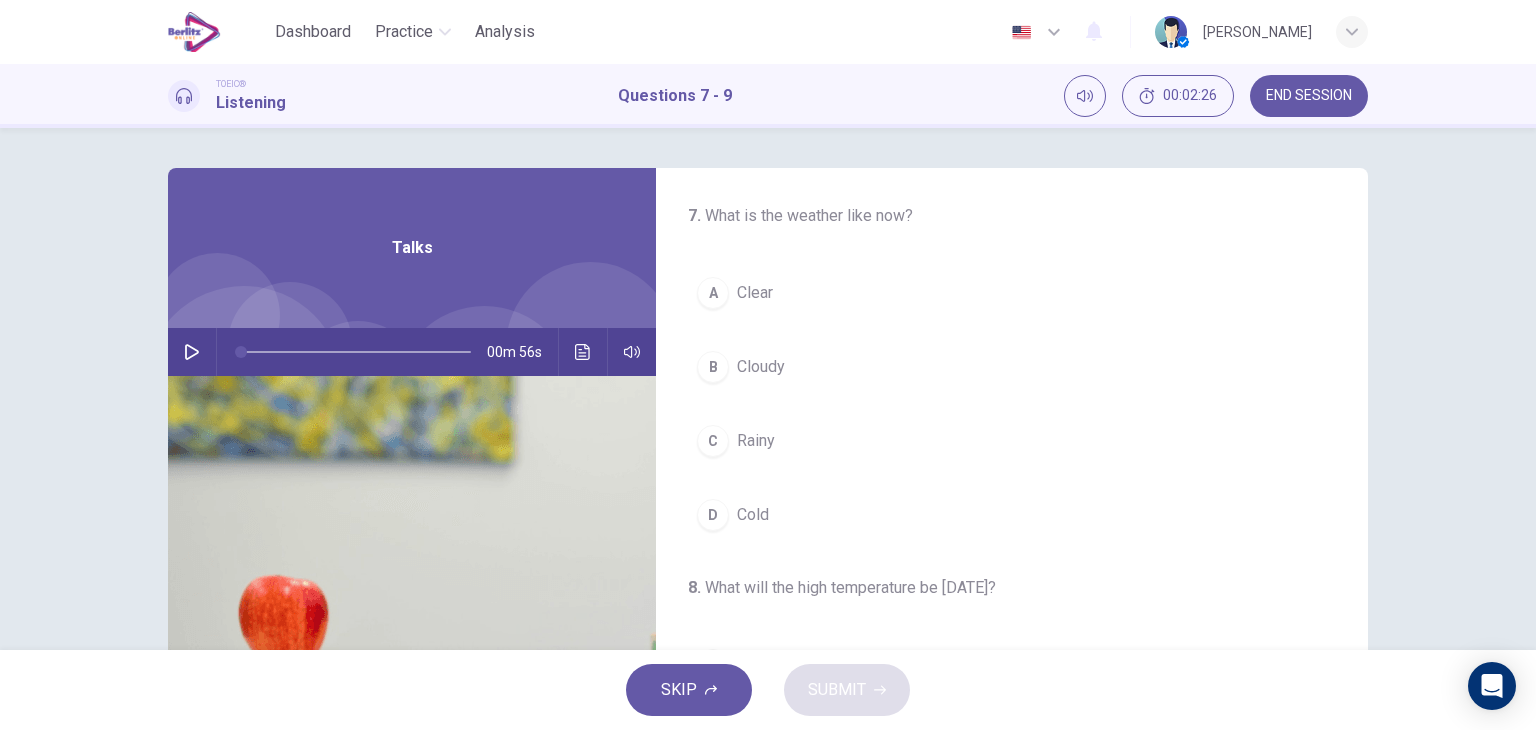 click 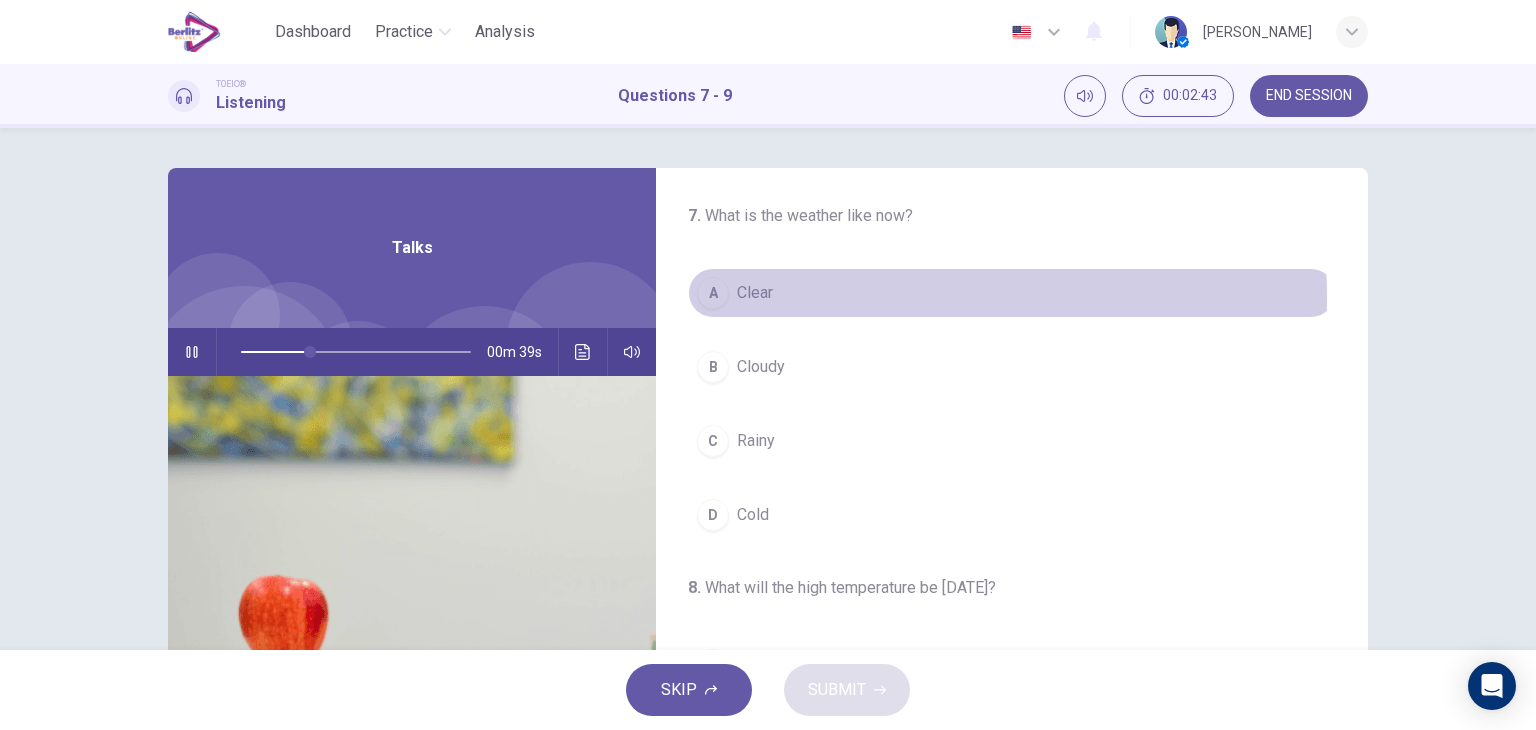 click on "Clear" at bounding box center (755, 293) 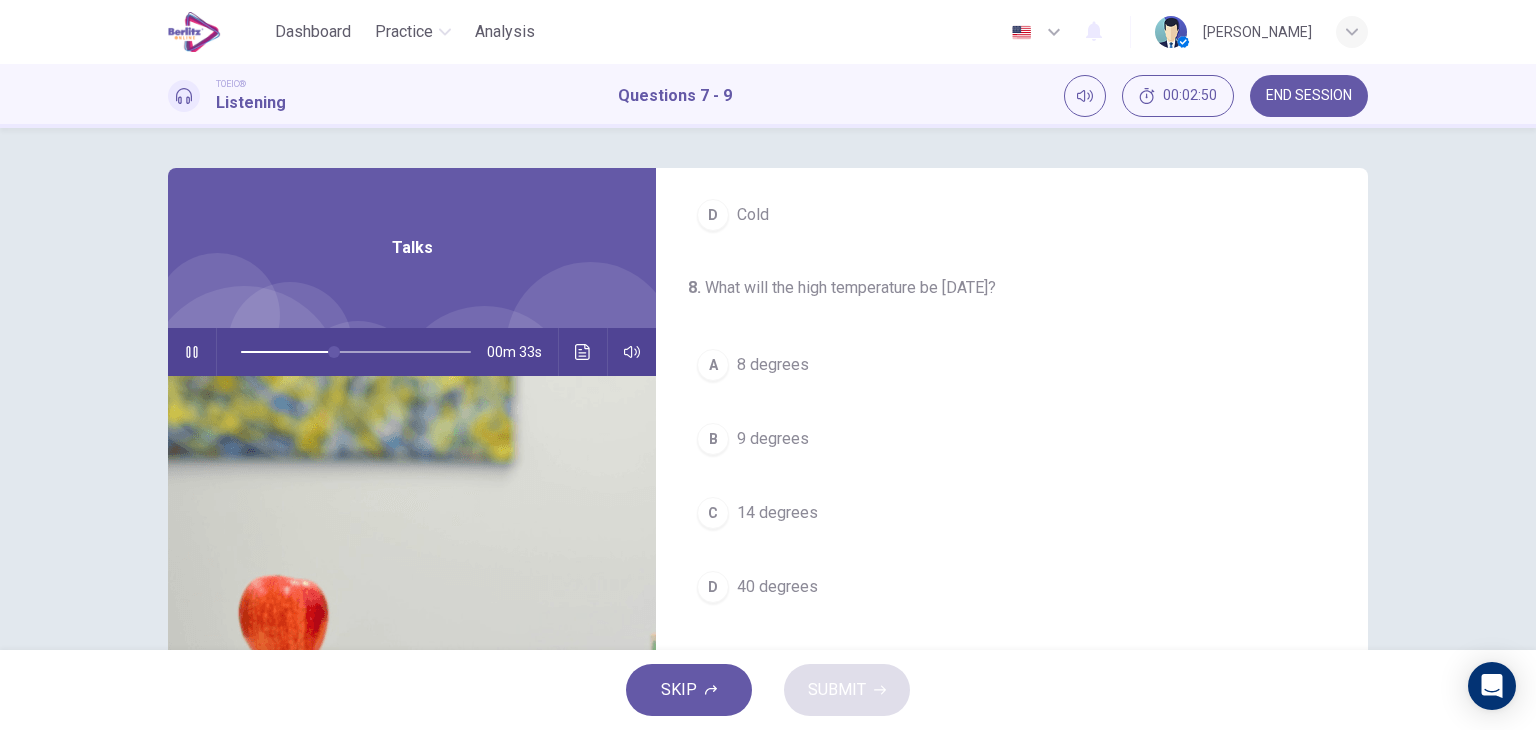 scroll, scrollTop: 400, scrollLeft: 0, axis: vertical 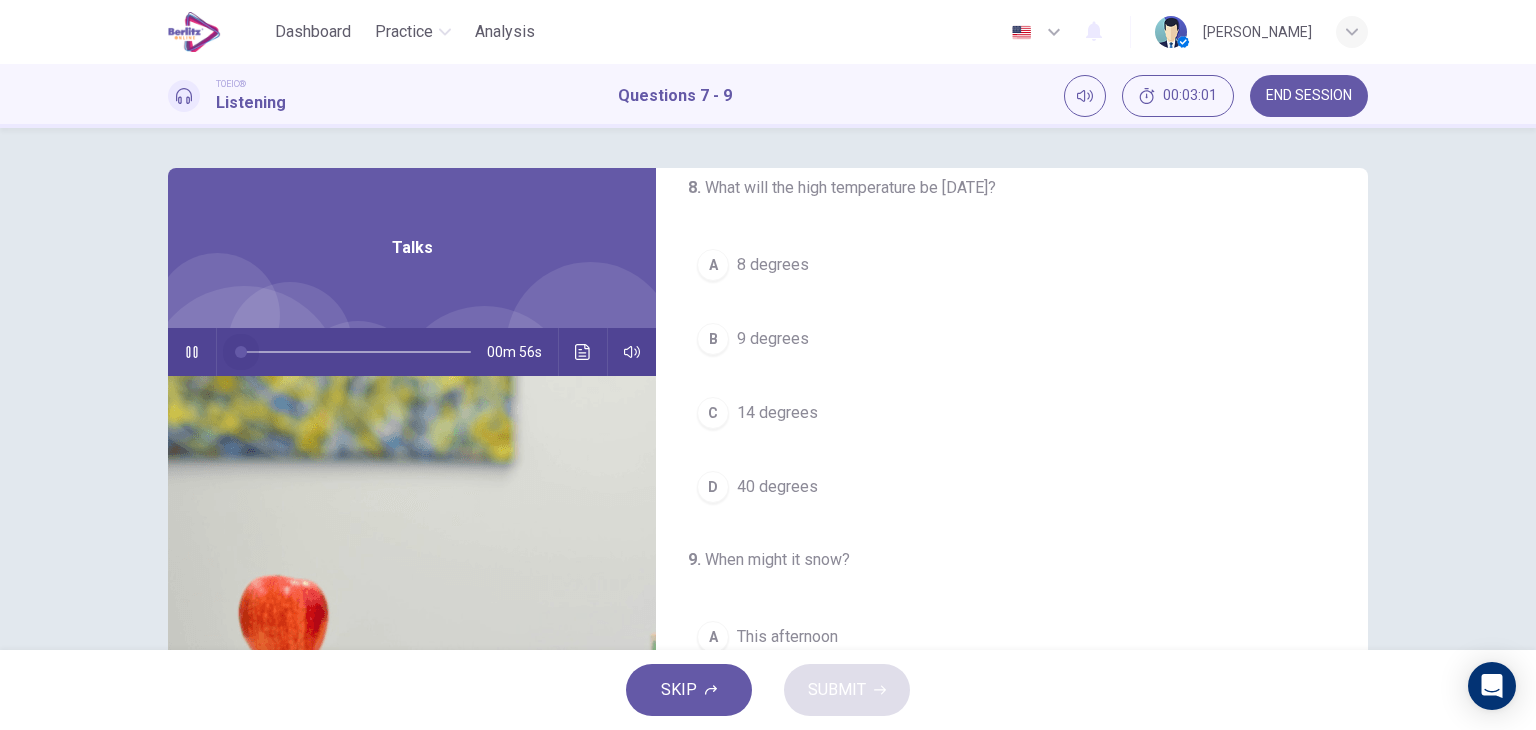drag, startPoint x: 366, startPoint y: 347, endPoint x: 166, endPoint y: 346, distance: 200.0025 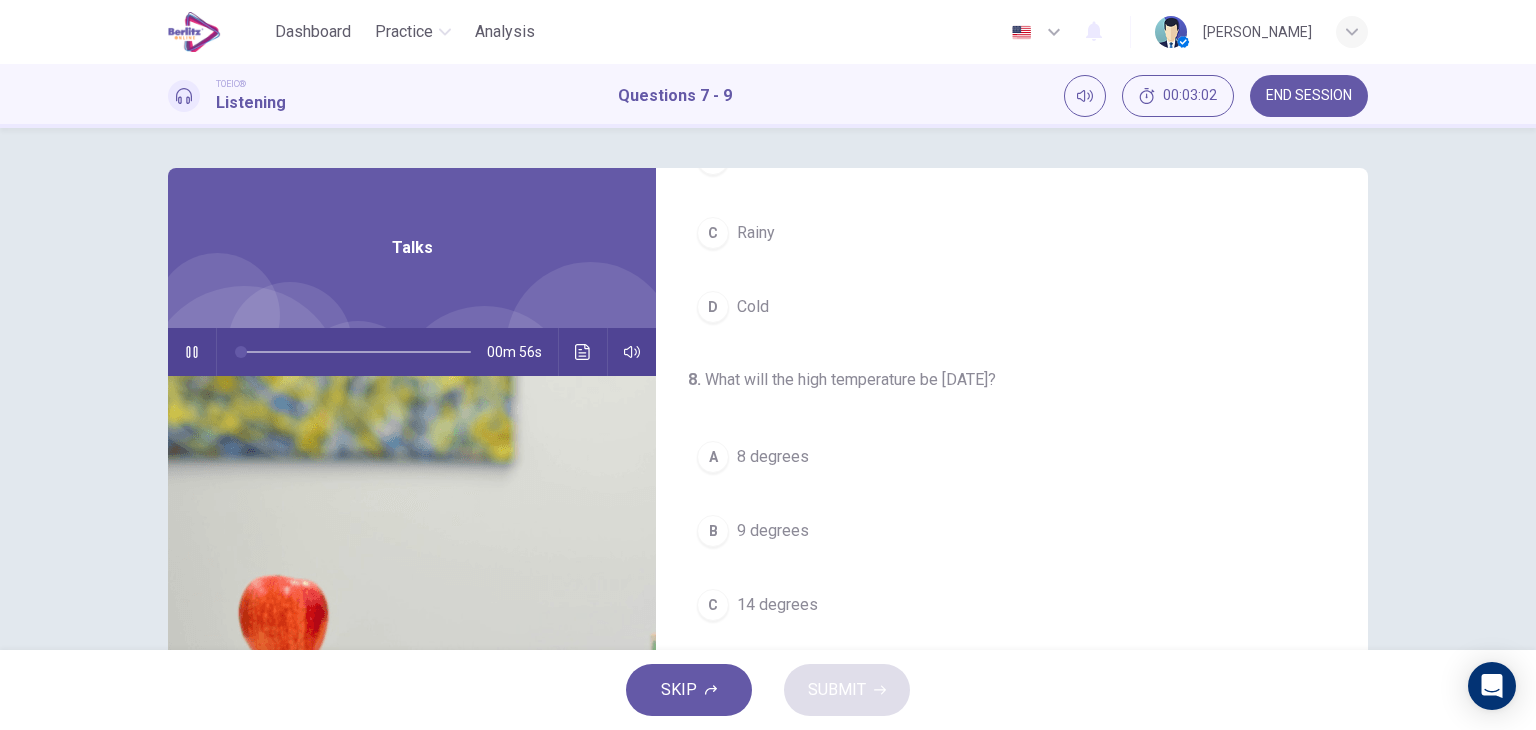 scroll, scrollTop: 0, scrollLeft: 0, axis: both 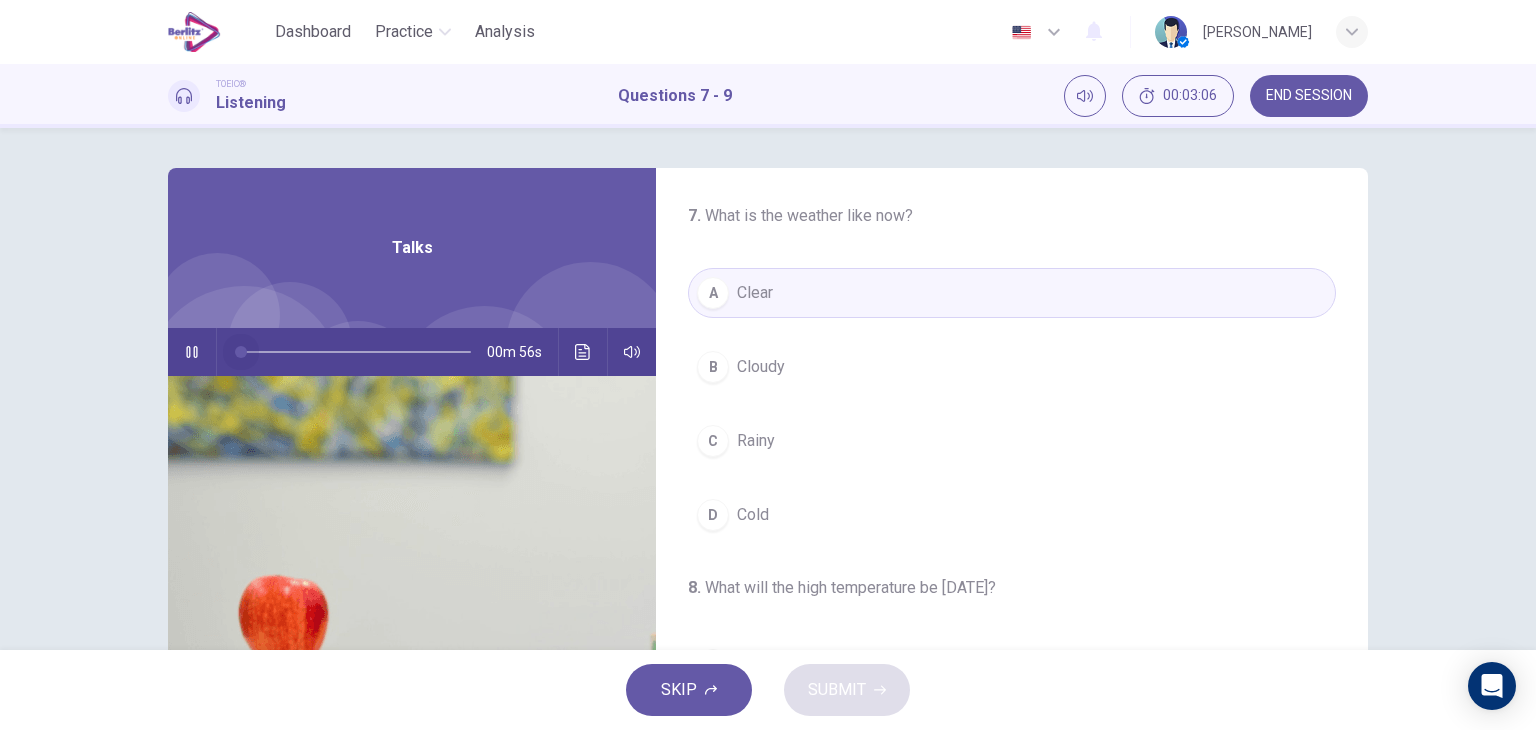 click on "00m 56s" at bounding box center [412, 352] 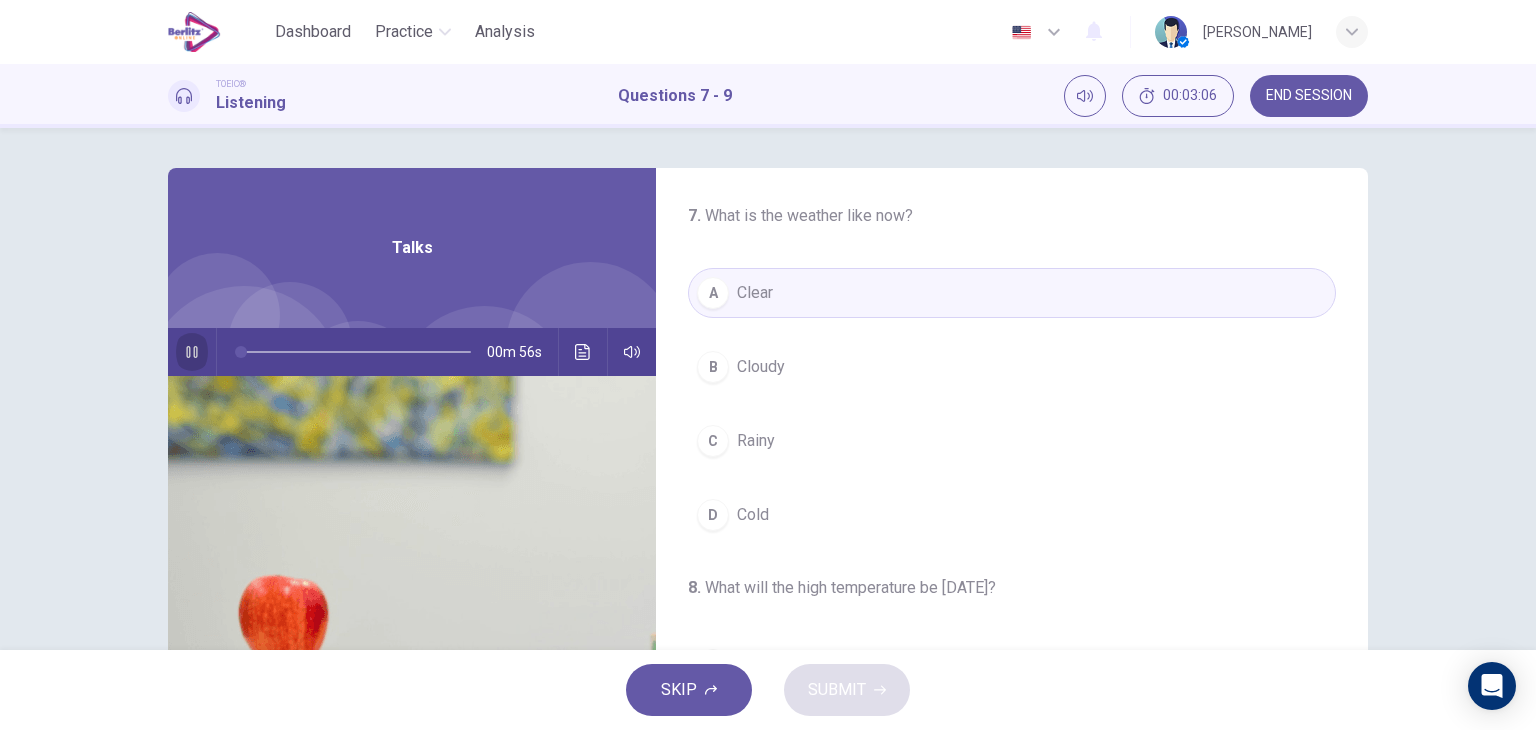 click 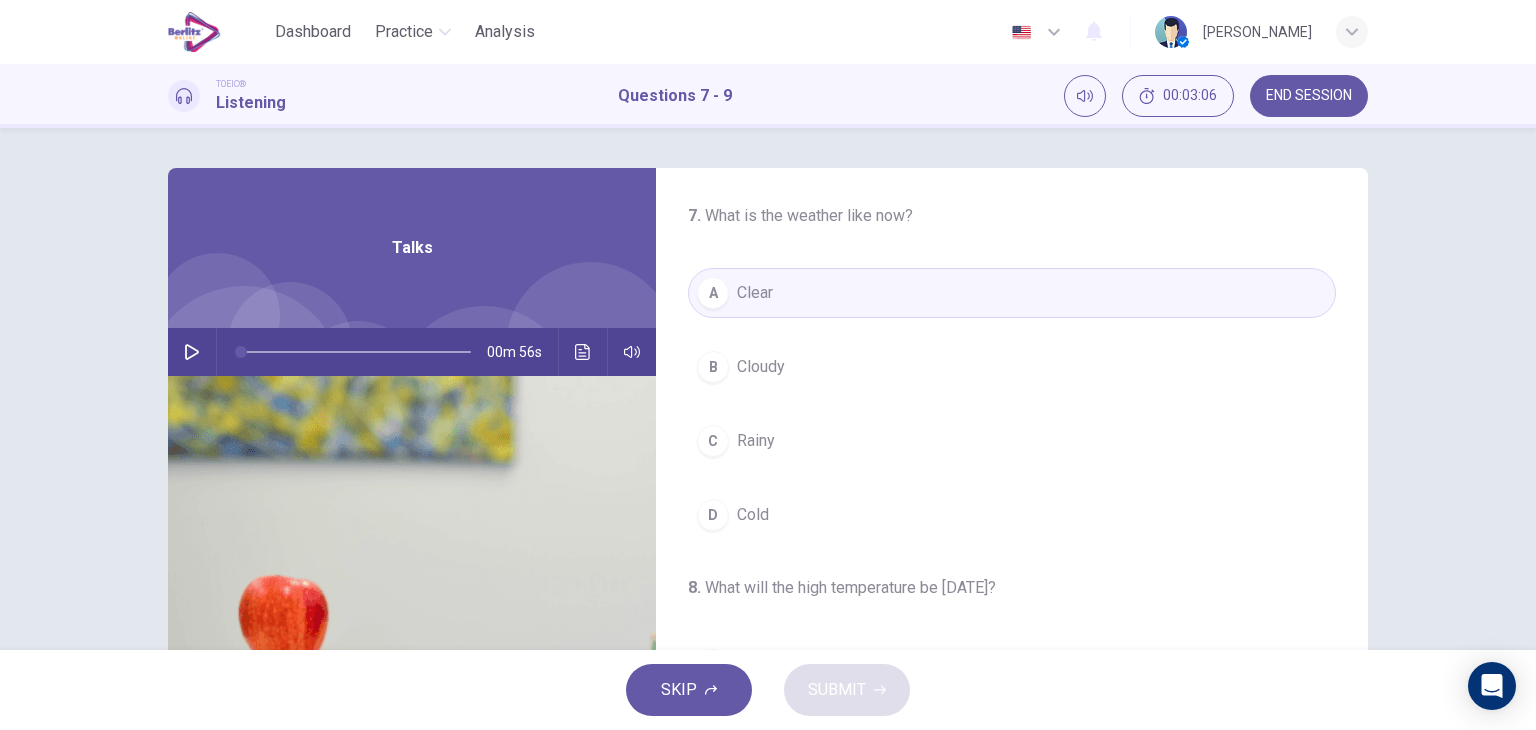 click 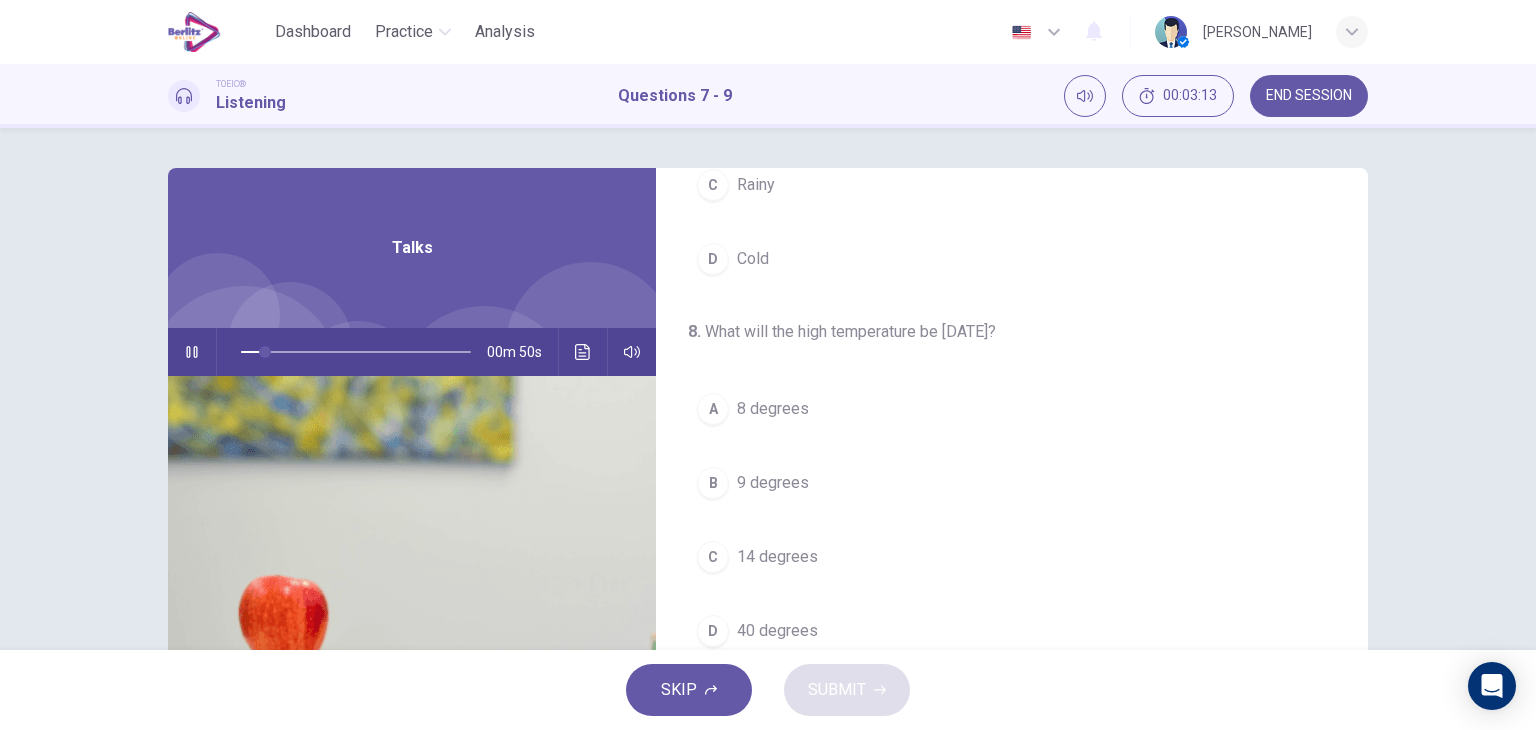 scroll, scrollTop: 300, scrollLeft: 0, axis: vertical 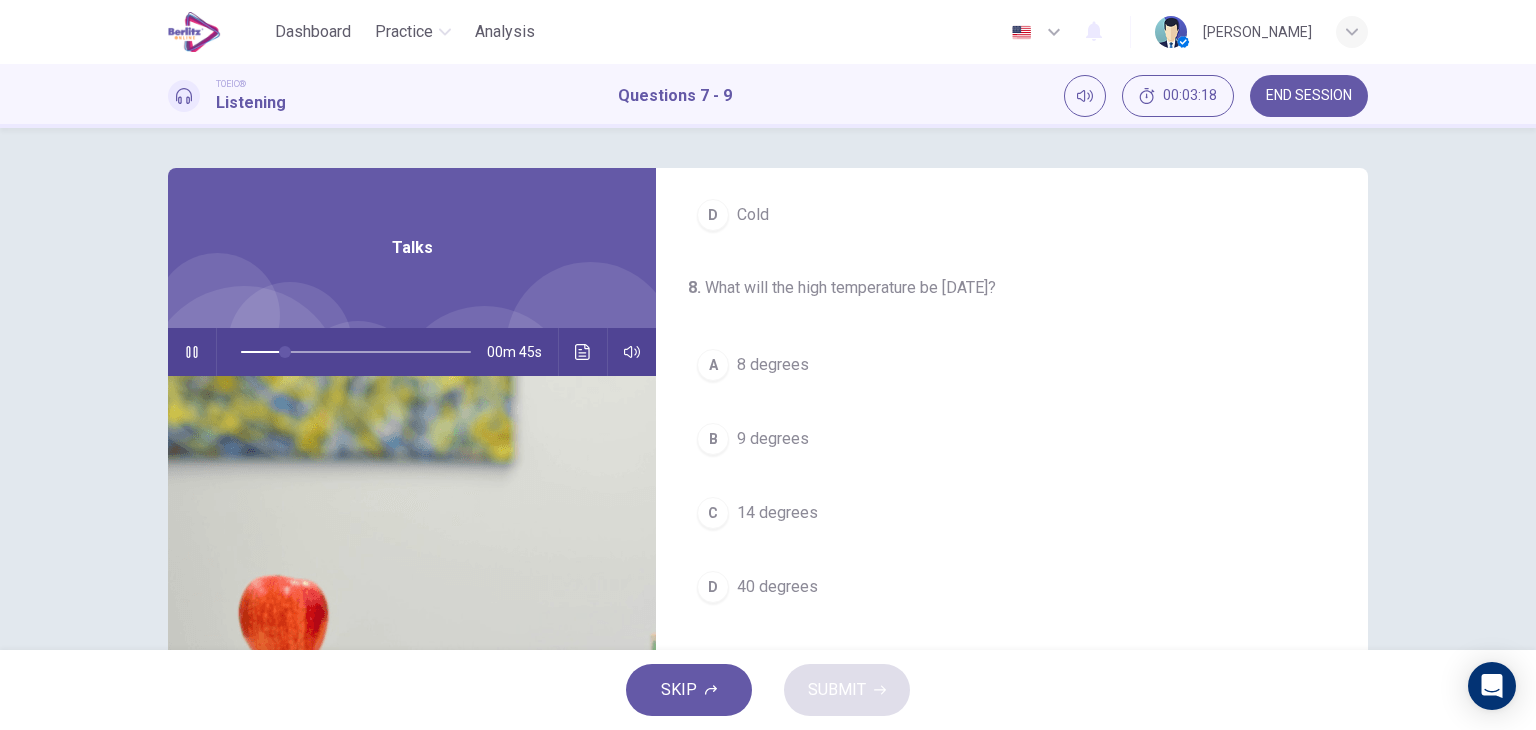 click on "D 40 degrees" at bounding box center (1012, 587) 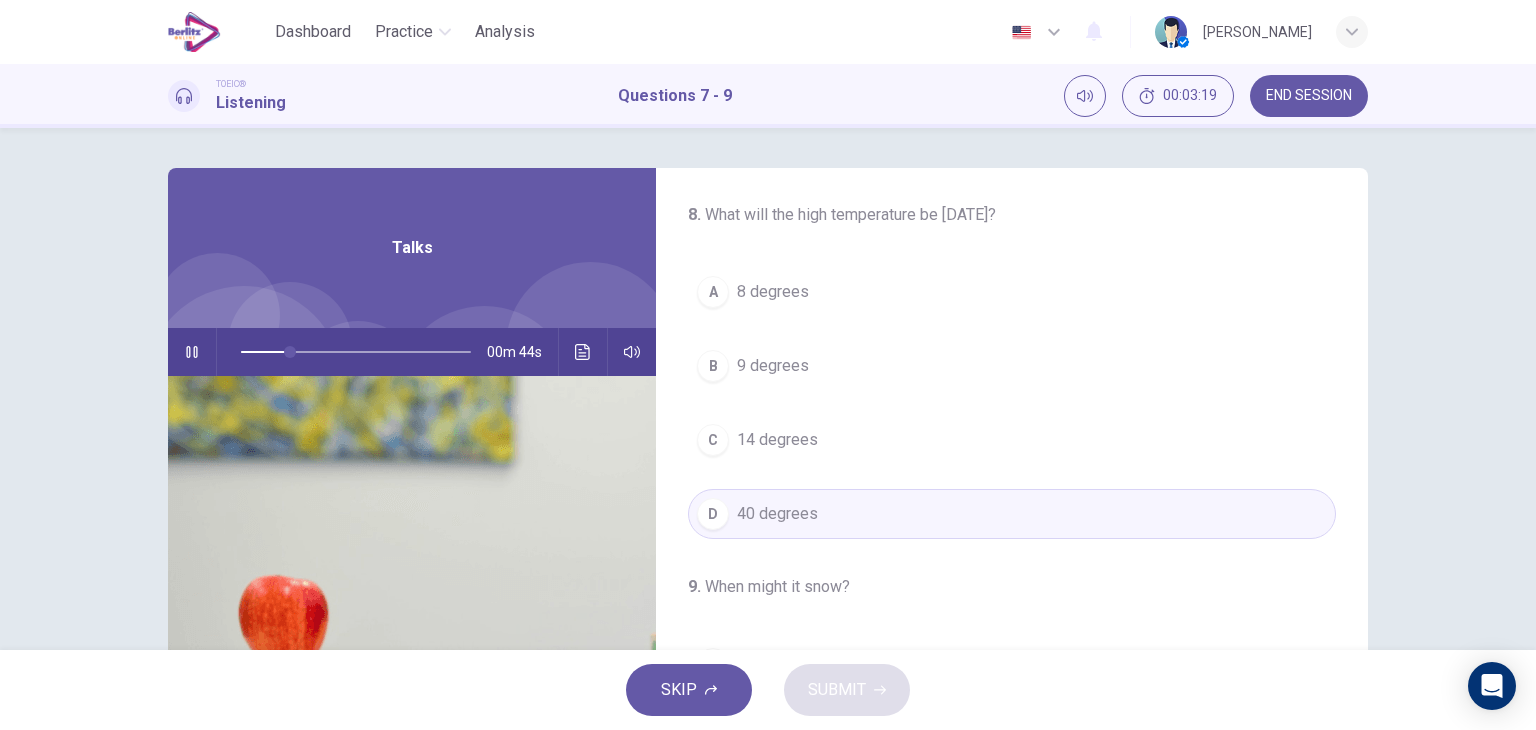 scroll, scrollTop: 452, scrollLeft: 0, axis: vertical 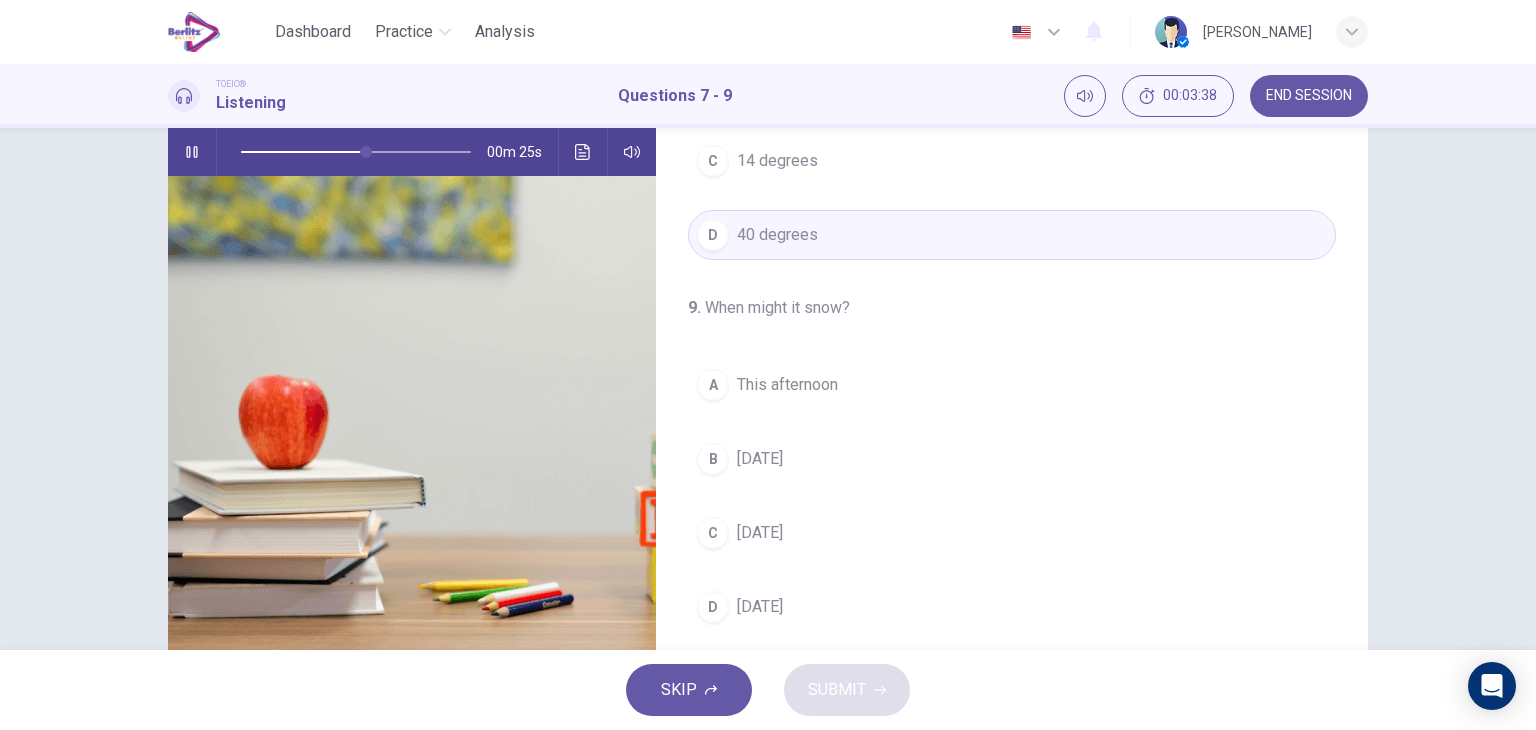 click on "C [DATE]" at bounding box center [1012, 533] 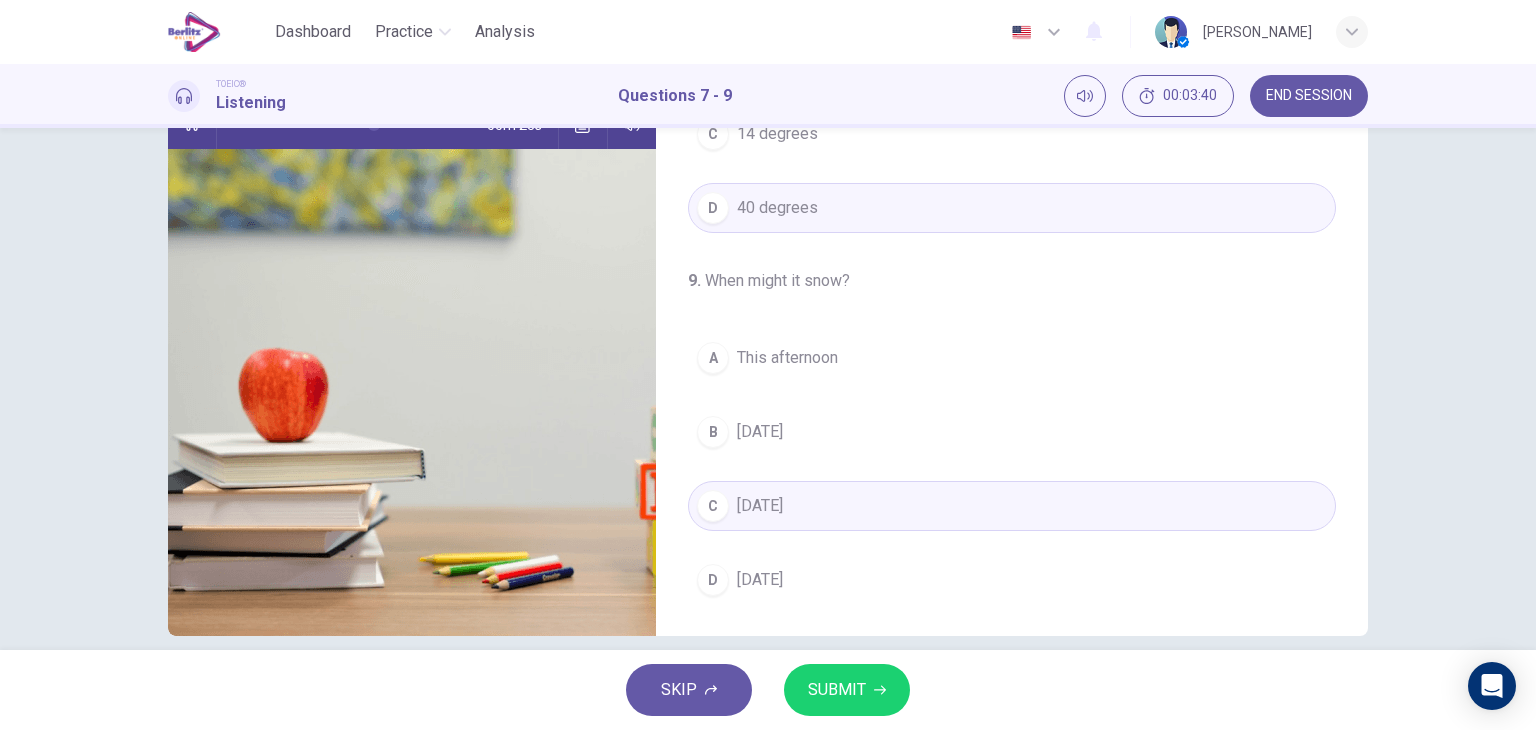 scroll, scrollTop: 253, scrollLeft: 0, axis: vertical 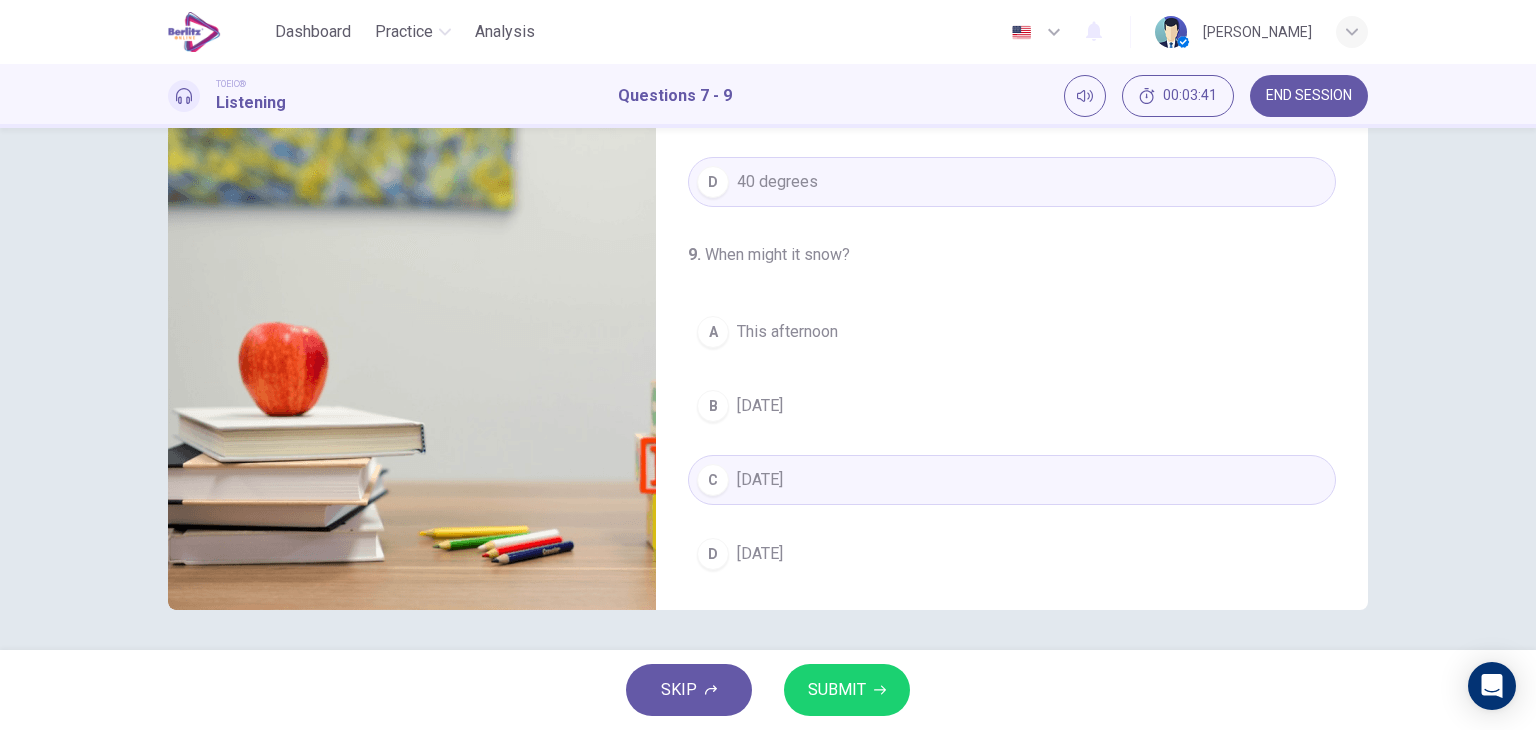 click 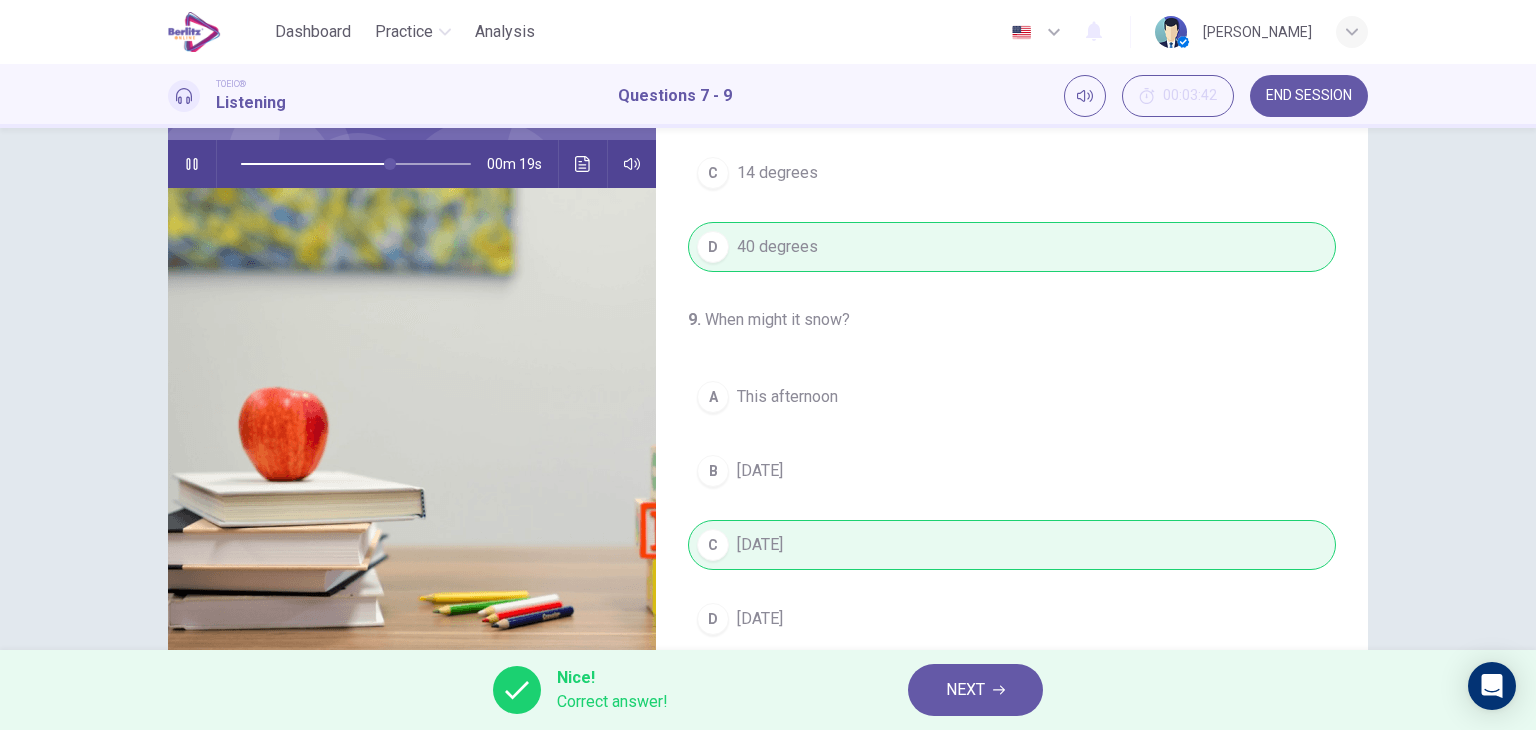scroll, scrollTop: 0, scrollLeft: 0, axis: both 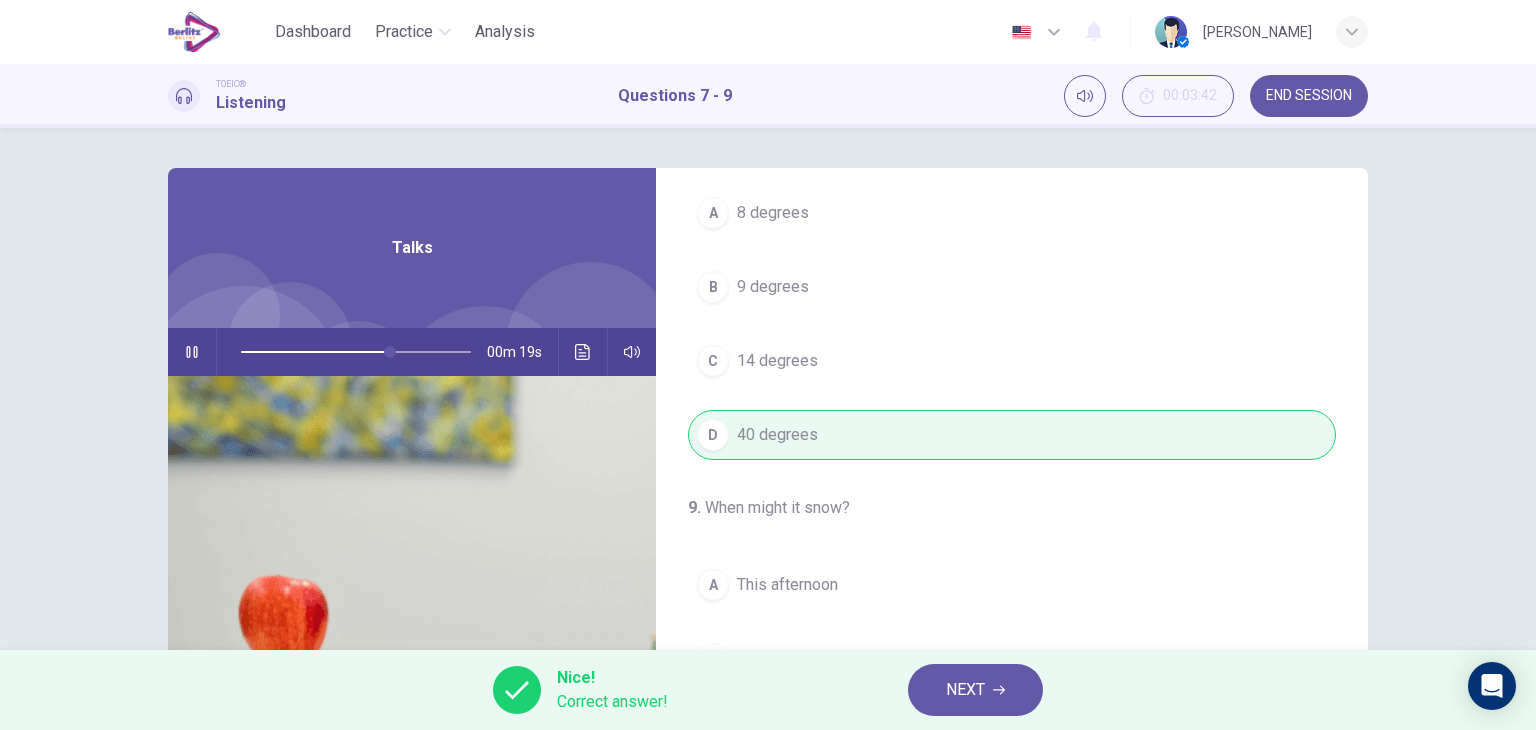type on "**" 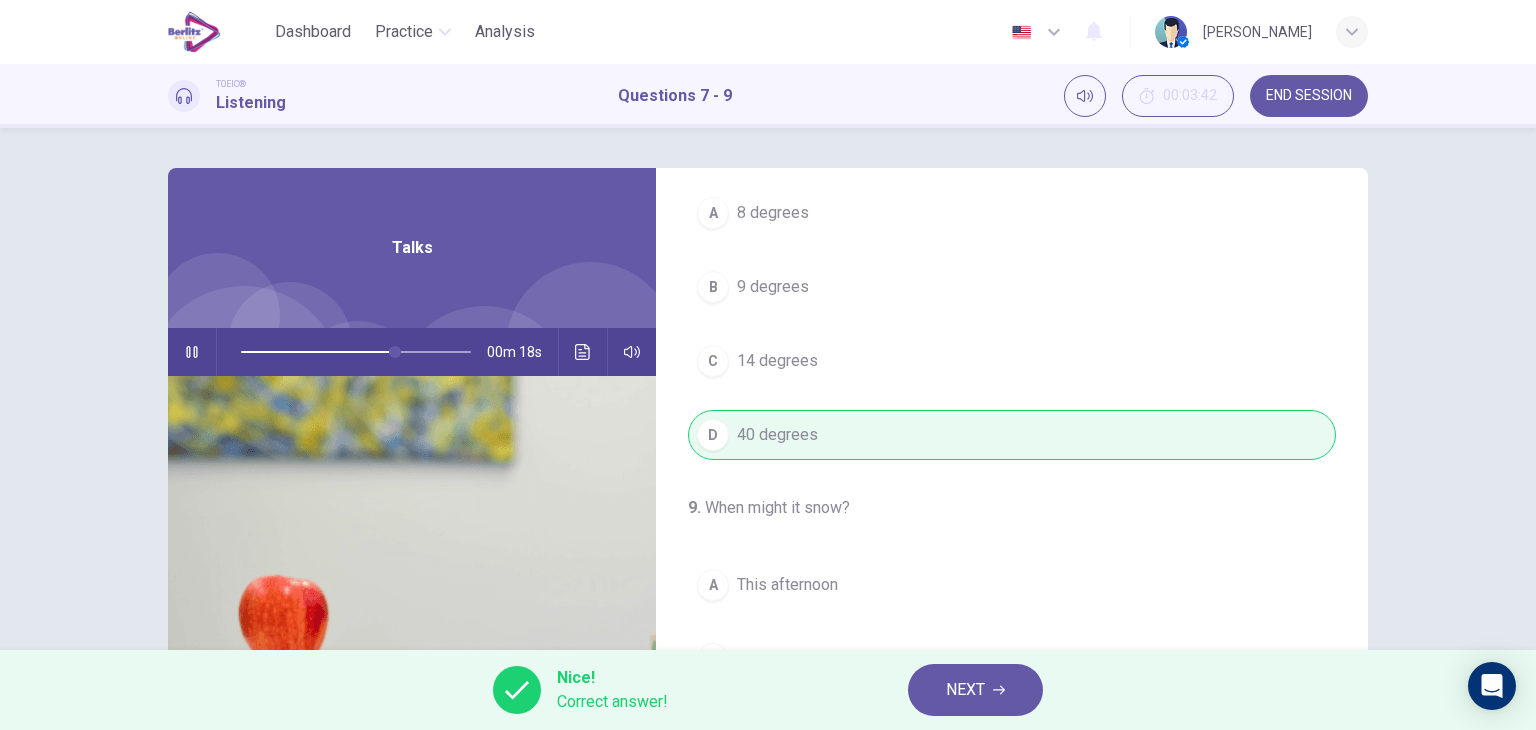click on "NEXT" at bounding box center (975, 690) 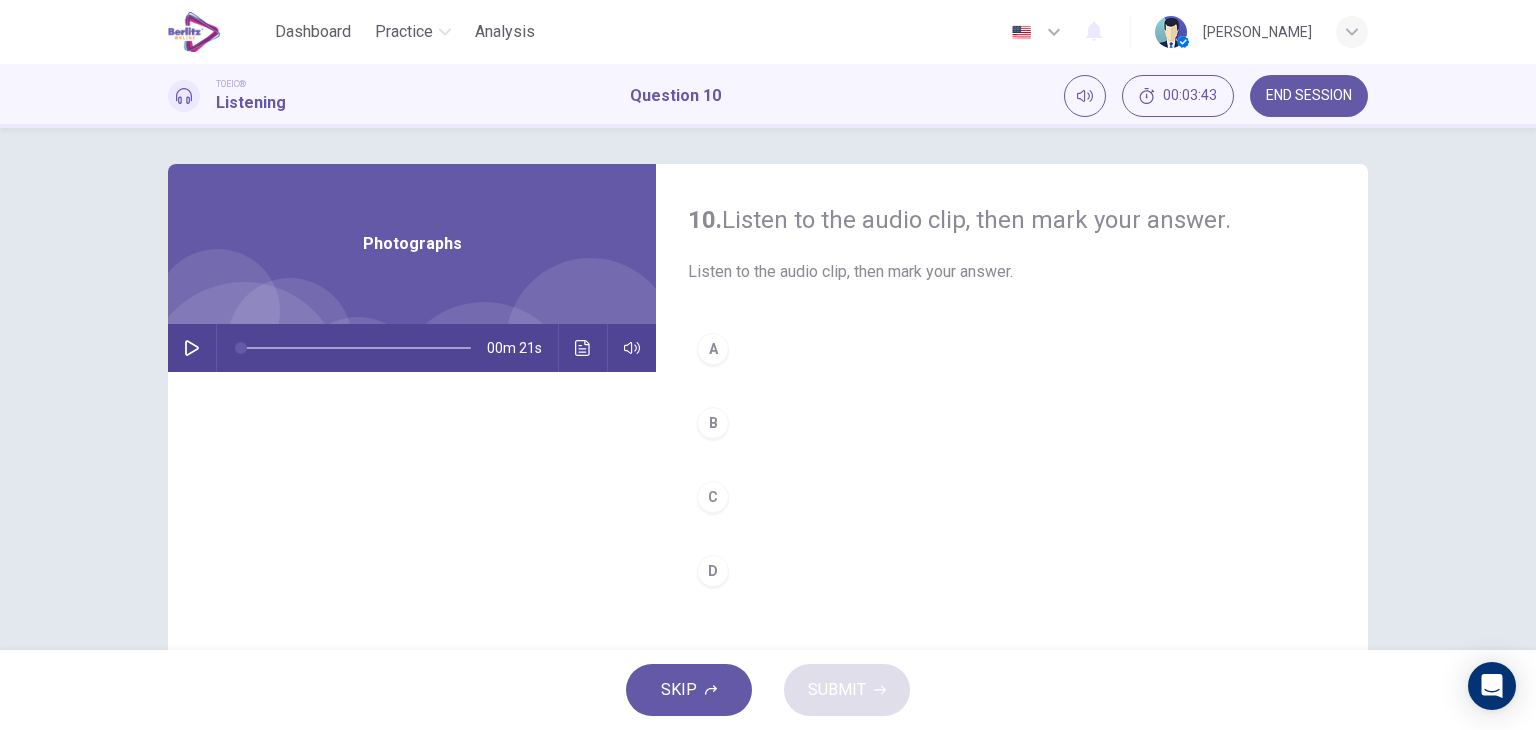 scroll, scrollTop: 0, scrollLeft: 0, axis: both 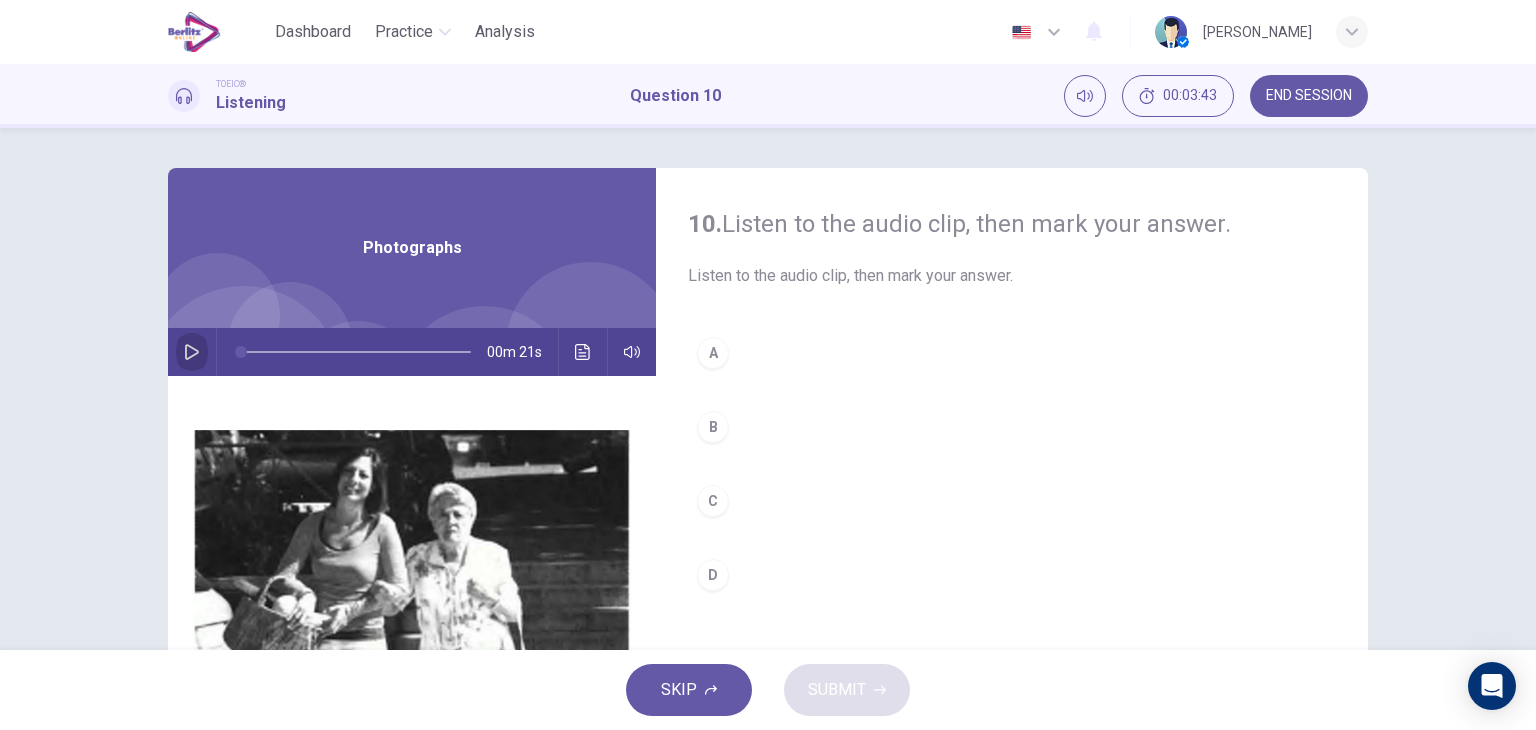 click 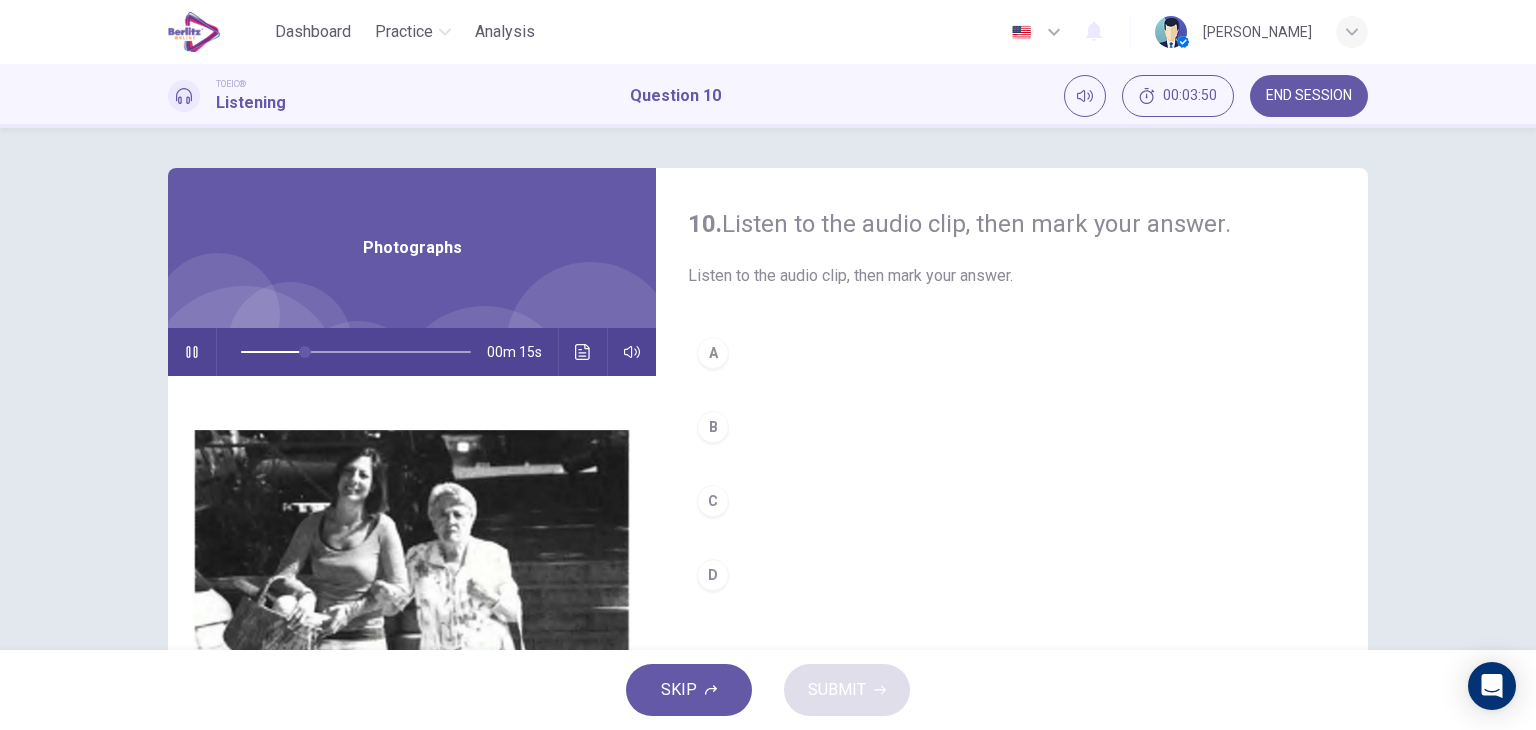 click 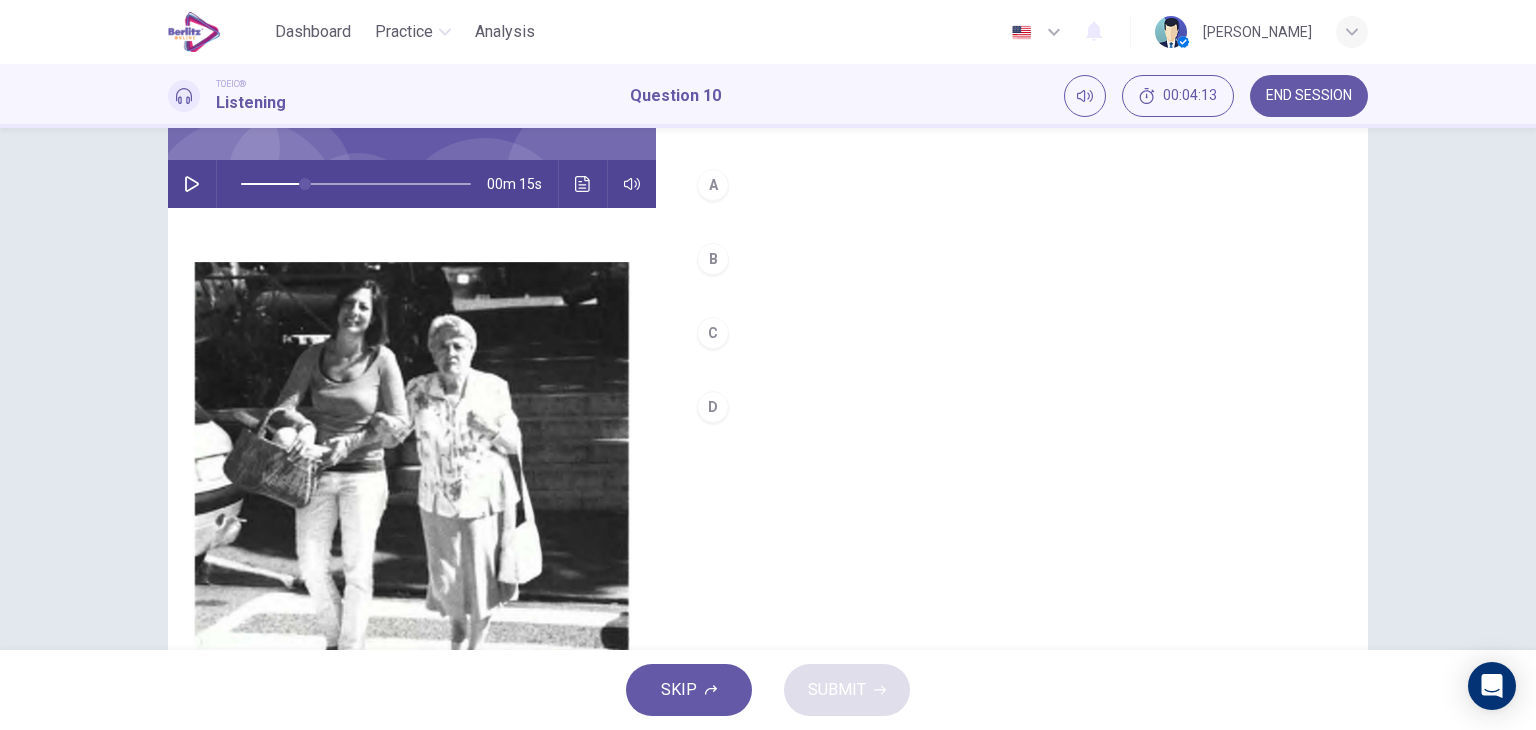 scroll, scrollTop: 53, scrollLeft: 0, axis: vertical 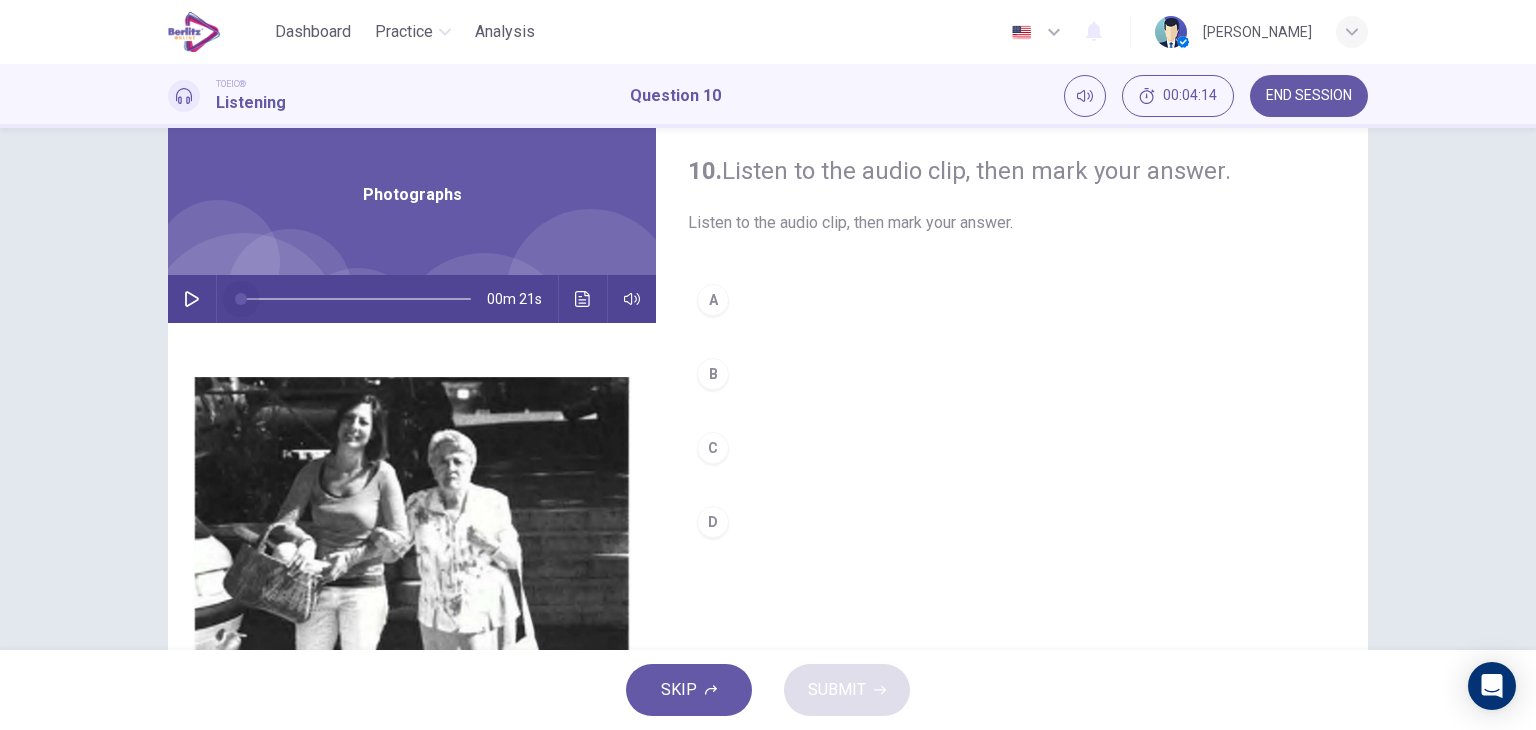 drag, startPoint x: 288, startPoint y: 292, endPoint x: 188, endPoint y: 294, distance: 100.02 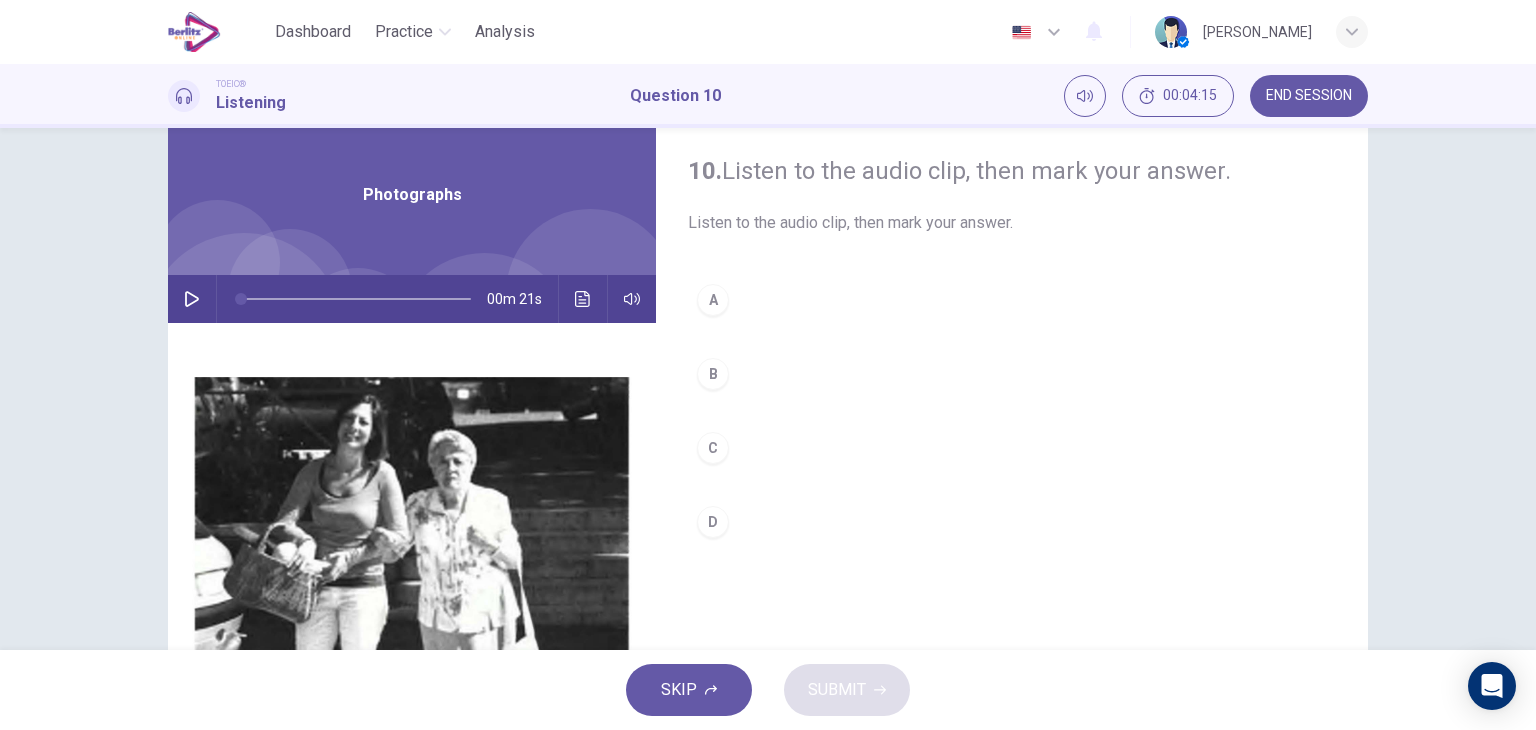 click 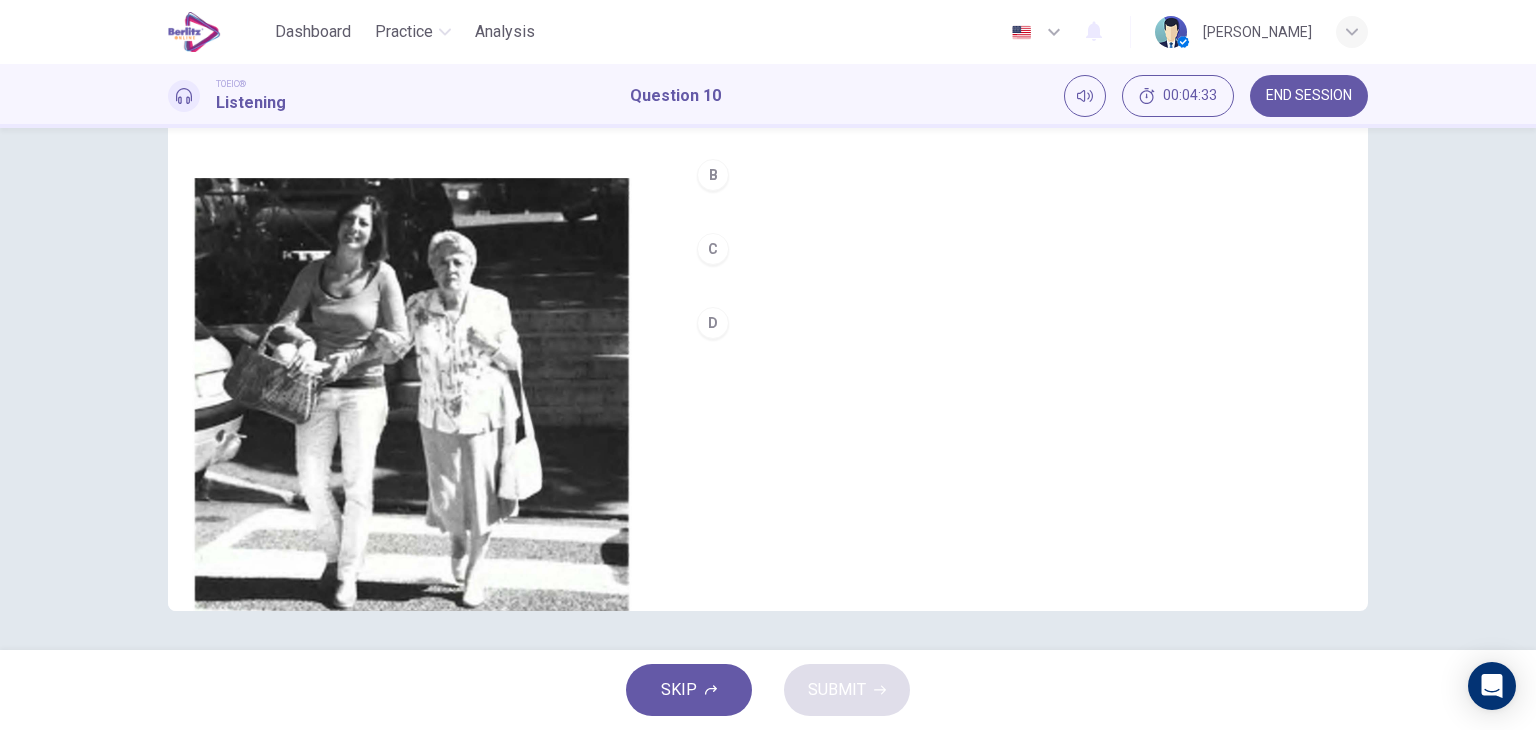 scroll, scrollTop: 253, scrollLeft: 0, axis: vertical 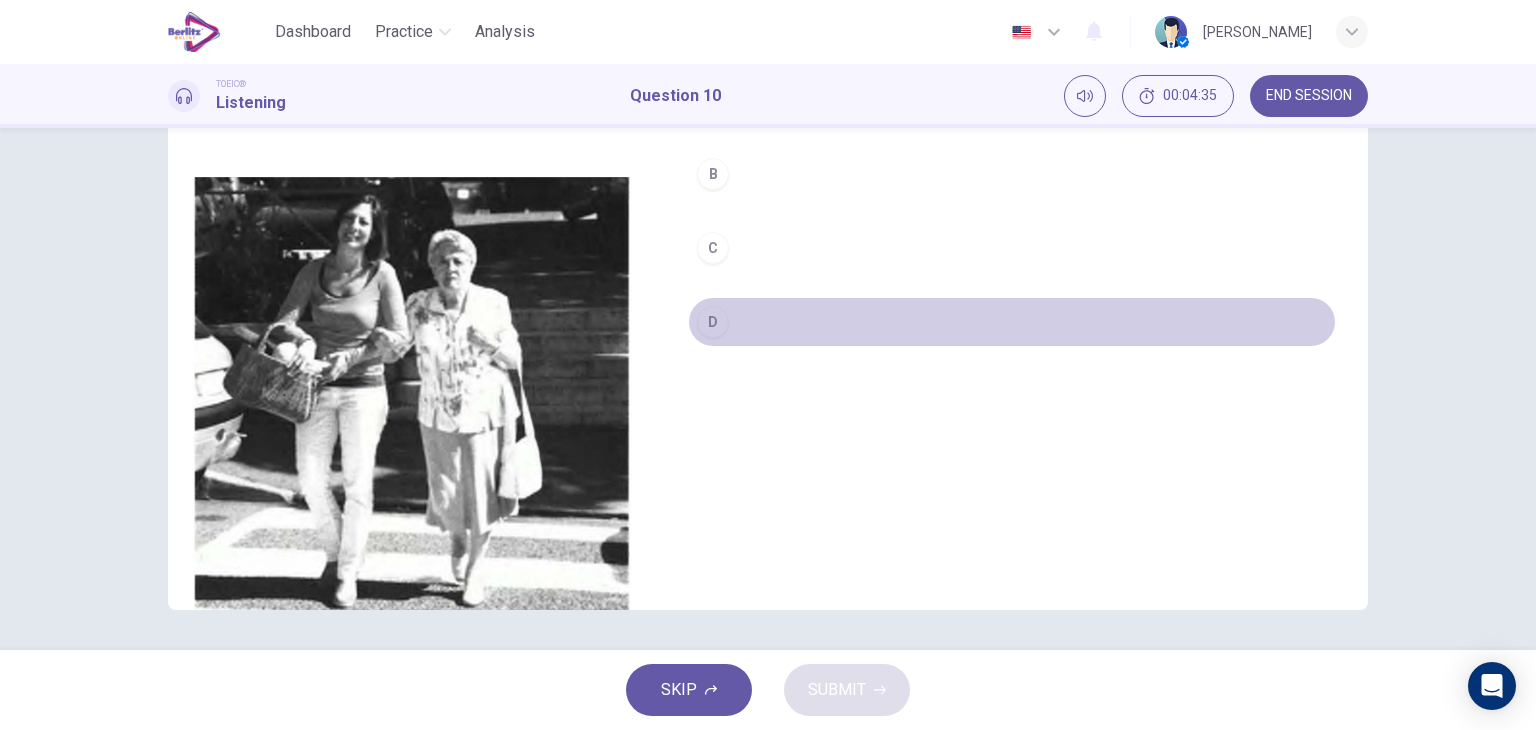 click on "D" at bounding box center (713, 322) 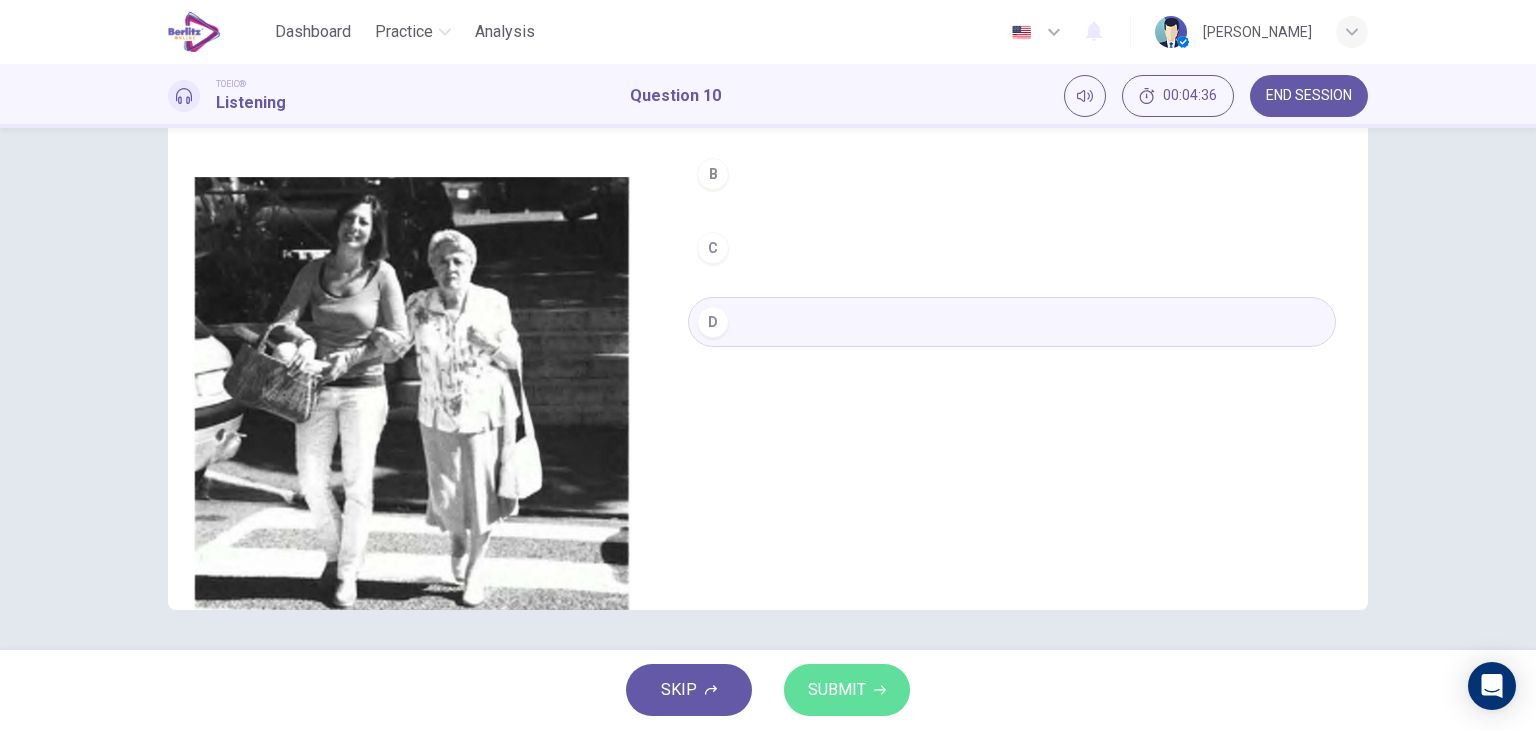 click 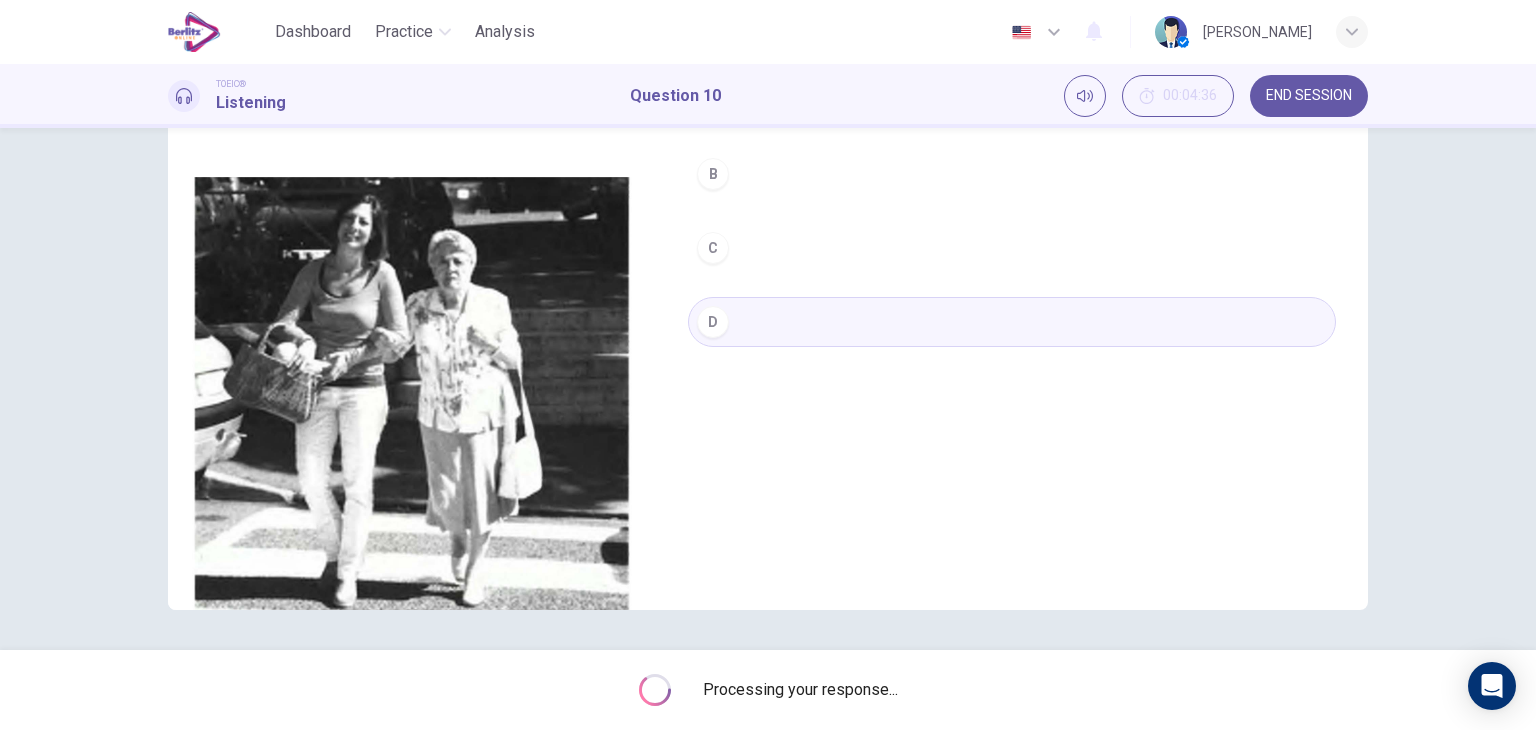type on "*" 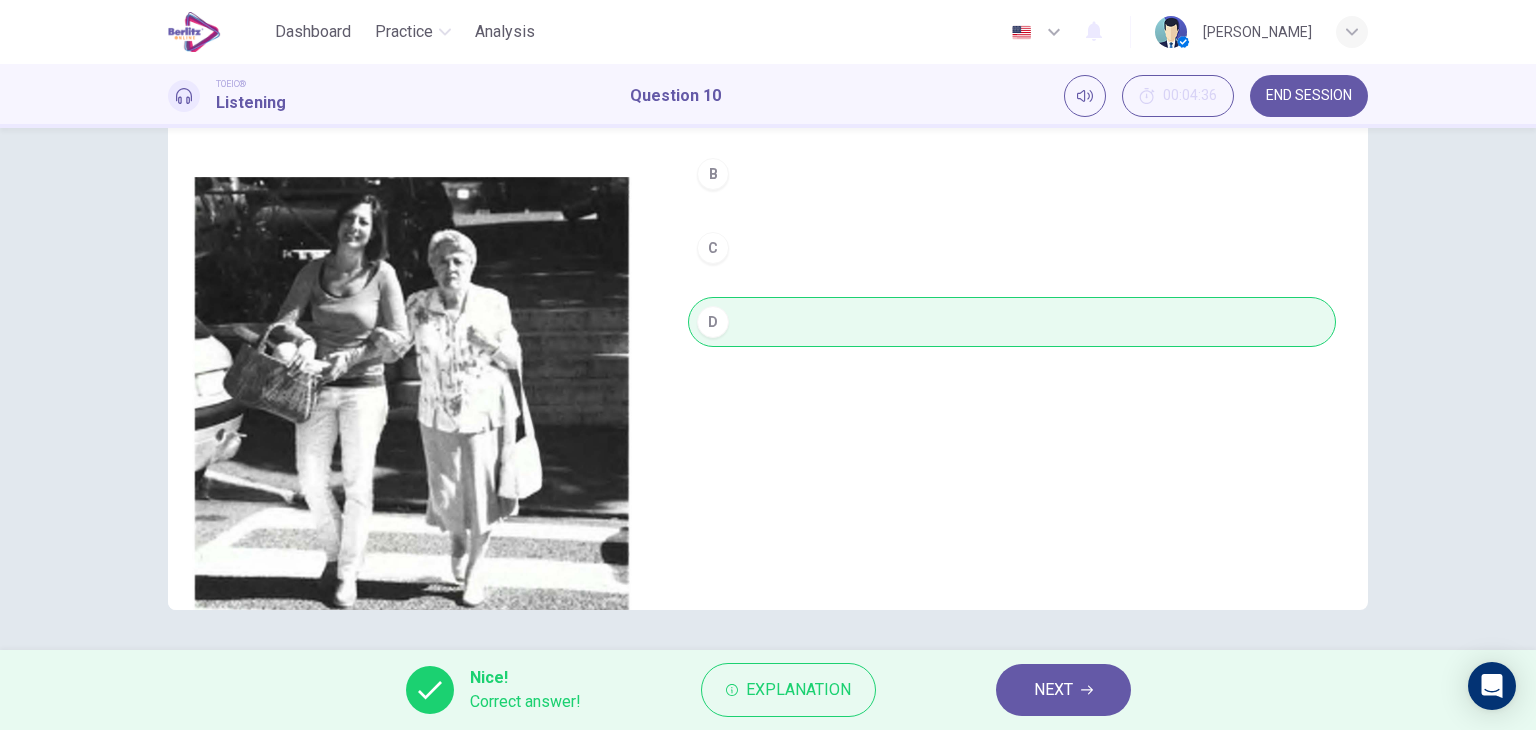 click on "NEXT" at bounding box center [1053, 690] 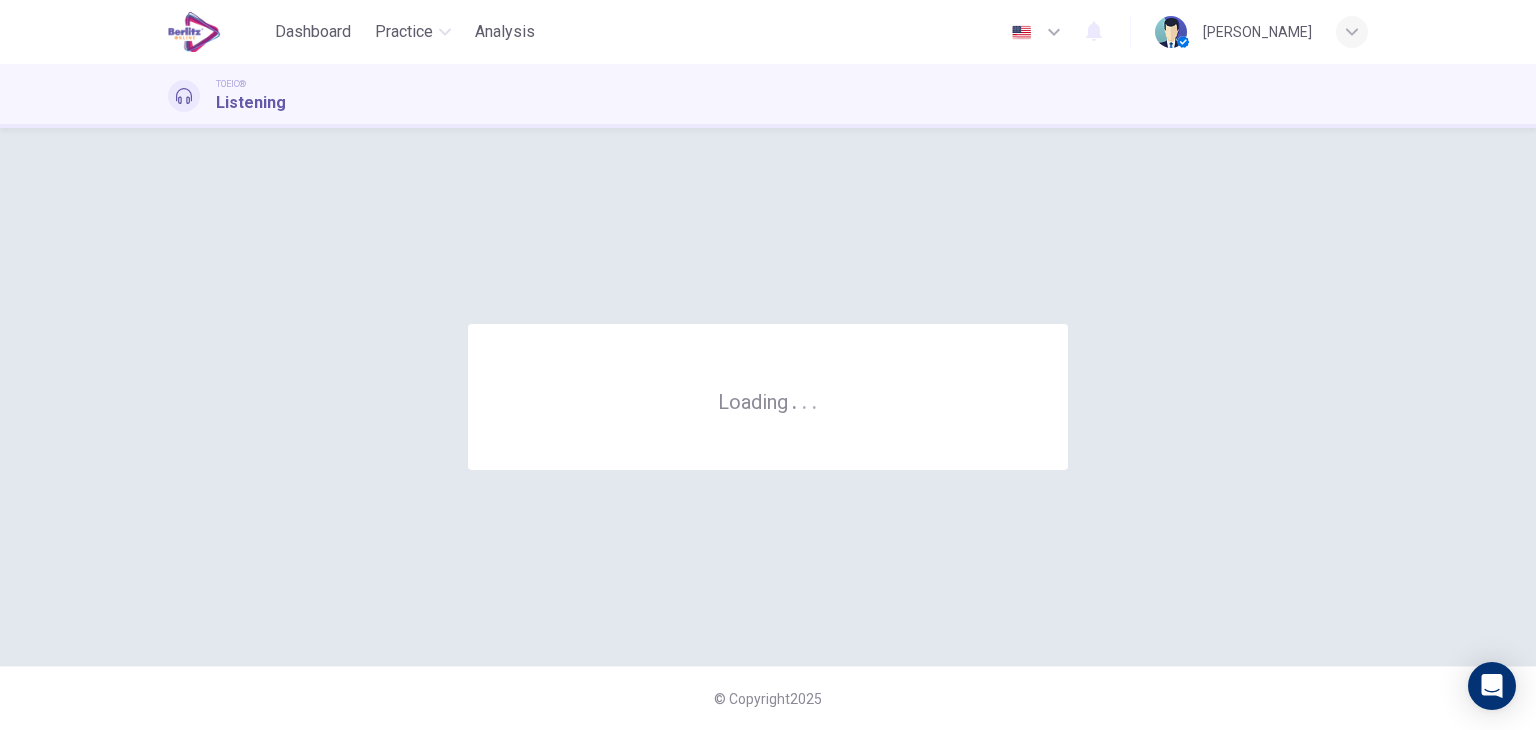 scroll, scrollTop: 0, scrollLeft: 0, axis: both 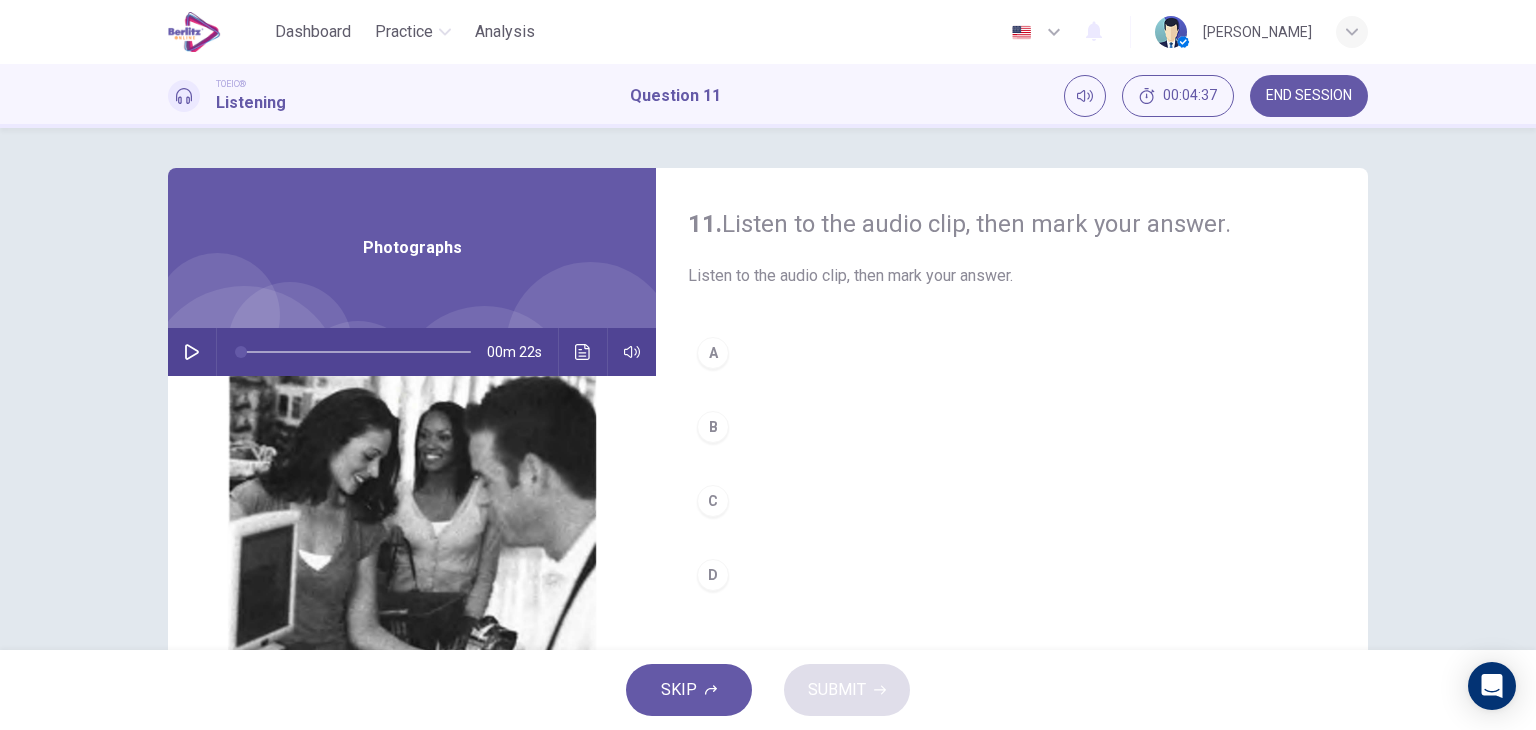 click 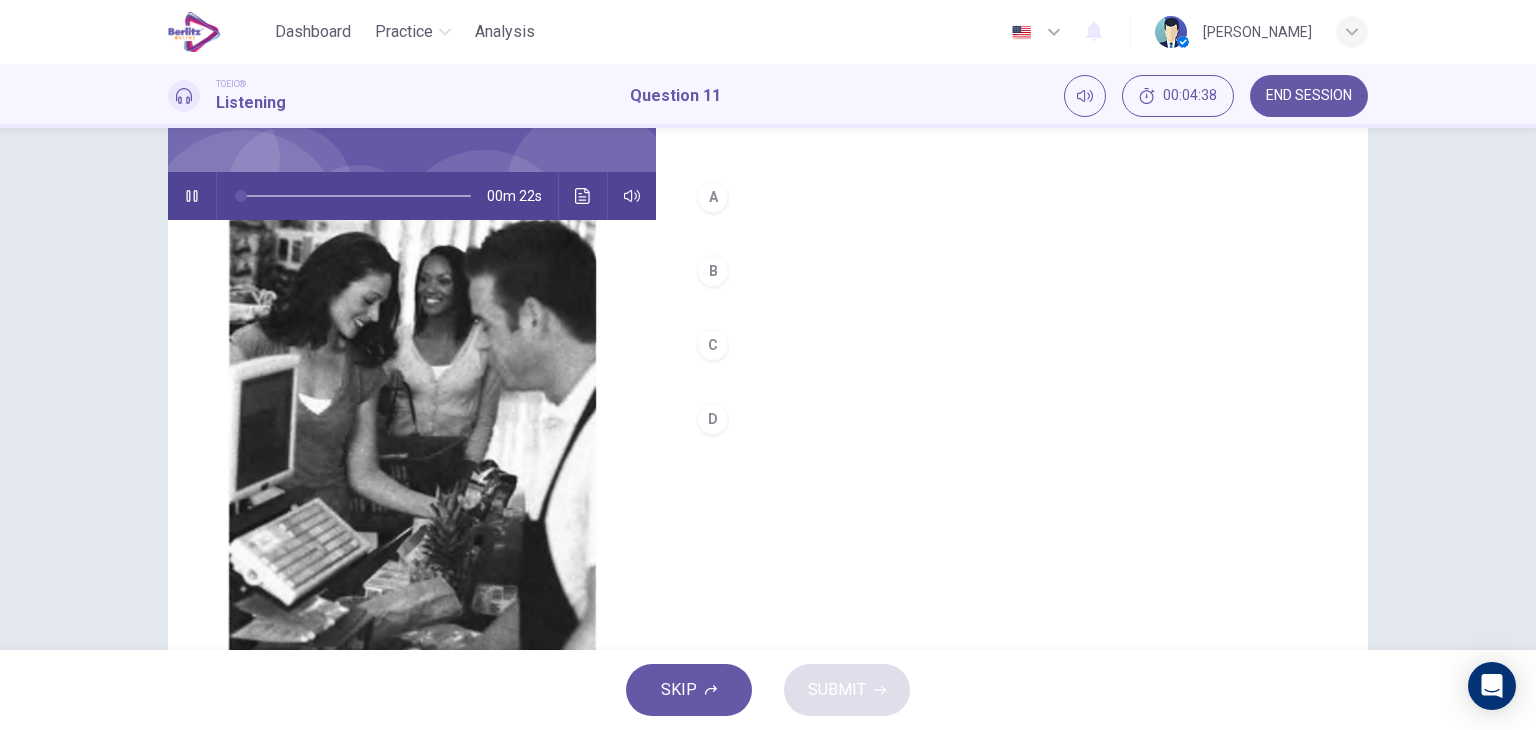 scroll, scrollTop: 200, scrollLeft: 0, axis: vertical 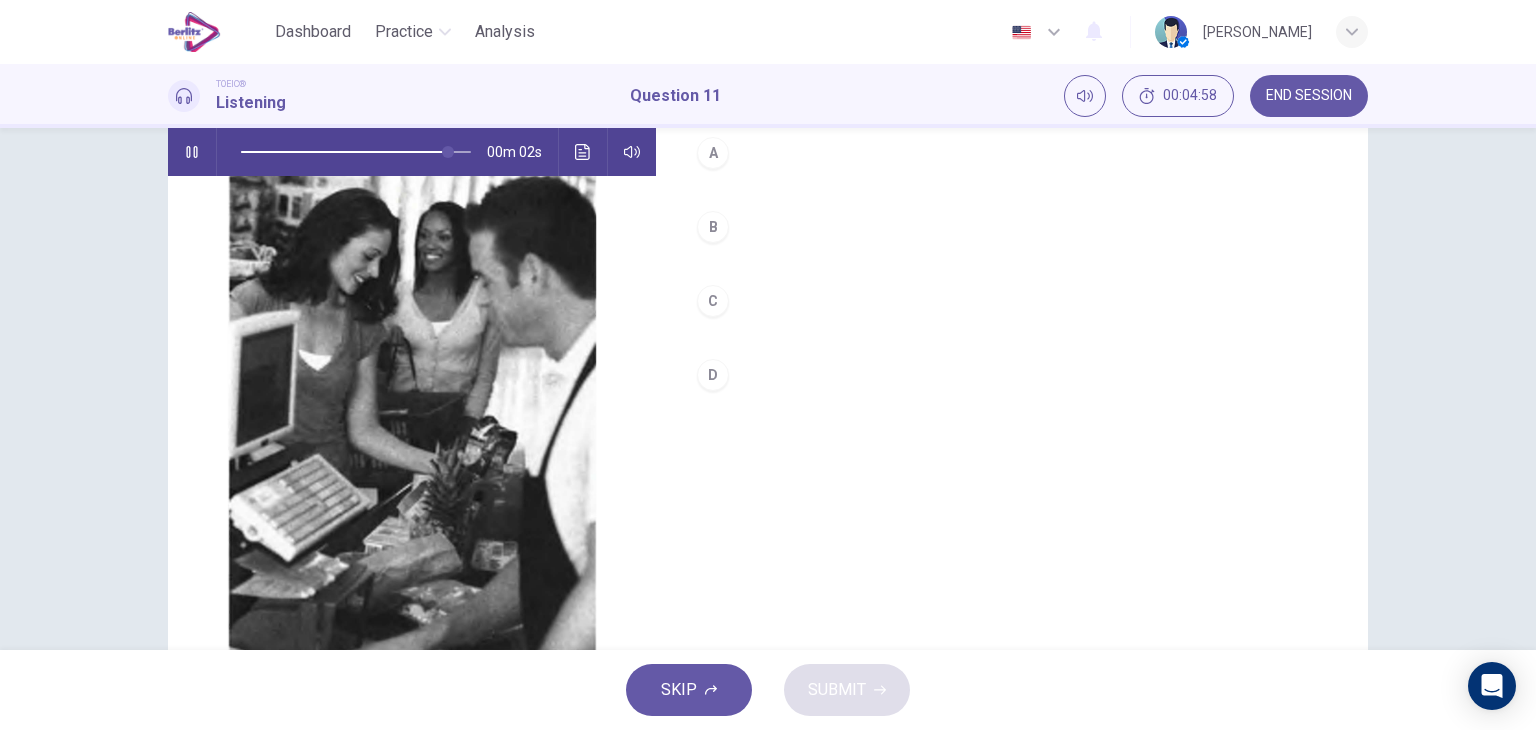 click on "D" at bounding box center [1012, 375] 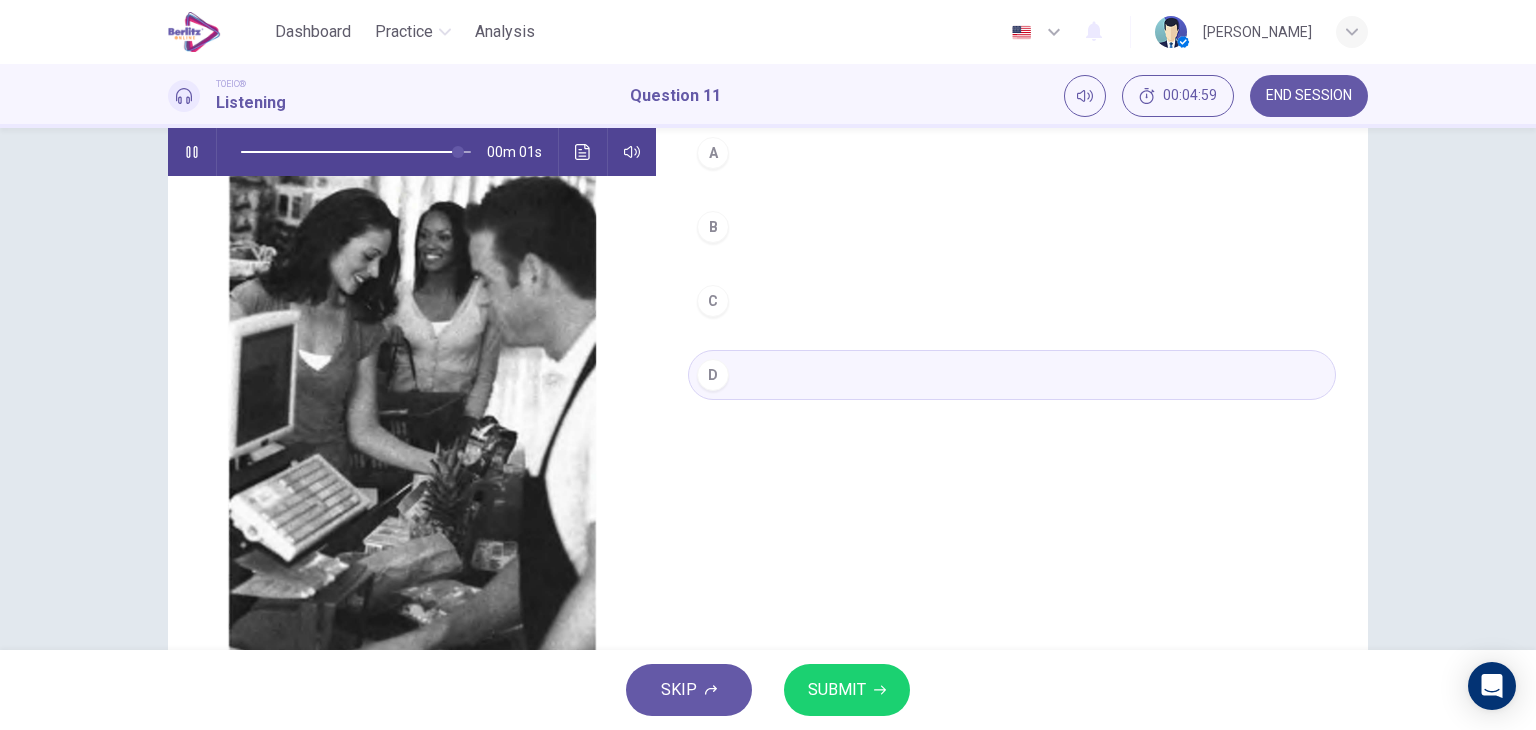 type on "*" 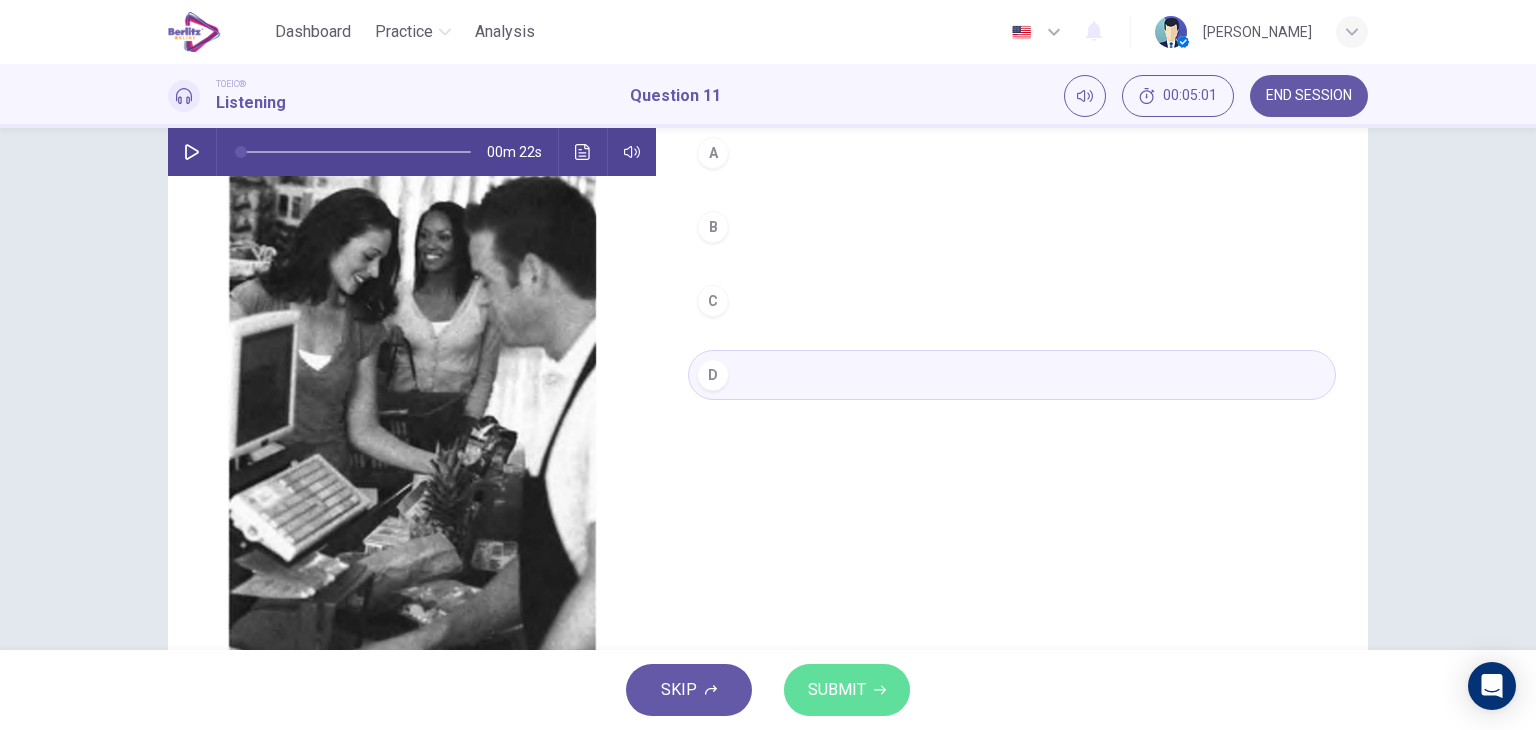 click on "SUBMIT" at bounding box center [847, 690] 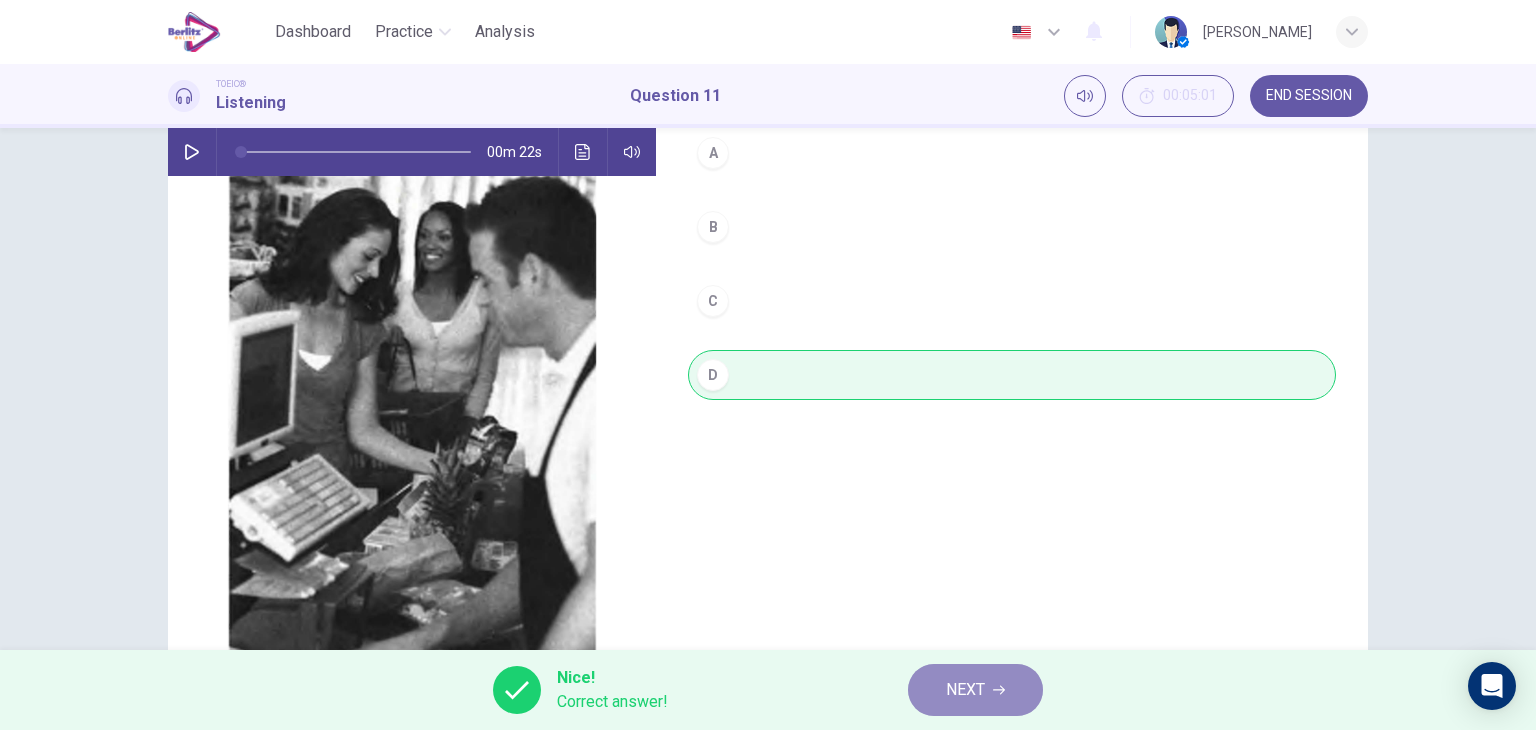 click on "NEXT" at bounding box center (965, 690) 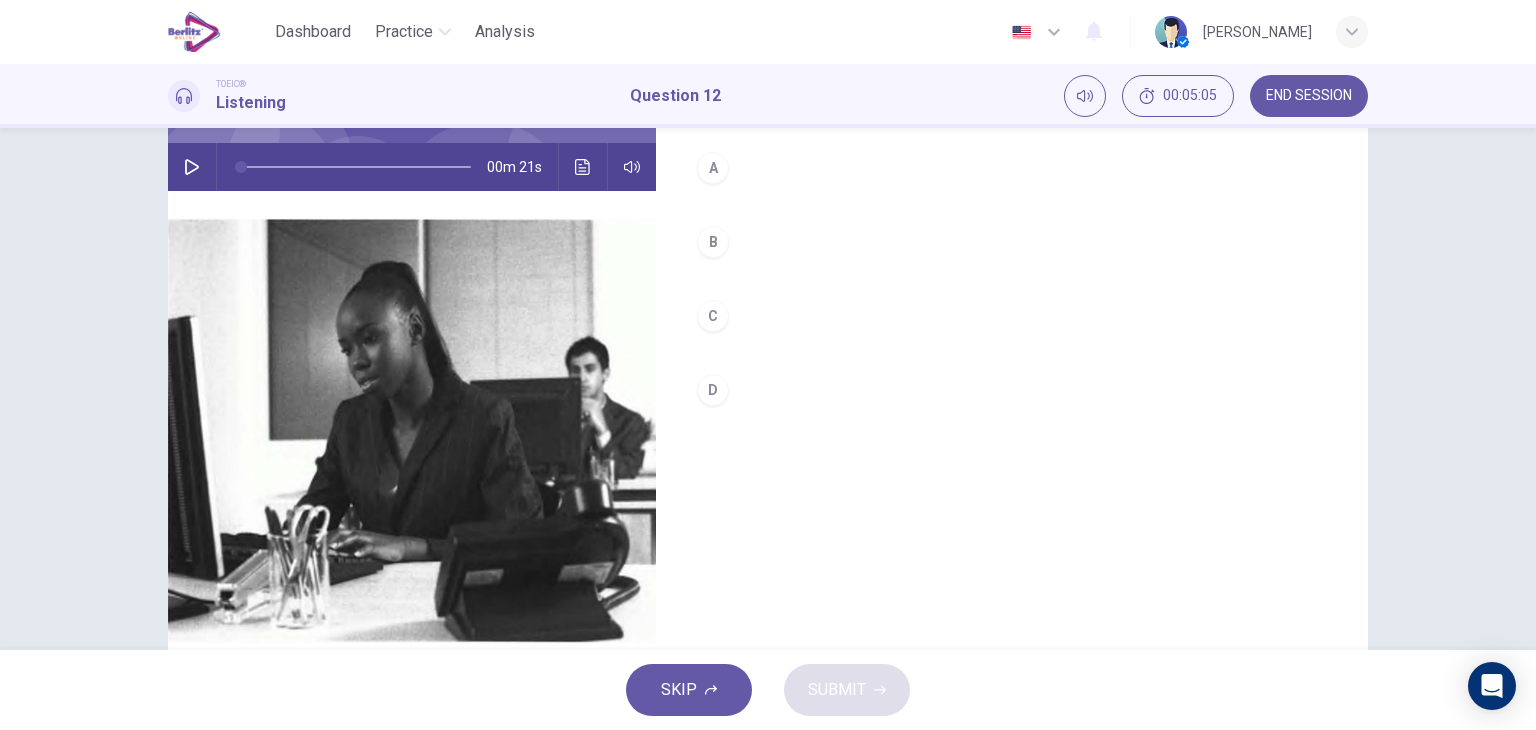 scroll, scrollTop: 153, scrollLeft: 0, axis: vertical 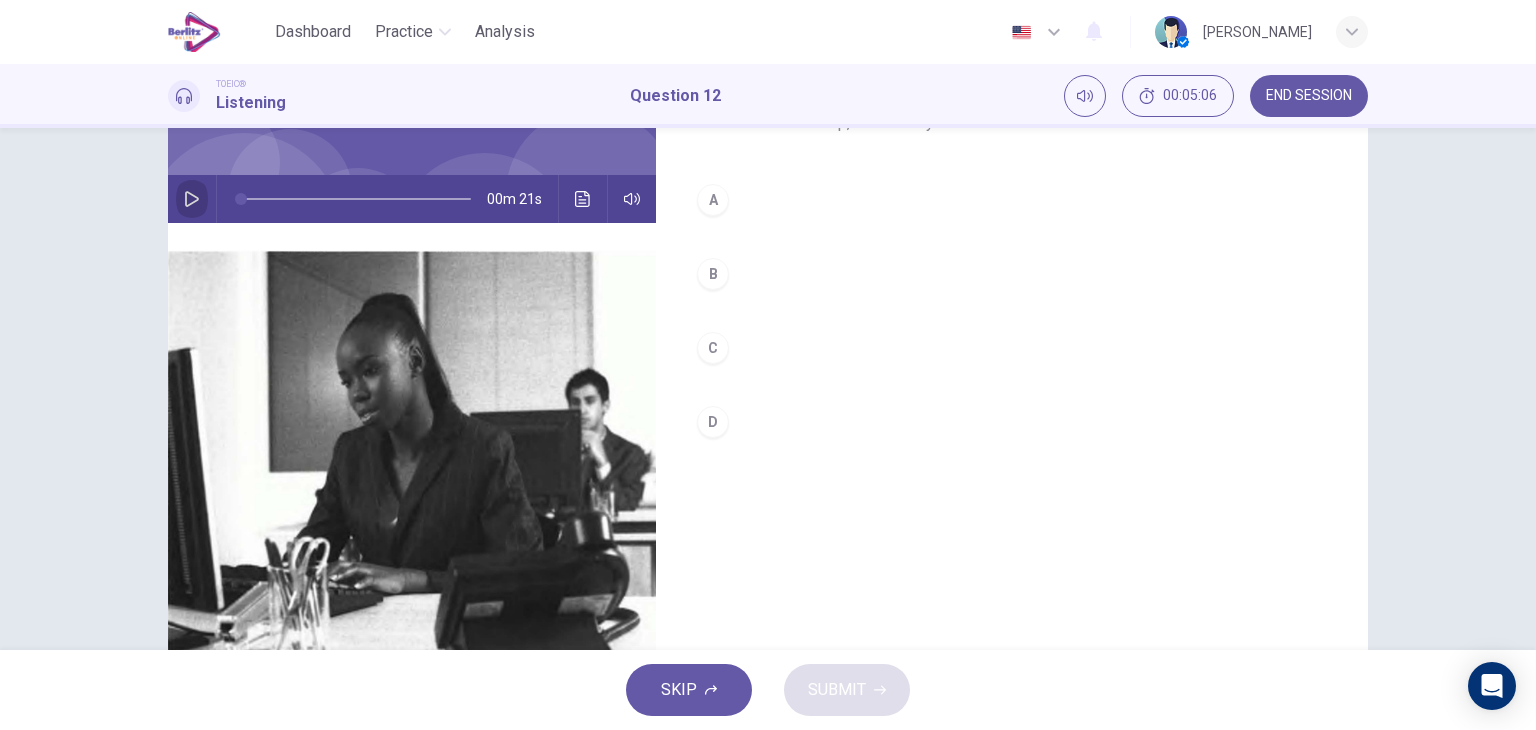 click 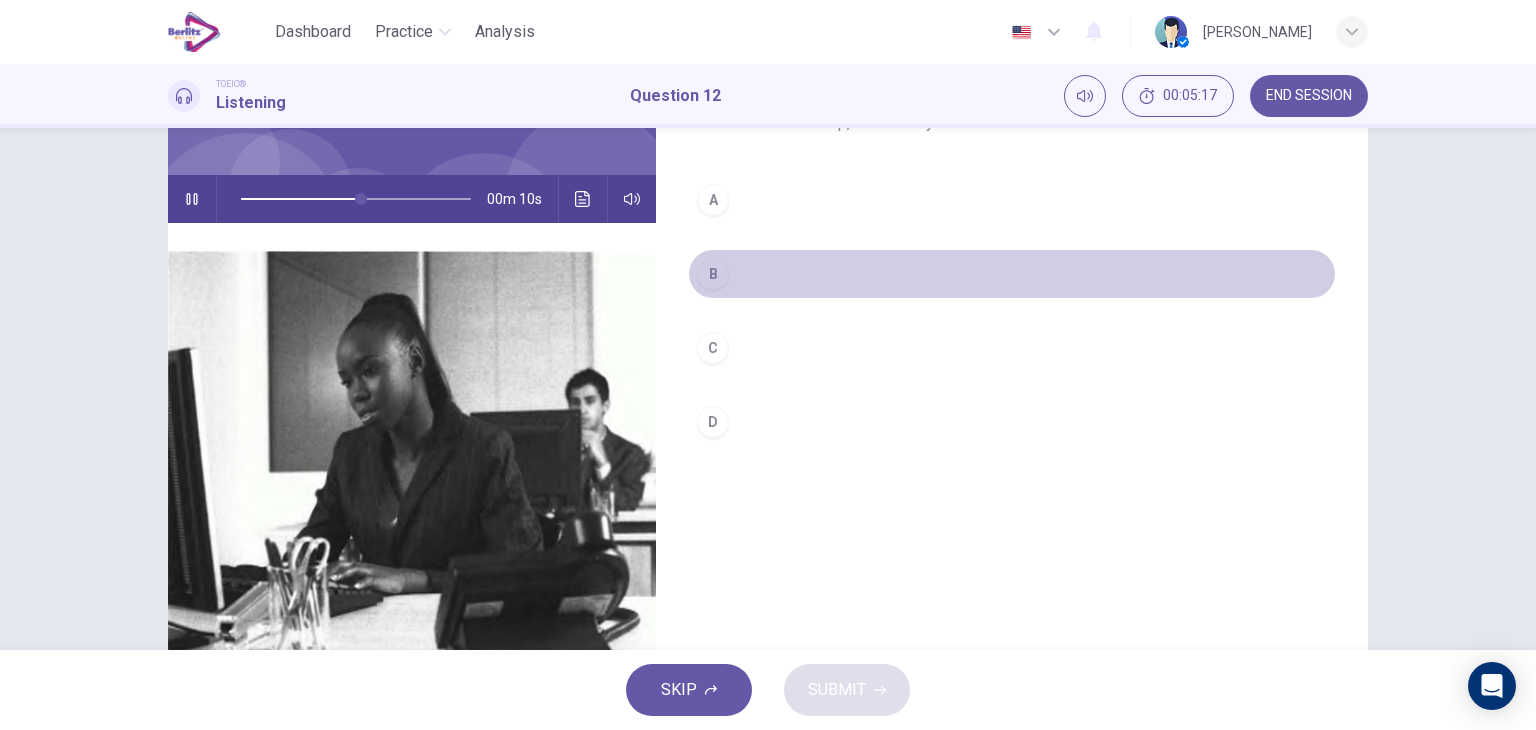 click on "B" at bounding box center (1012, 274) 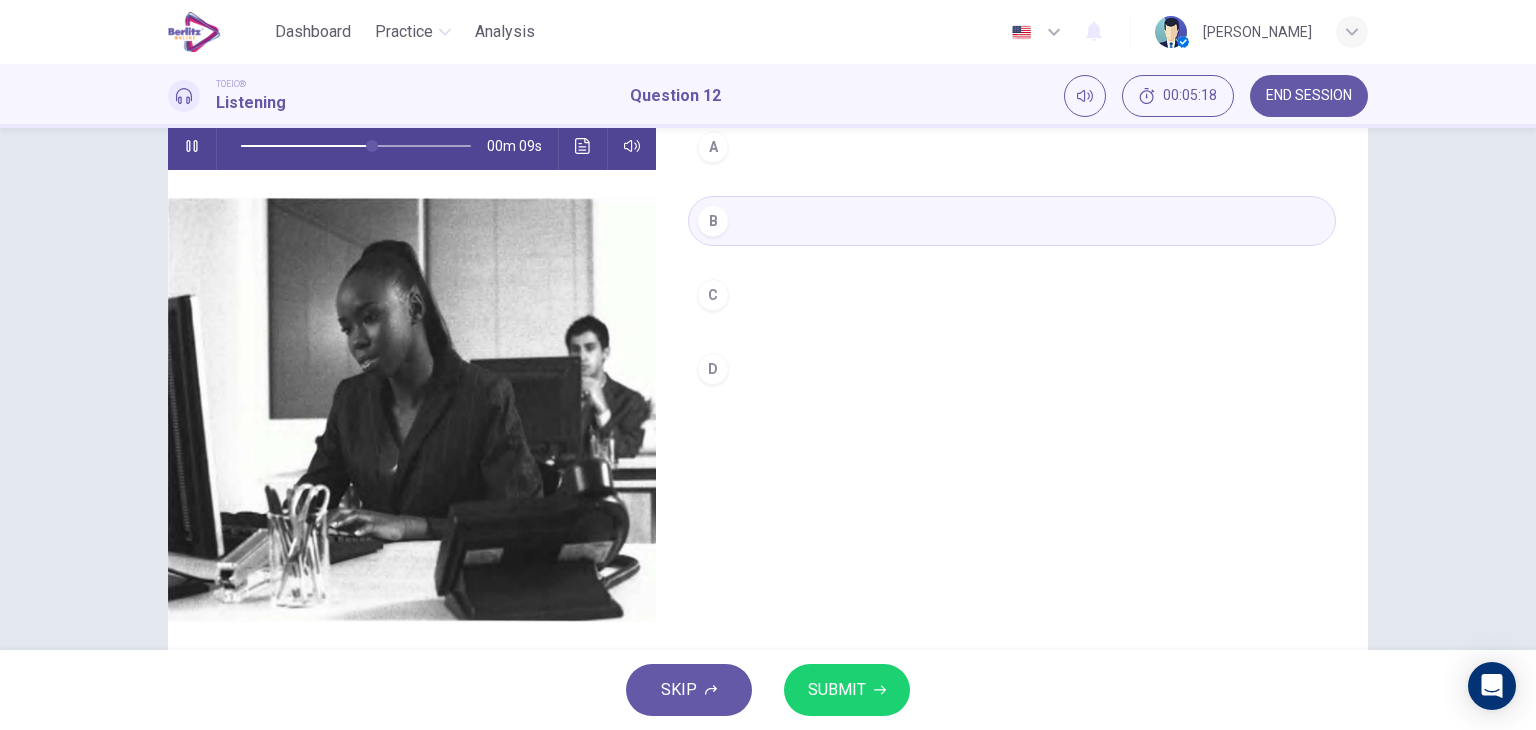 scroll, scrollTop: 253, scrollLeft: 0, axis: vertical 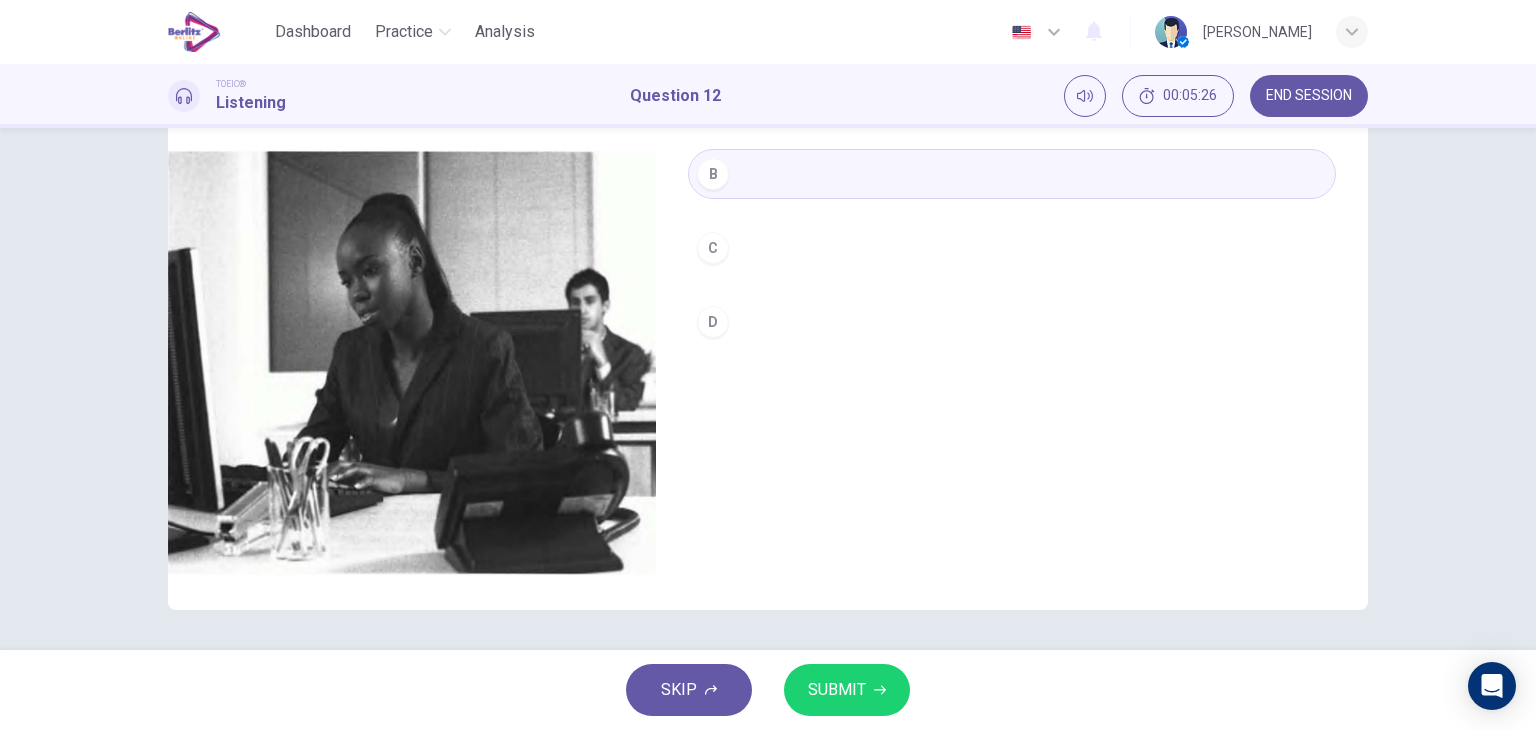 click on "SUBMIT" at bounding box center (847, 690) 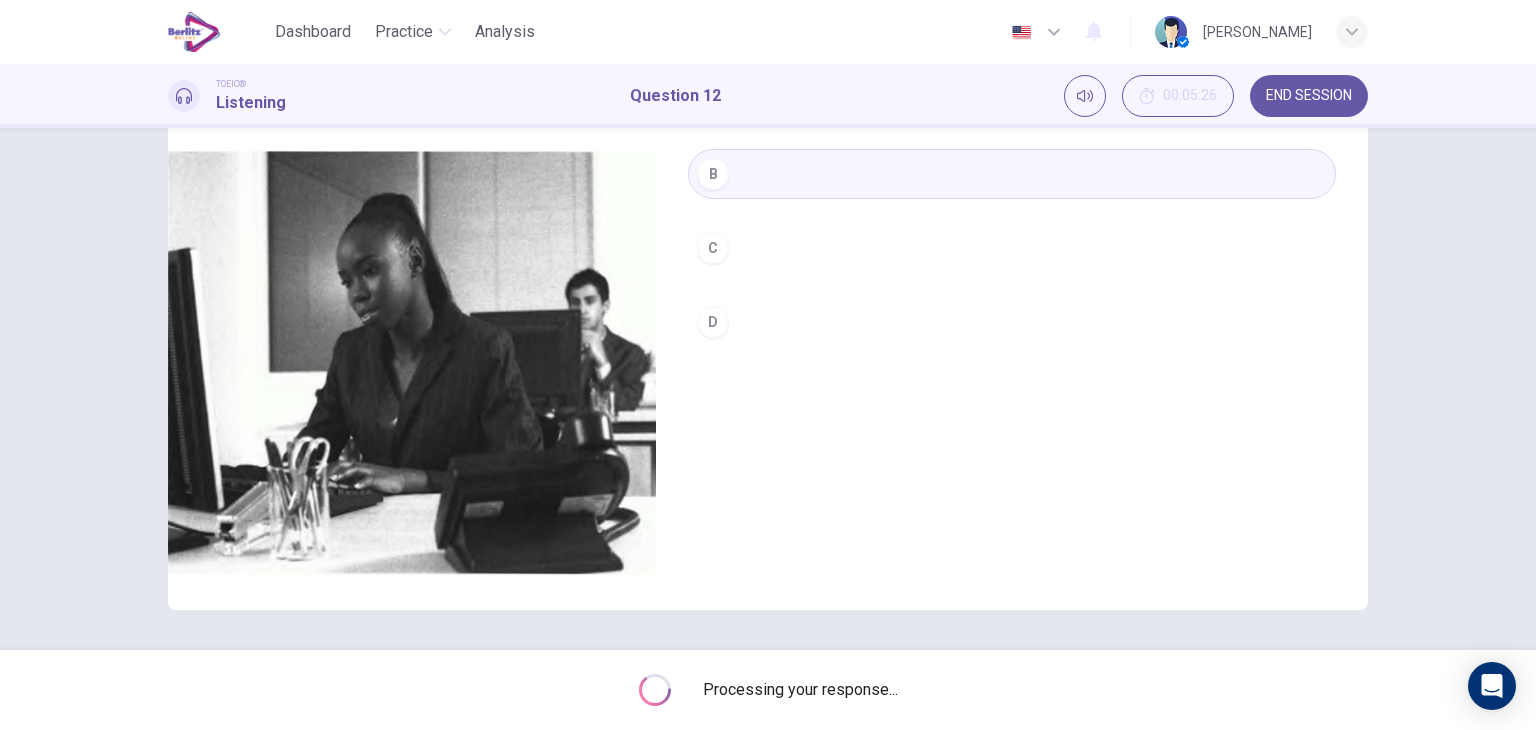 type on "*" 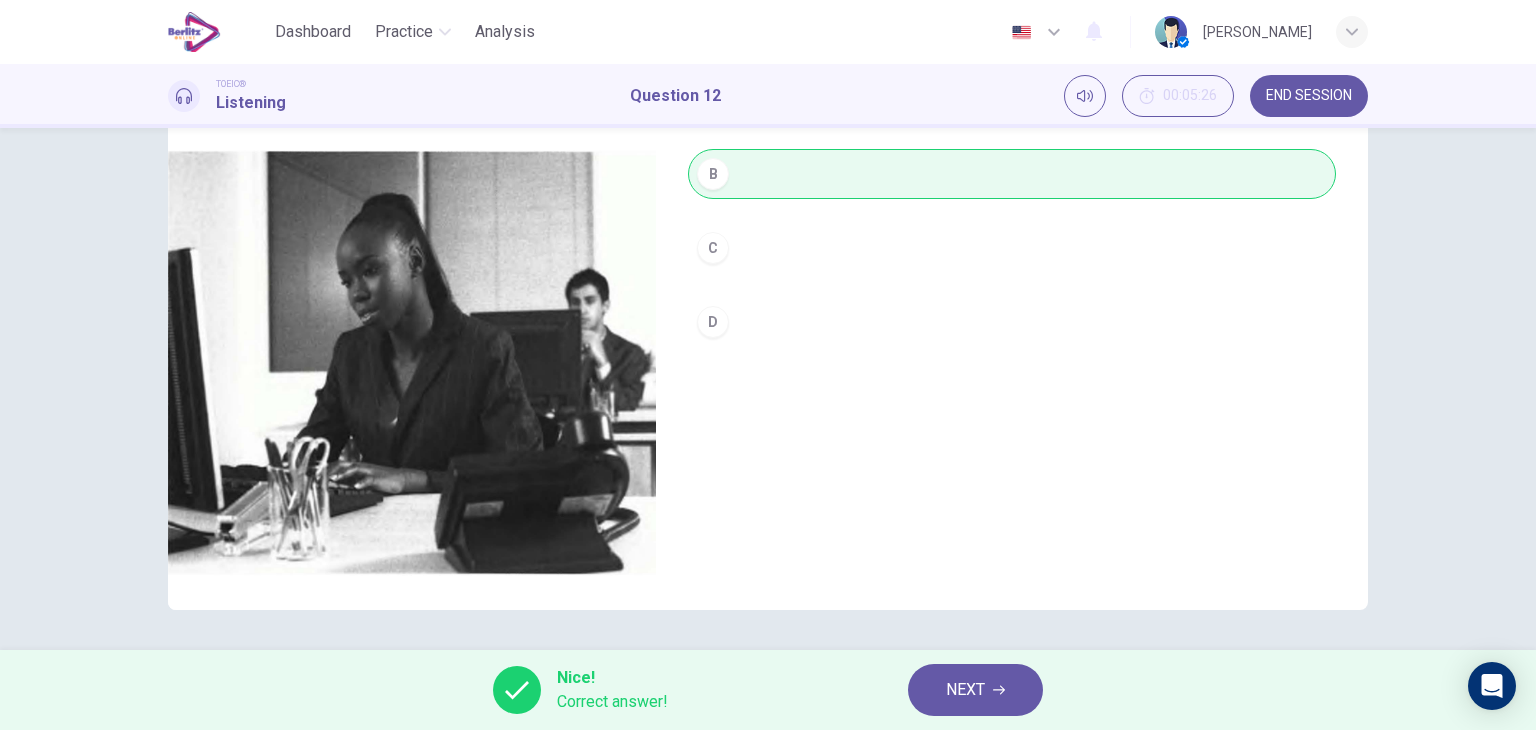click on "NEXT" at bounding box center [975, 690] 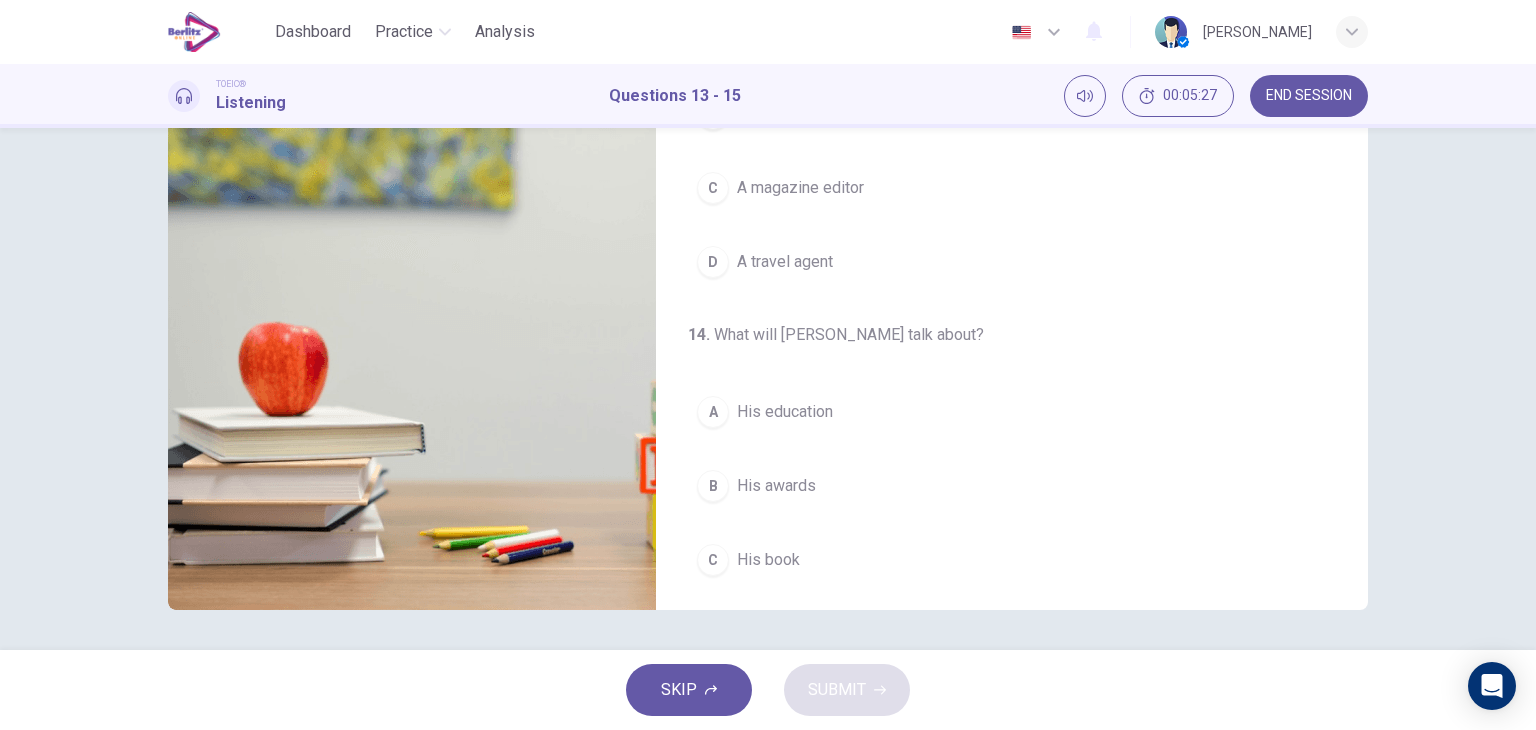 scroll, scrollTop: 0, scrollLeft: 0, axis: both 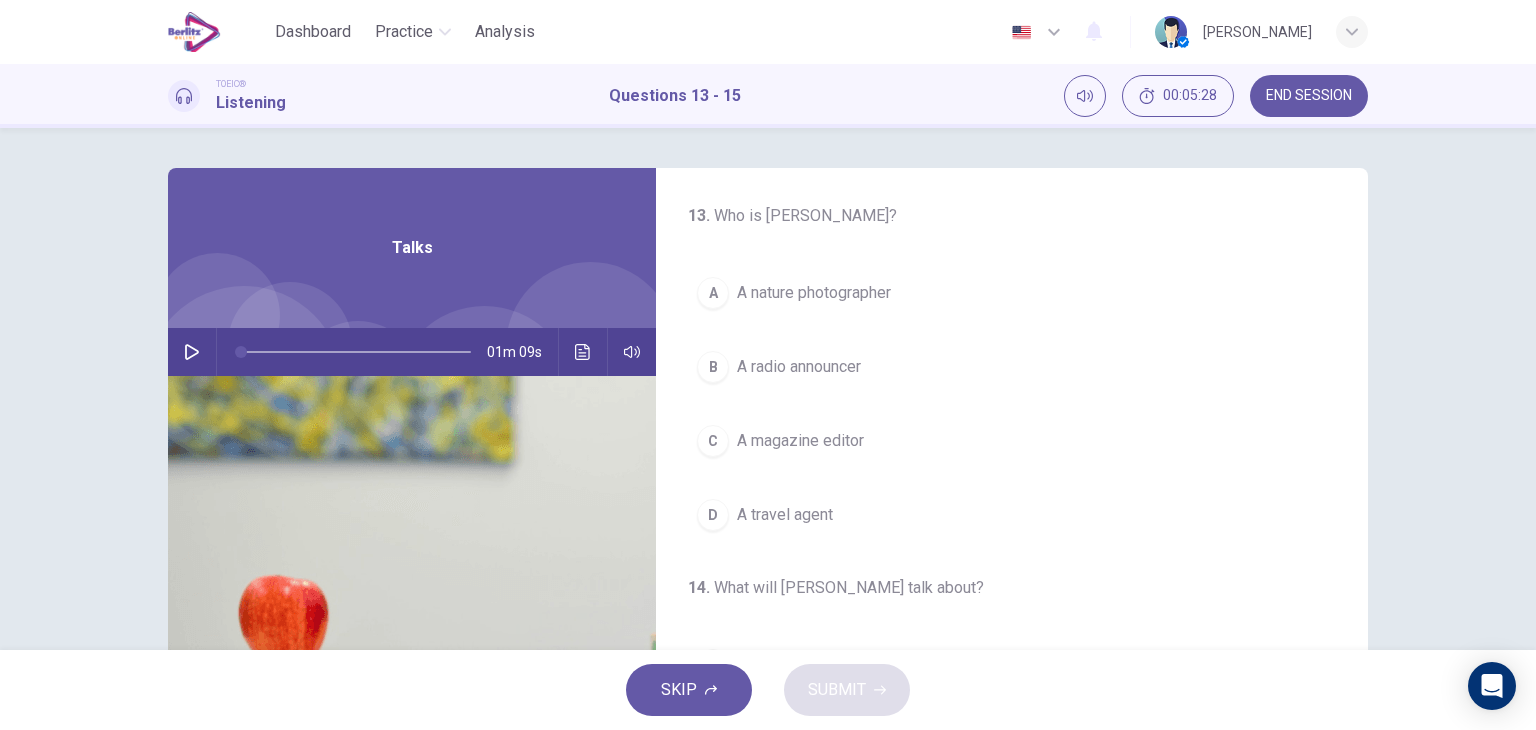 click 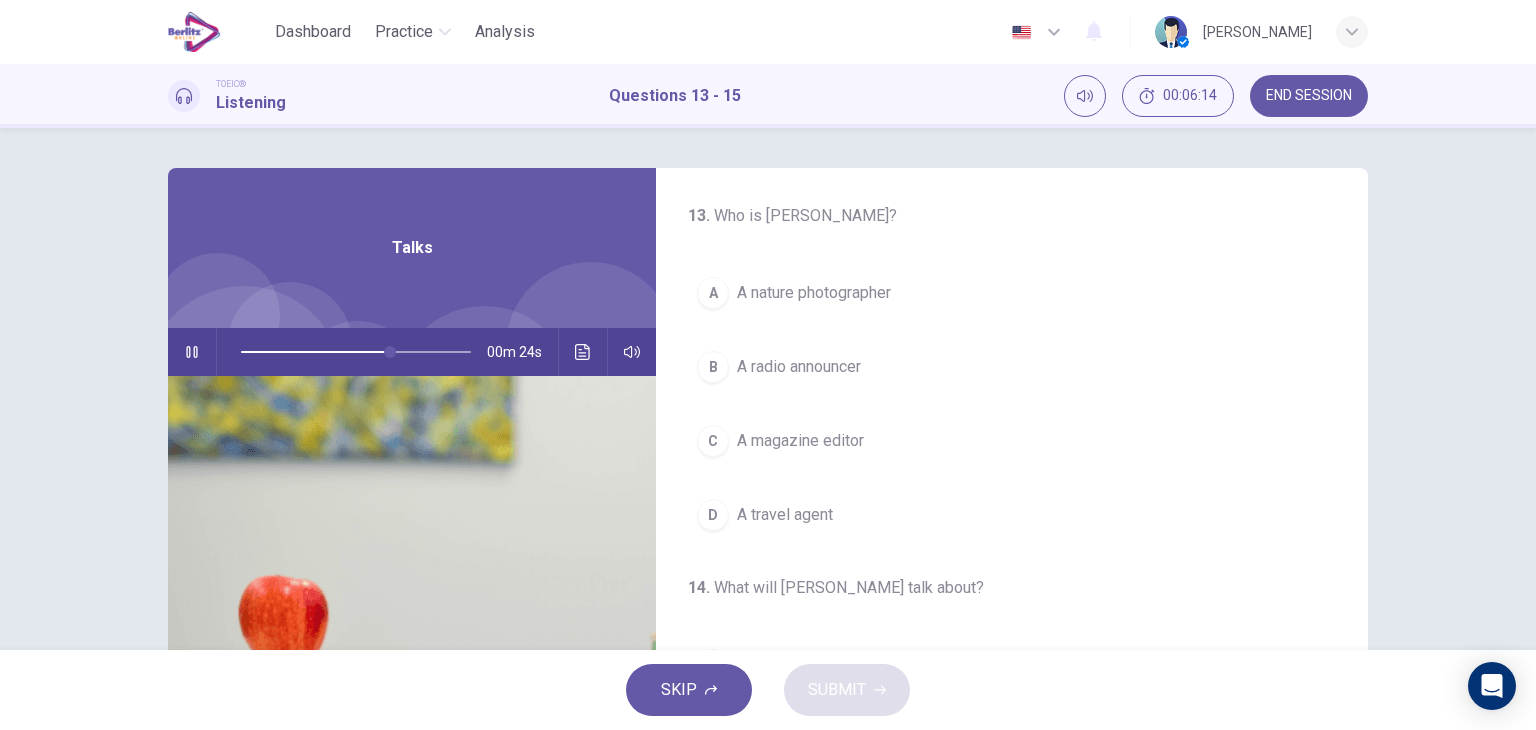 click on "A A nature photographer" at bounding box center [1012, 293] 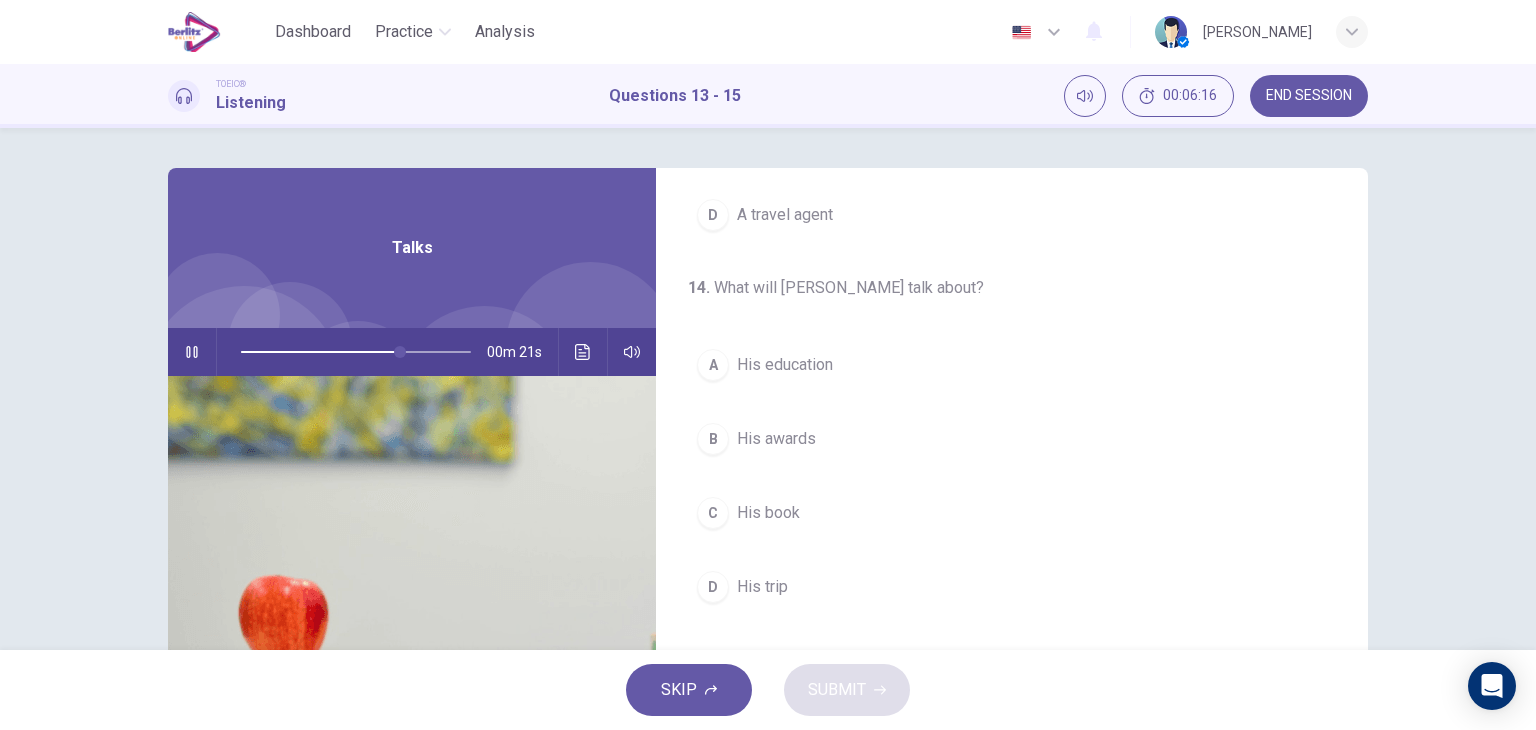 scroll, scrollTop: 400, scrollLeft: 0, axis: vertical 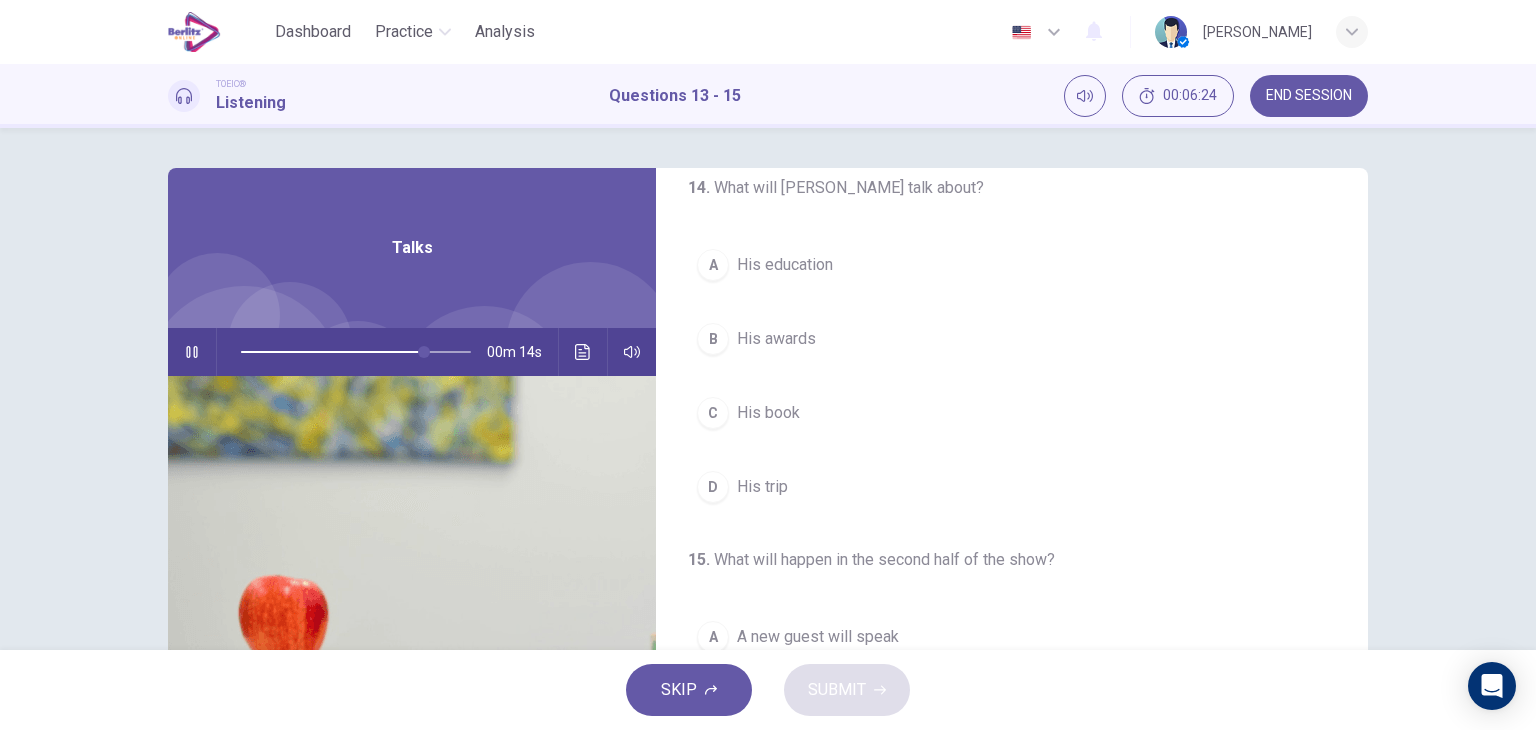 click on "D His trip" at bounding box center (1012, 487) 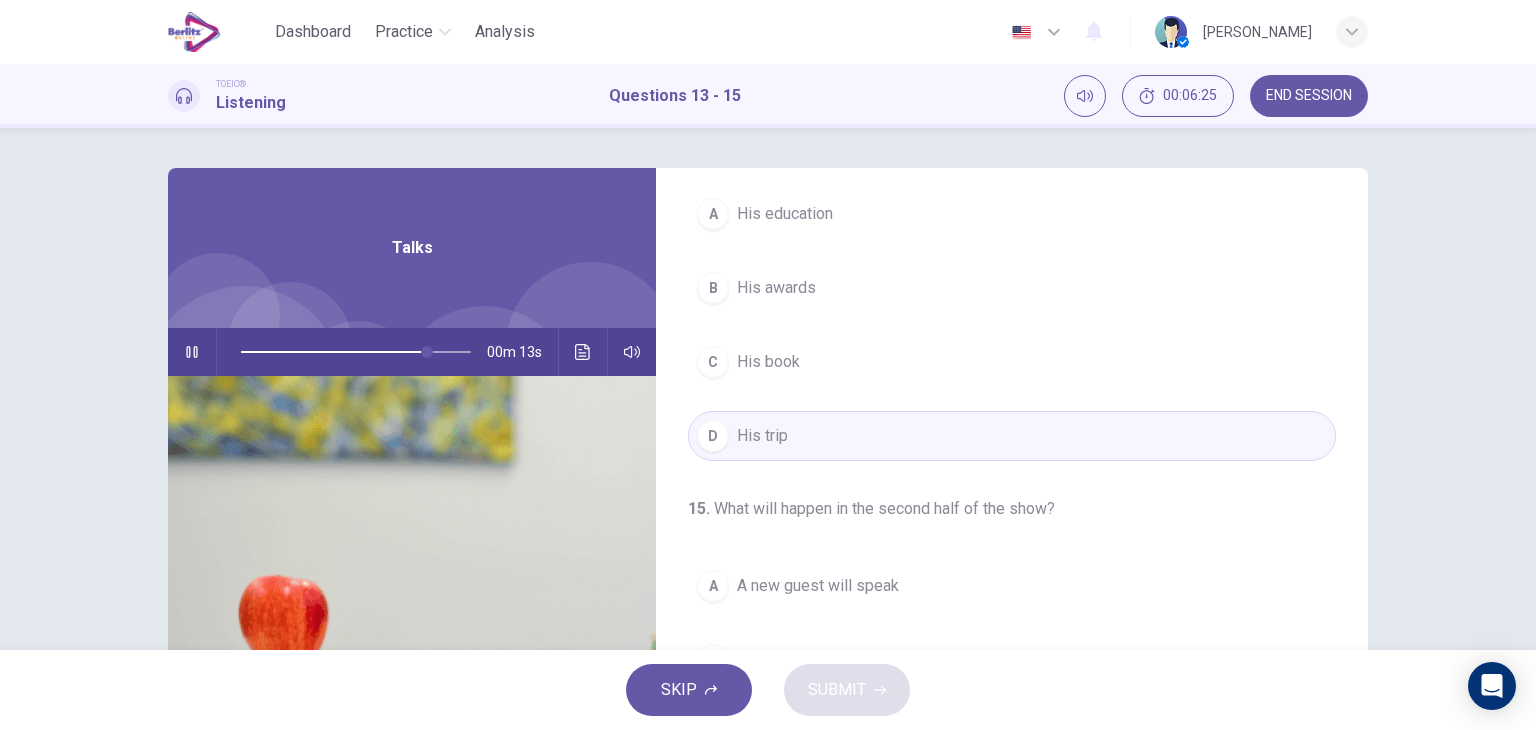 scroll, scrollTop: 452, scrollLeft: 0, axis: vertical 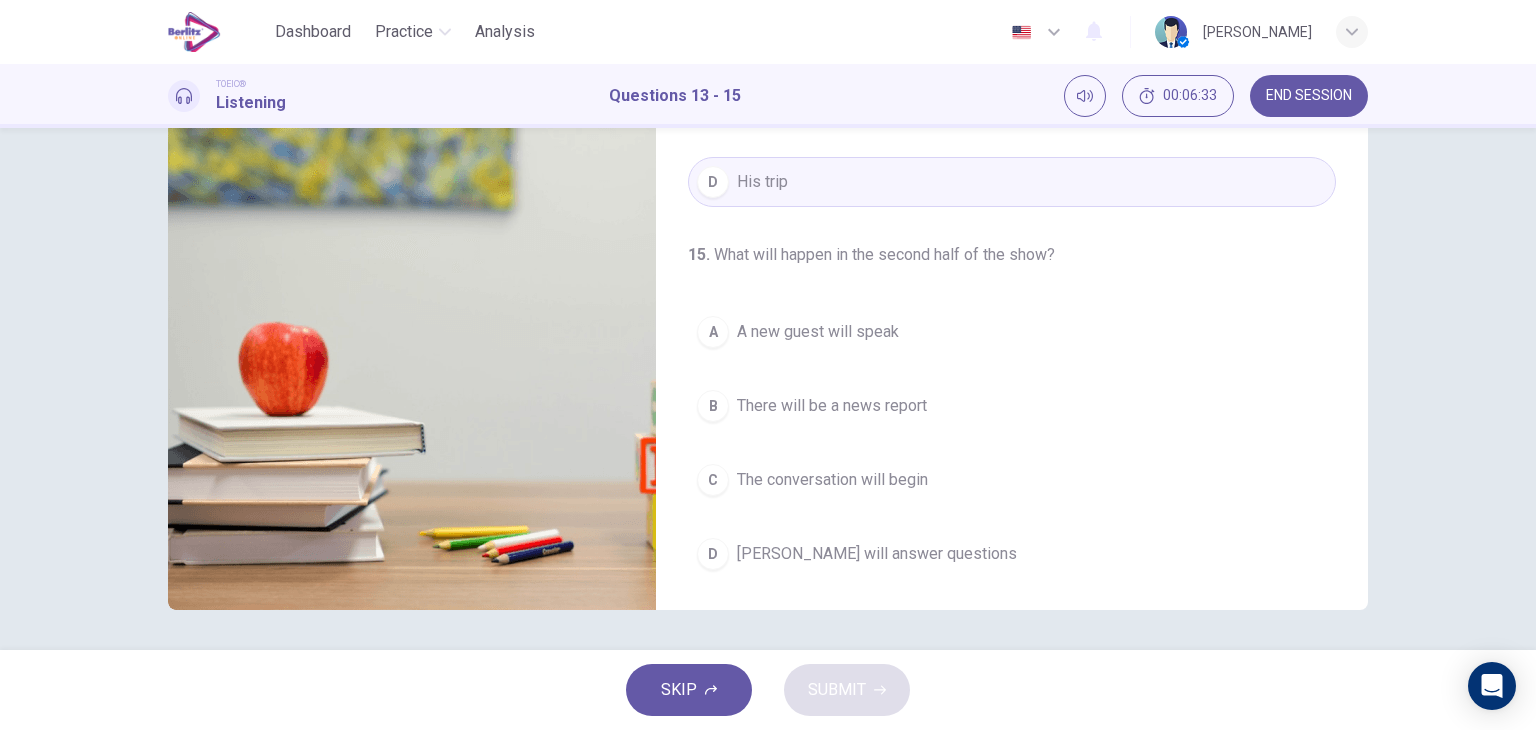 click on "[PERSON_NAME] will answer questions" at bounding box center [877, 554] 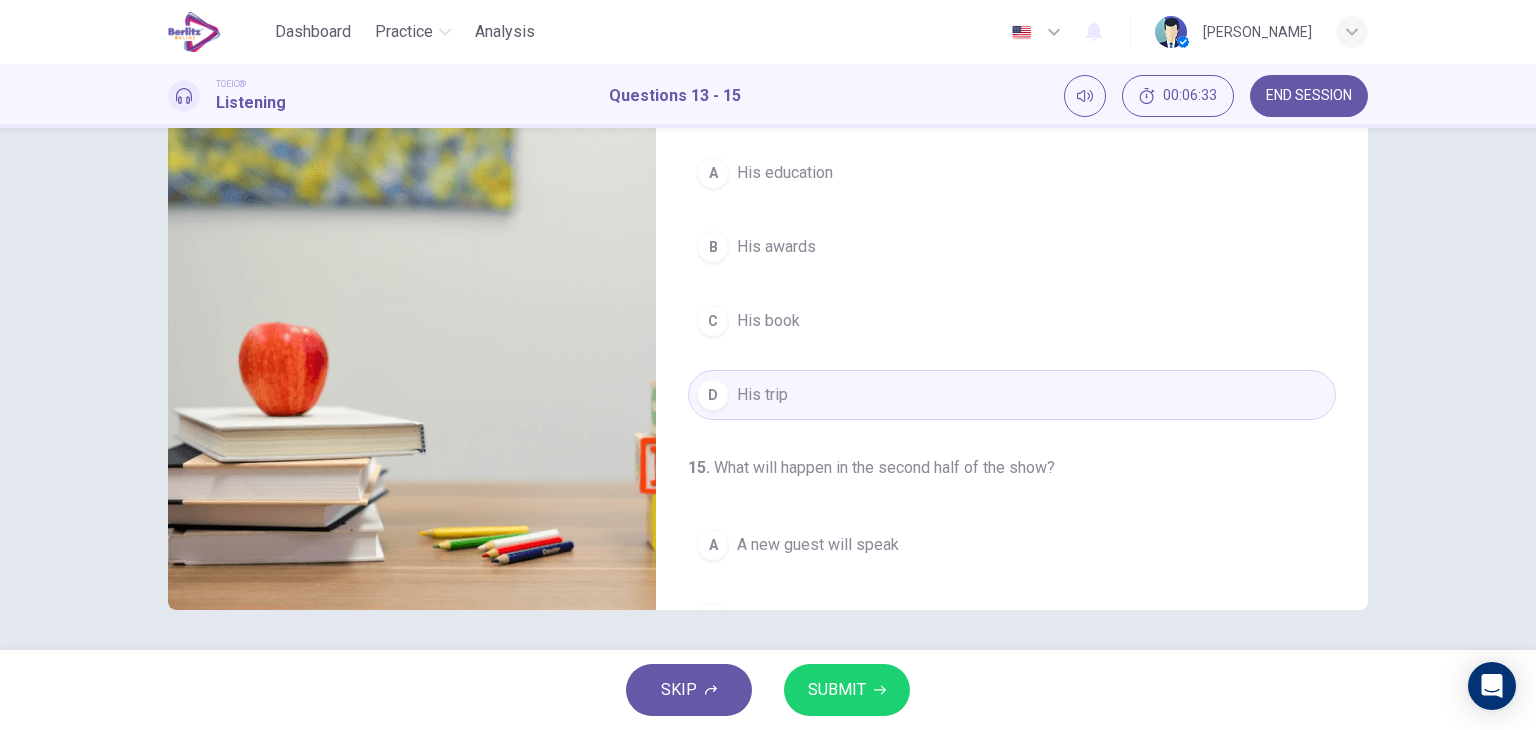 scroll, scrollTop: 152, scrollLeft: 0, axis: vertical 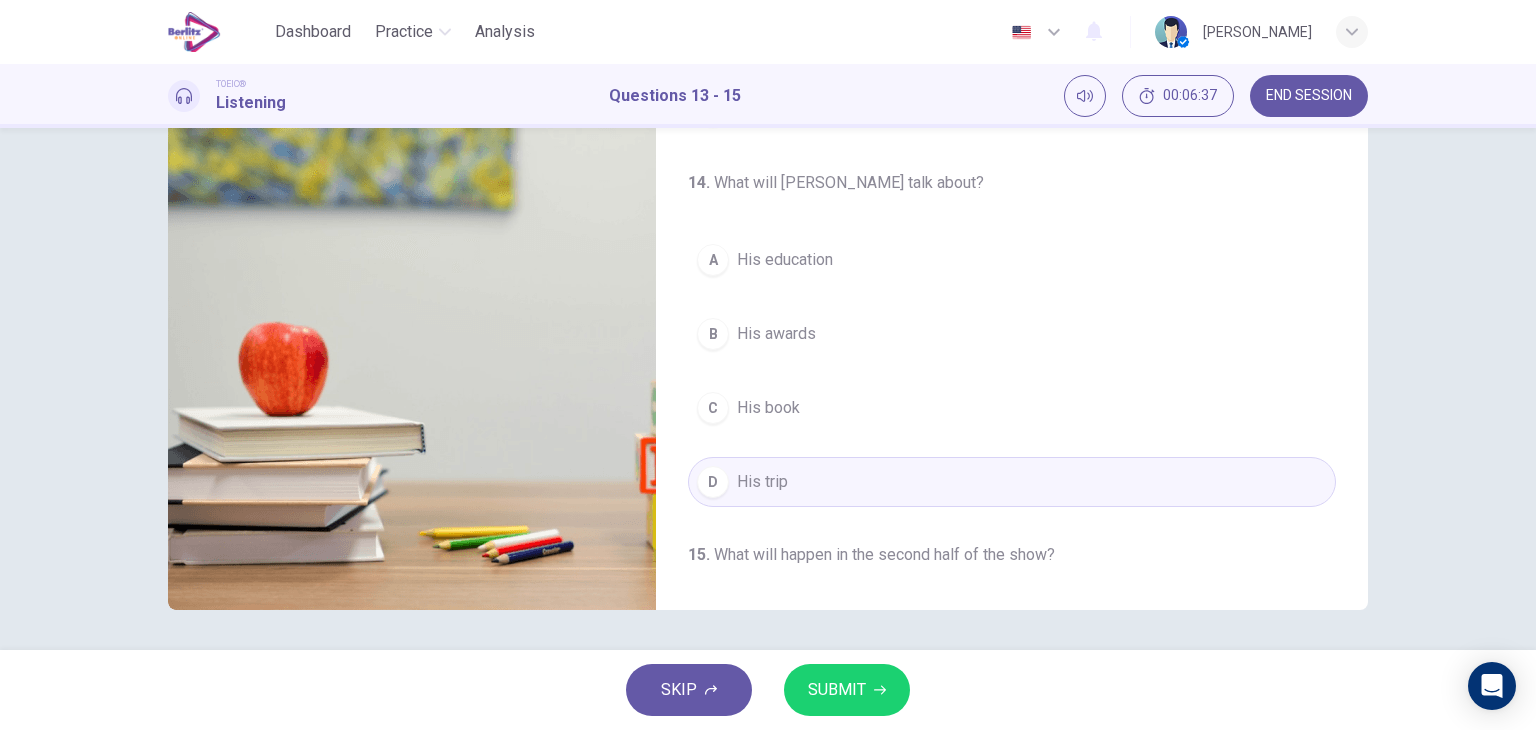 type on "*" 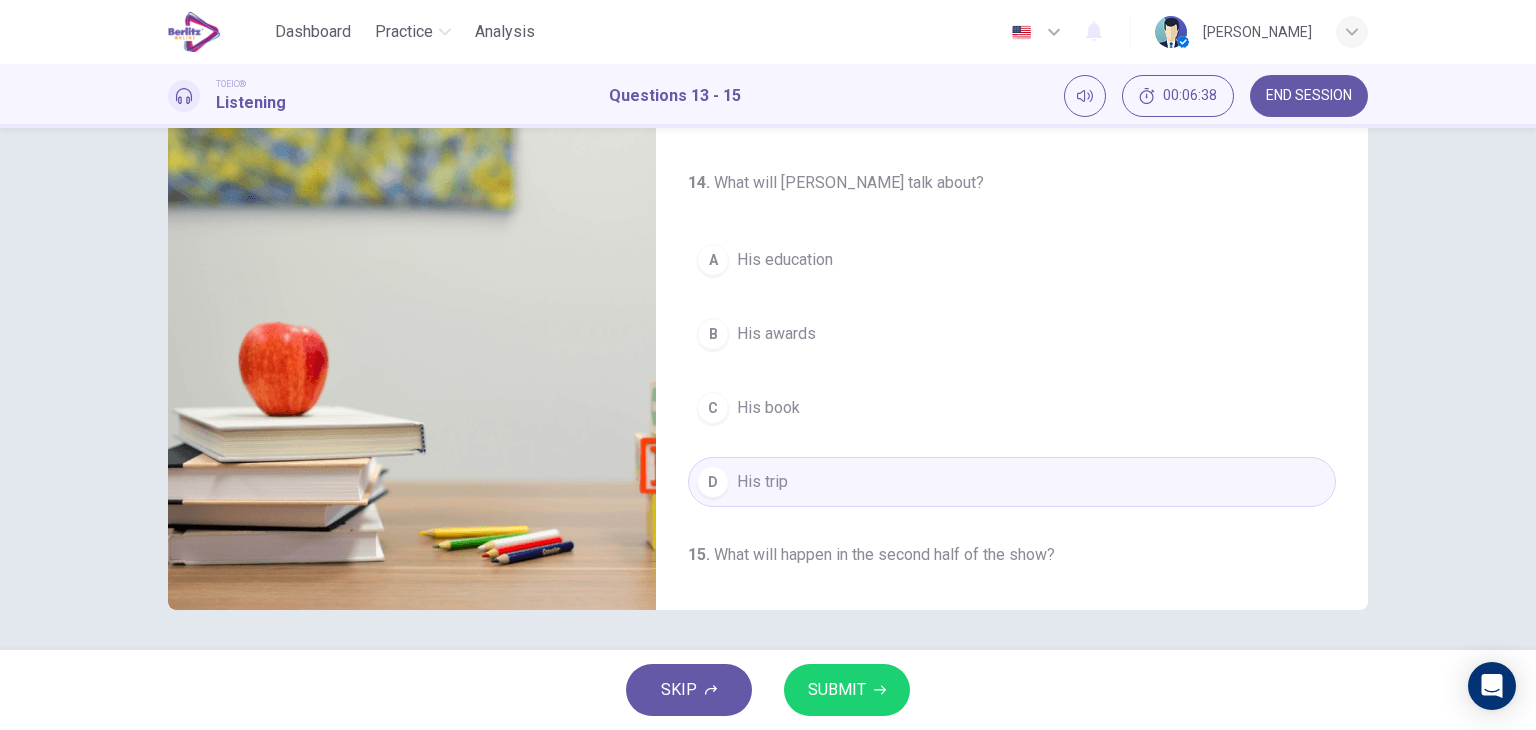 click on "SUBMIT" at bounding box center (847, 690) 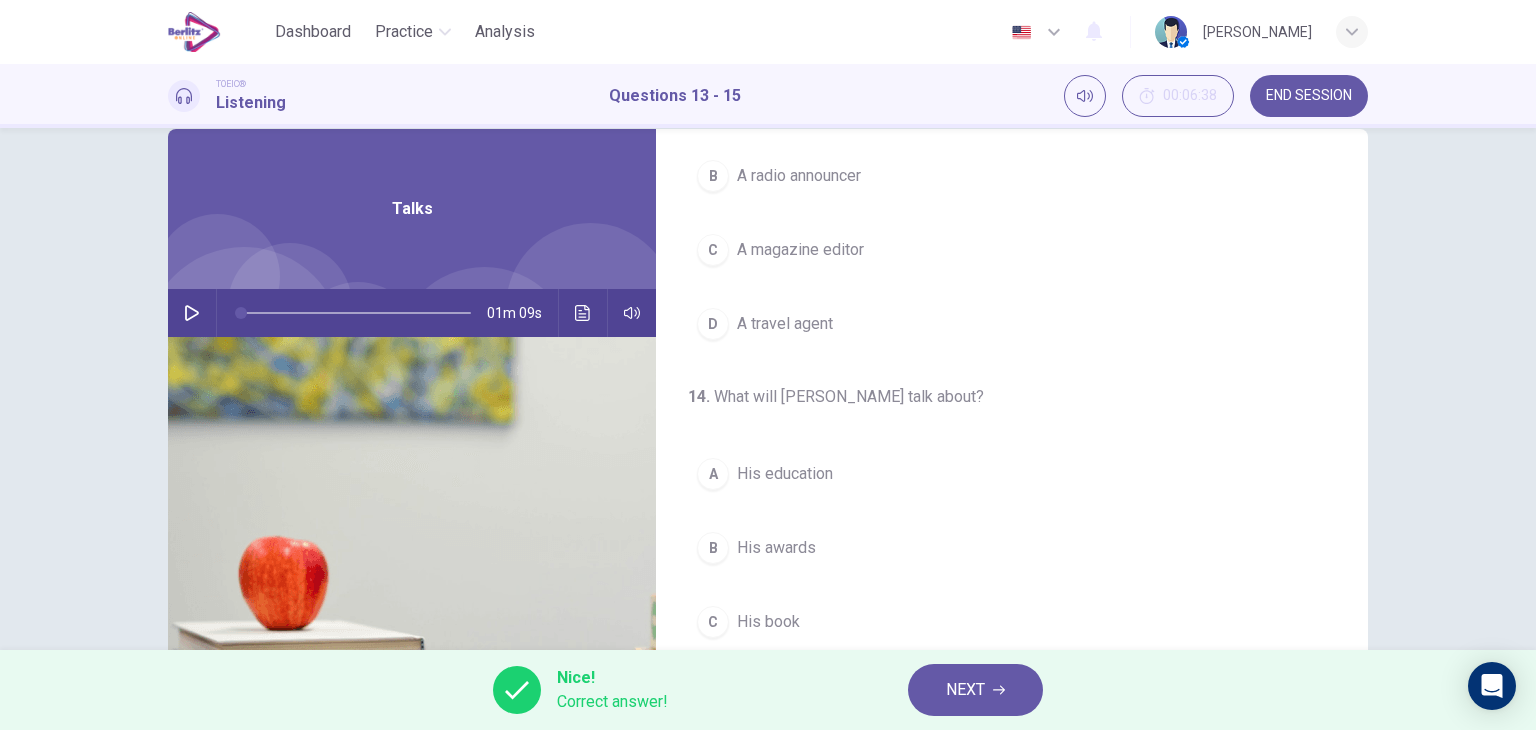 scroll, scrollTop: 0, scrollLeft: 0, axis: both 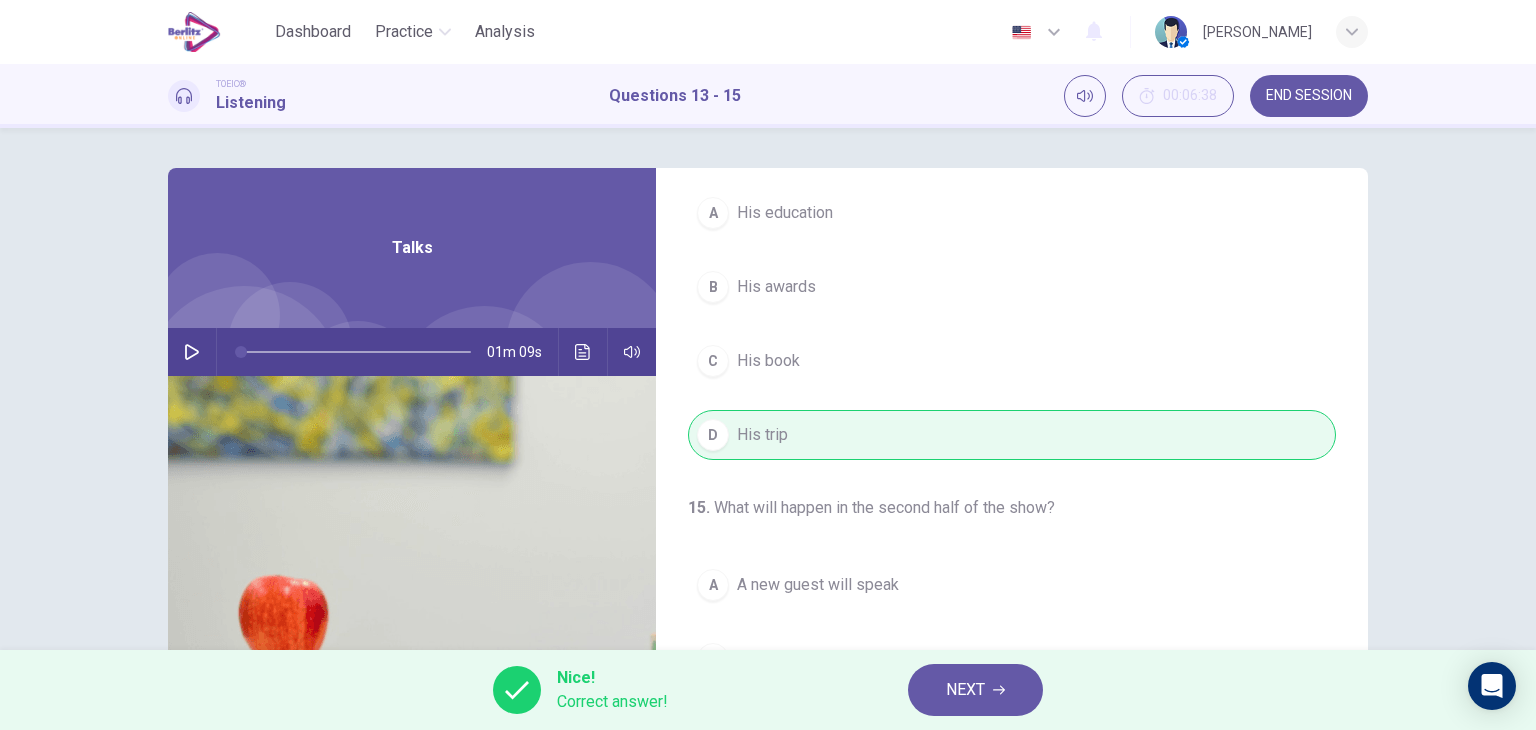 click 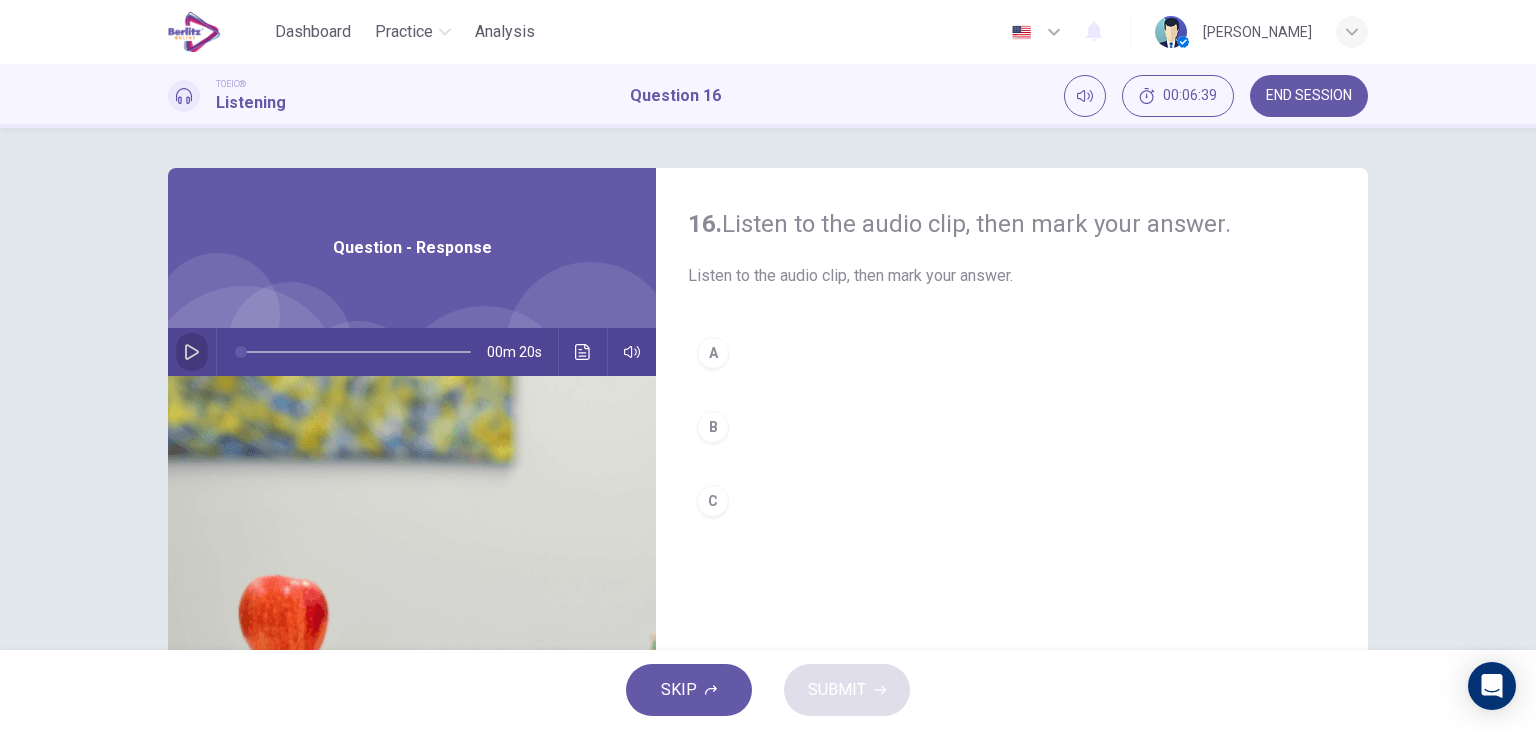 click 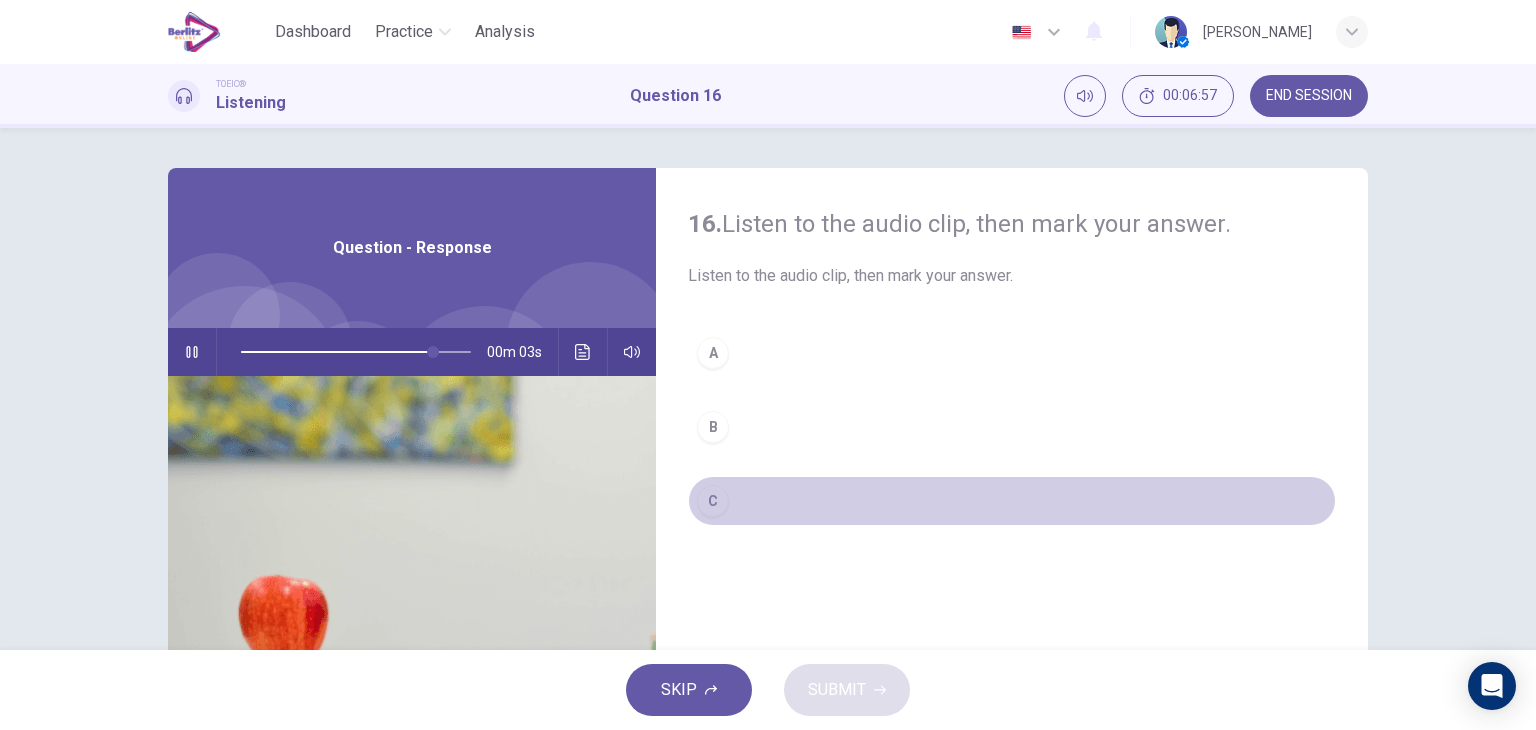 click on "C" at bounding box center (713, 501) 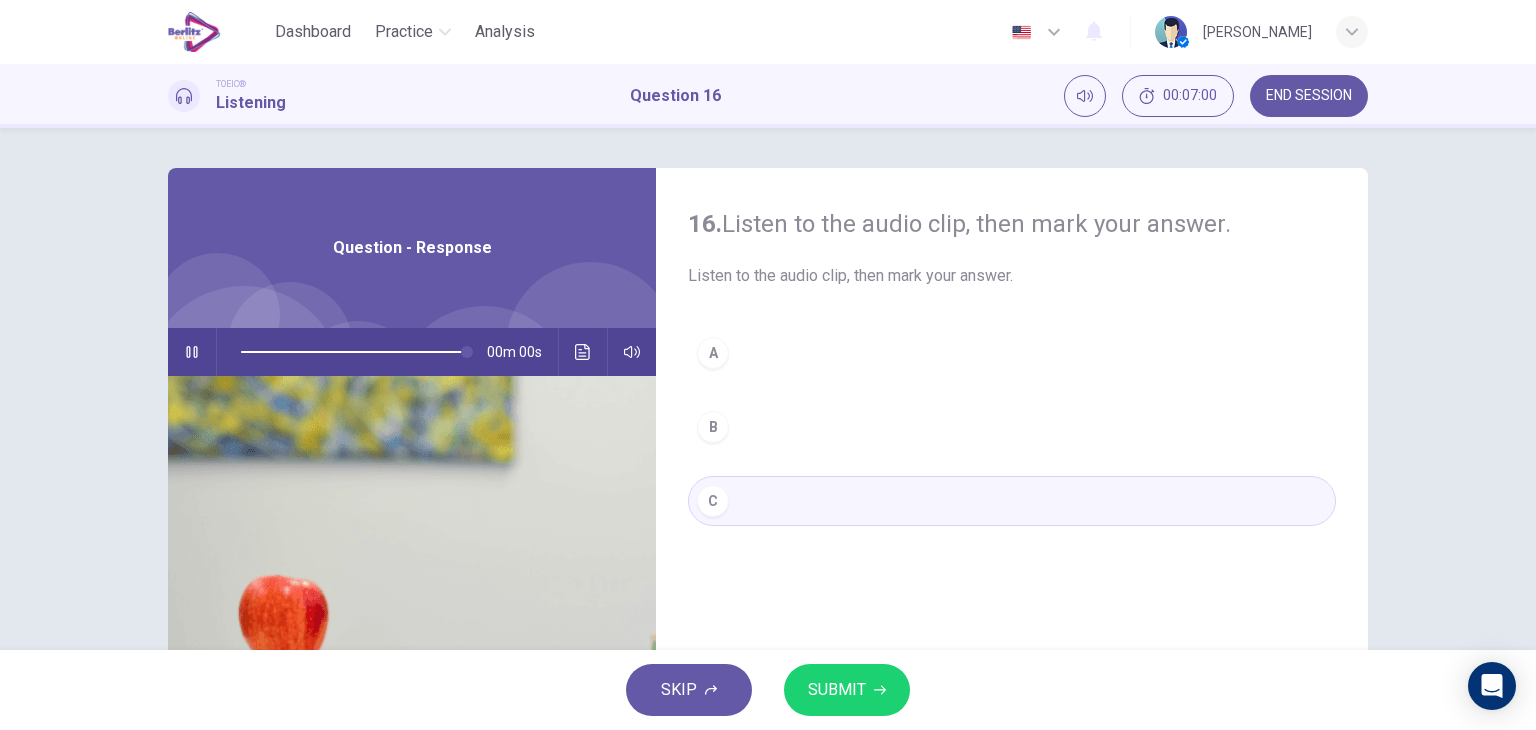 type on "*" 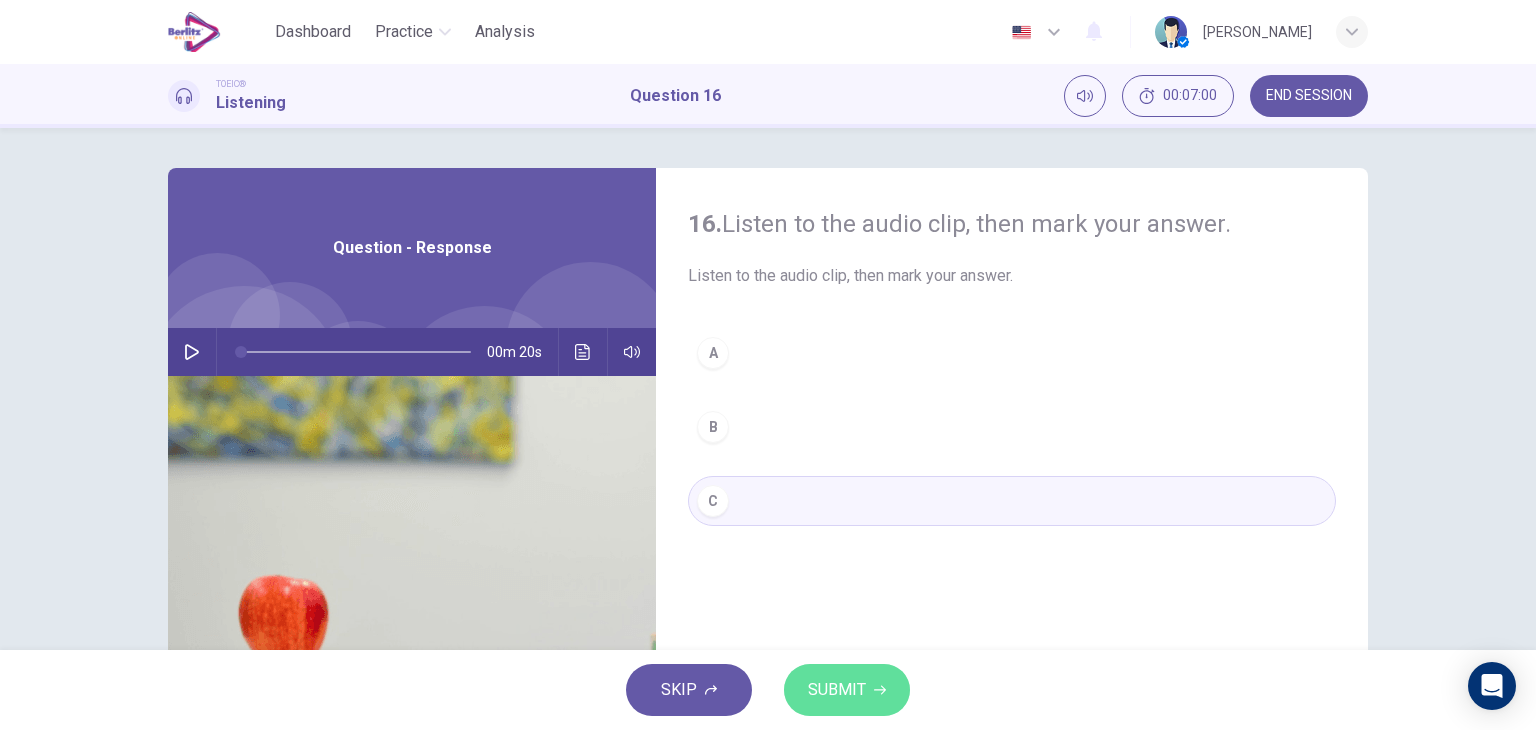 click on "SUBMIT" at bounding box center (847, 690) 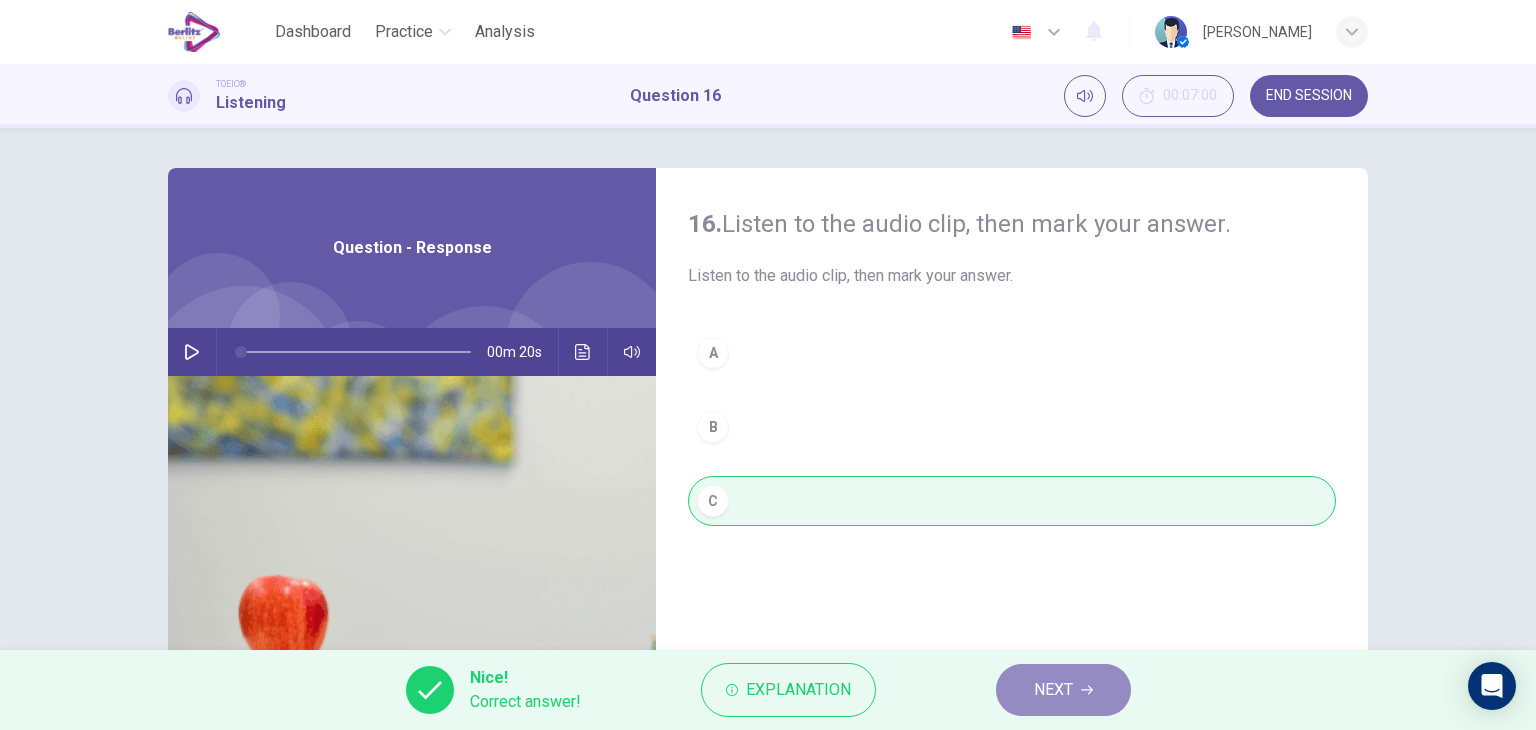 click on "NEXT" at bounding box center (1053, 690) 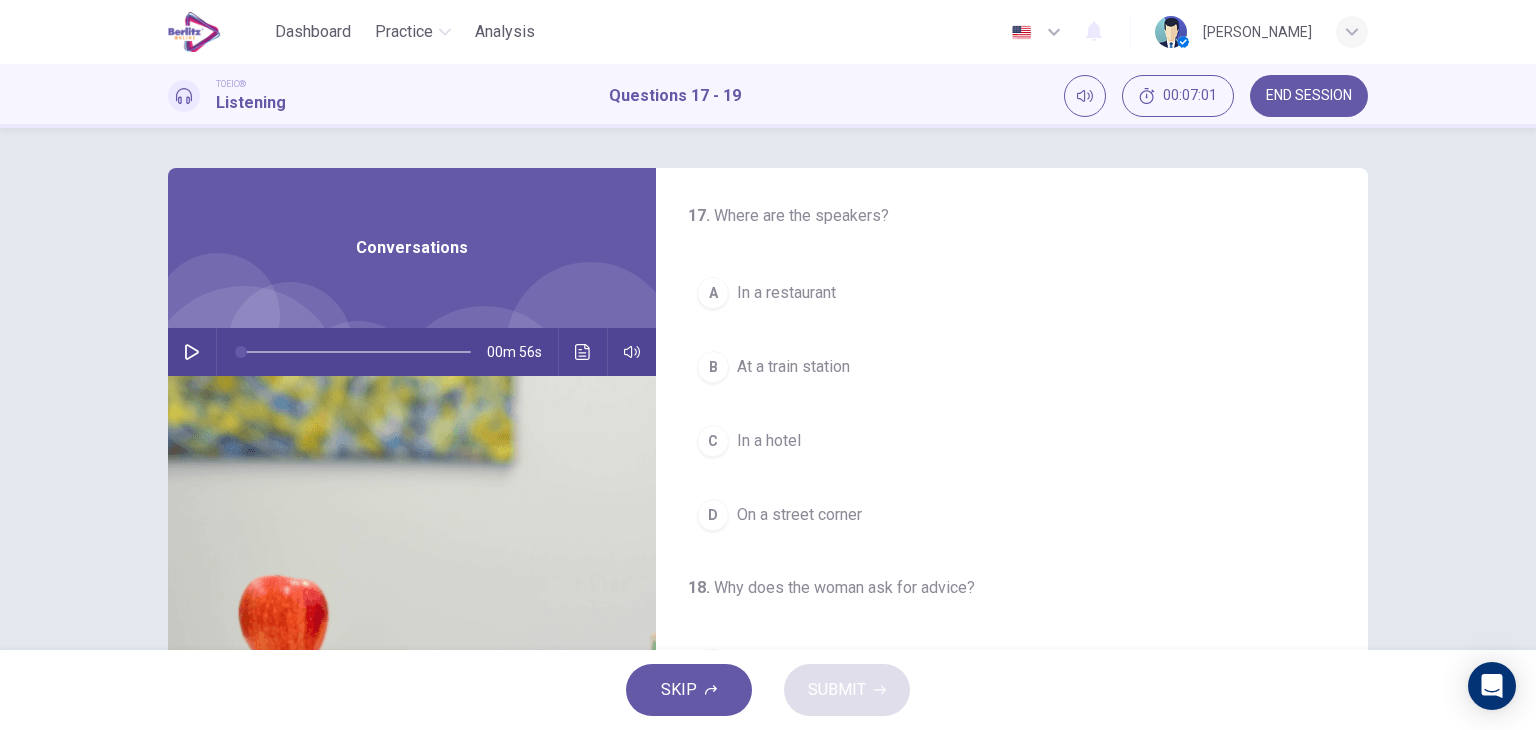 click 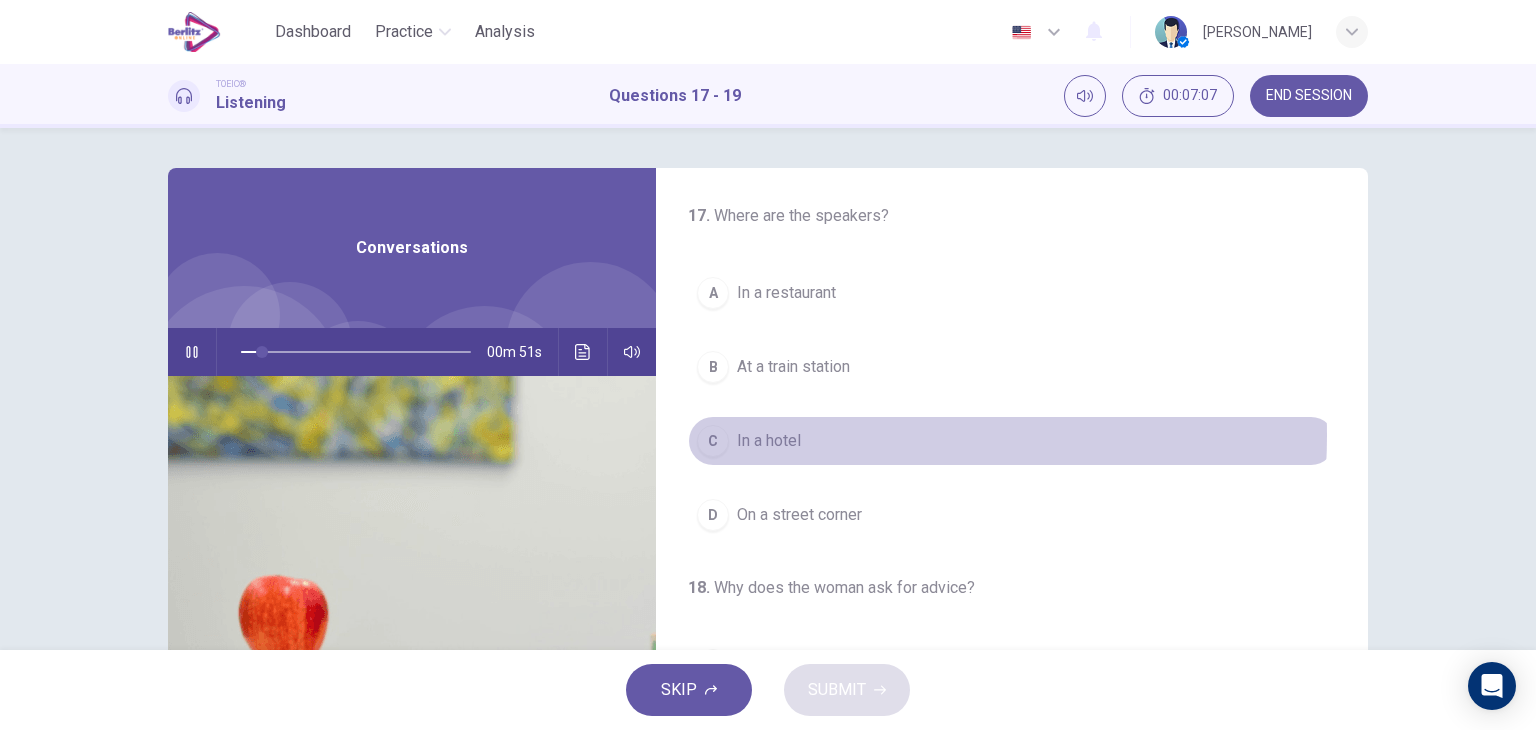 click on "In a hotel" at bounding box center (769, 441) 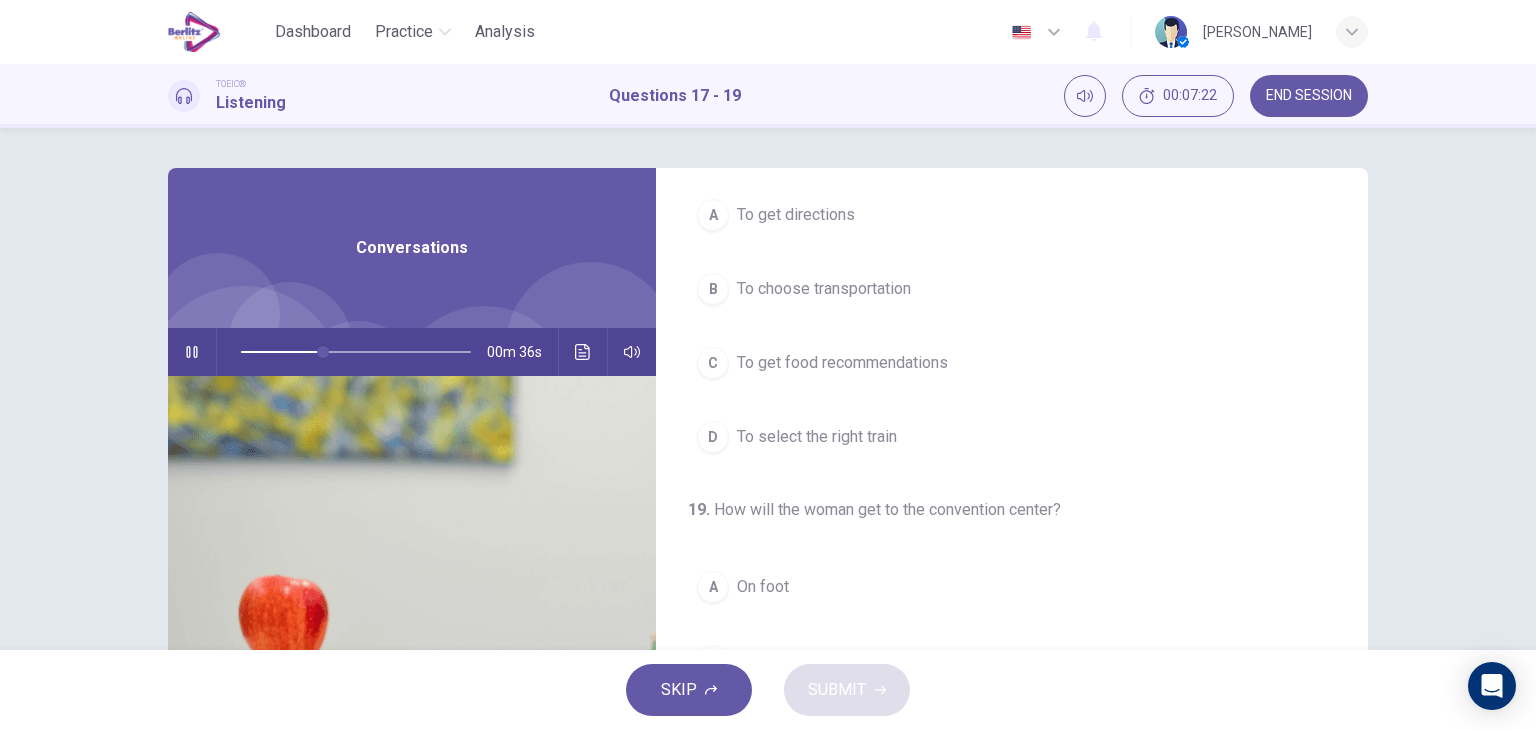 scroll, scrollTop: 452, scrollLeft: 0, axis: vertical 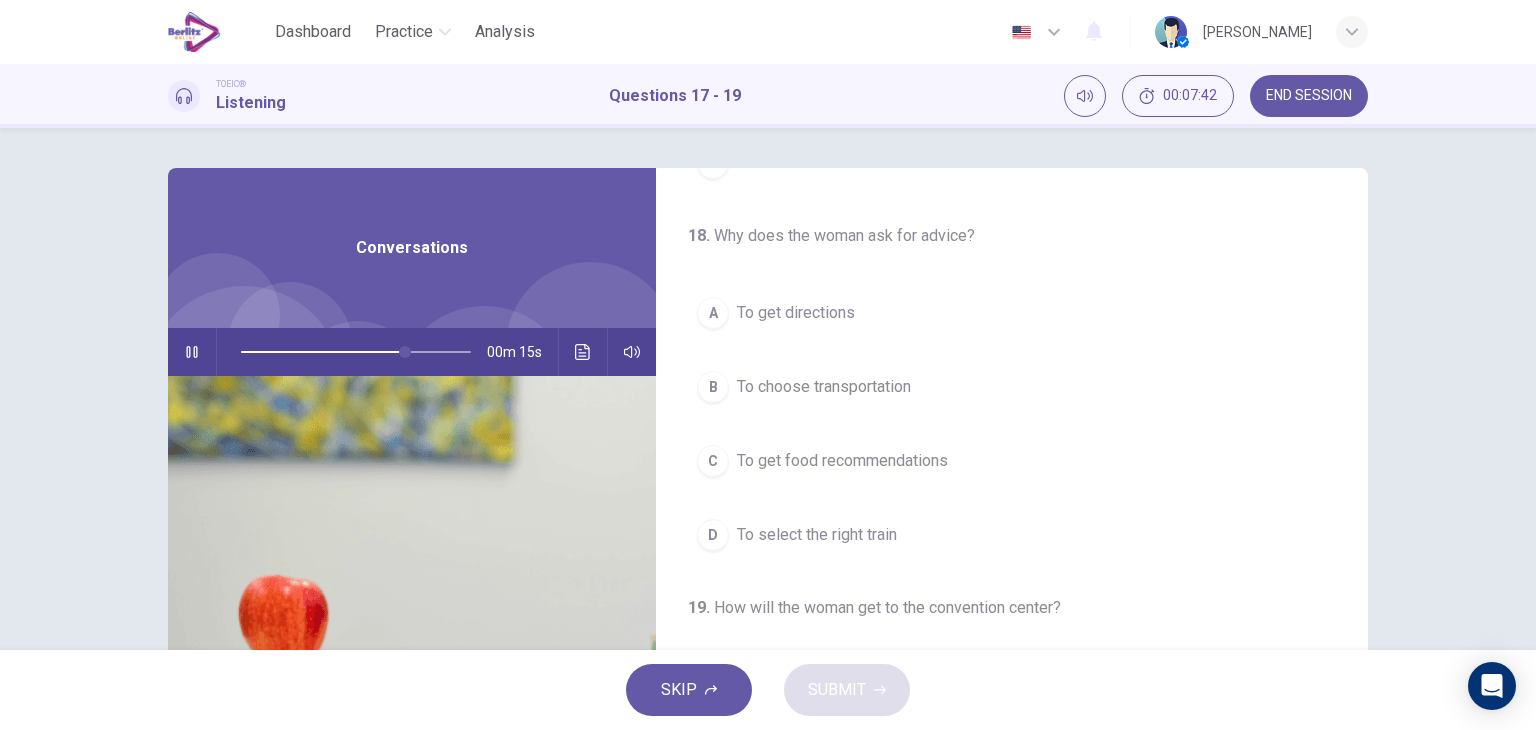 click on "To choose transportation" at bounding box center [824, 387] 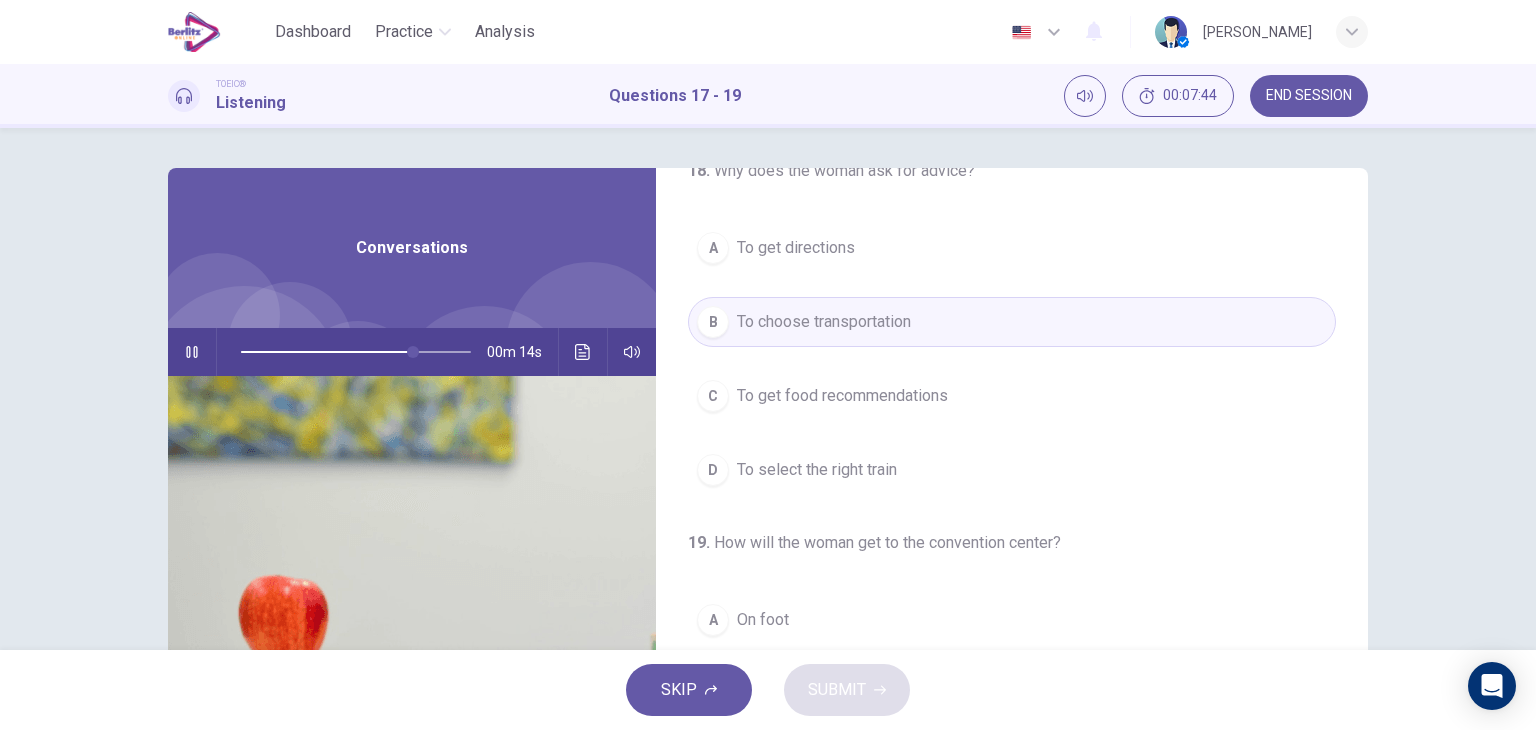 scroll, scrollTop: 452, scrollLeft: 0, axis: vertical 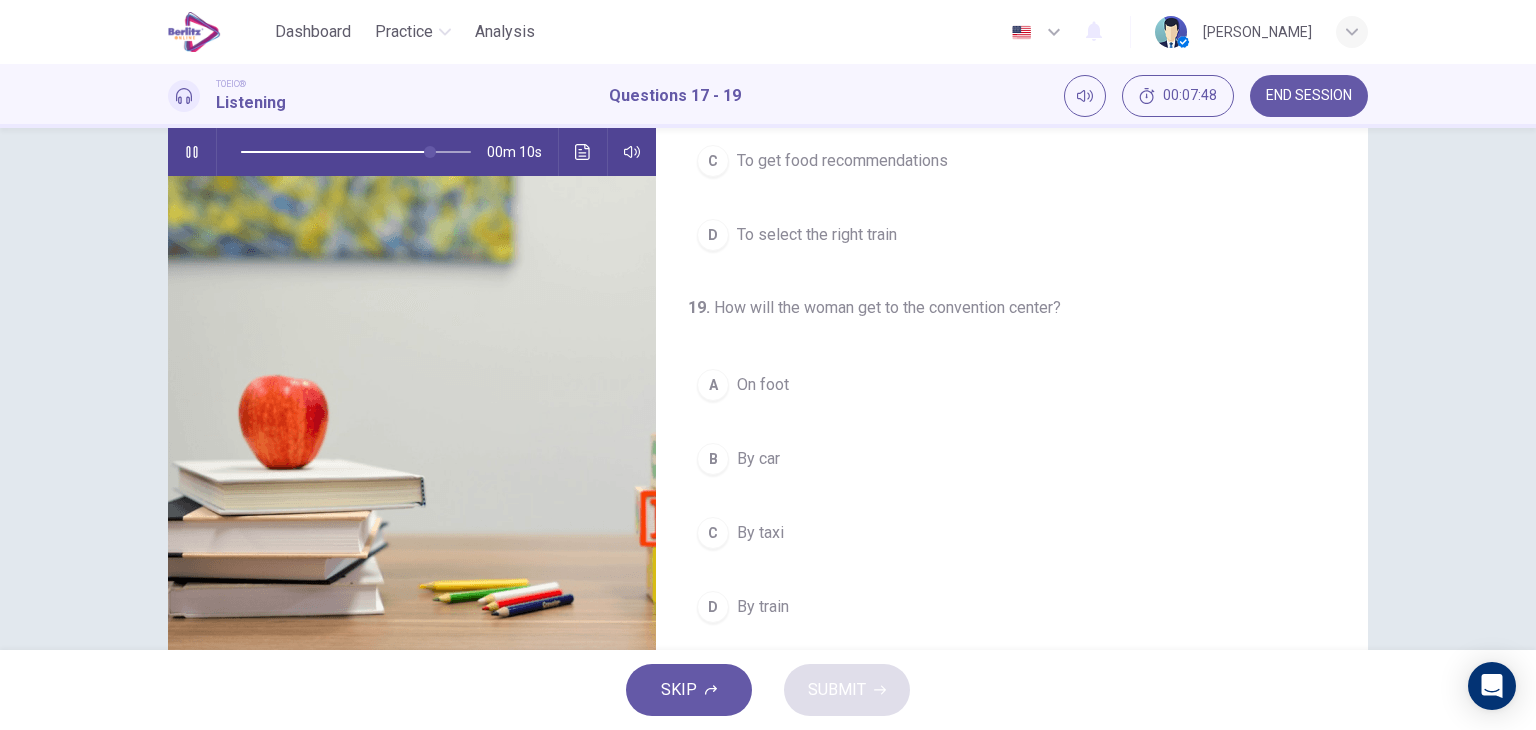 click on "On foot" at bounding box center [763, 385] 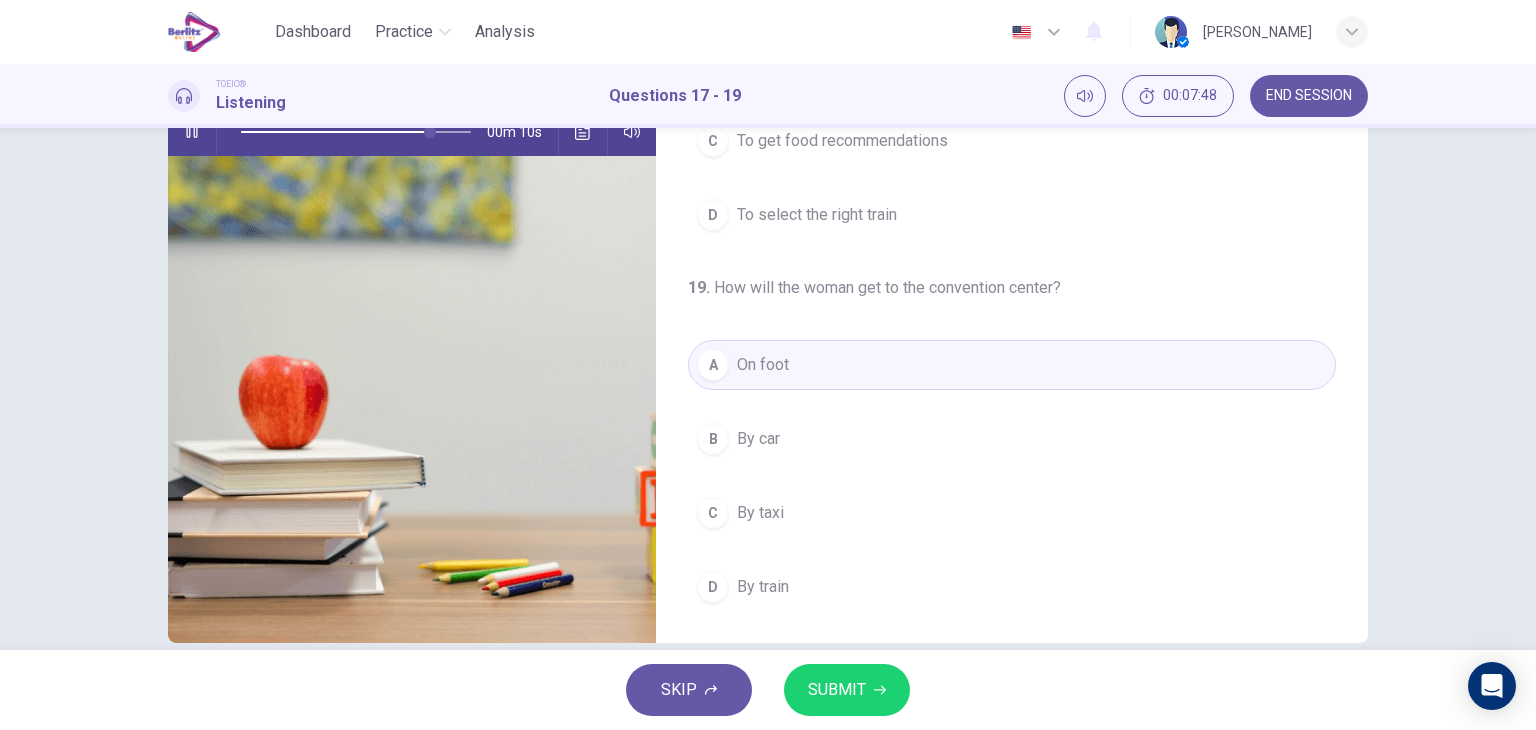 scroll, scrollTop: 253, scrollLeft: 0, axis: vertical 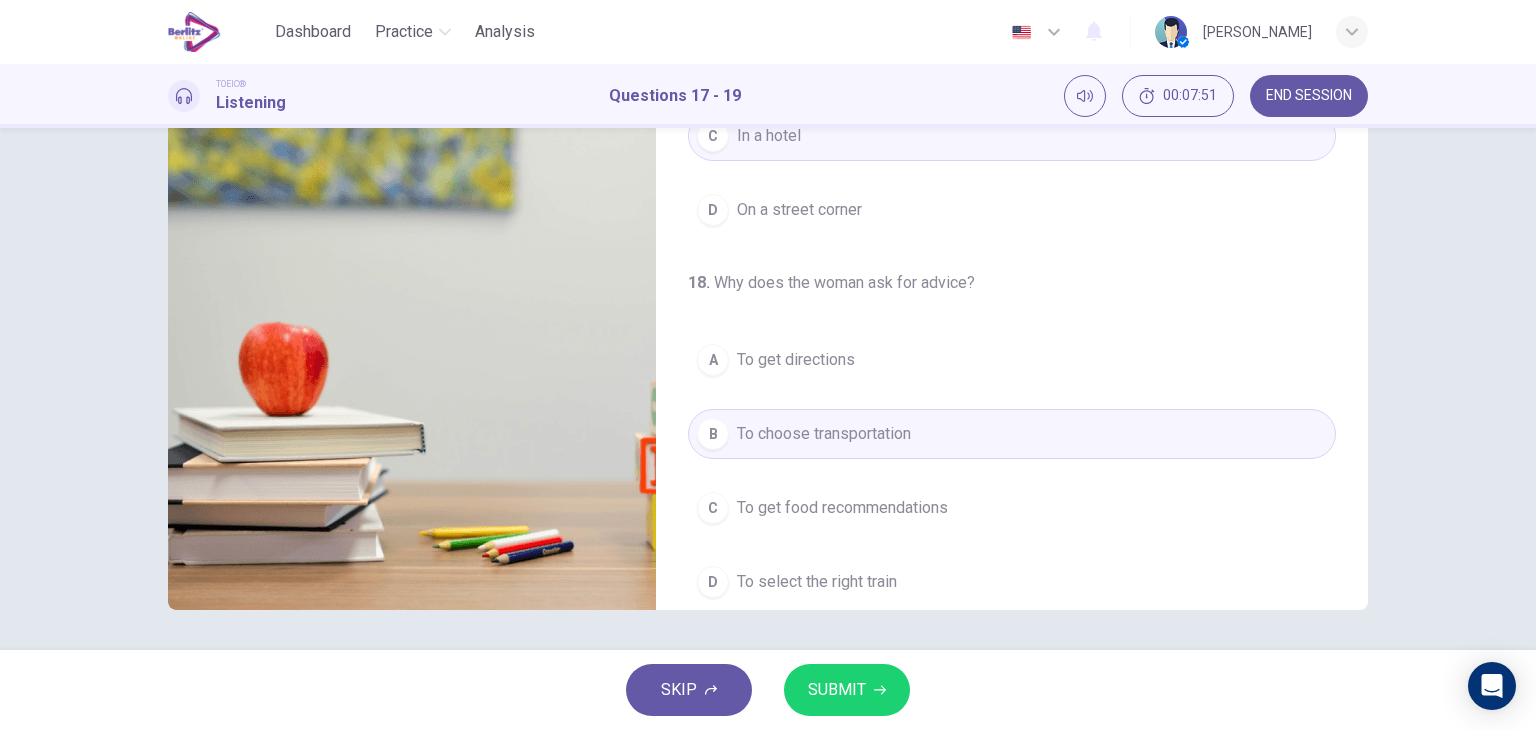 click on "SUBMIT" at bounding box center (847, 690) 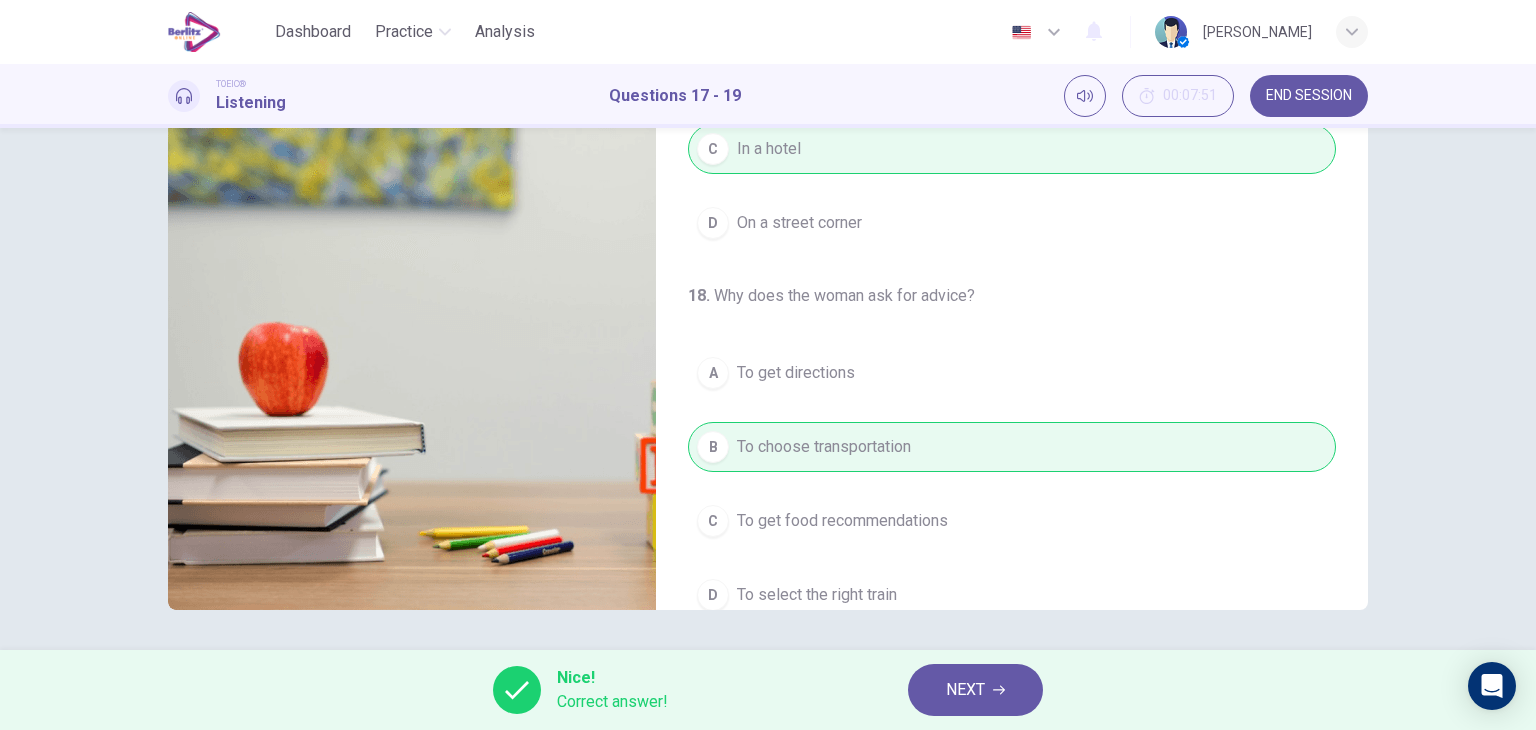 scroll, scrollTop: 0, scrollLeft: 0, axis: both 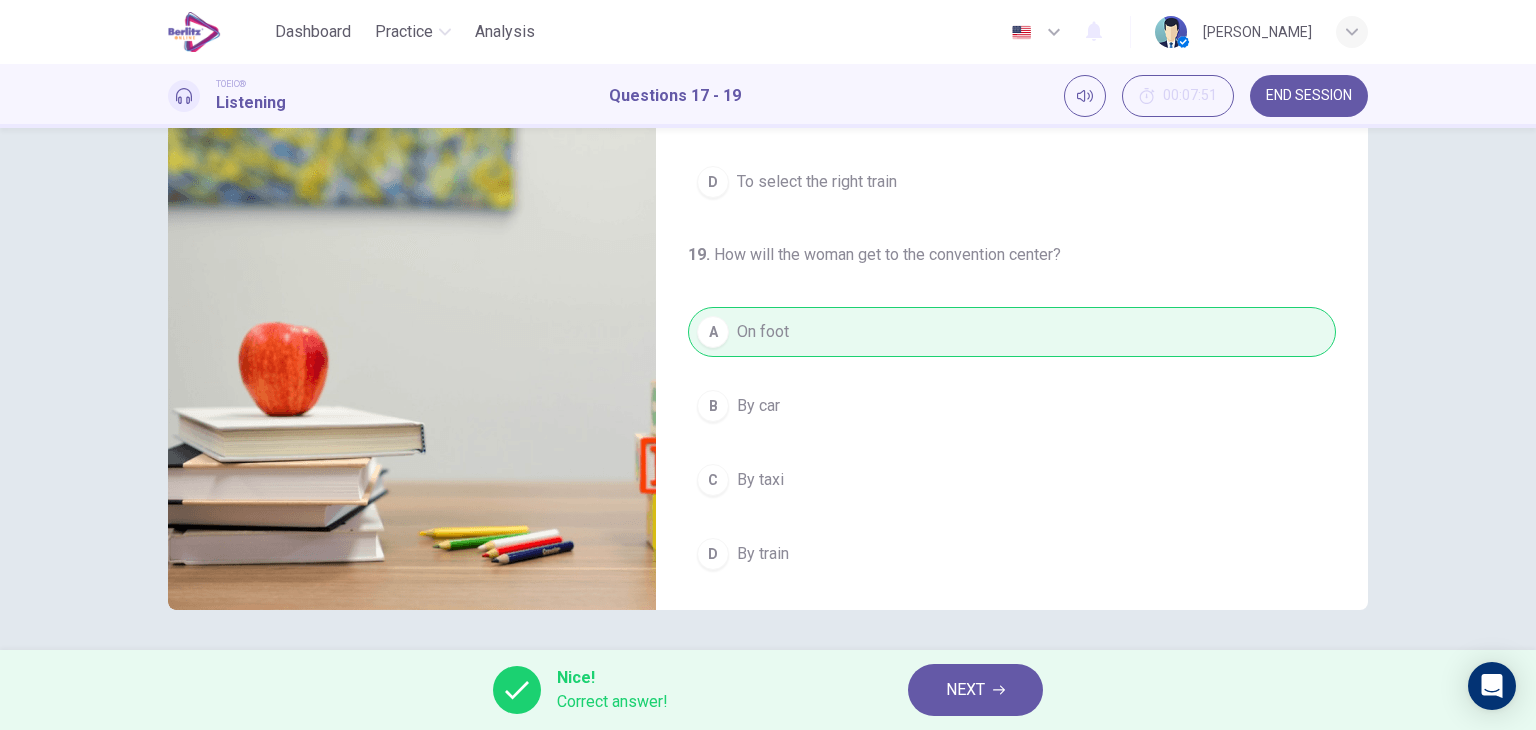 type on "**" 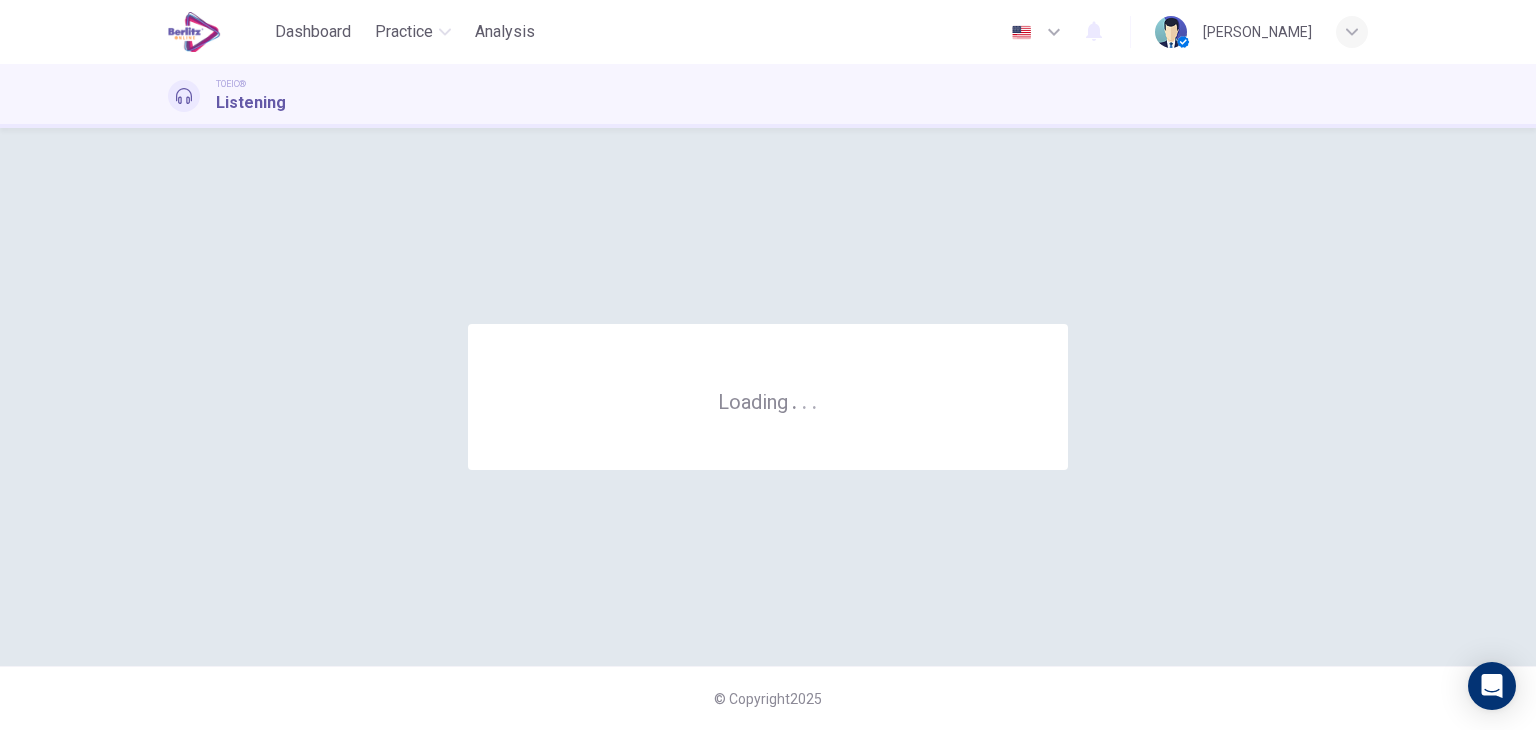 scroll, scrollTop: 0, scrollLeft: 0, axis: both 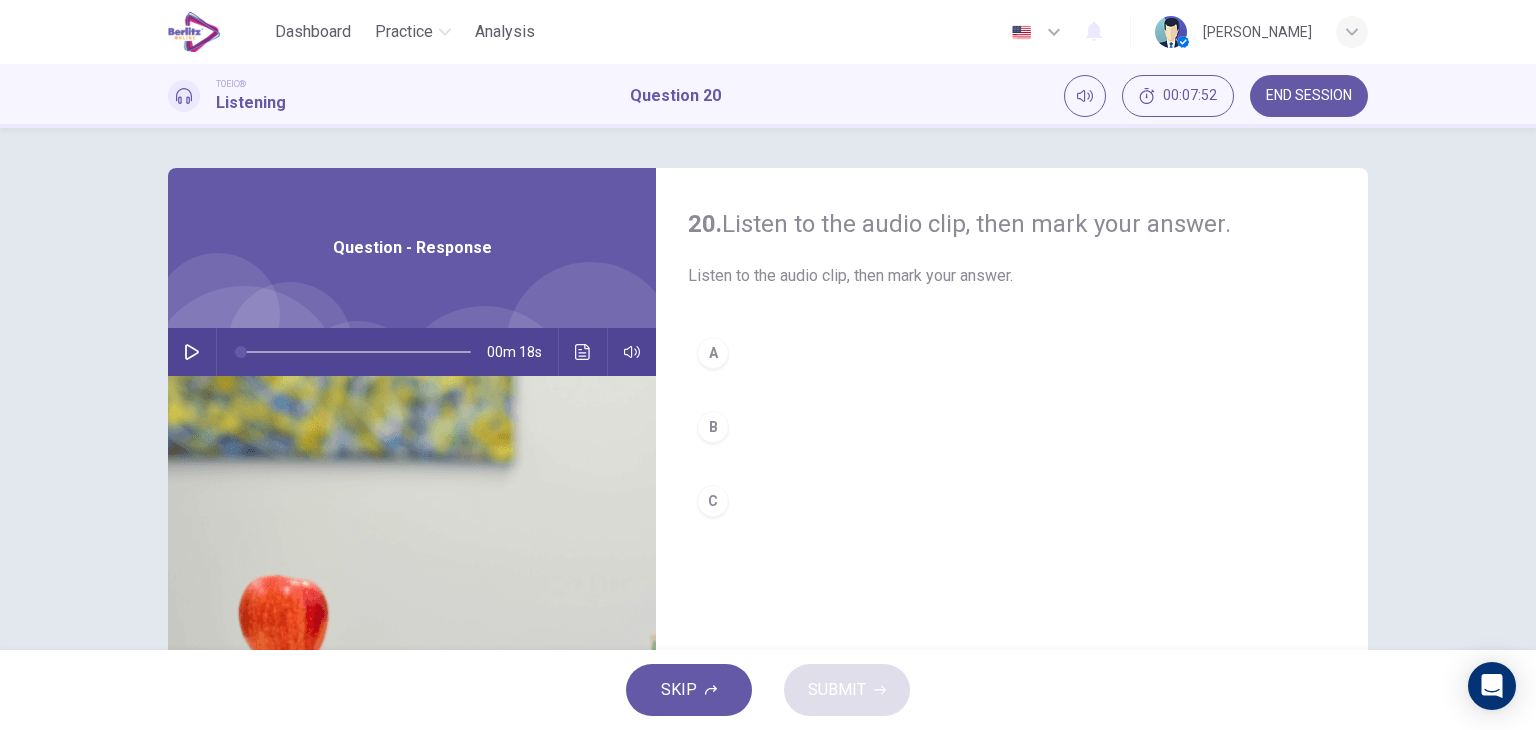 click 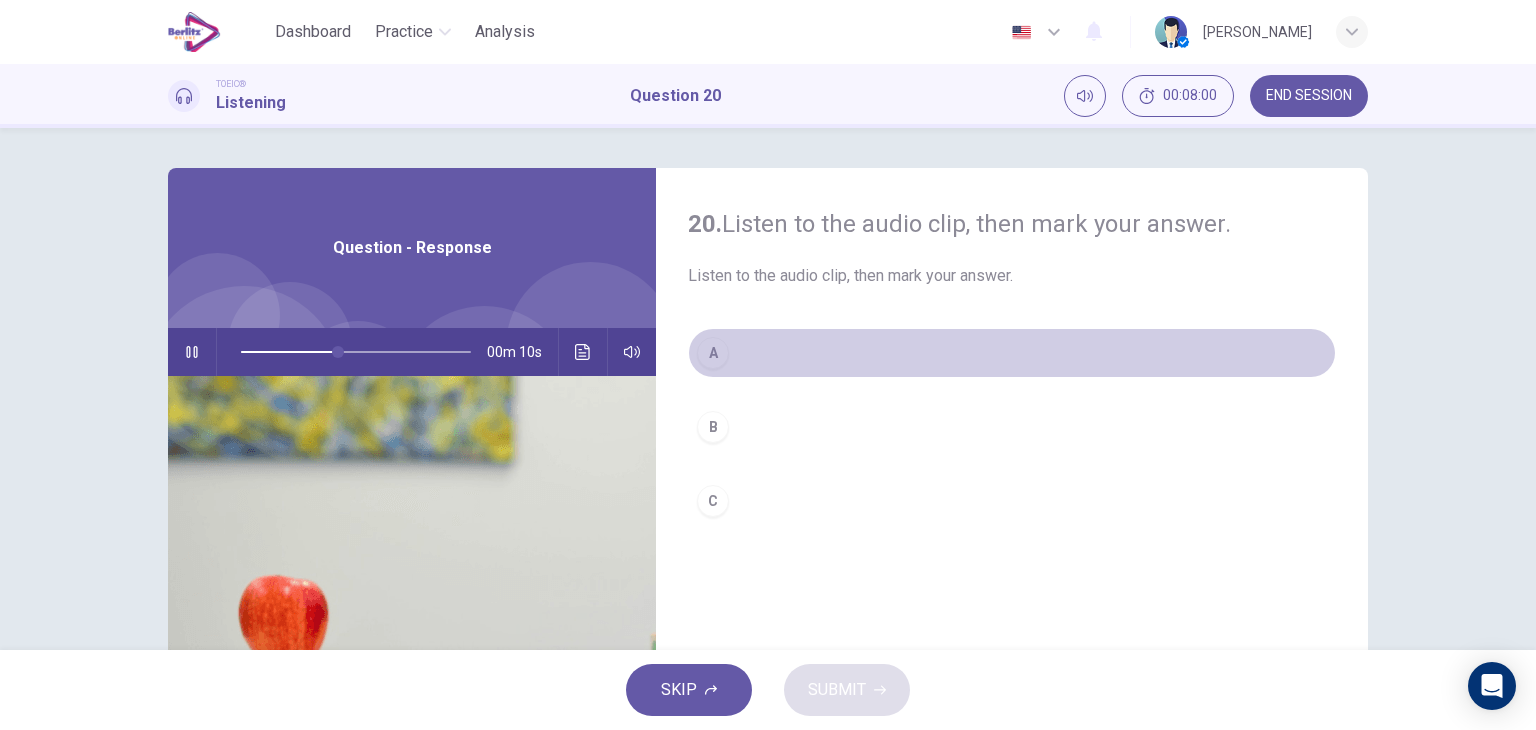 click on "A" at bounding box center (1012, 353) 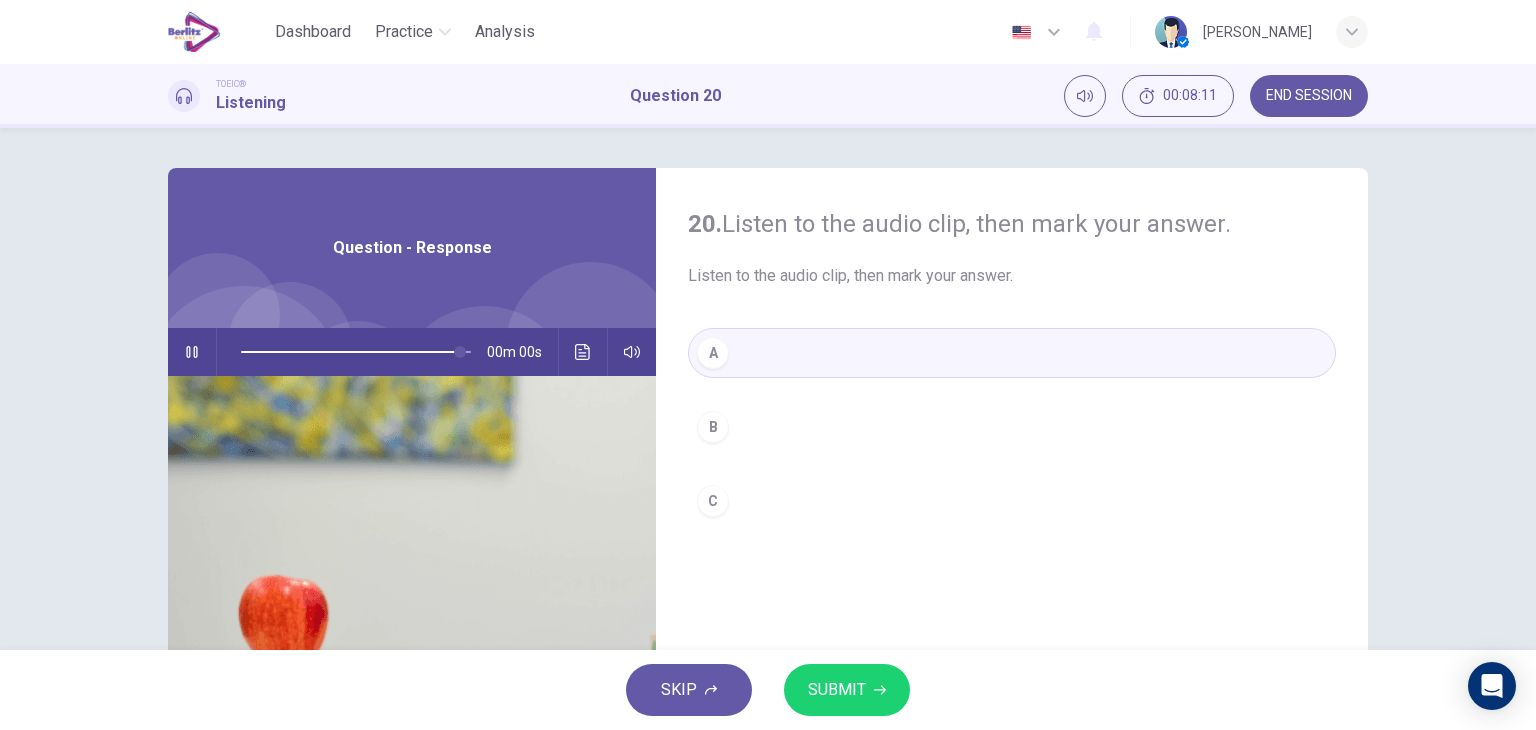 type on "*" 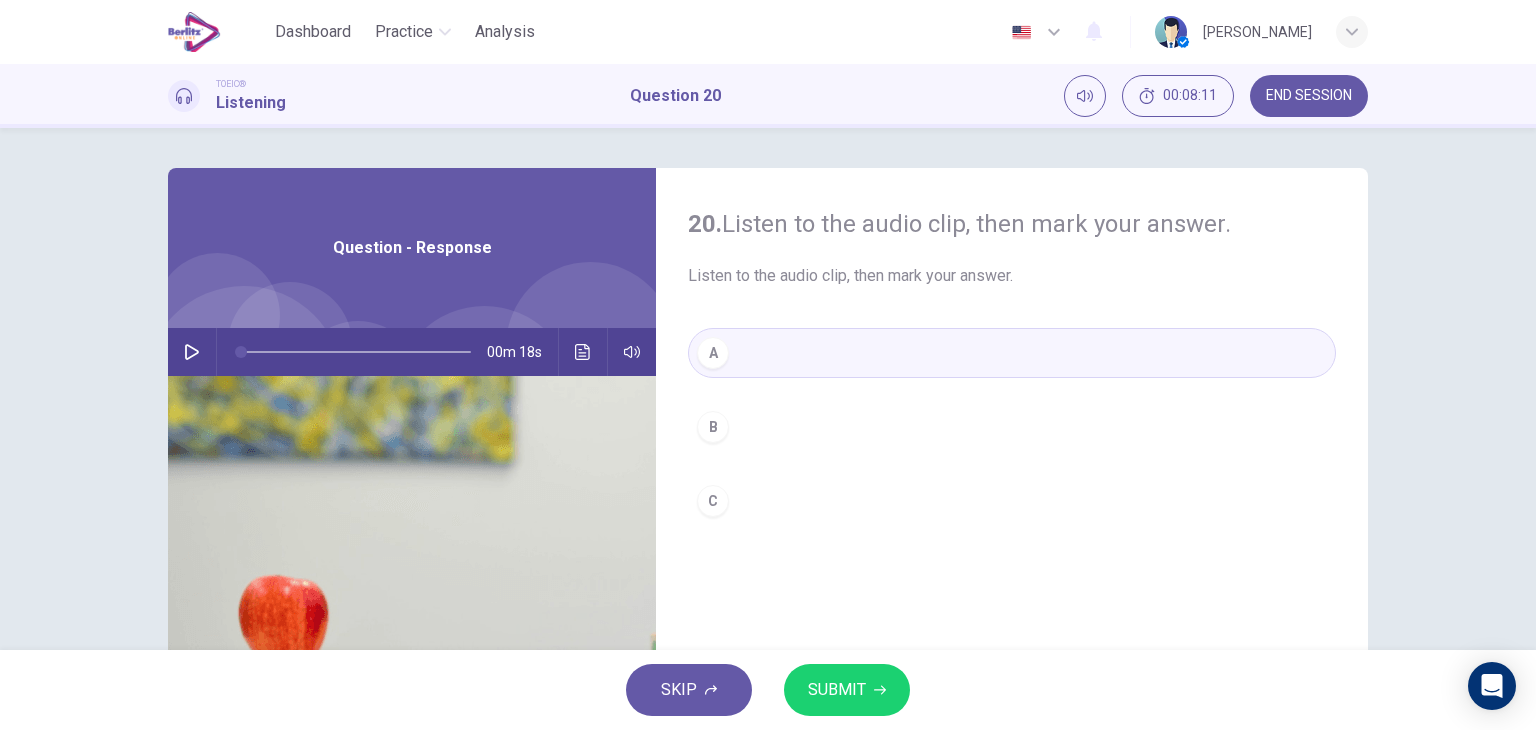 click on "SUBMIT" at bounding box center [847, 690] 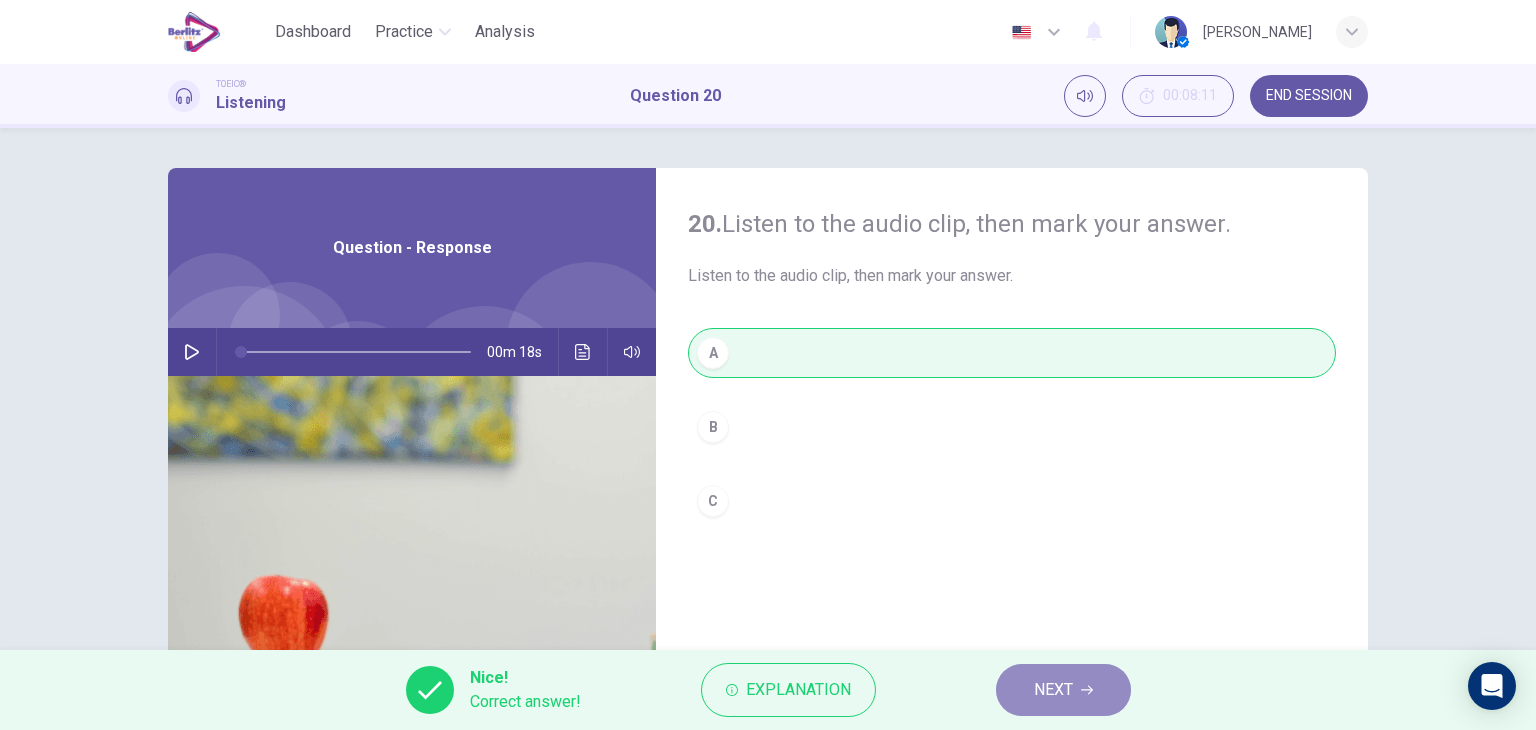 click on "NEXT" at bounding box center [1053, 690] 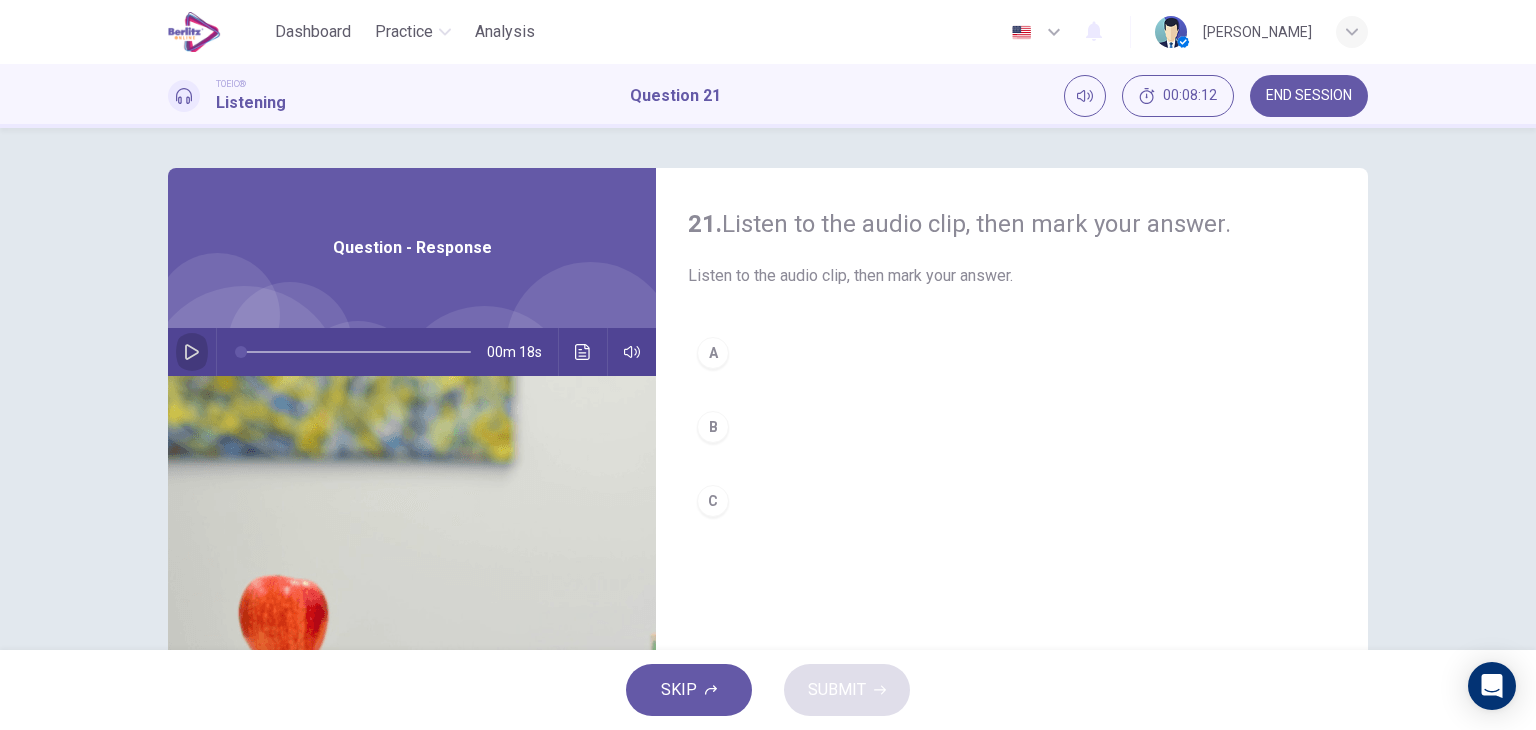 click 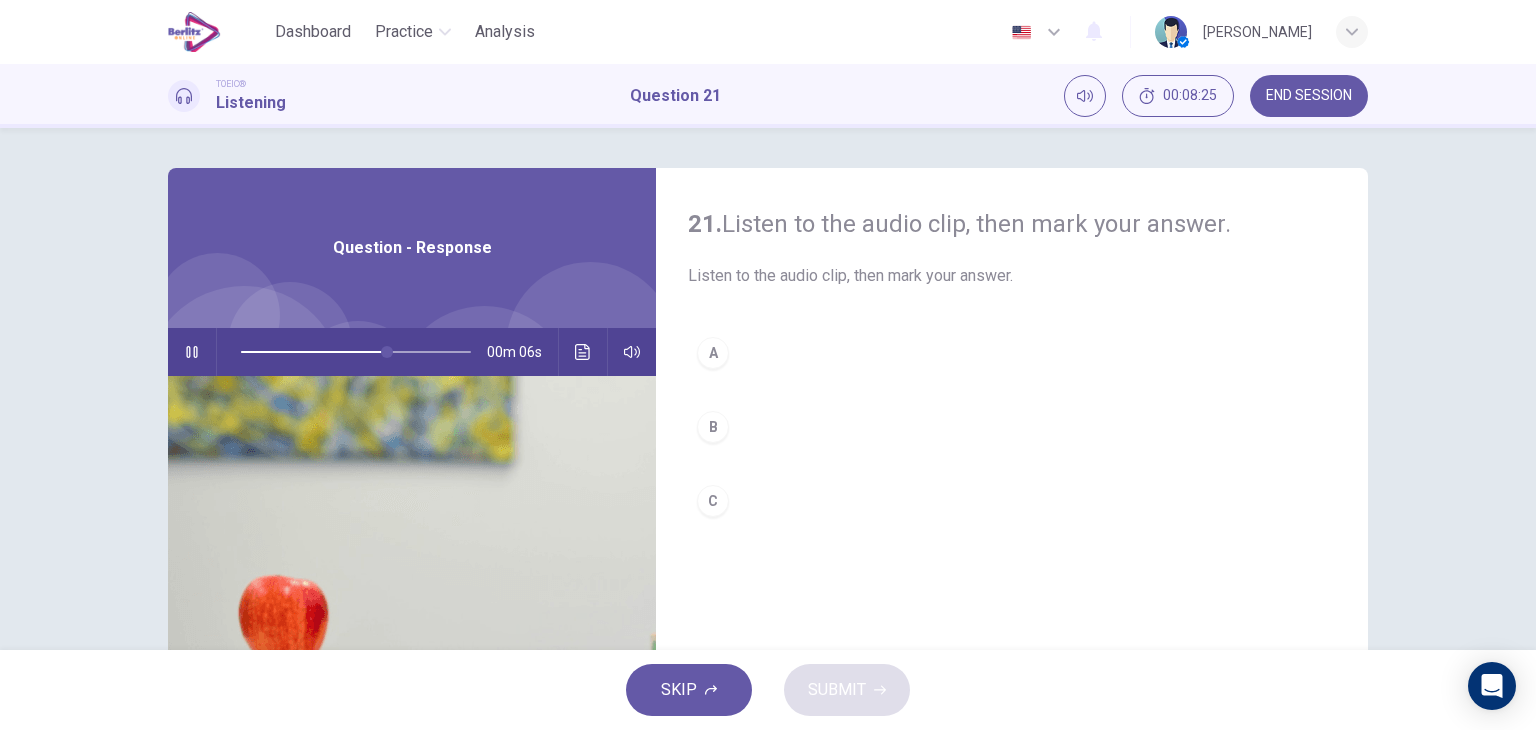 click on "B" at bounding box center (713, 427) 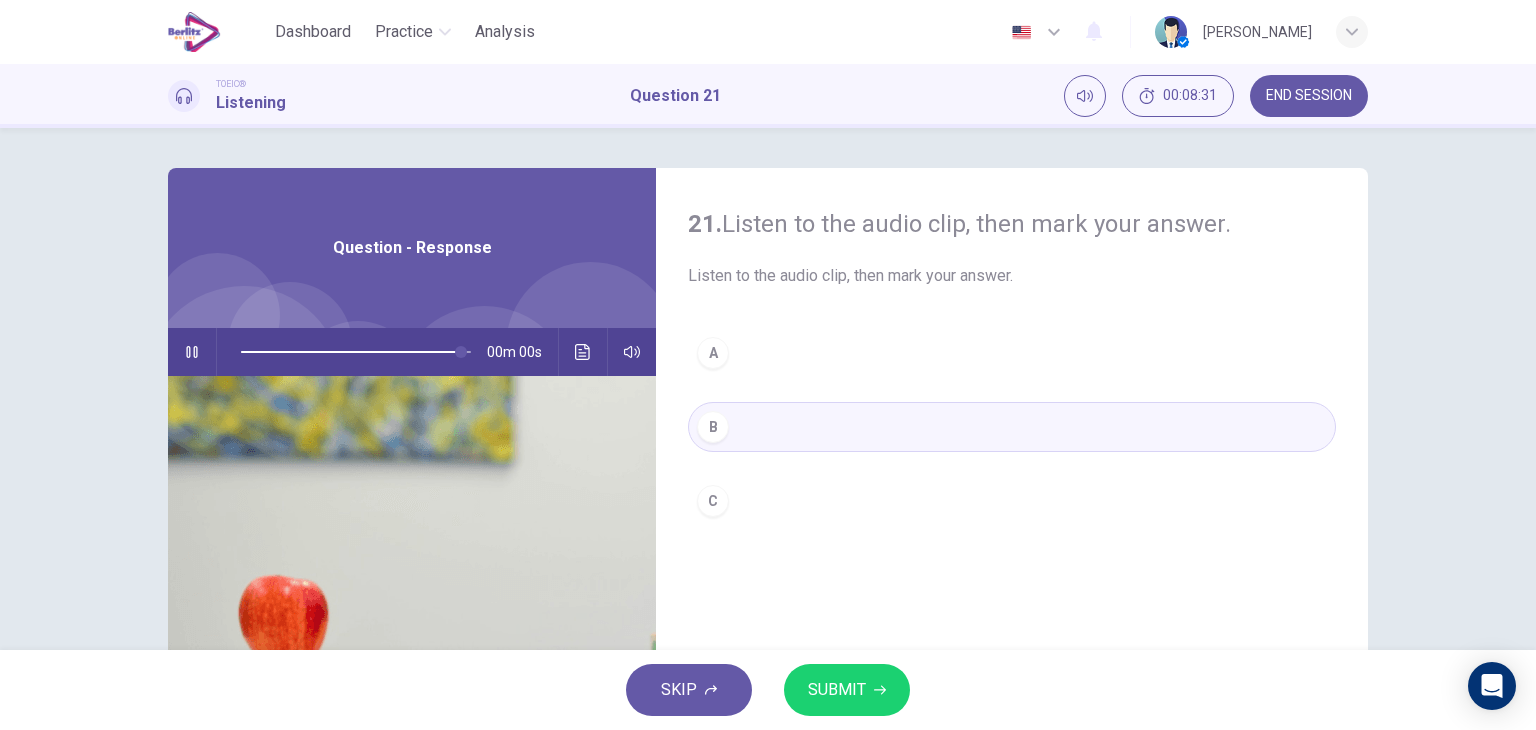 type on "*" 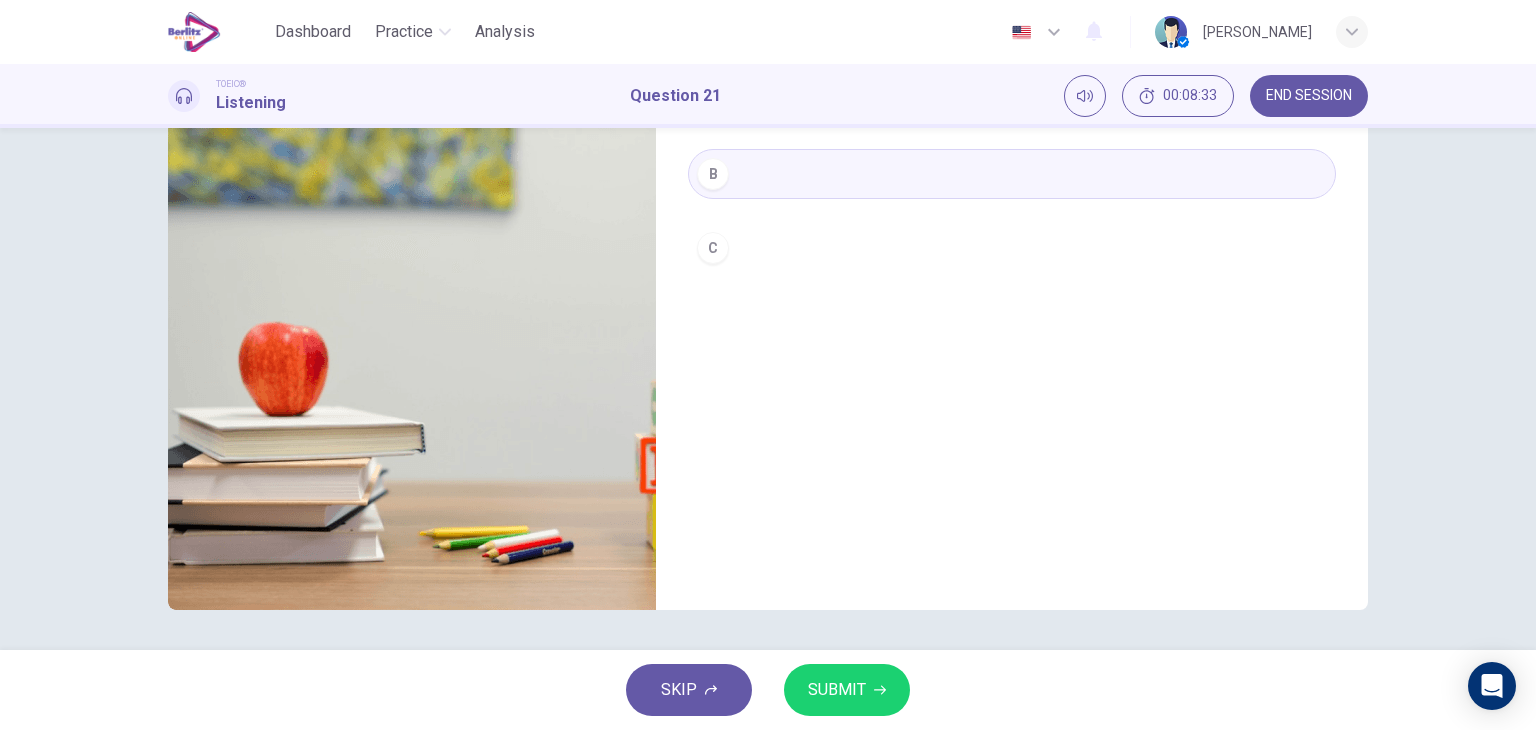 scroll, scrollTop: 0, scrollLeft: 0, axis: both 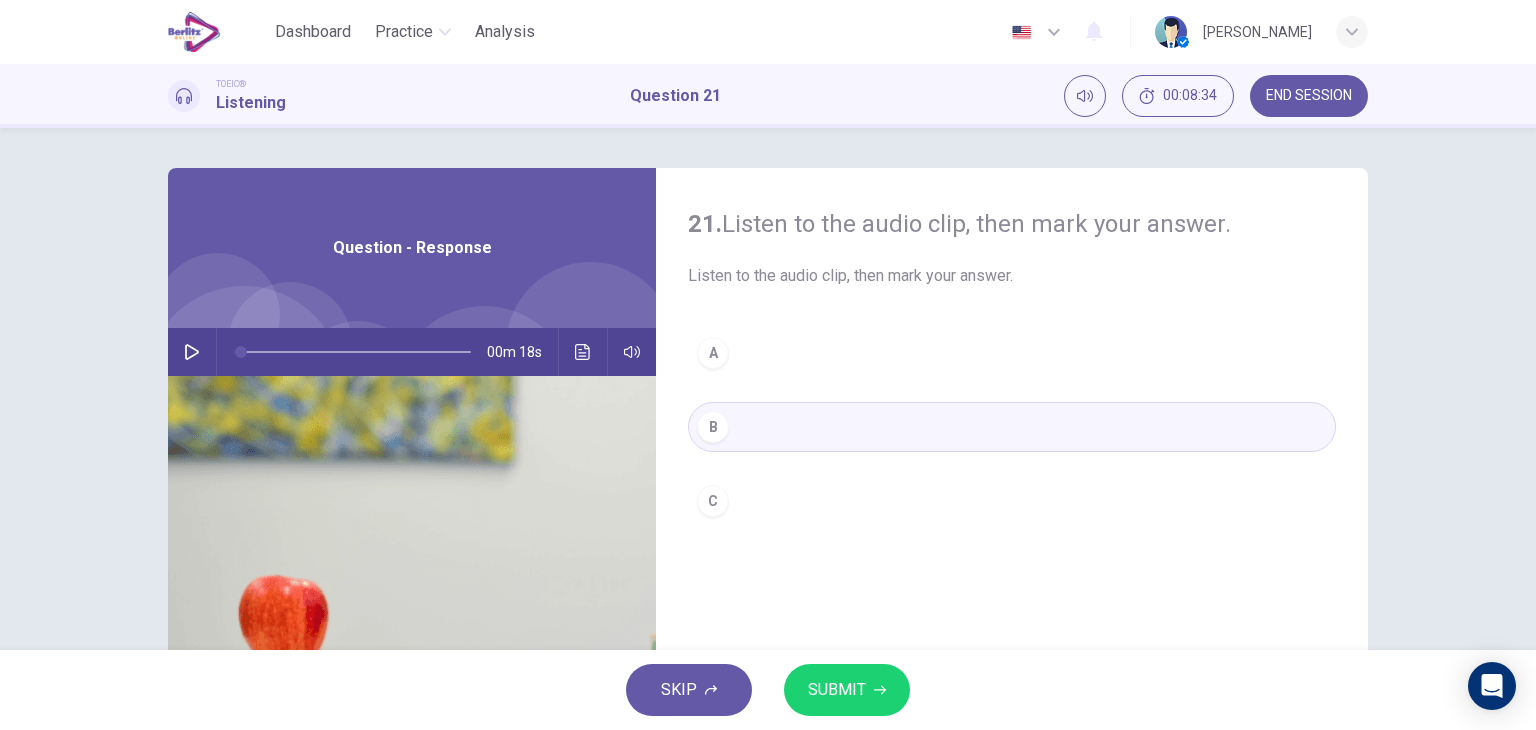 click on "SUBMIT" at bounding box center [847, 690] 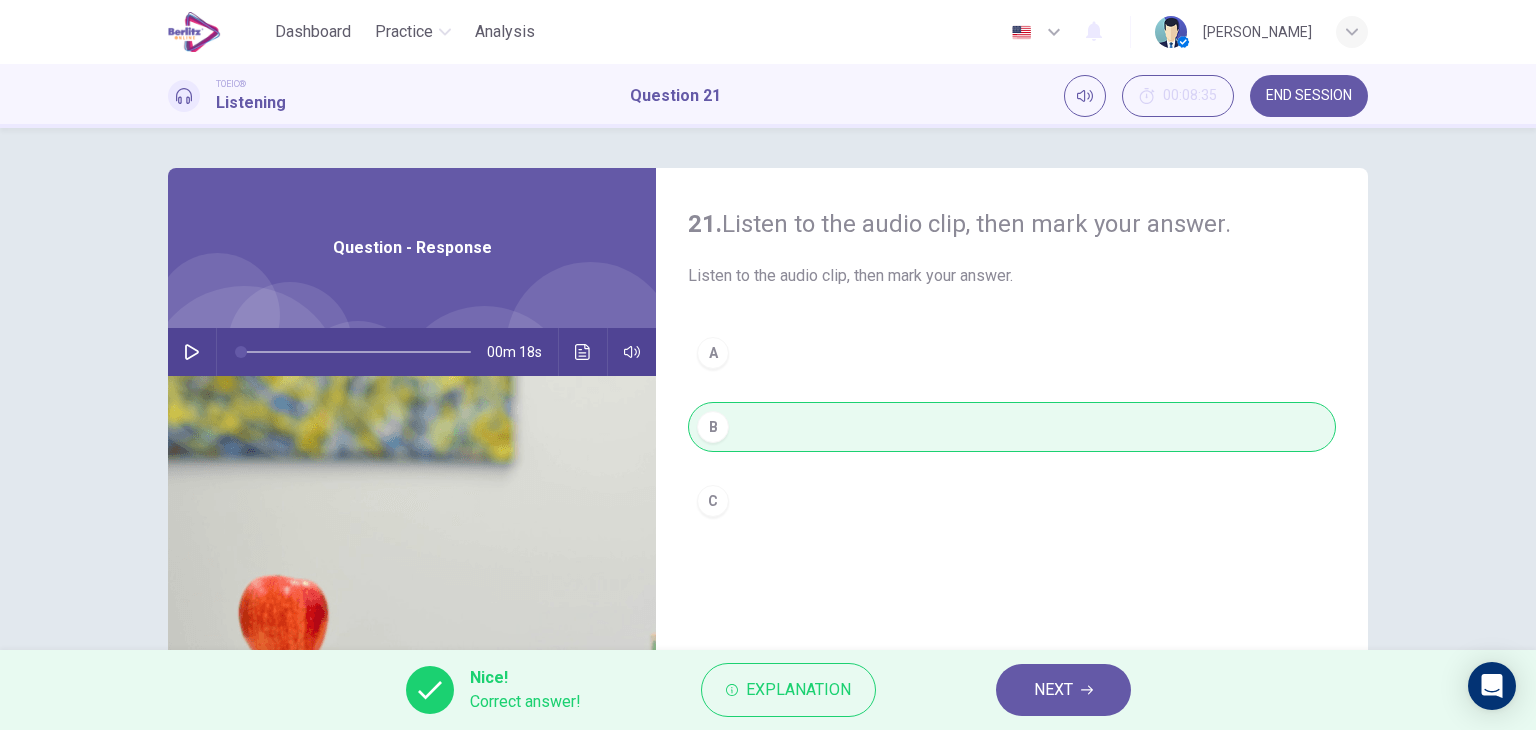 click on "NEXT" at bounding box center (1063, 690) 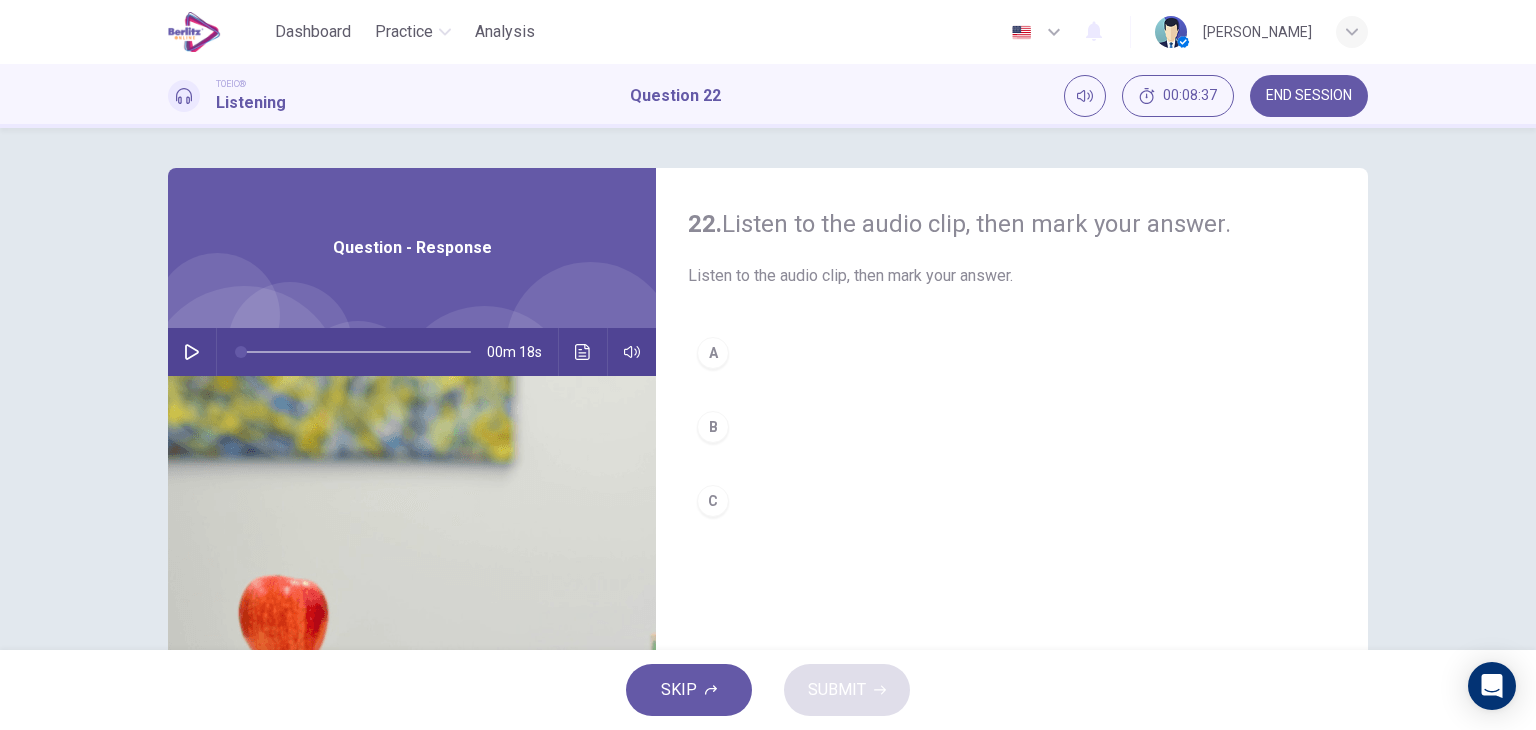 click 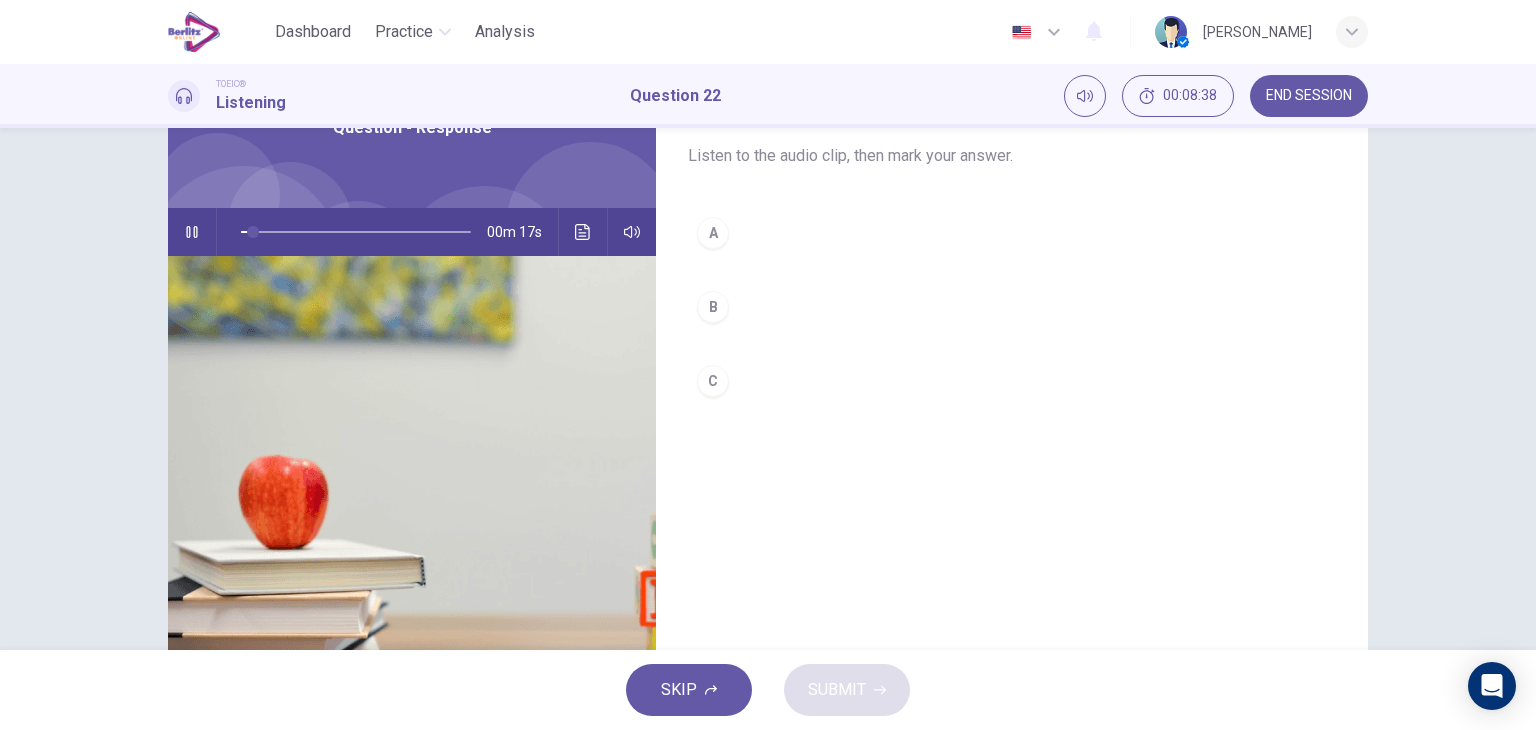 scroll, scrollTop: 0, scrollLeft: 0, axis: both 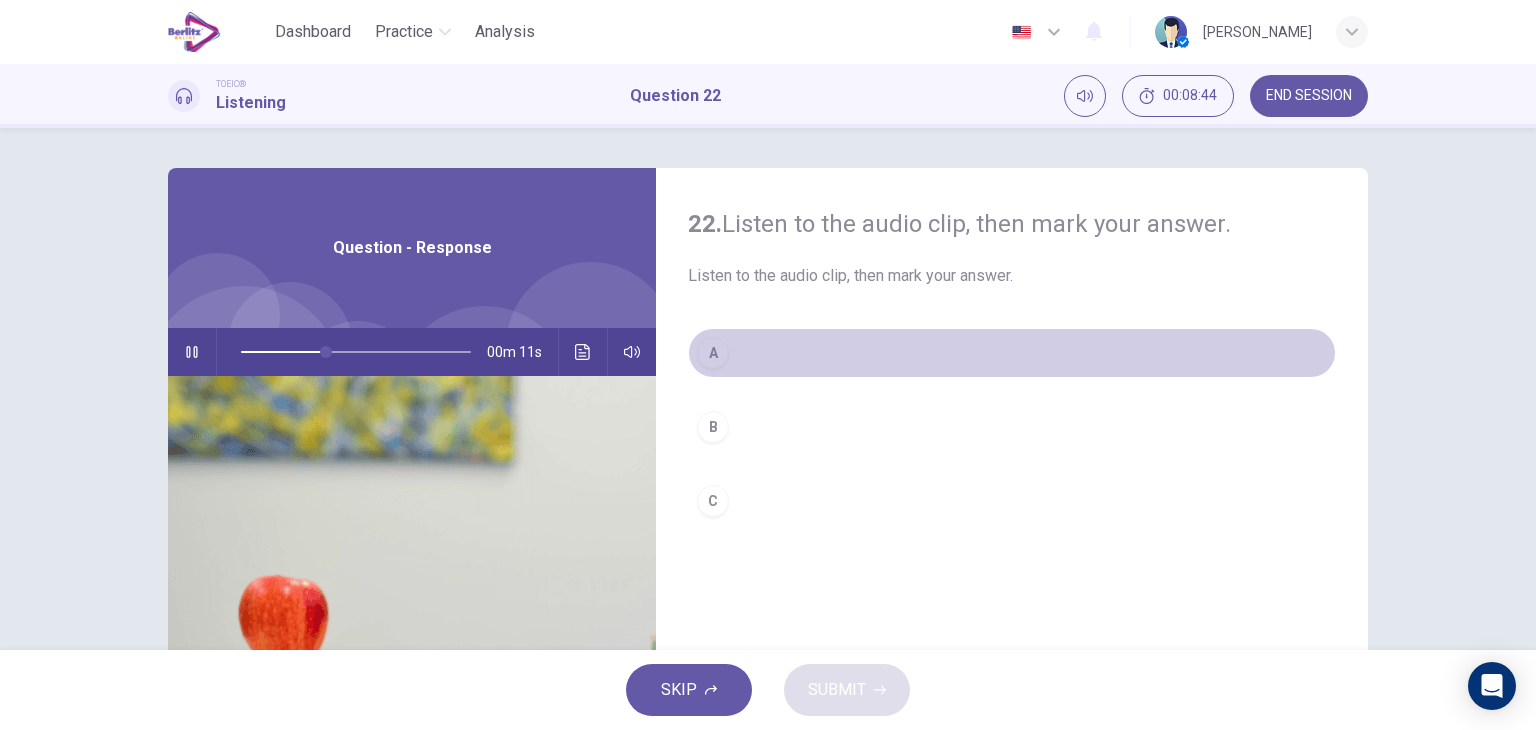 click on "A" at bounding box center [713, 353] 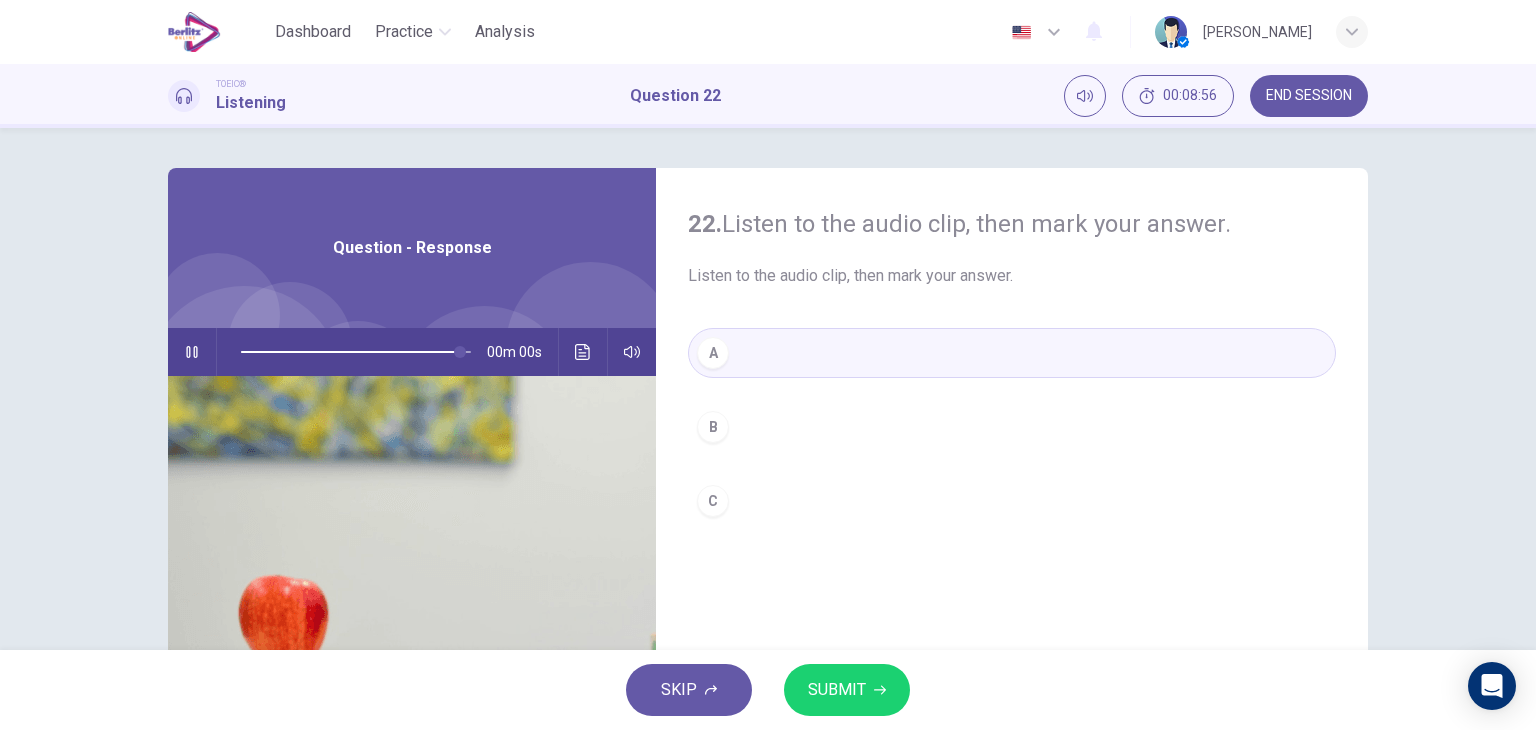 type on "*" 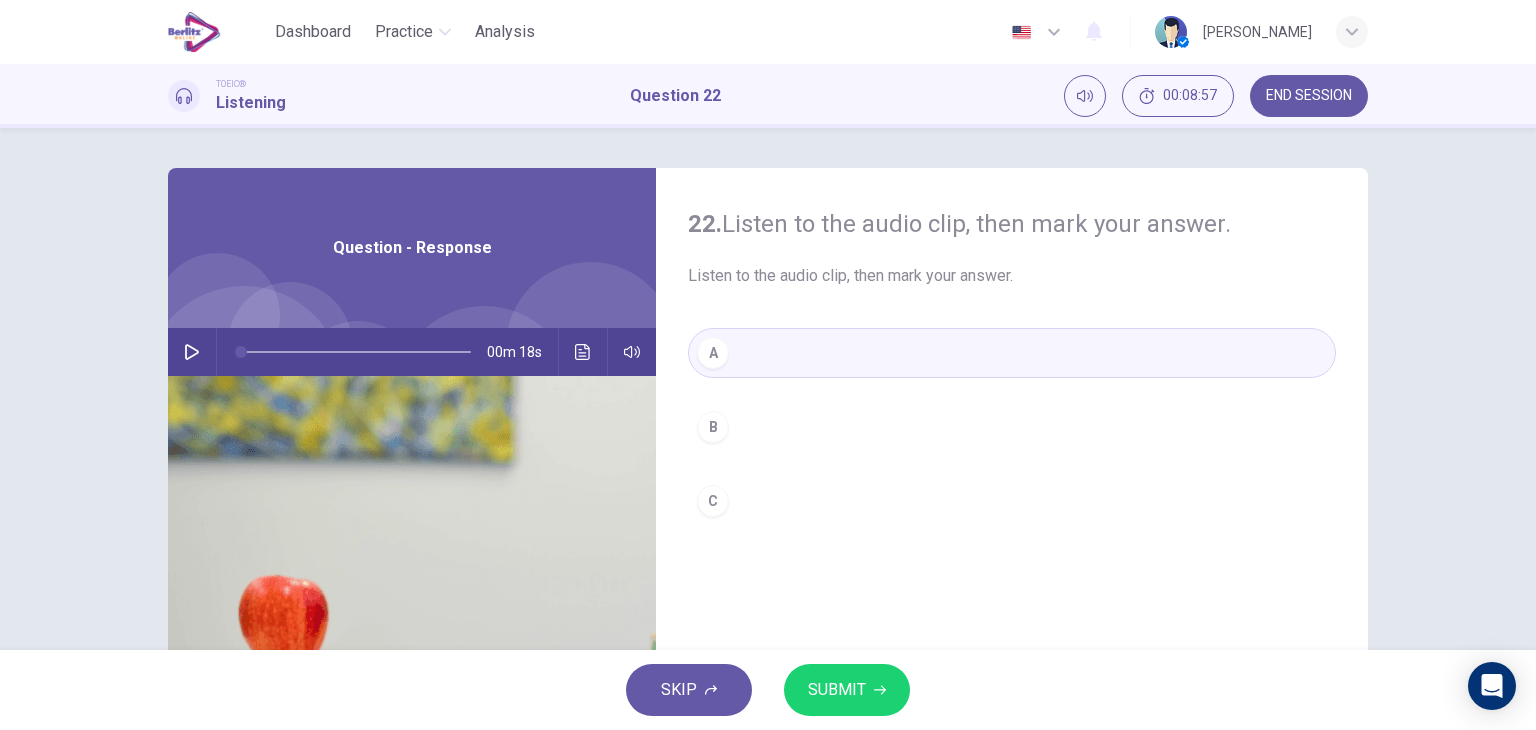 click 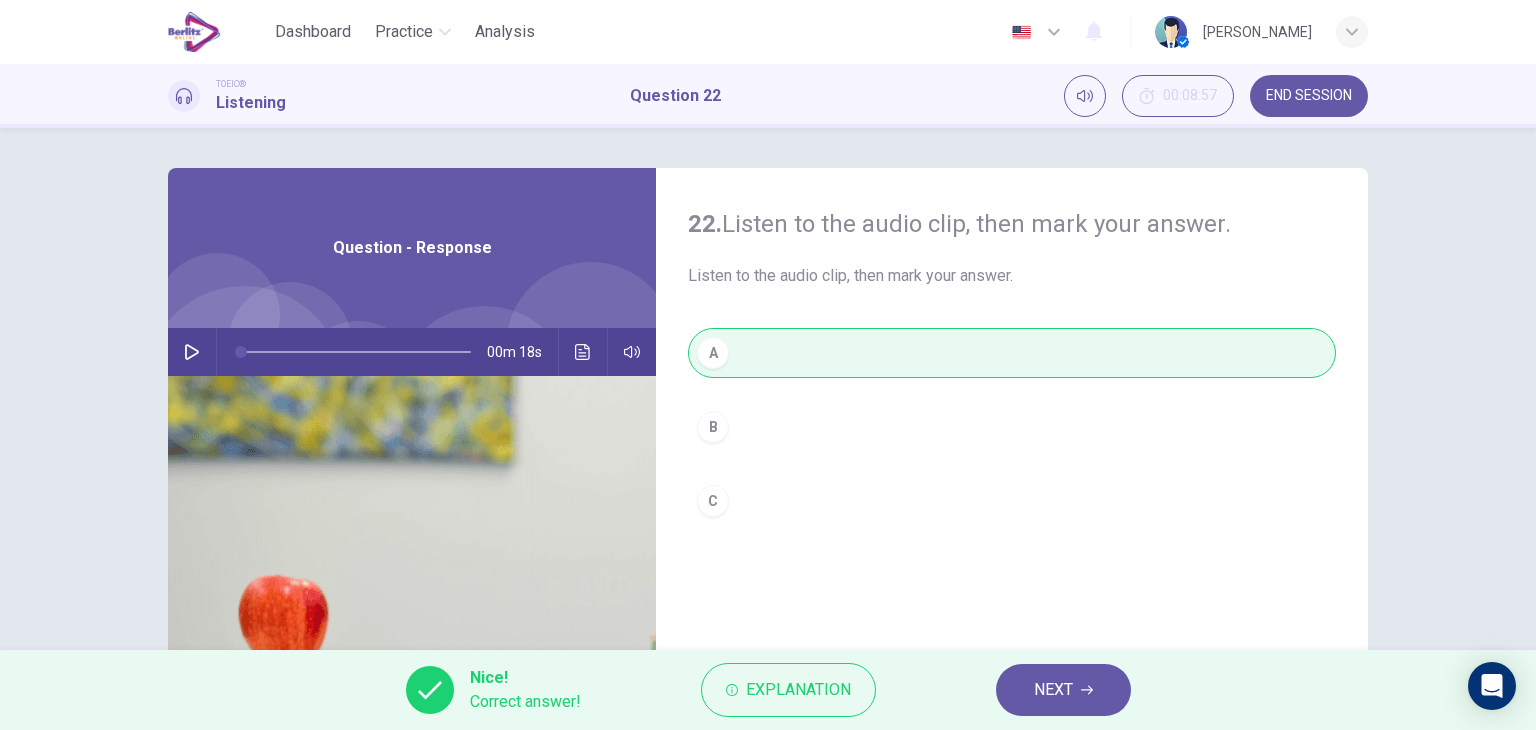click on "NEXT" at bounding box center [1063, 690] 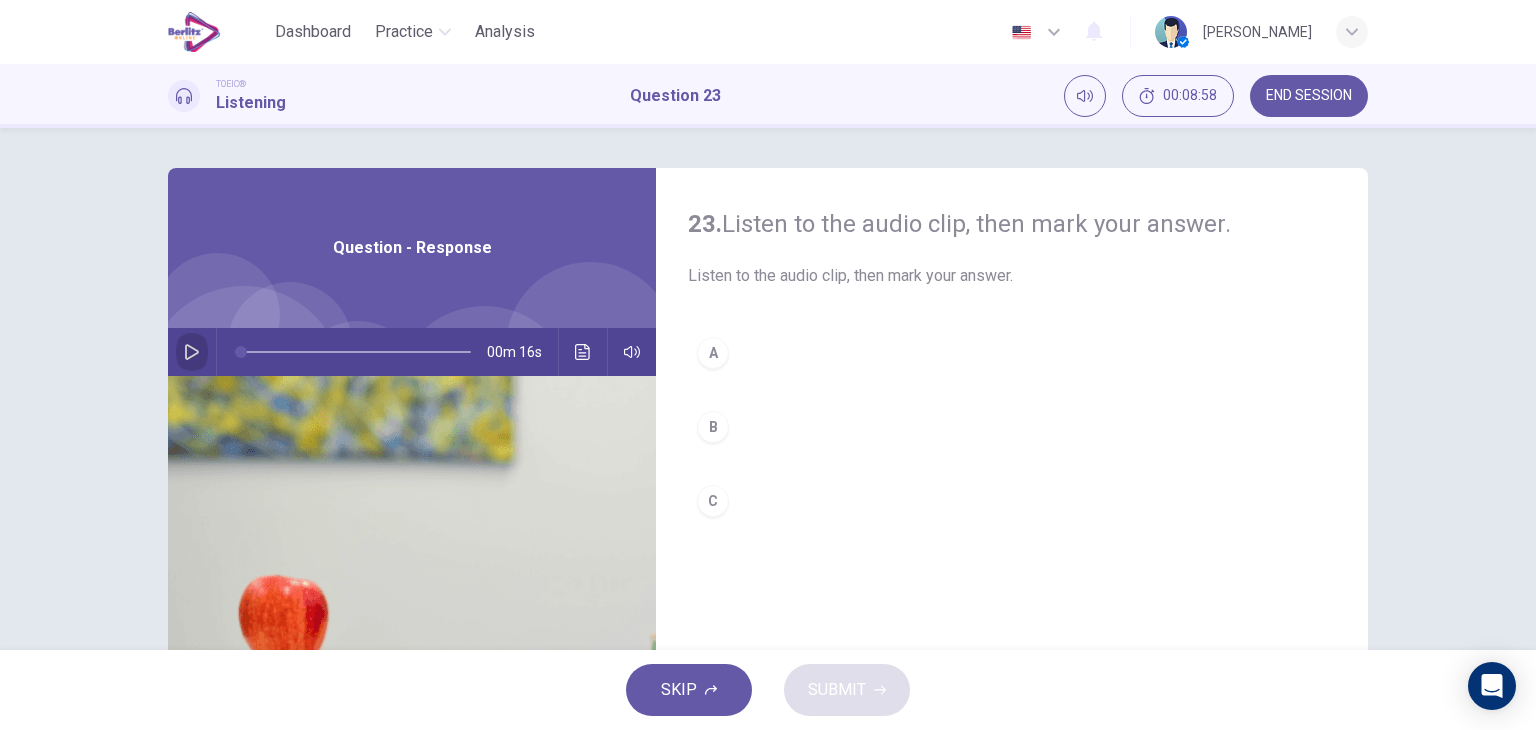 click at bounding box center [192, 352] 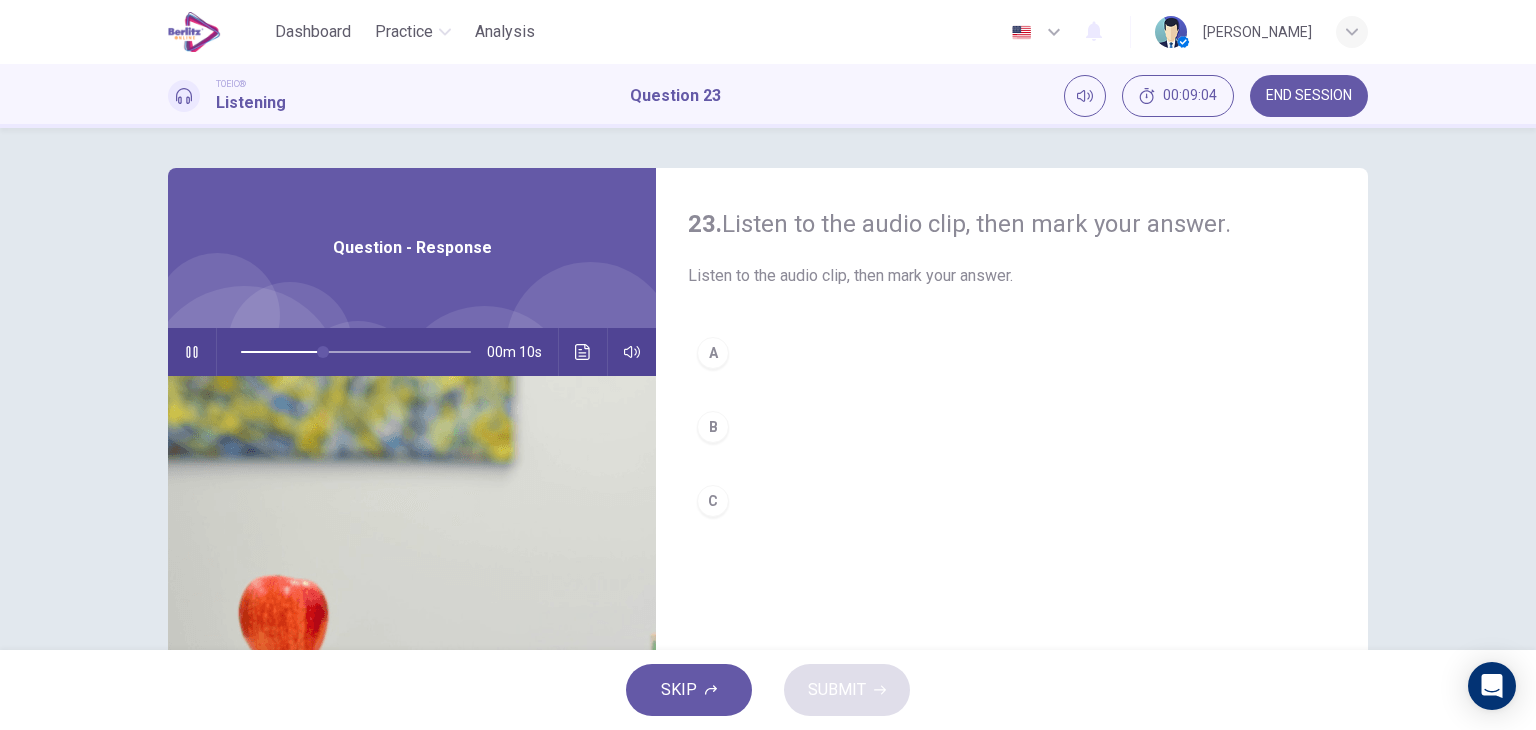 click on "A" at bounding box center [1012, 353] 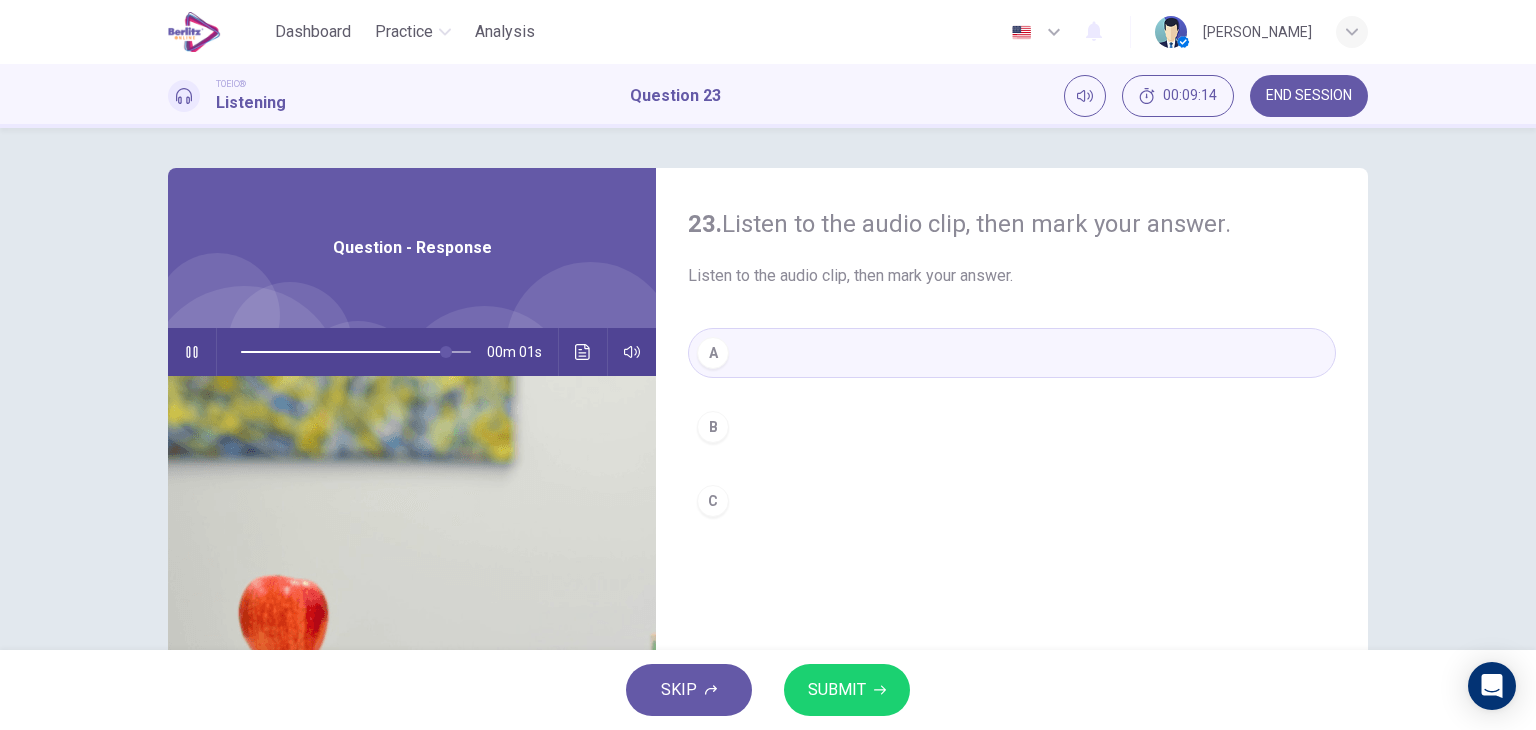 click 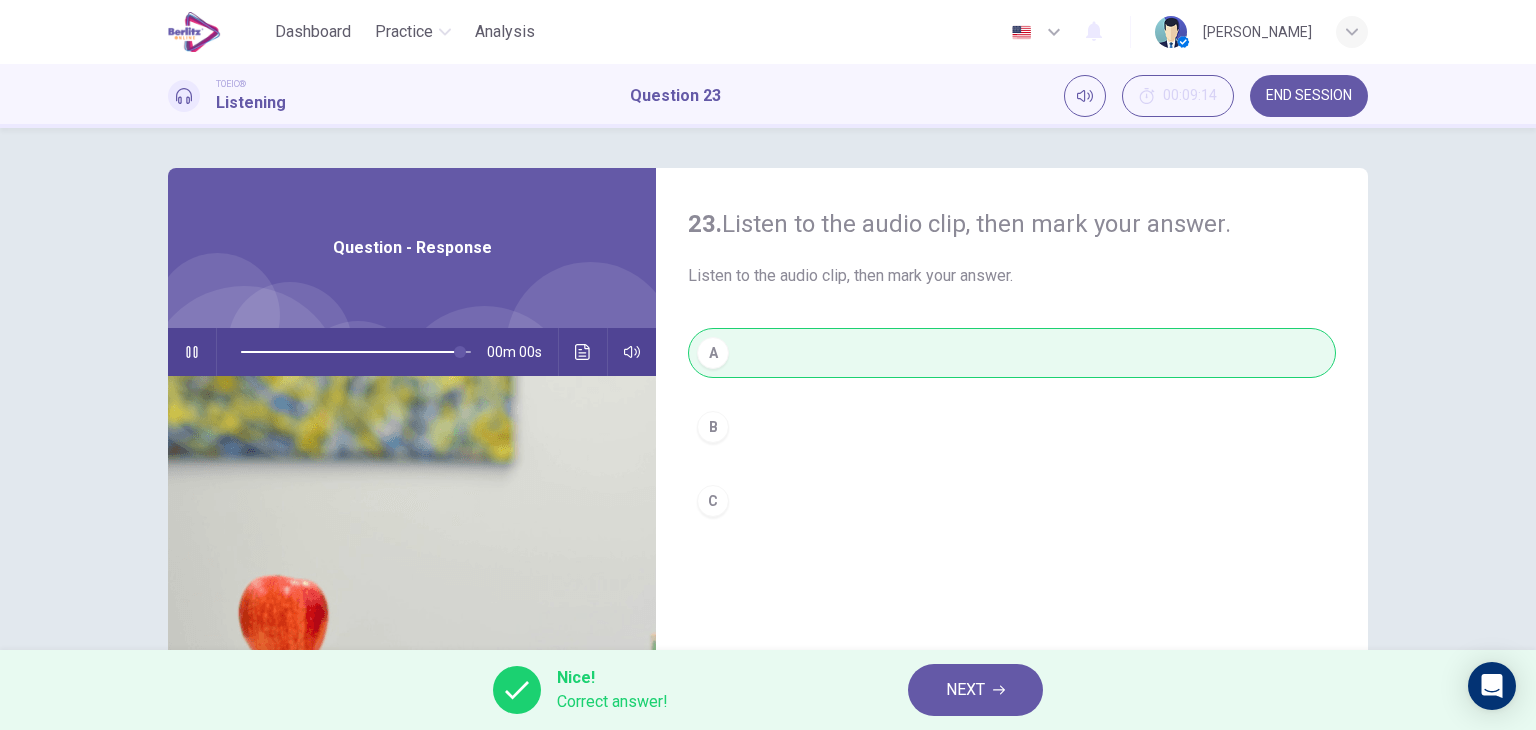type on "*" 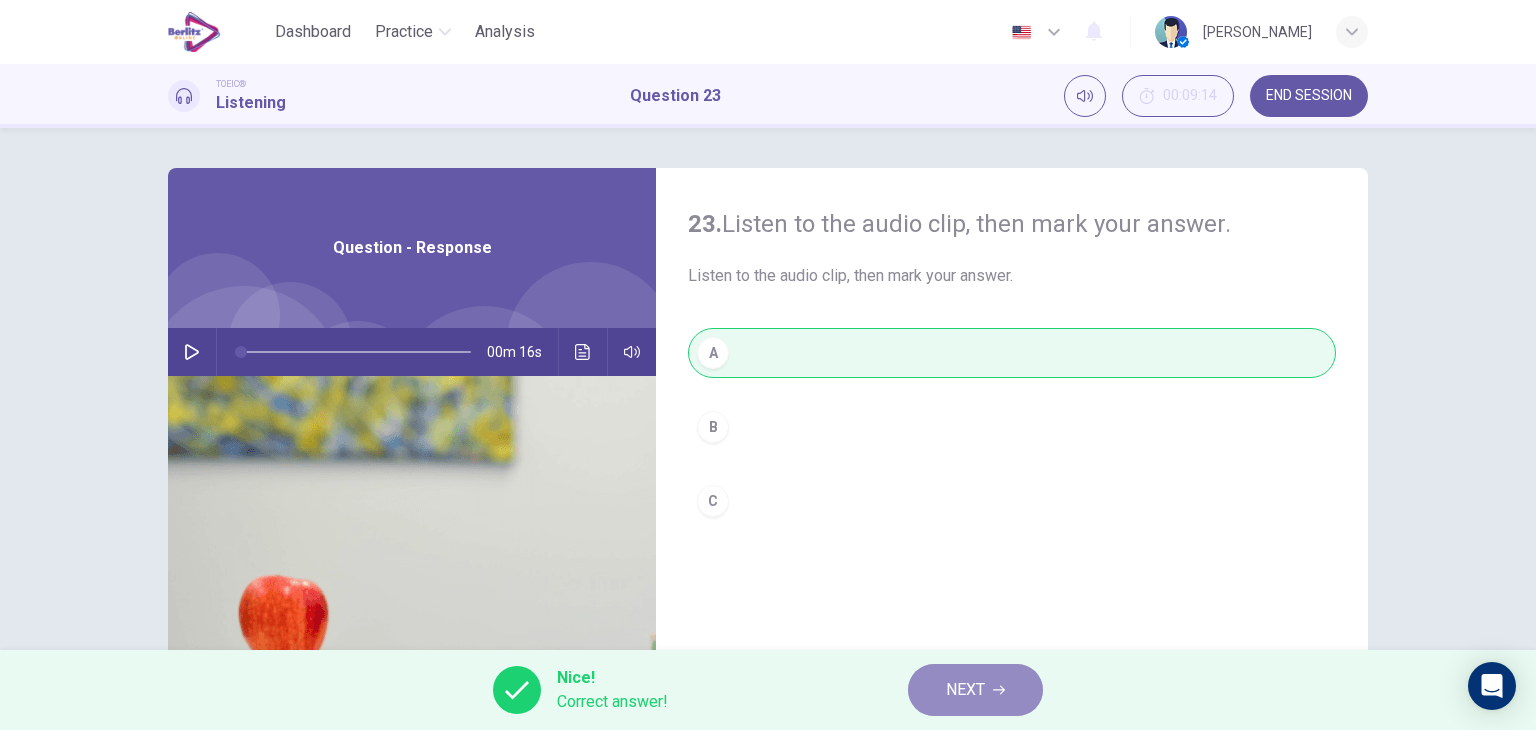 click on "NEXT" at bounding box center [975, 690] 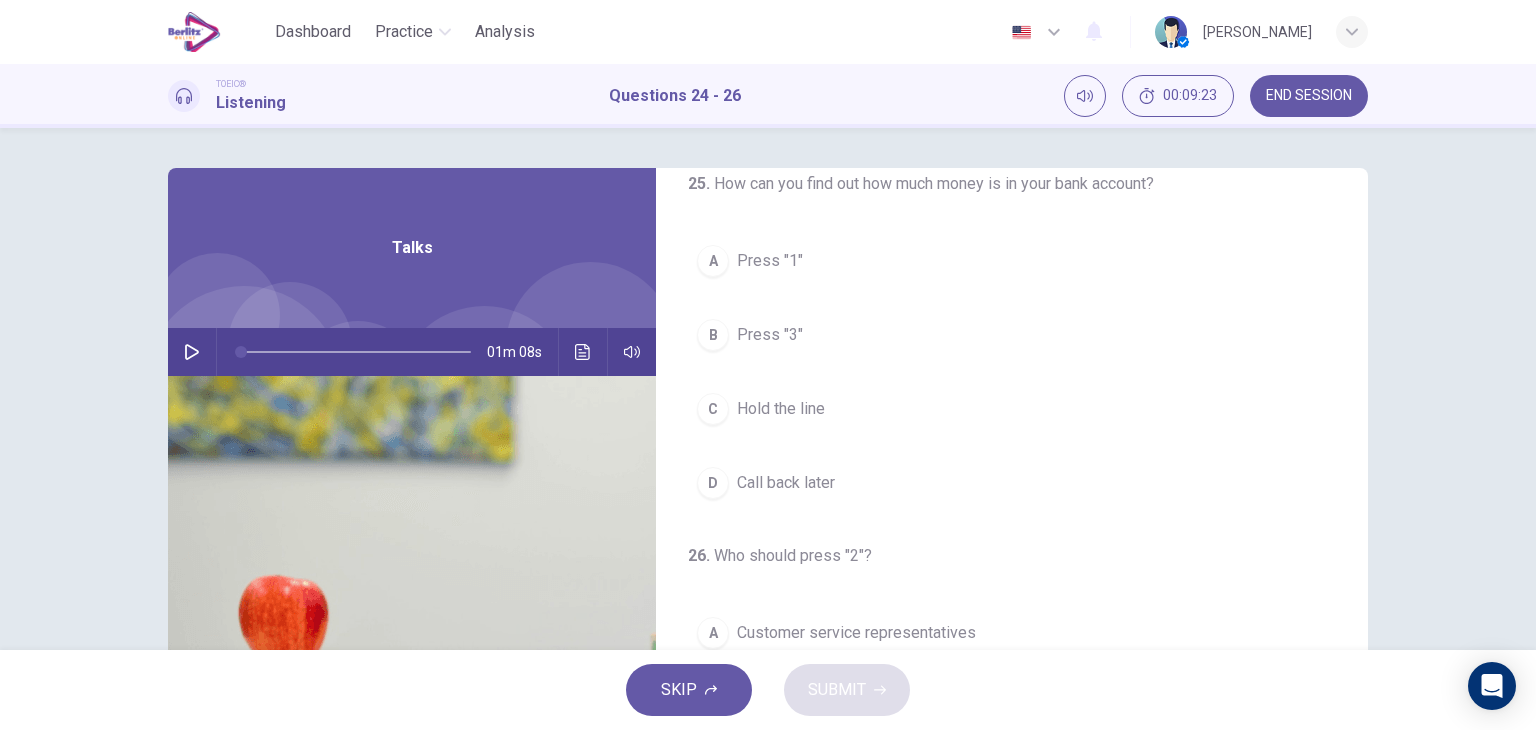 scroll, scrollTop: 452, scrollLeft: 0, axis: vertical 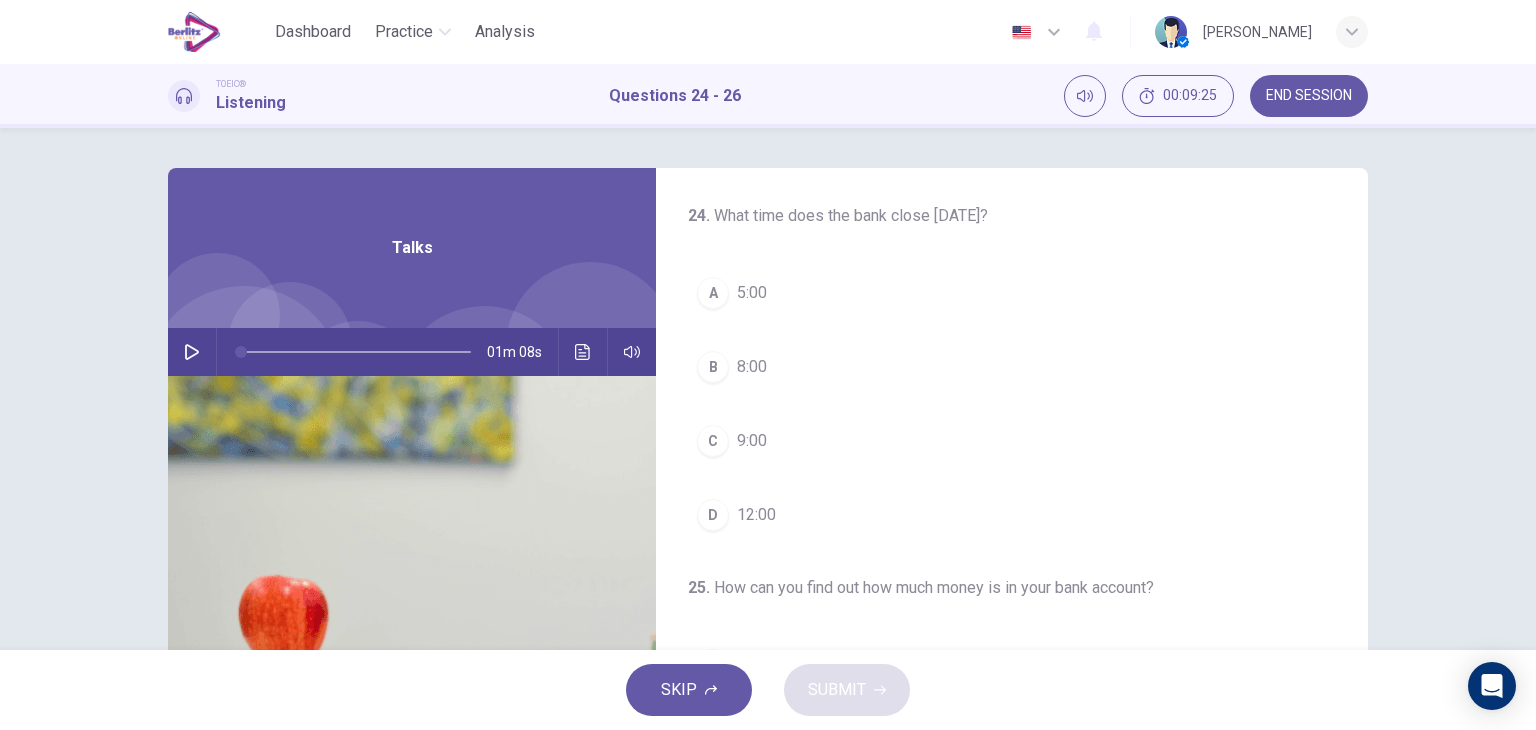 click 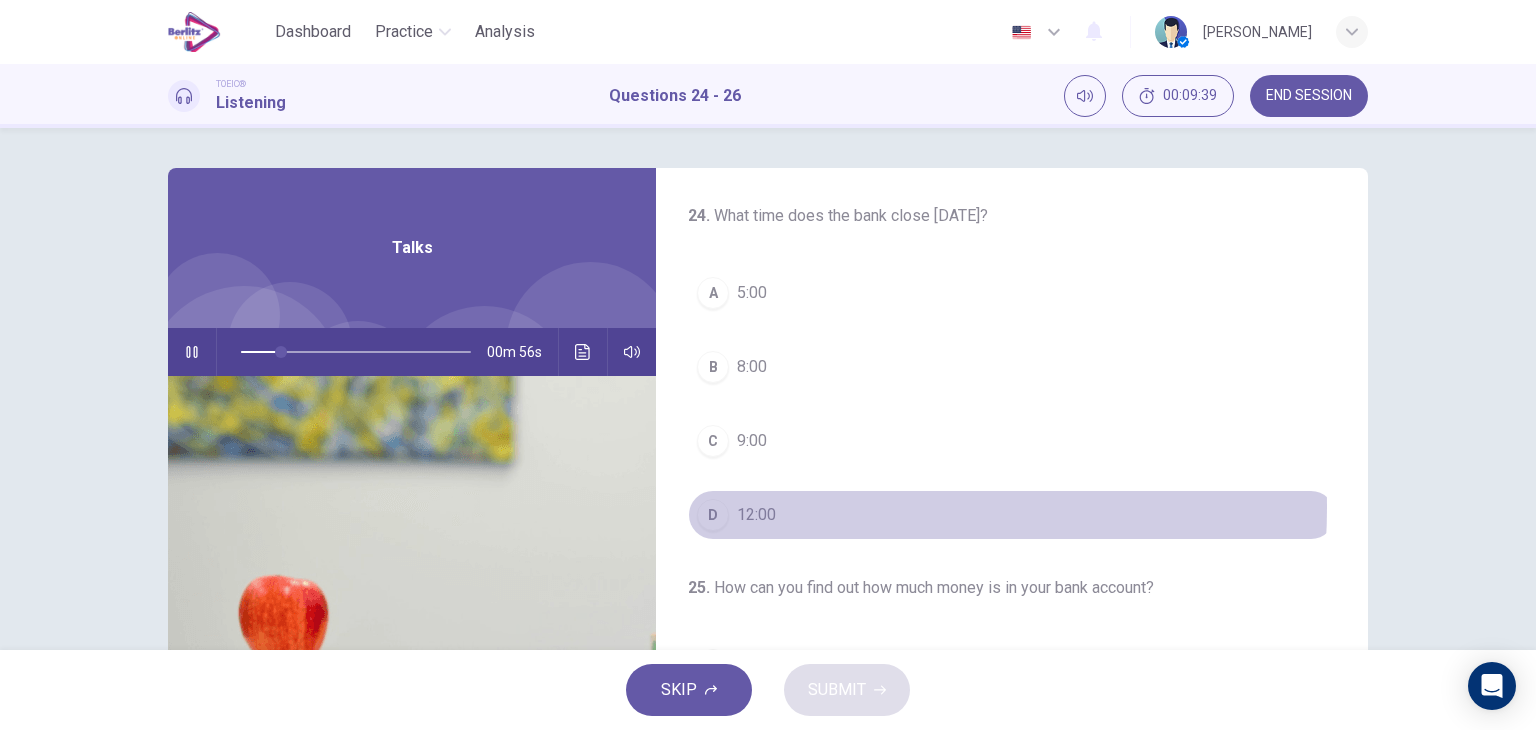 drag, startPoint x: 762, startPoint y: 506, endPoint x: 772, endPoint y: 497, distance: 13.453624 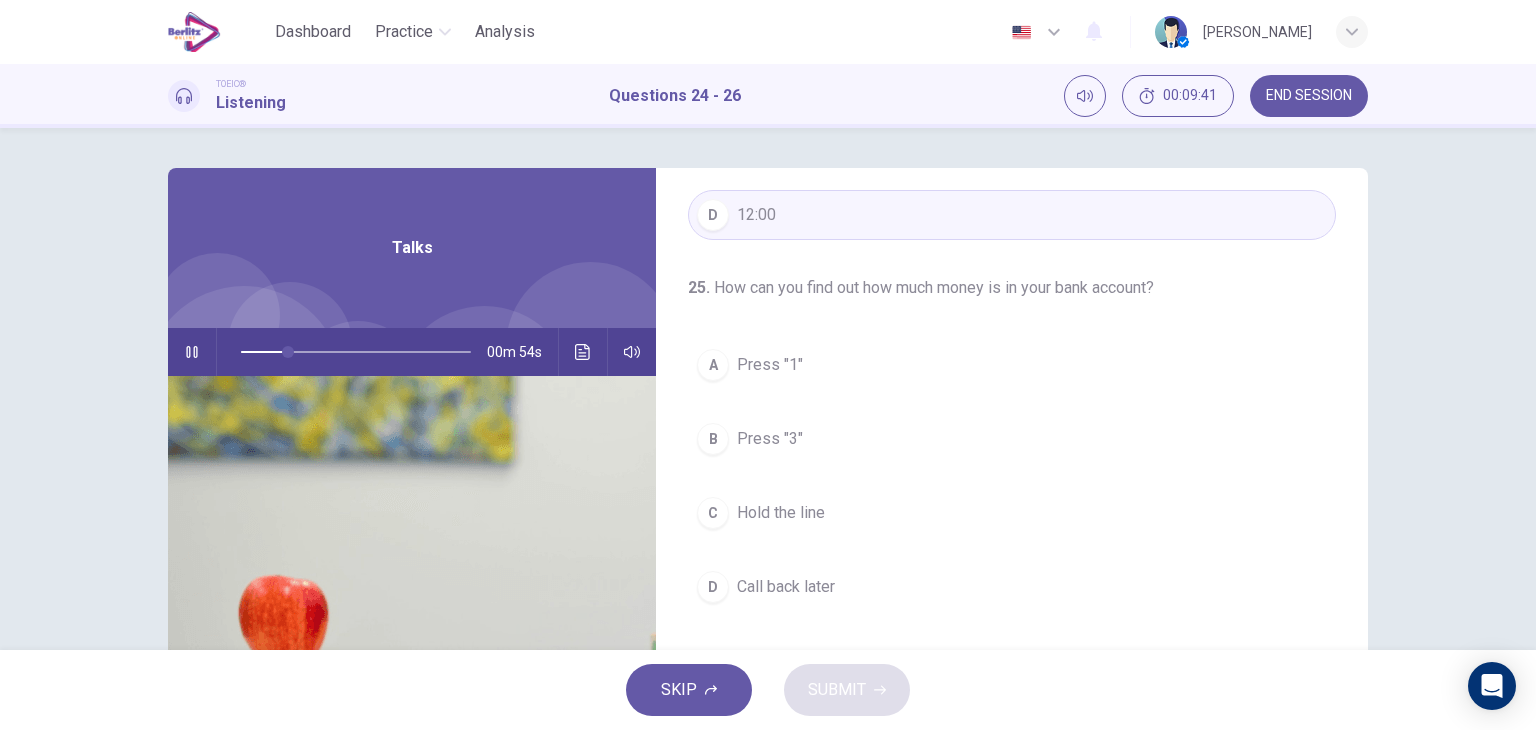 scroll, scrollTop: 400, scrollLeft: 0, axis: vertical 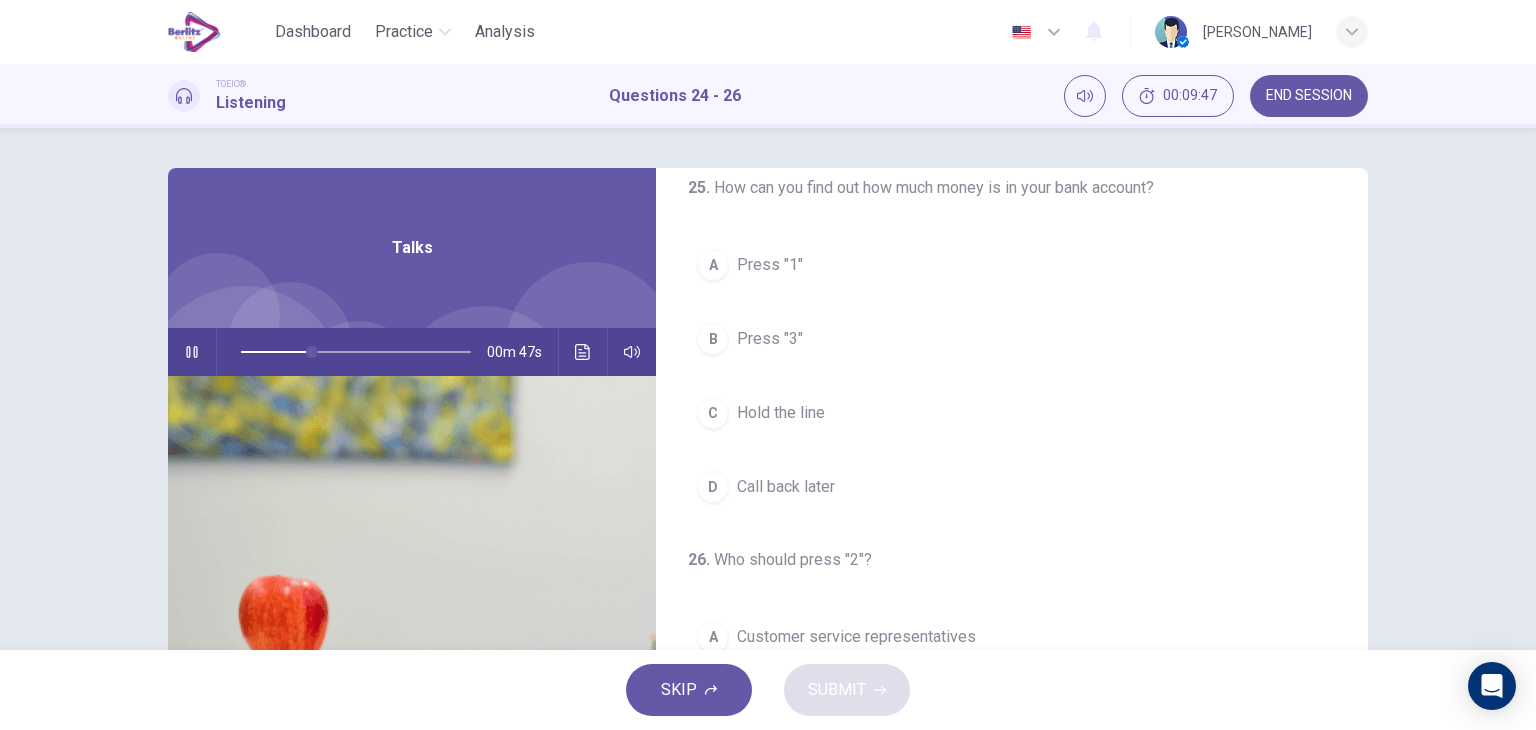 click on "Press "1"" at bounding box center [770, 265] 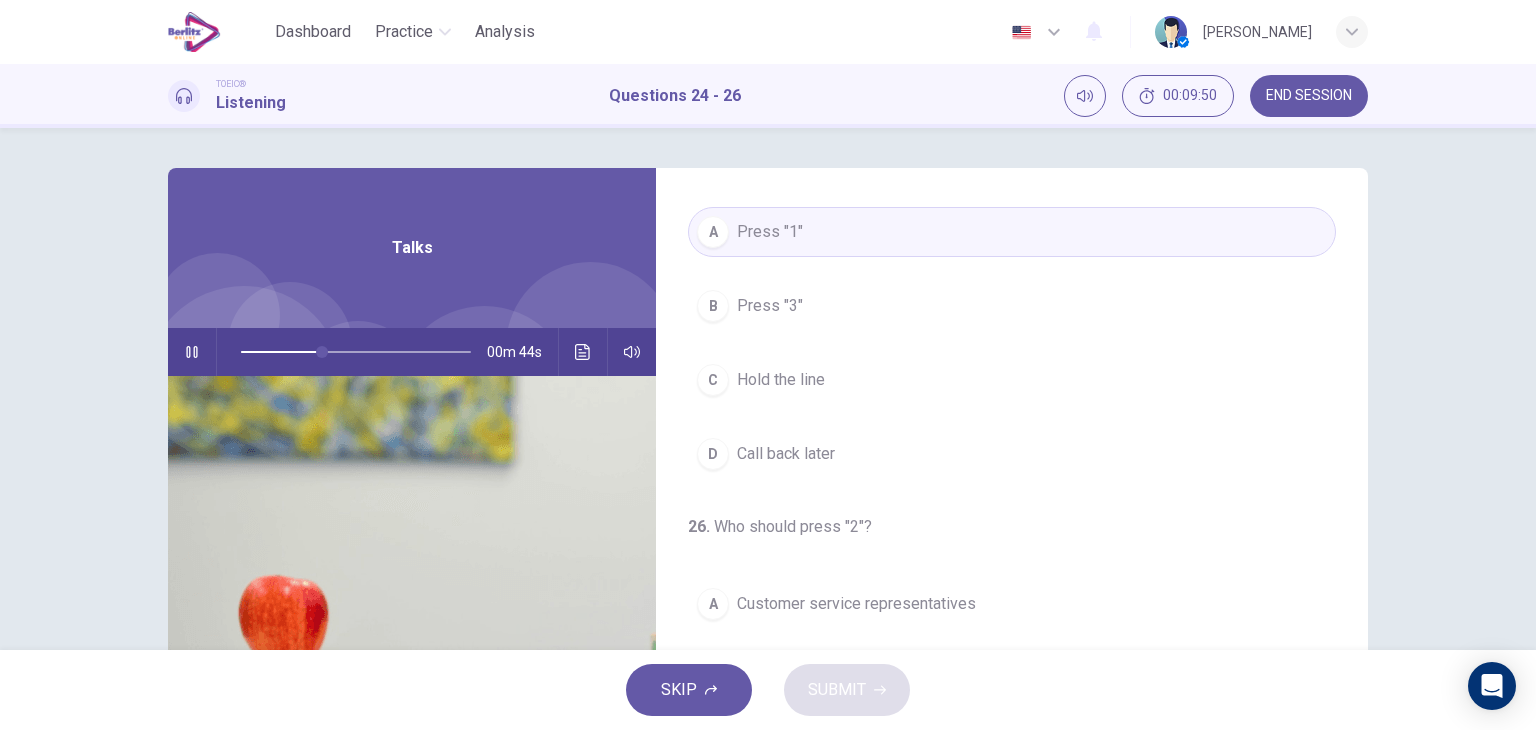 scroll, scrollTop: 452, scrollLeft: 0, axis: vertical 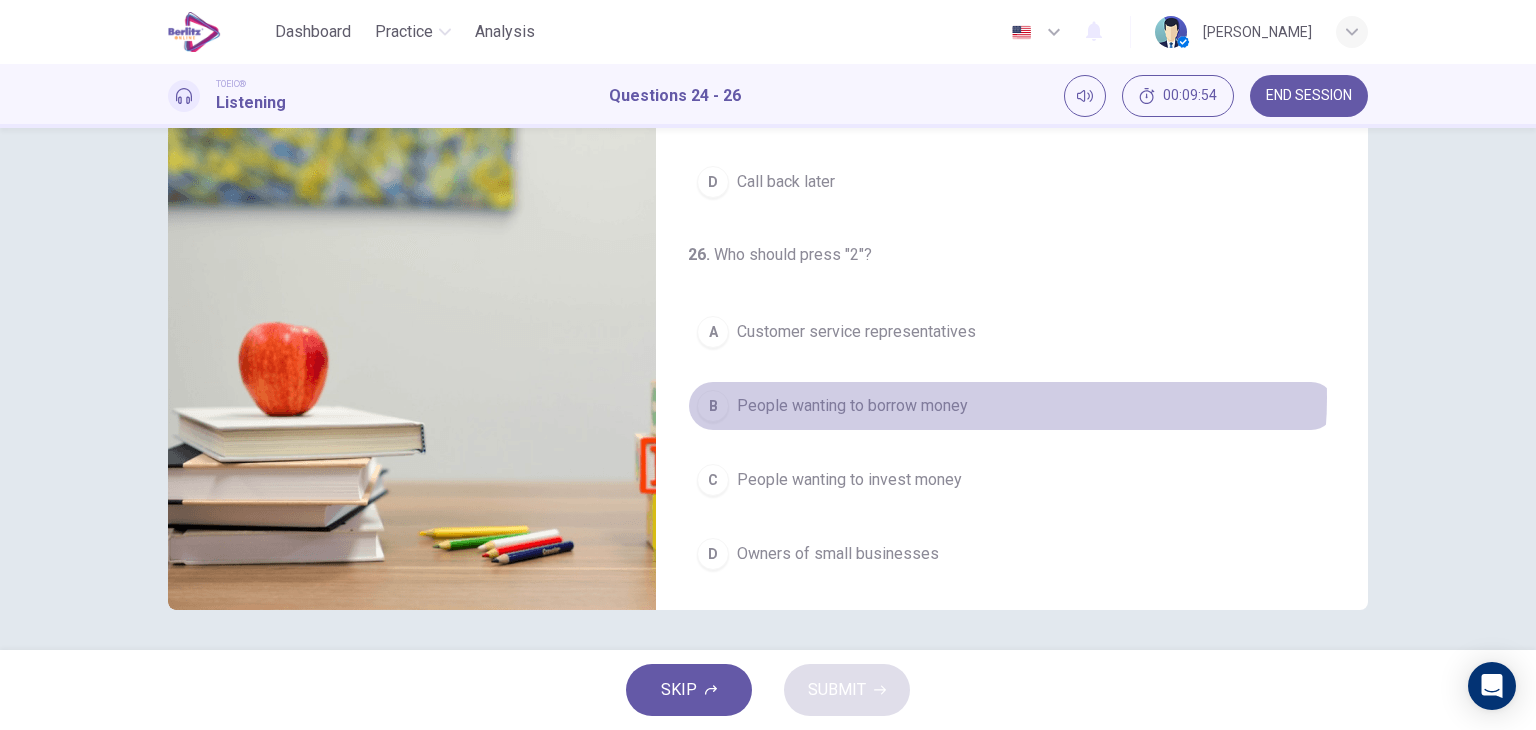 click on "People wanting to borrow money" at bounding box center (852, 406) 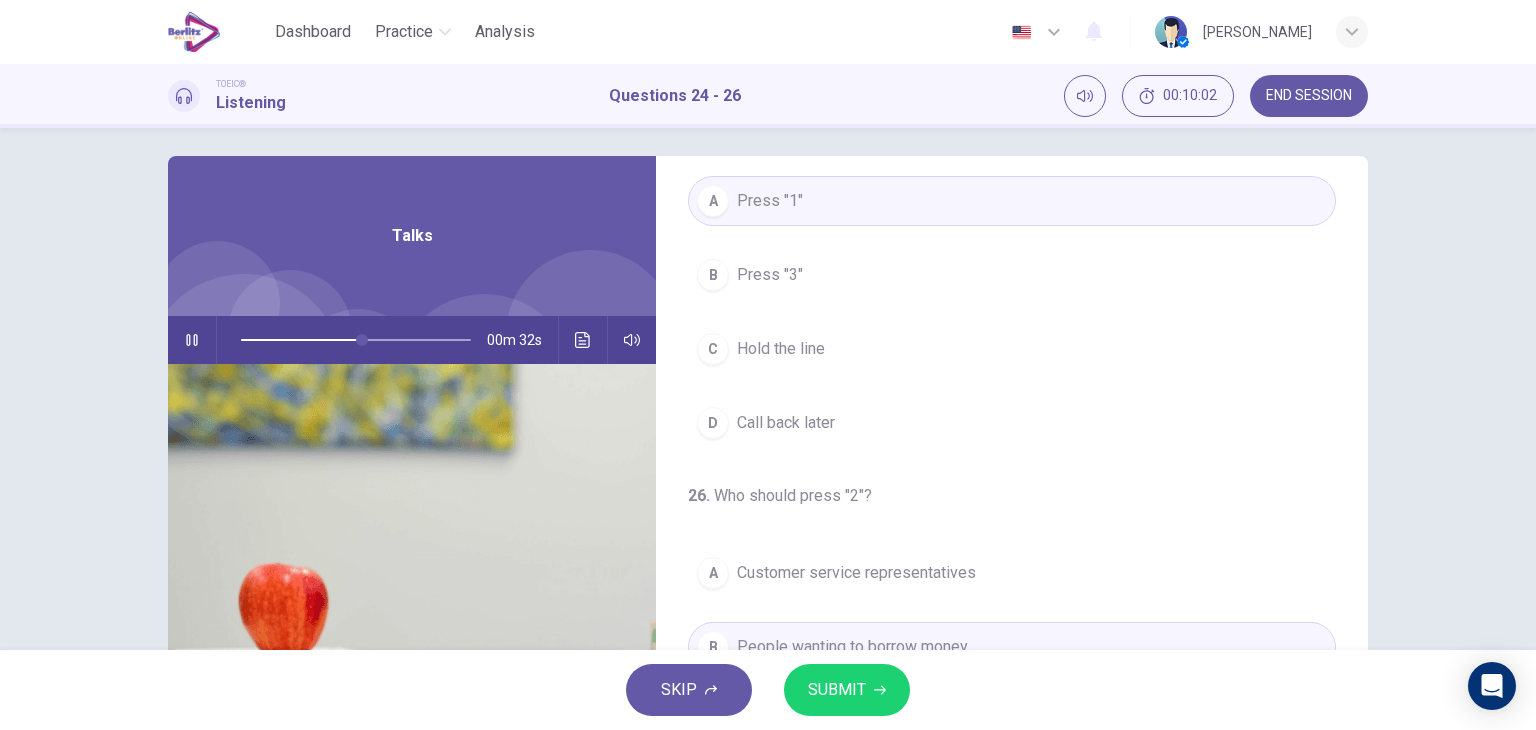 scroll, scrollTop: 0, scrollLeft: 0, axis: both 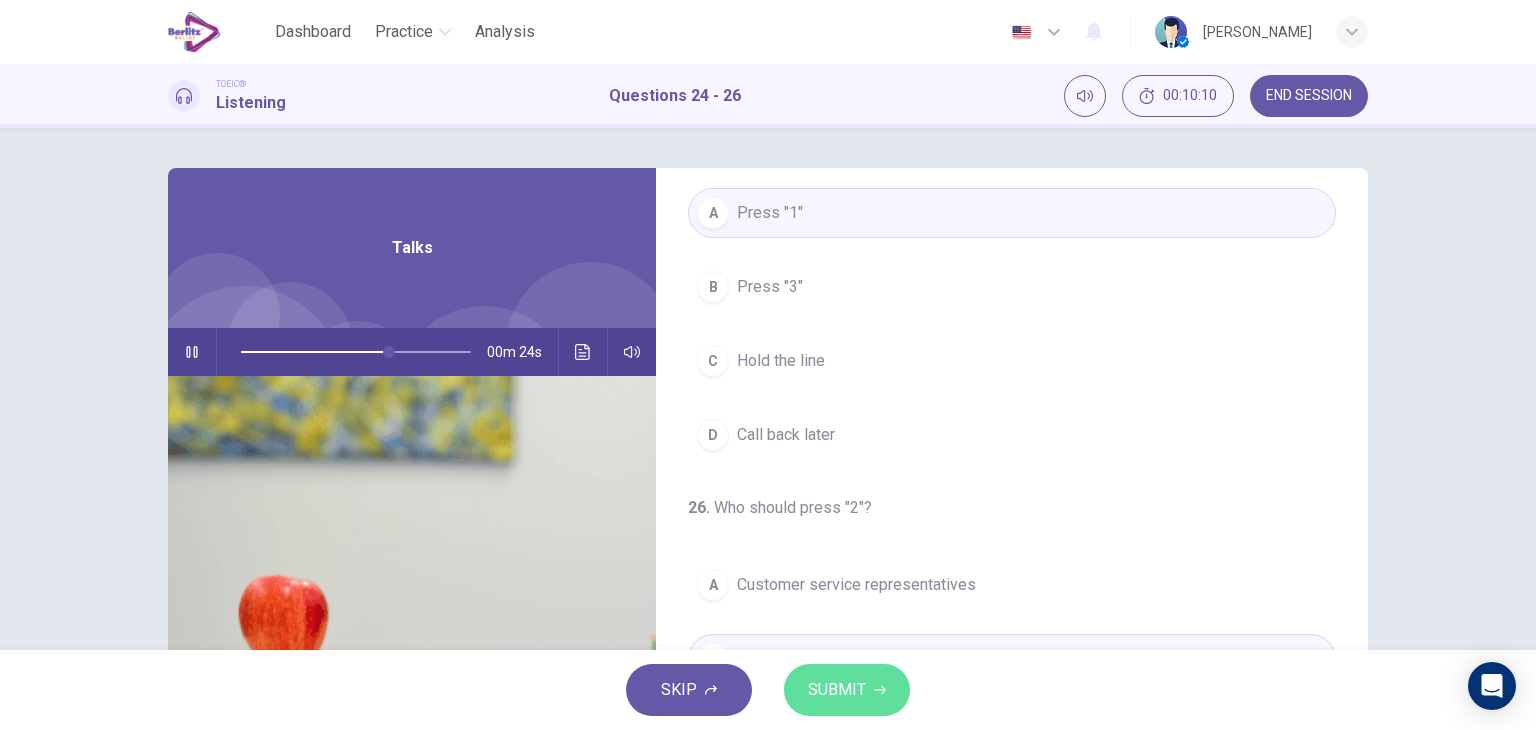 click on "SUBMIT" at bounding box center (847, 690) 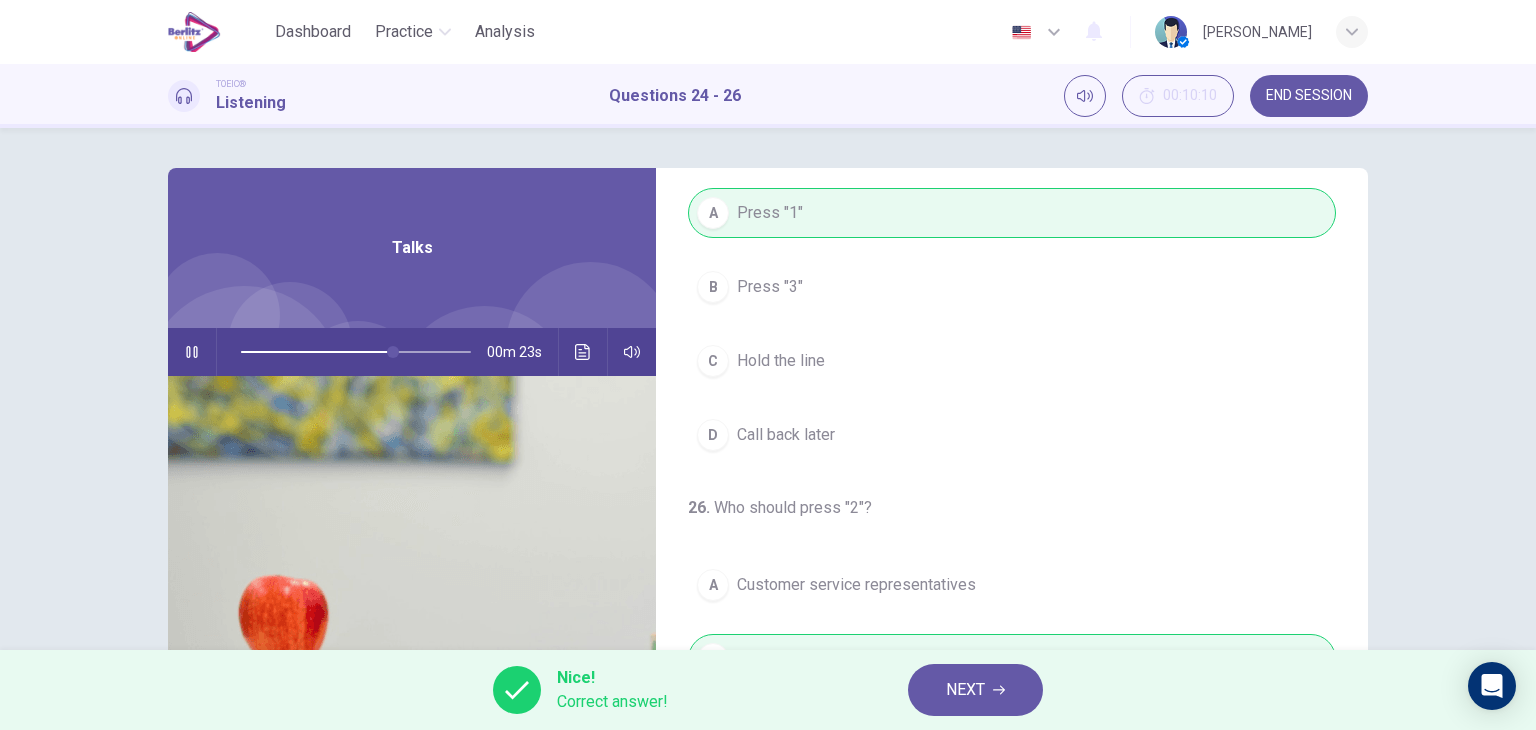 type on "**" 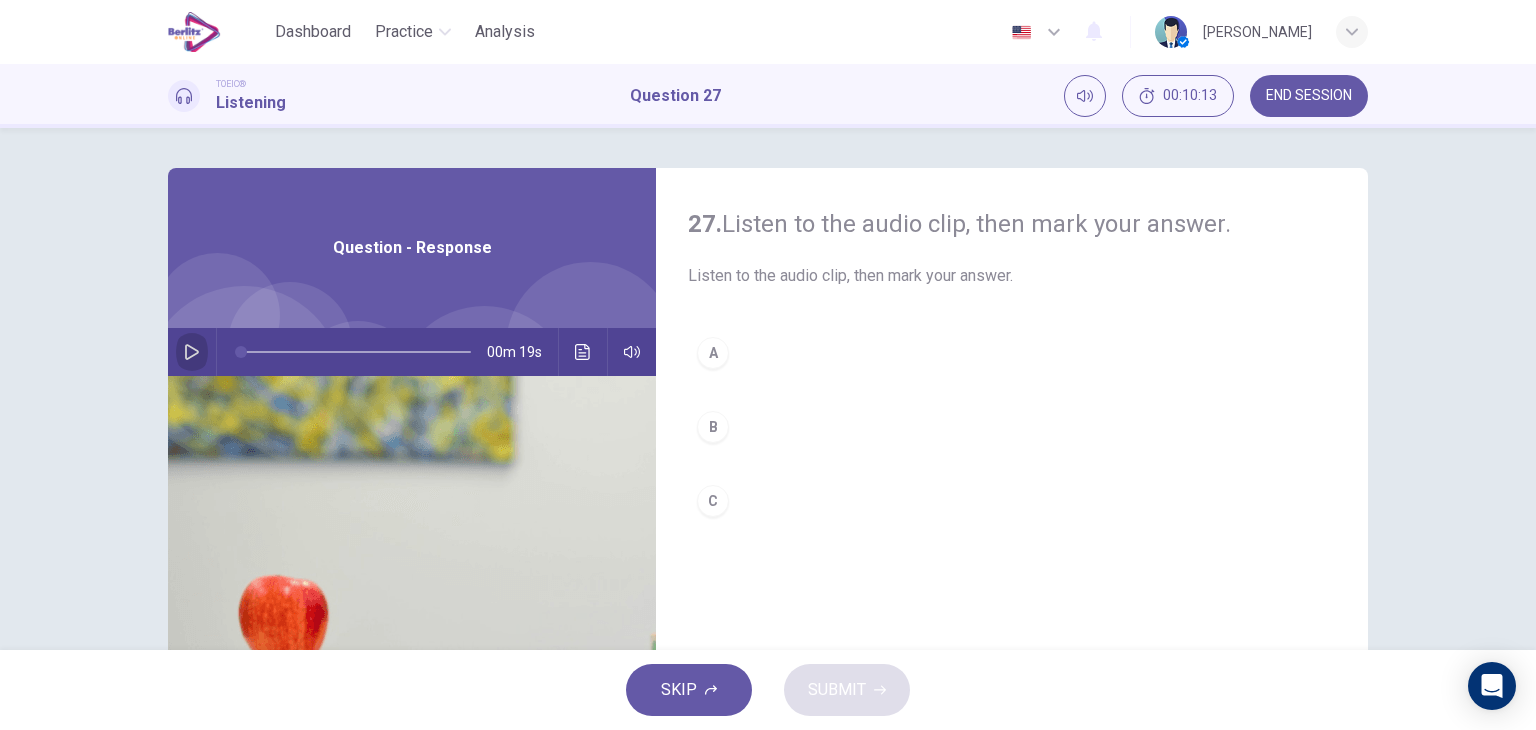 click 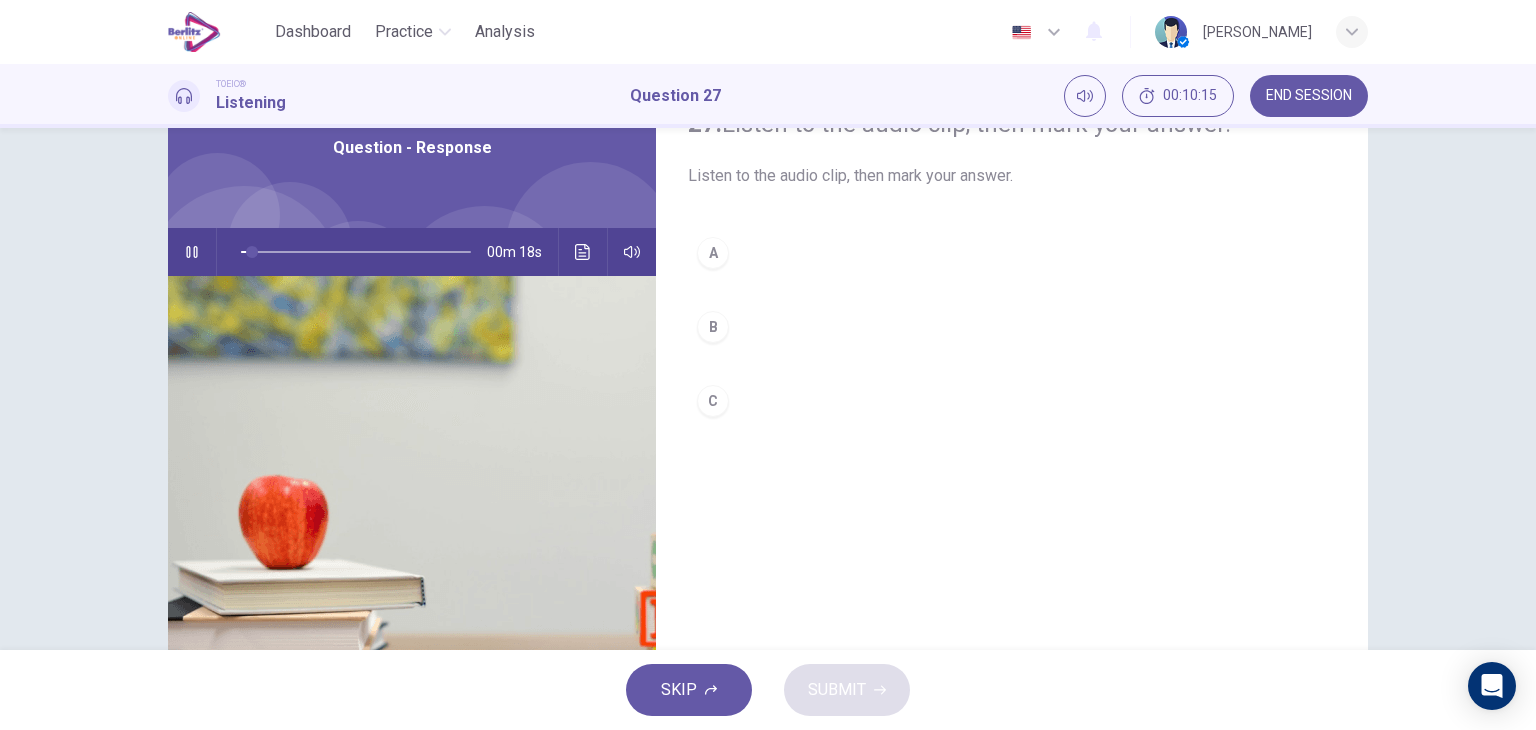 scroll, scrollTop: 0, scrollLeft: 0, axis: both 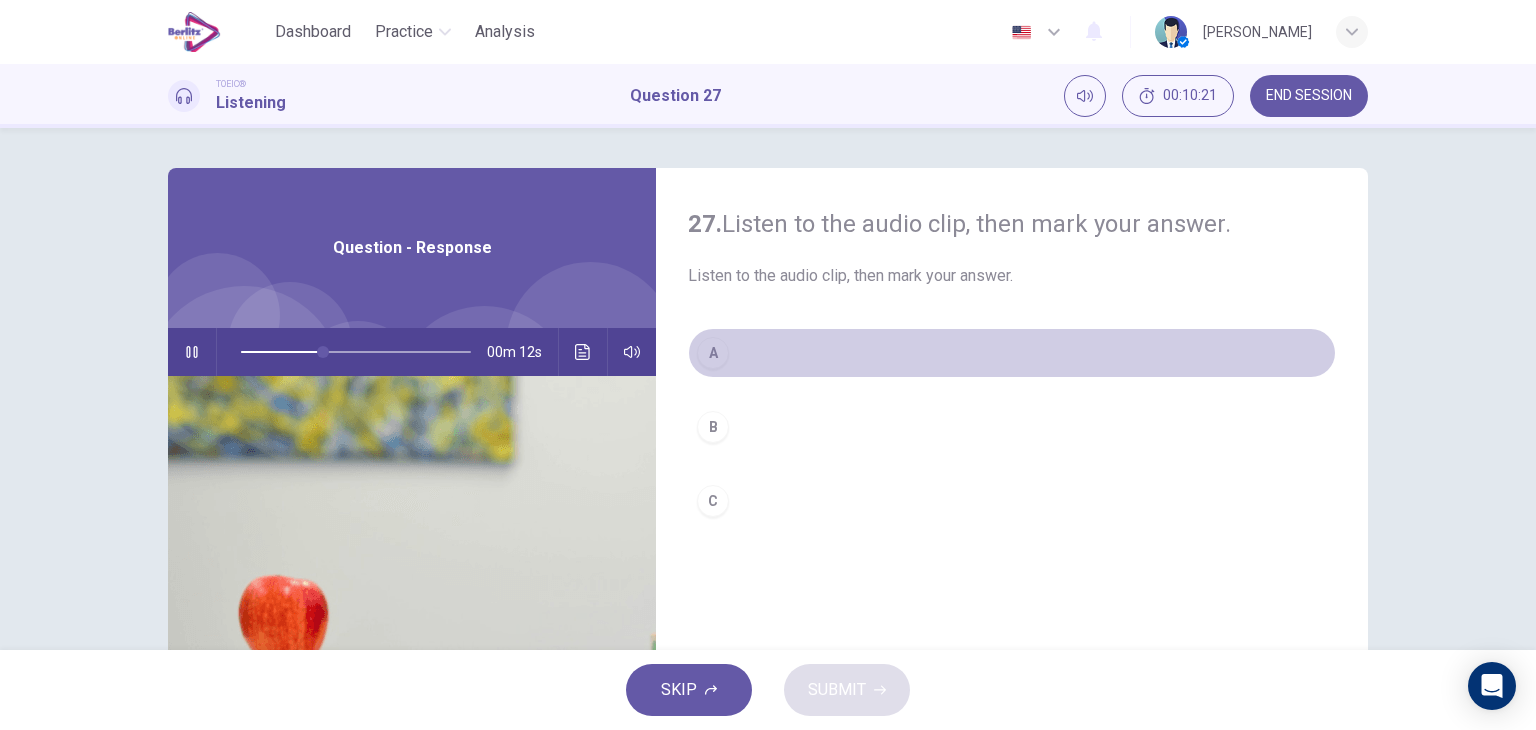 click on "A" at bounding box center (1012, 353) 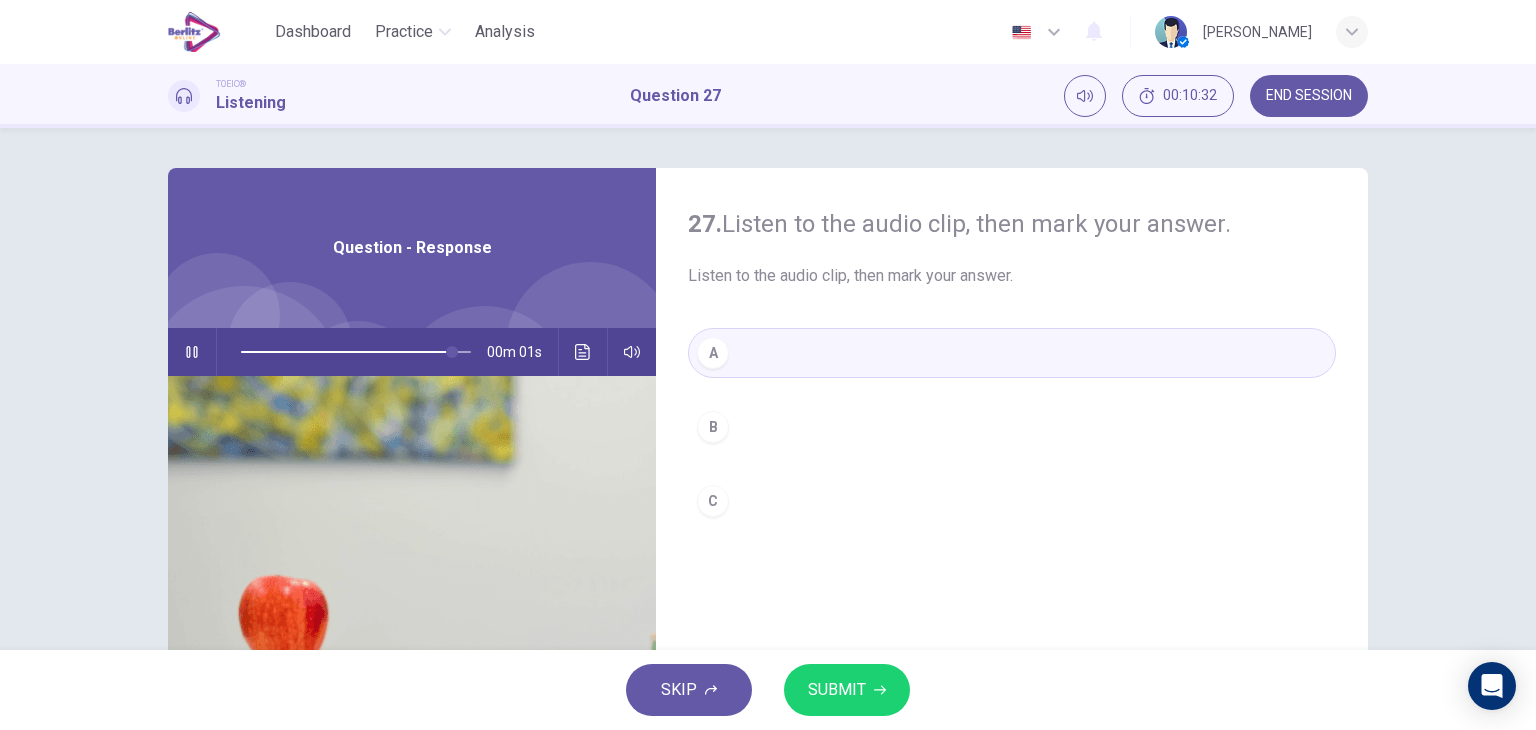 click on "SUBMIT" at bounding box center [847, 690] 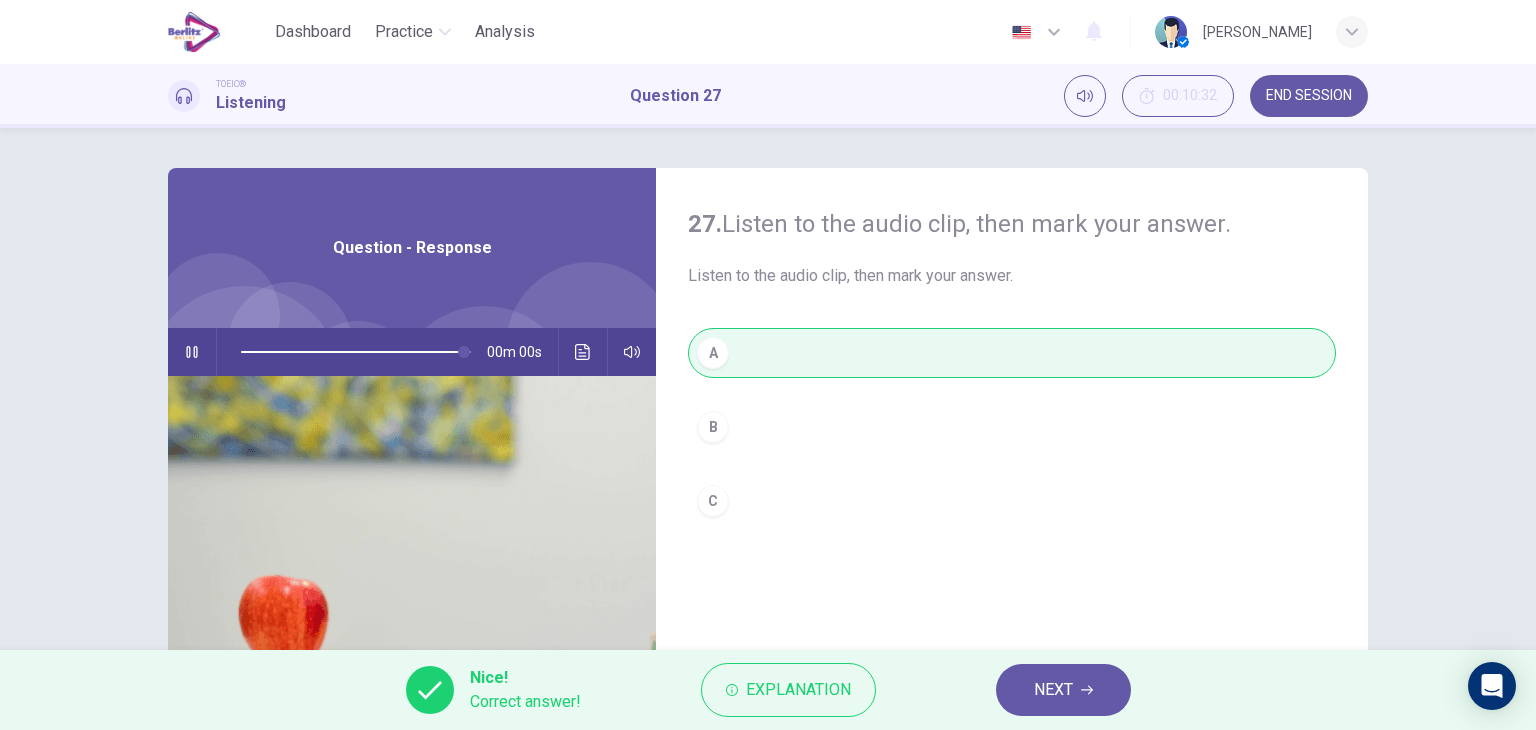 type on "*" 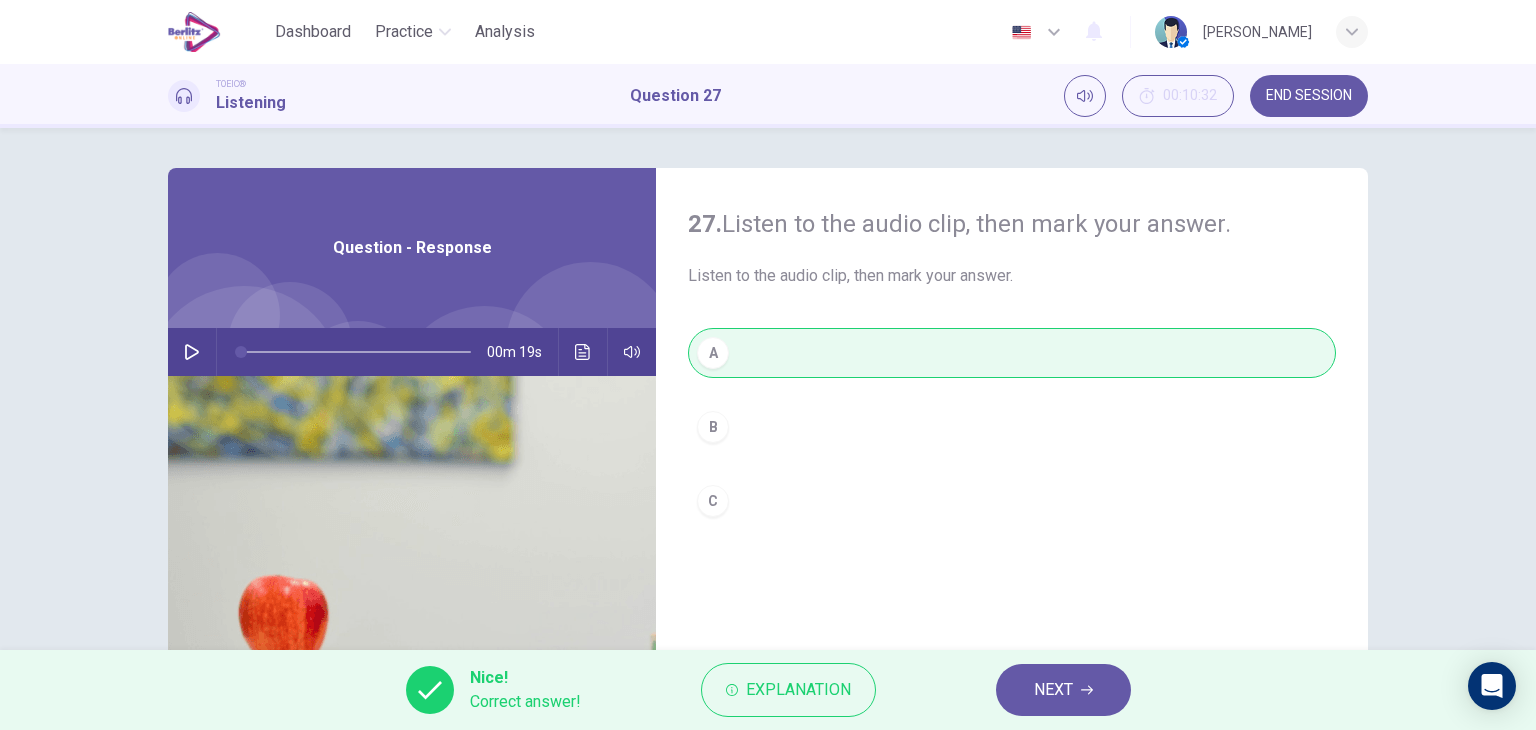 click on "NEXT" at bounding box center (1063, 690) 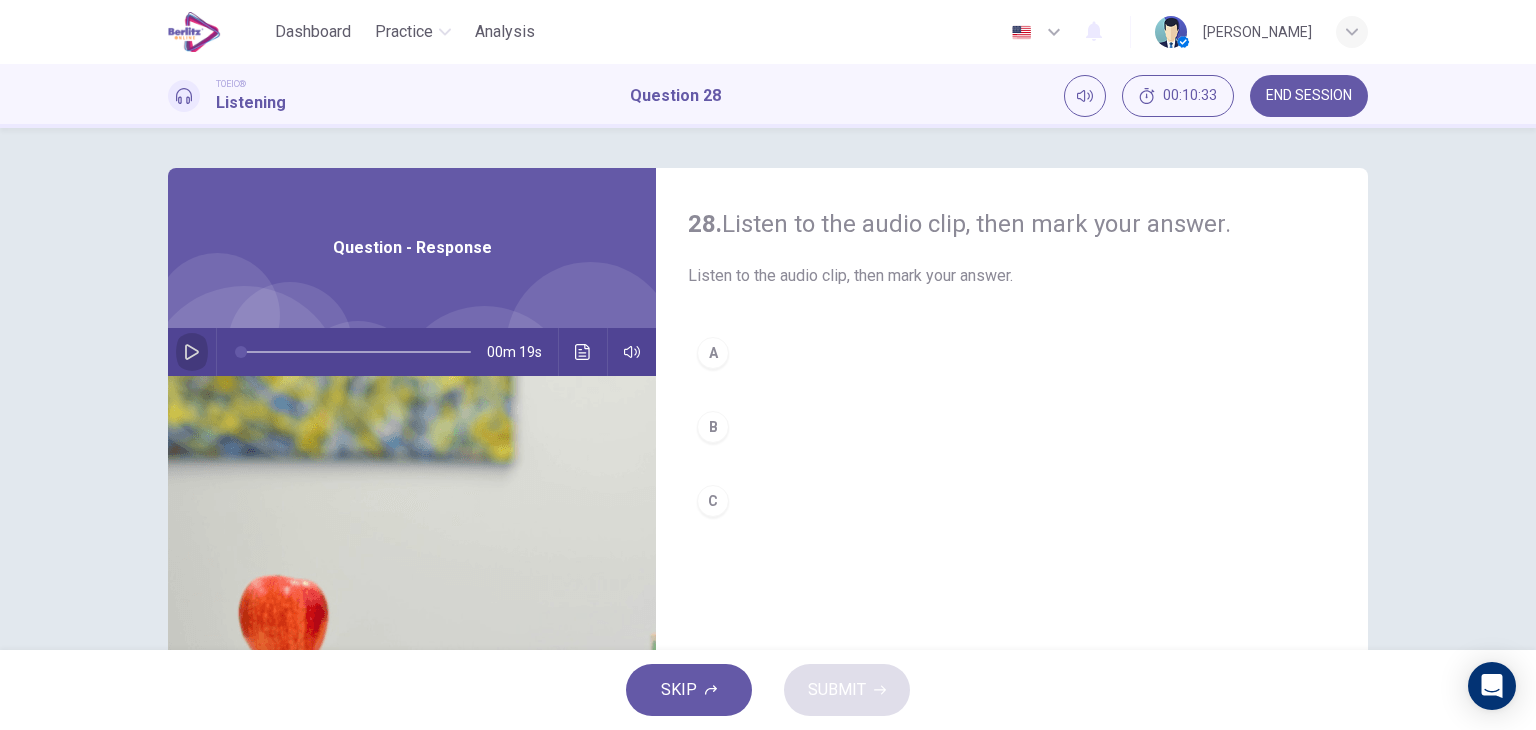 click at bounding box center (192, 352) 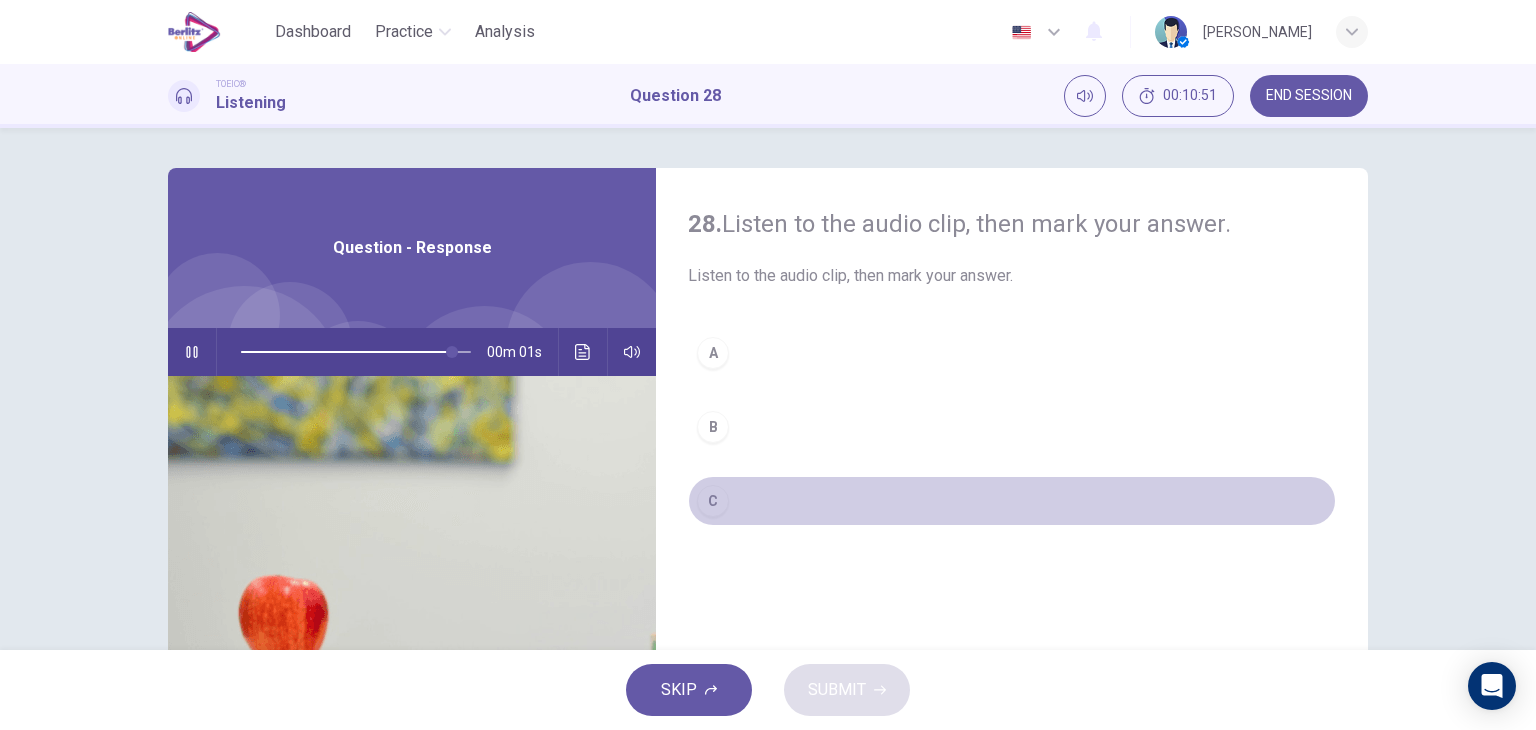 click on "C" at bounding box center [713, 501] 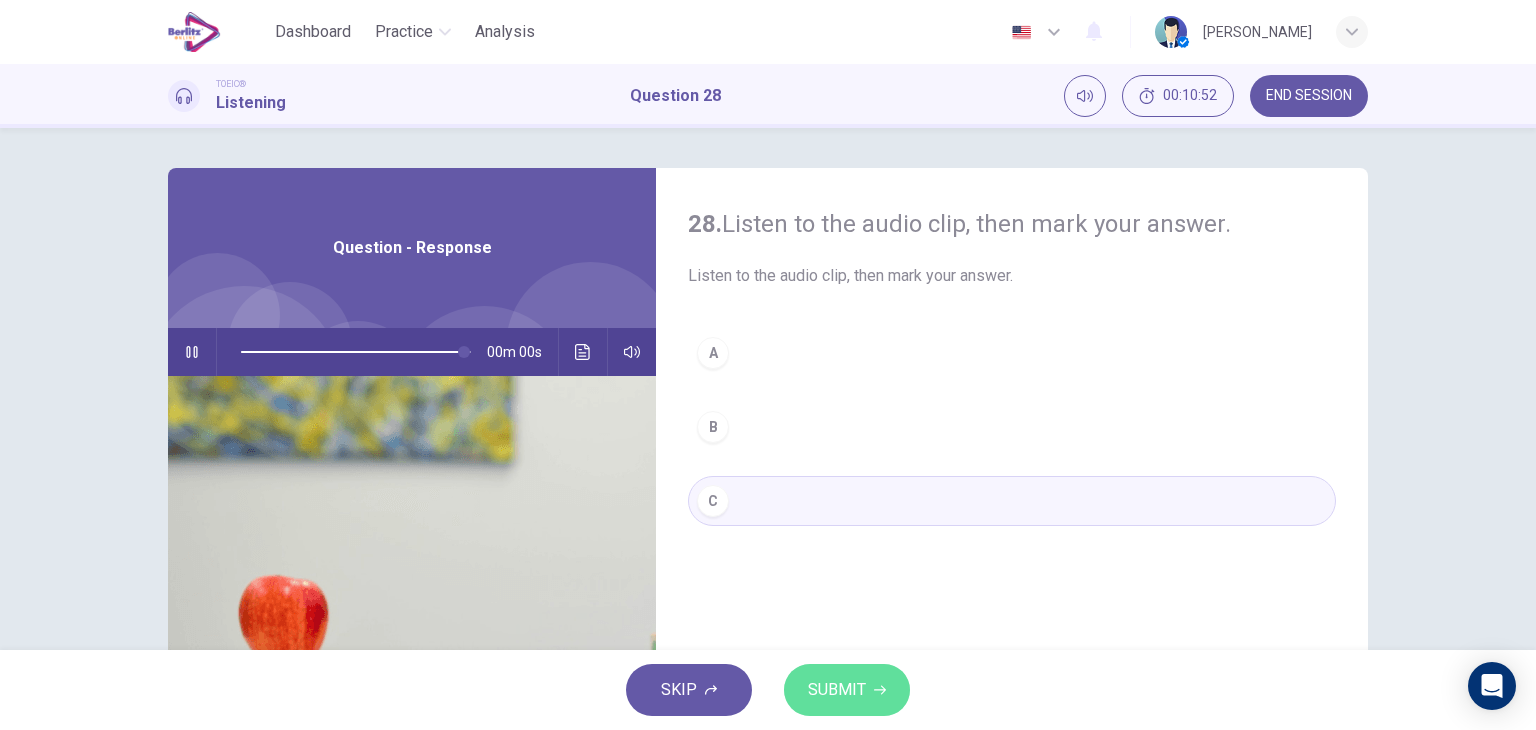 click on "SUBMIT" at bounding box center [837, 690] 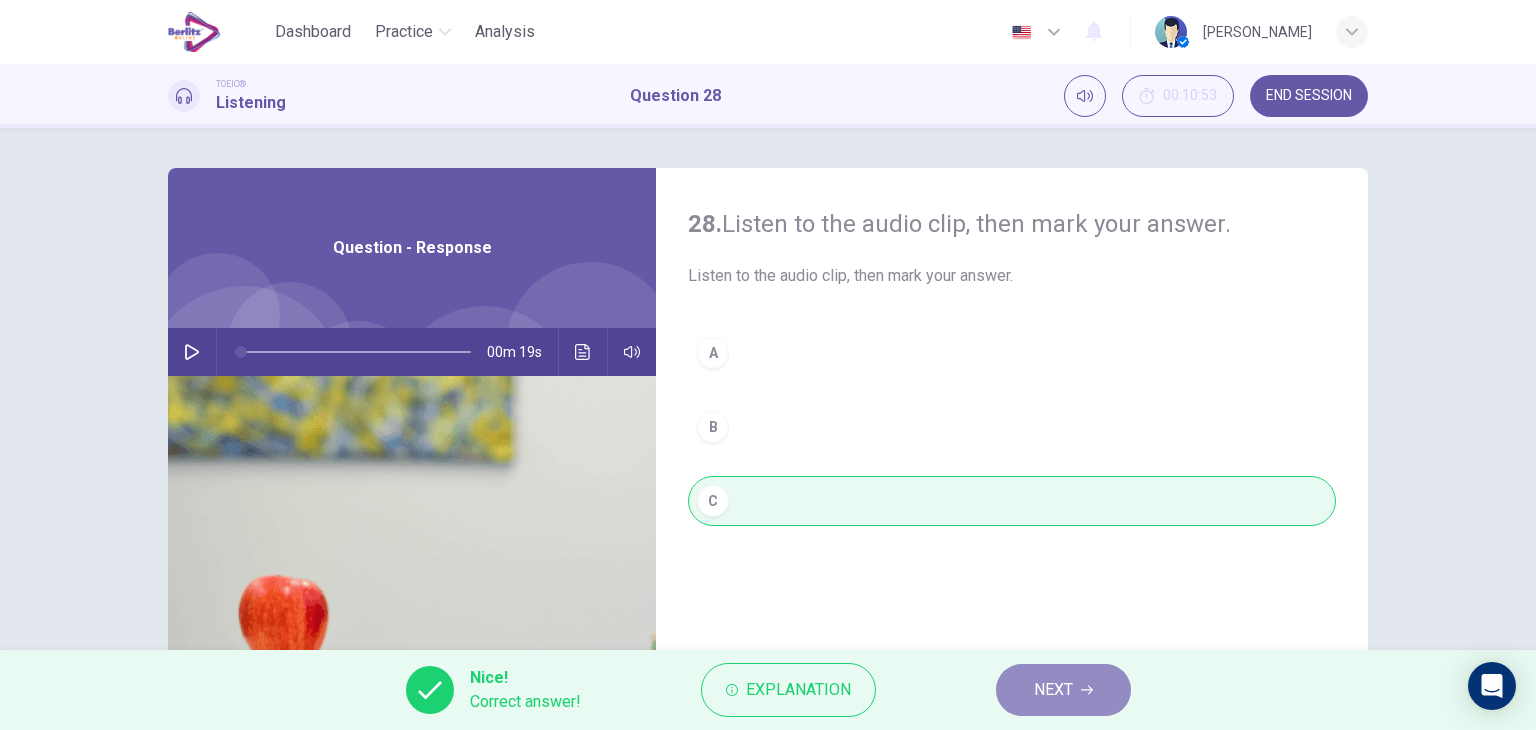 click on "NEXT" at bounding box center (1063, 690) 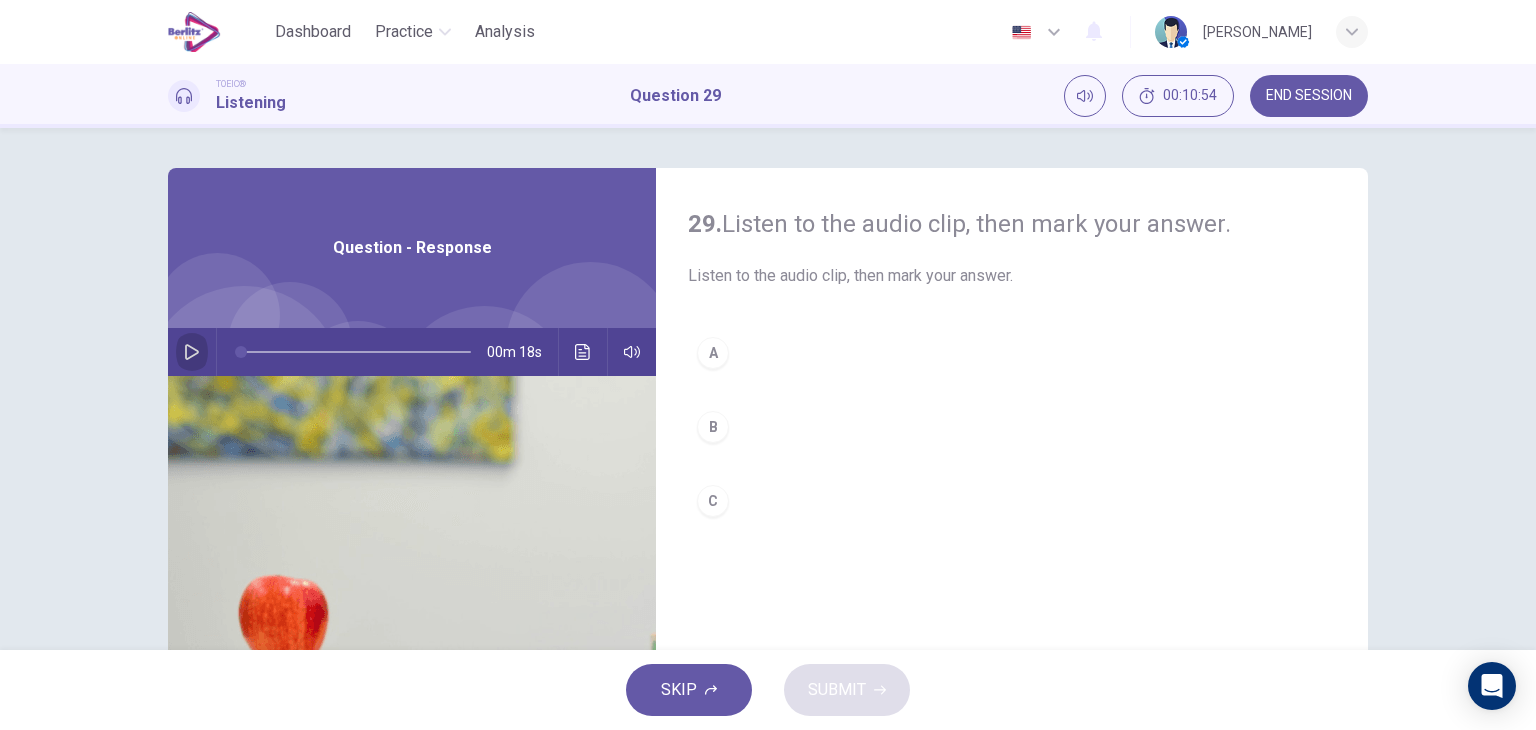 click at bounding box center (192, 352) 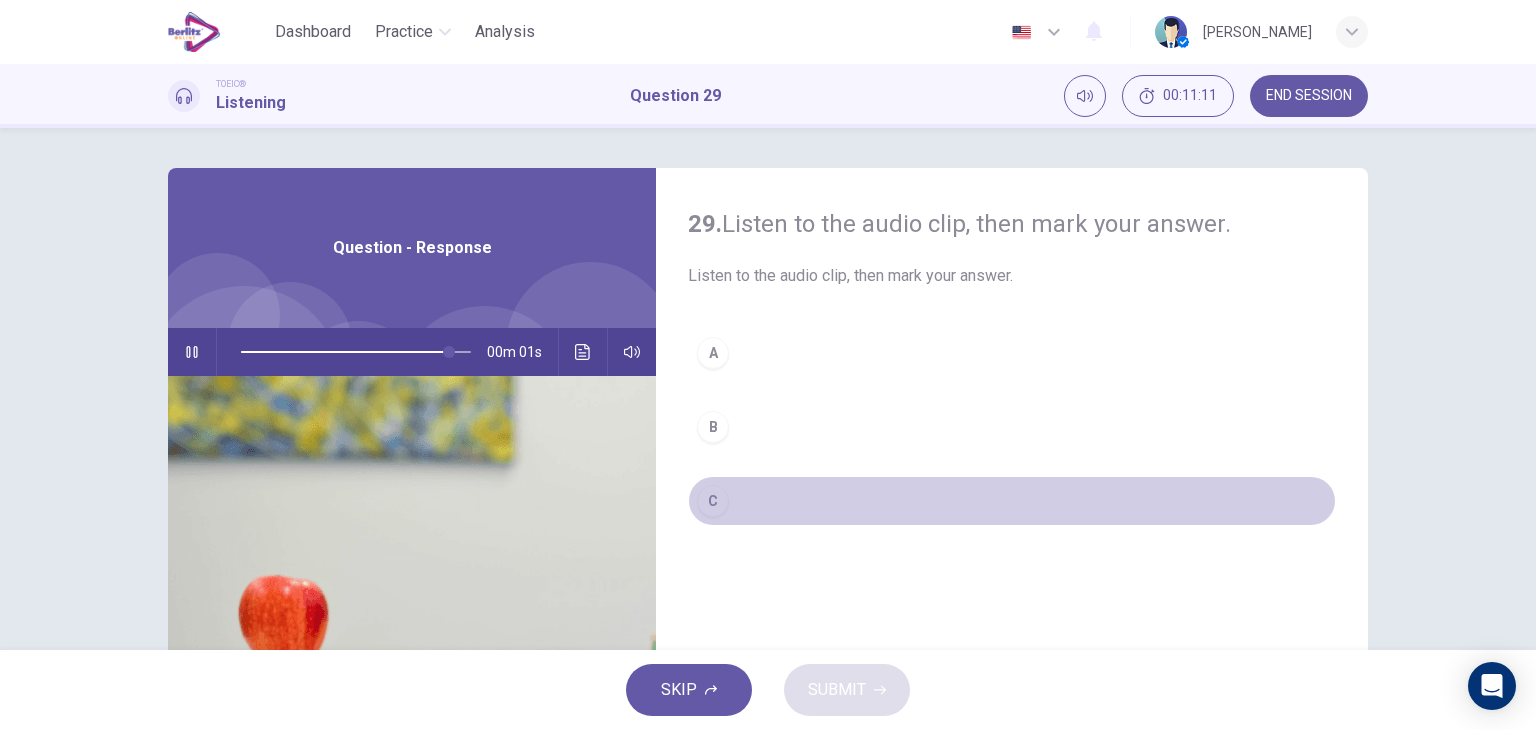 click on "C" at bounding box center (1012, 501) 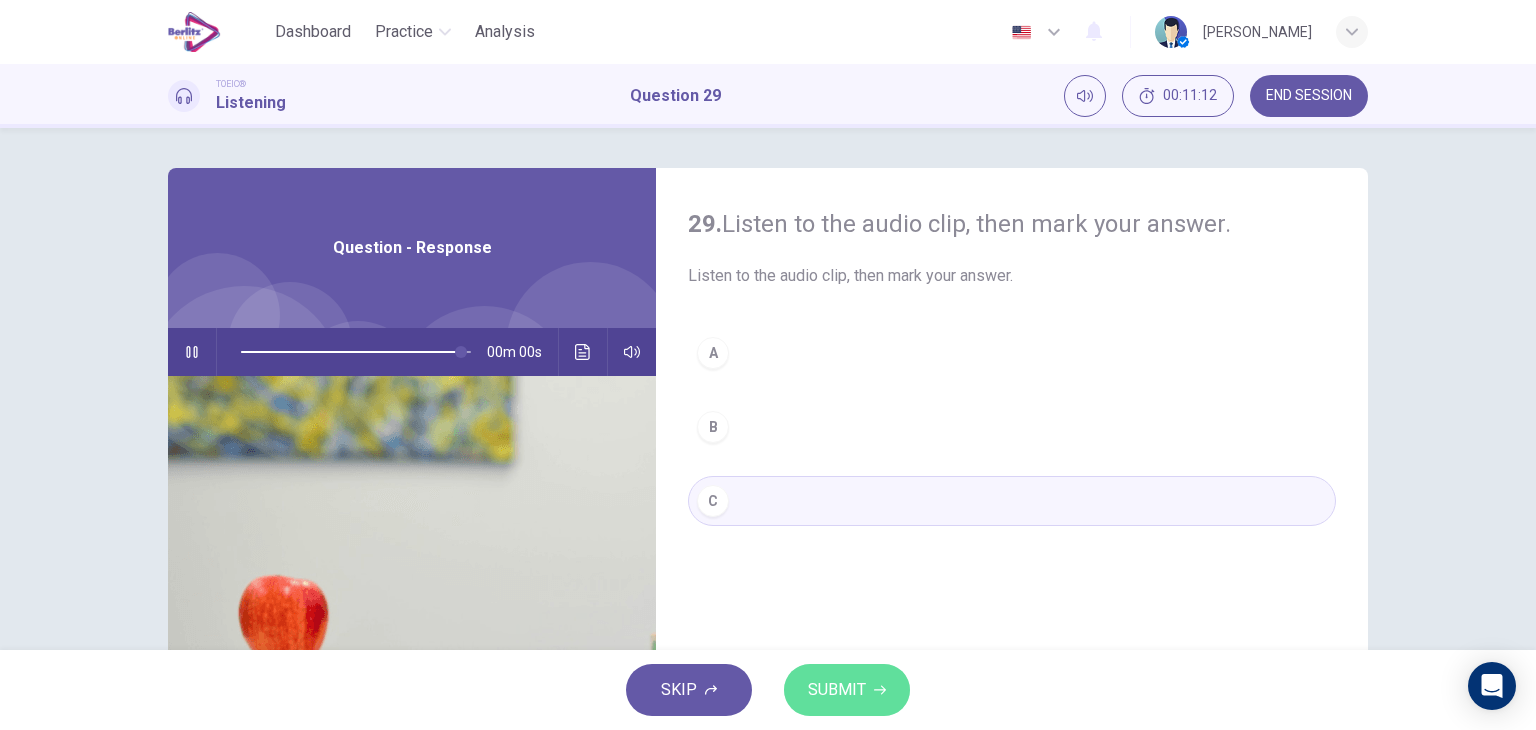 click on "SUBMIT" at bounding box center [847, 690] 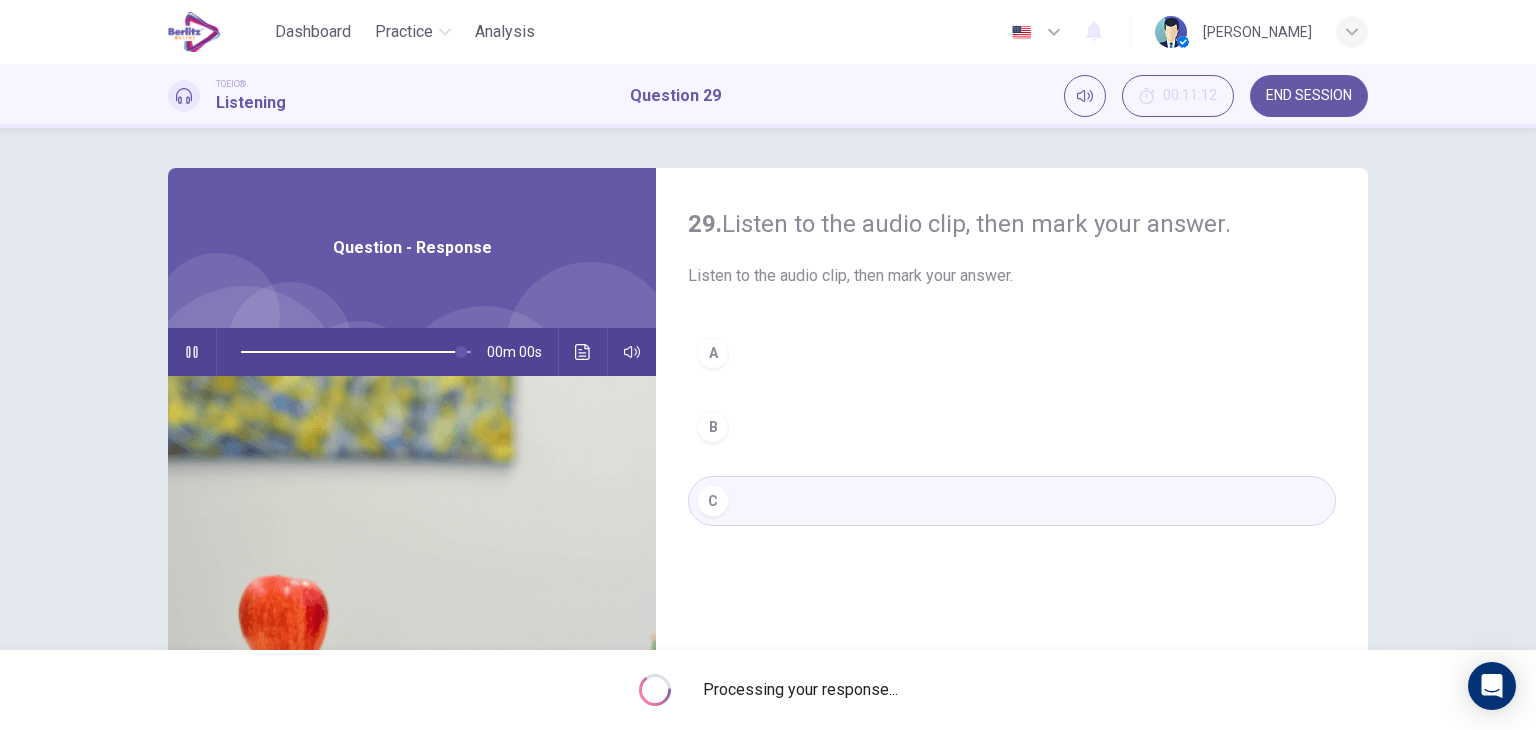 type on "*" 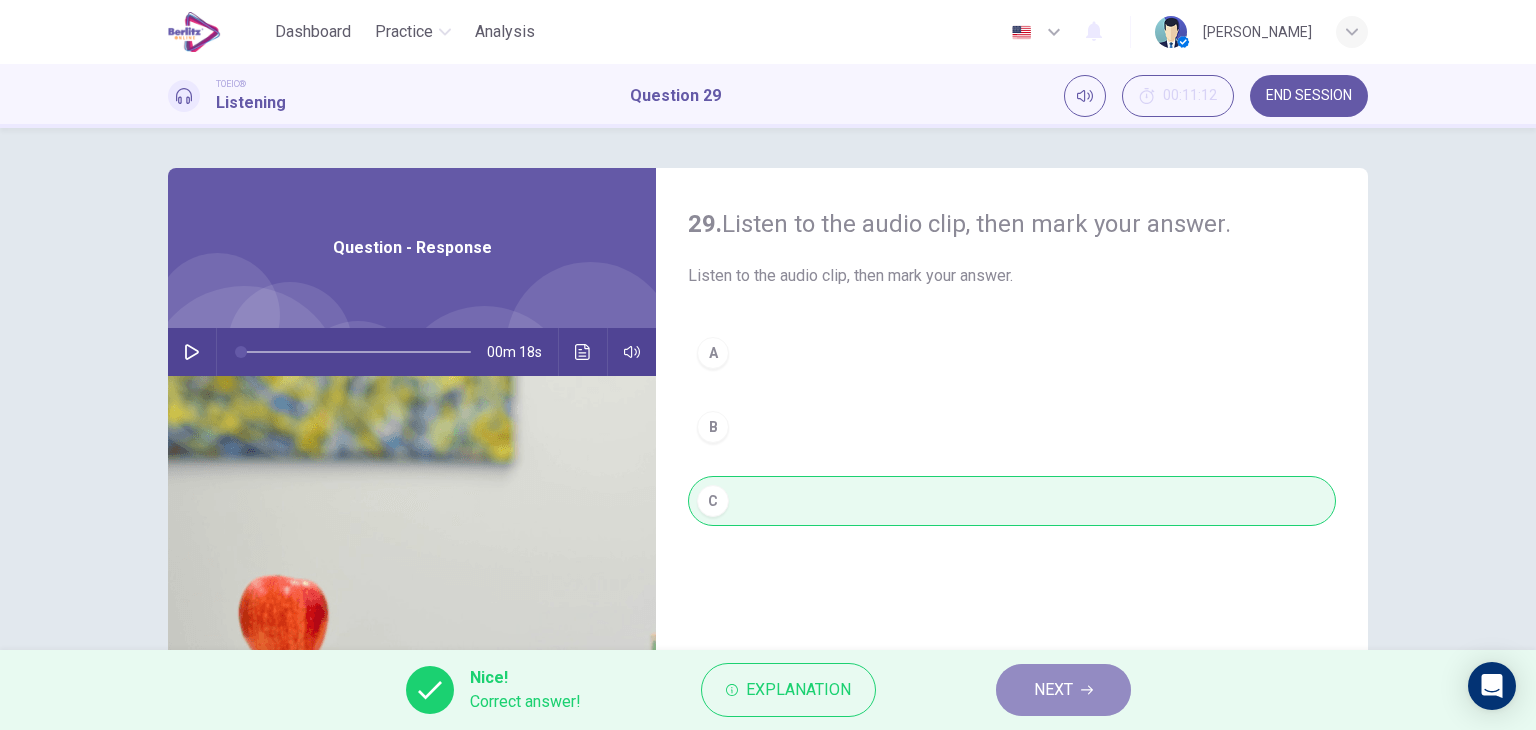 click on "NEXT" at bounding box center (1063, 690) 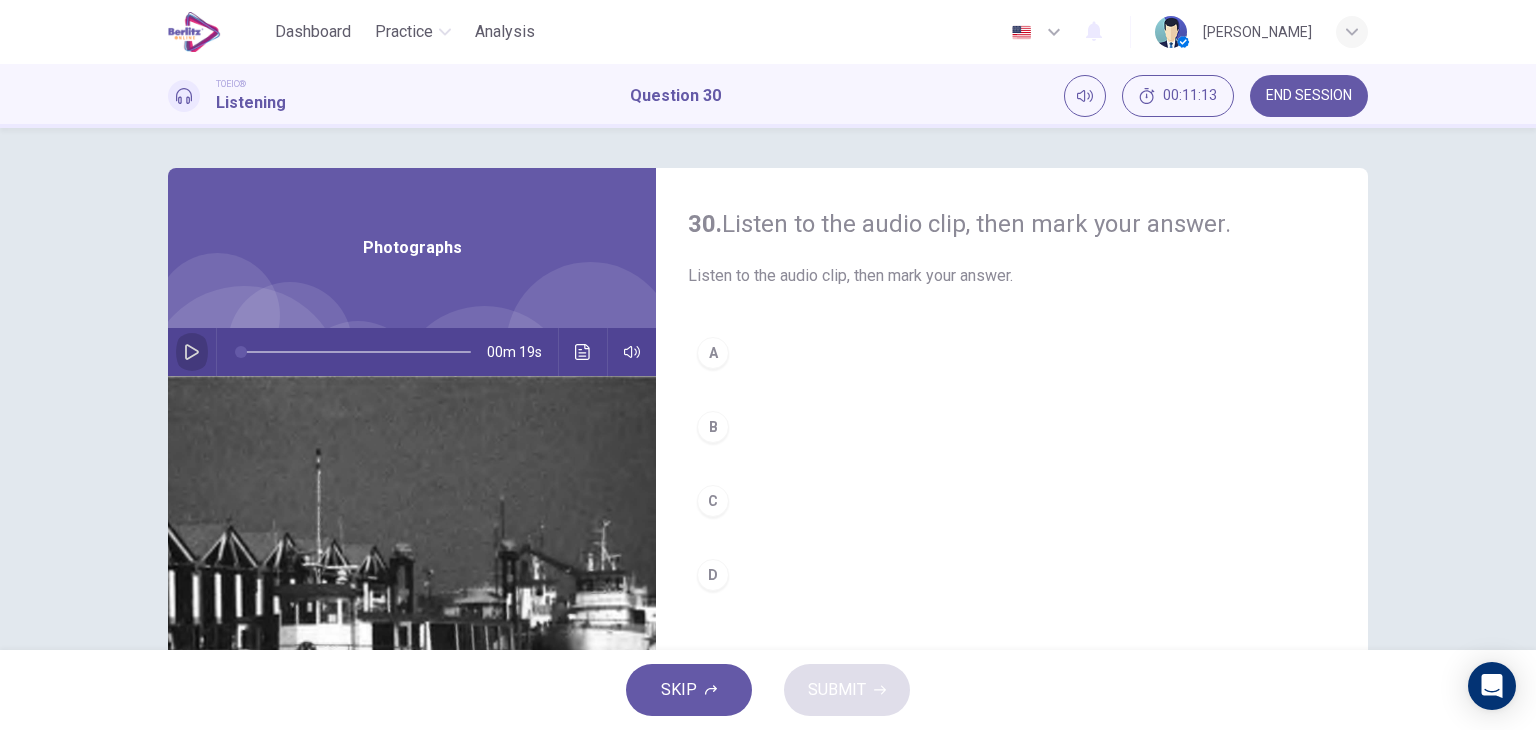 click 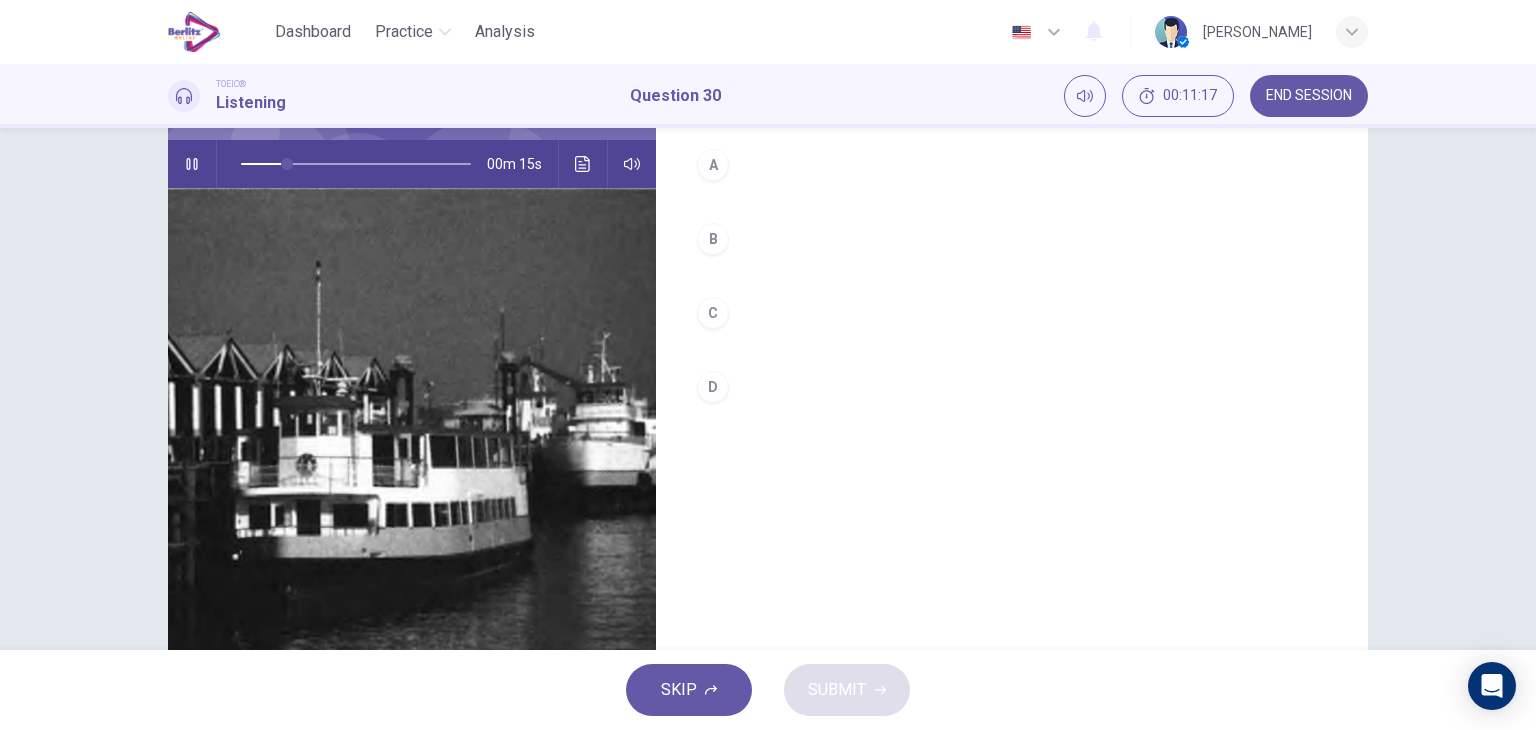 scroll, scrollTop: 153, scrollLeft: 0, axis: vertical 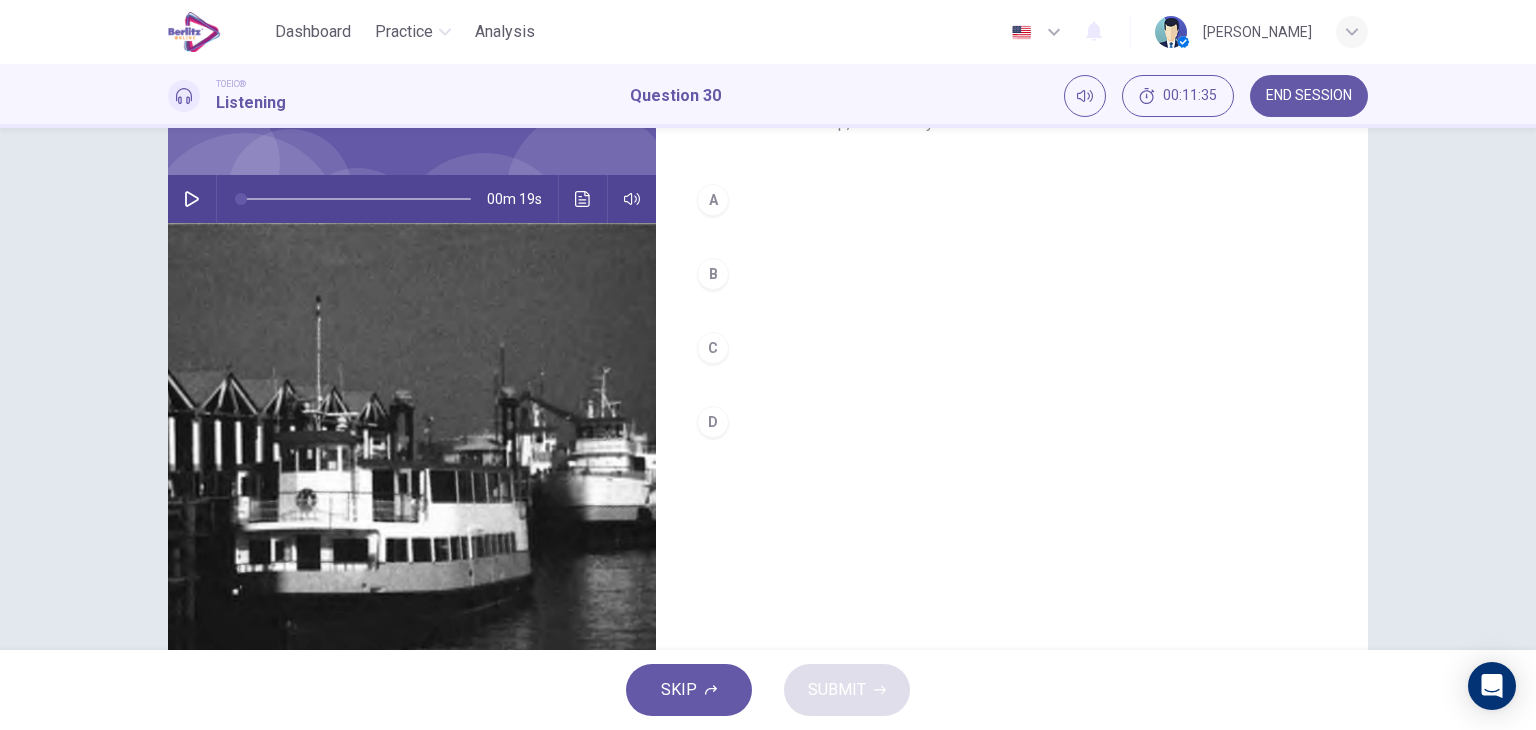 click on "D" at bounding box center (713, 422) 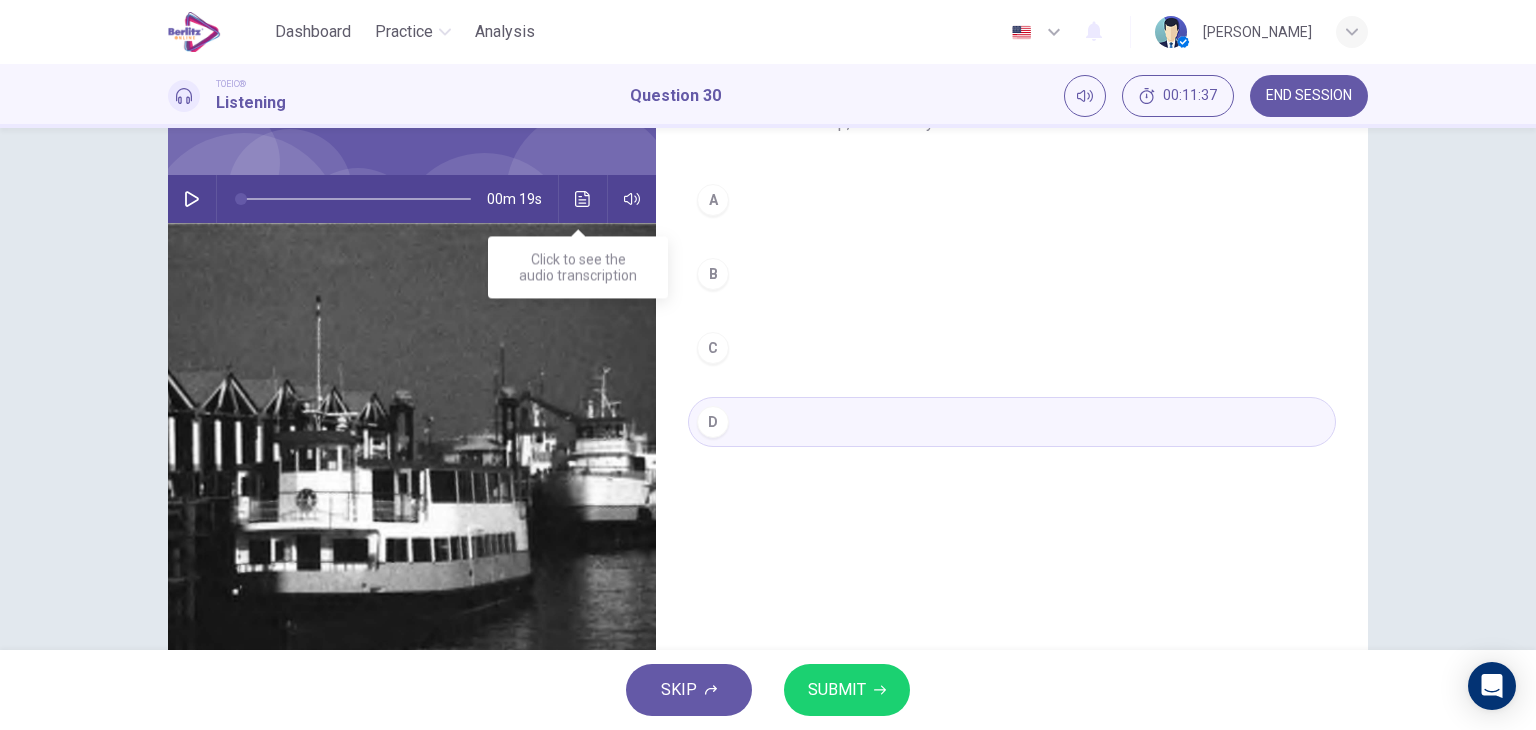 click at bounding box center [583, 199] 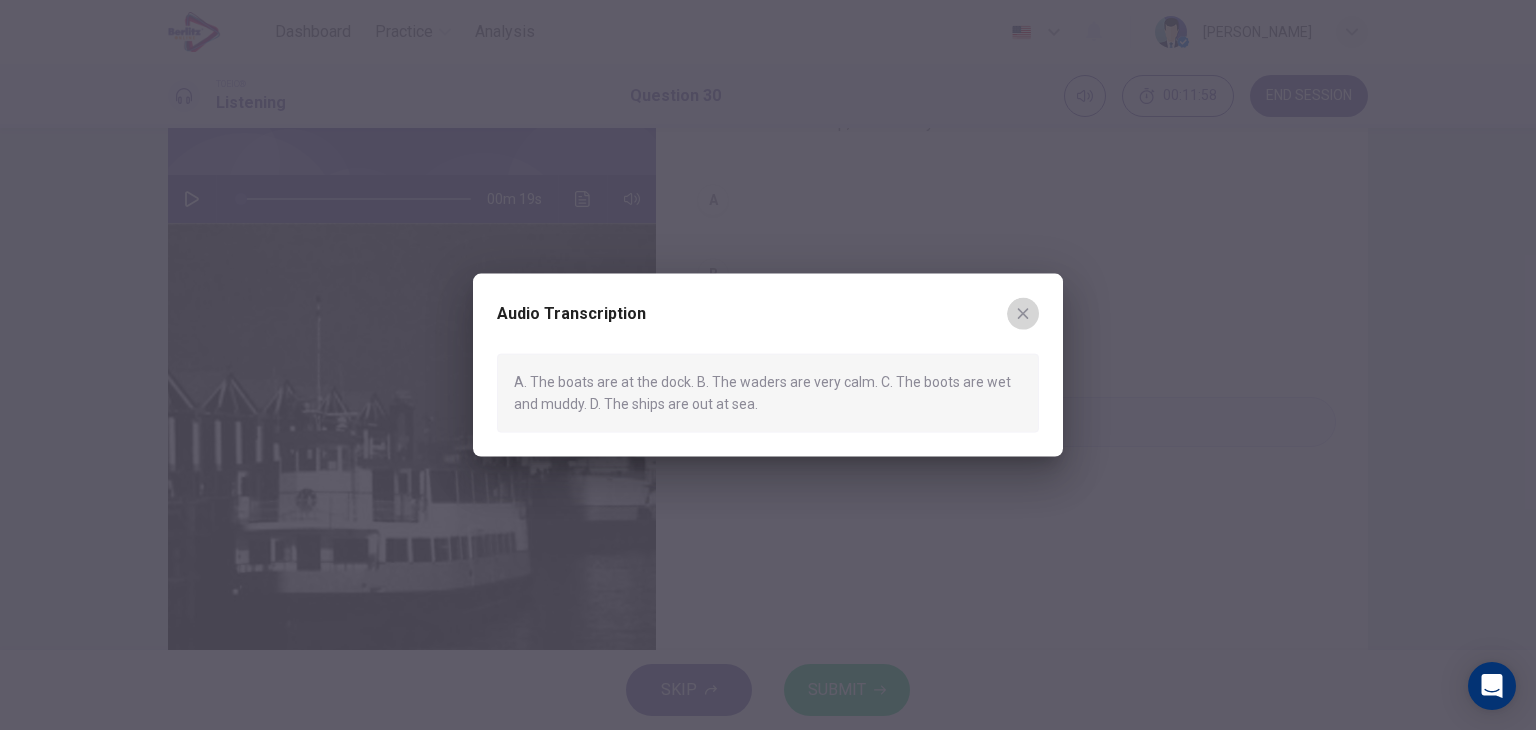 click 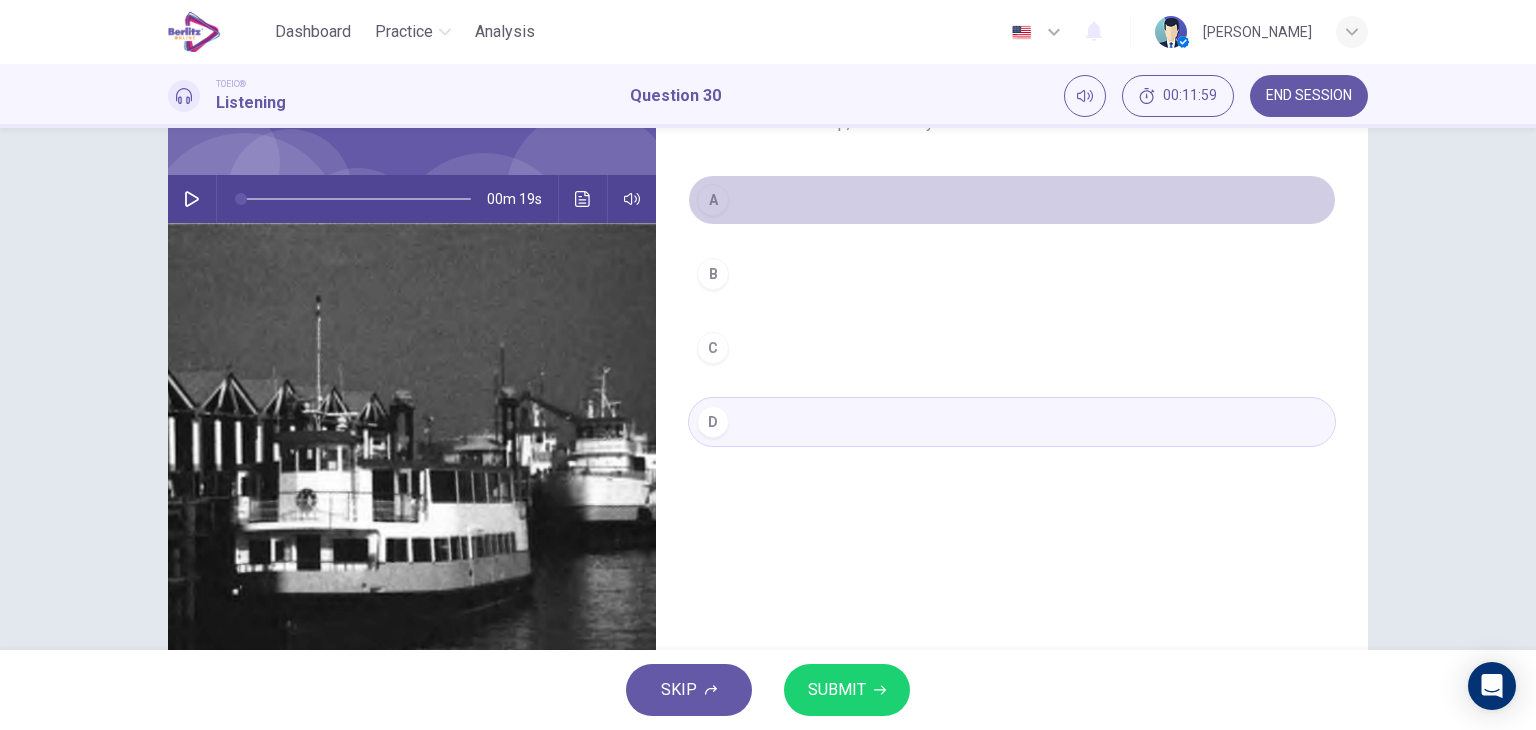 click on "A" at bounding box center (713, 200) 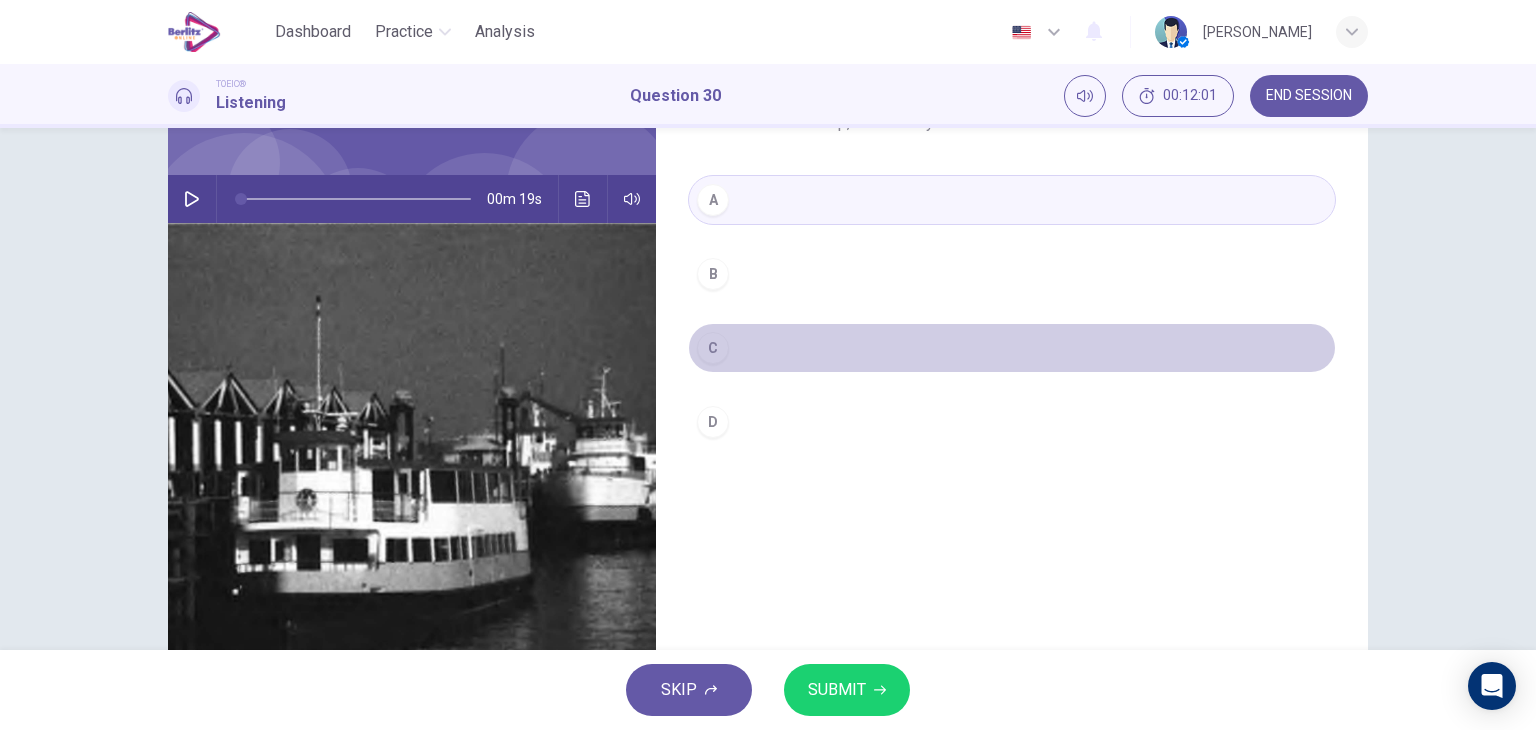 click on "C" at bounding box center (1012, 348) 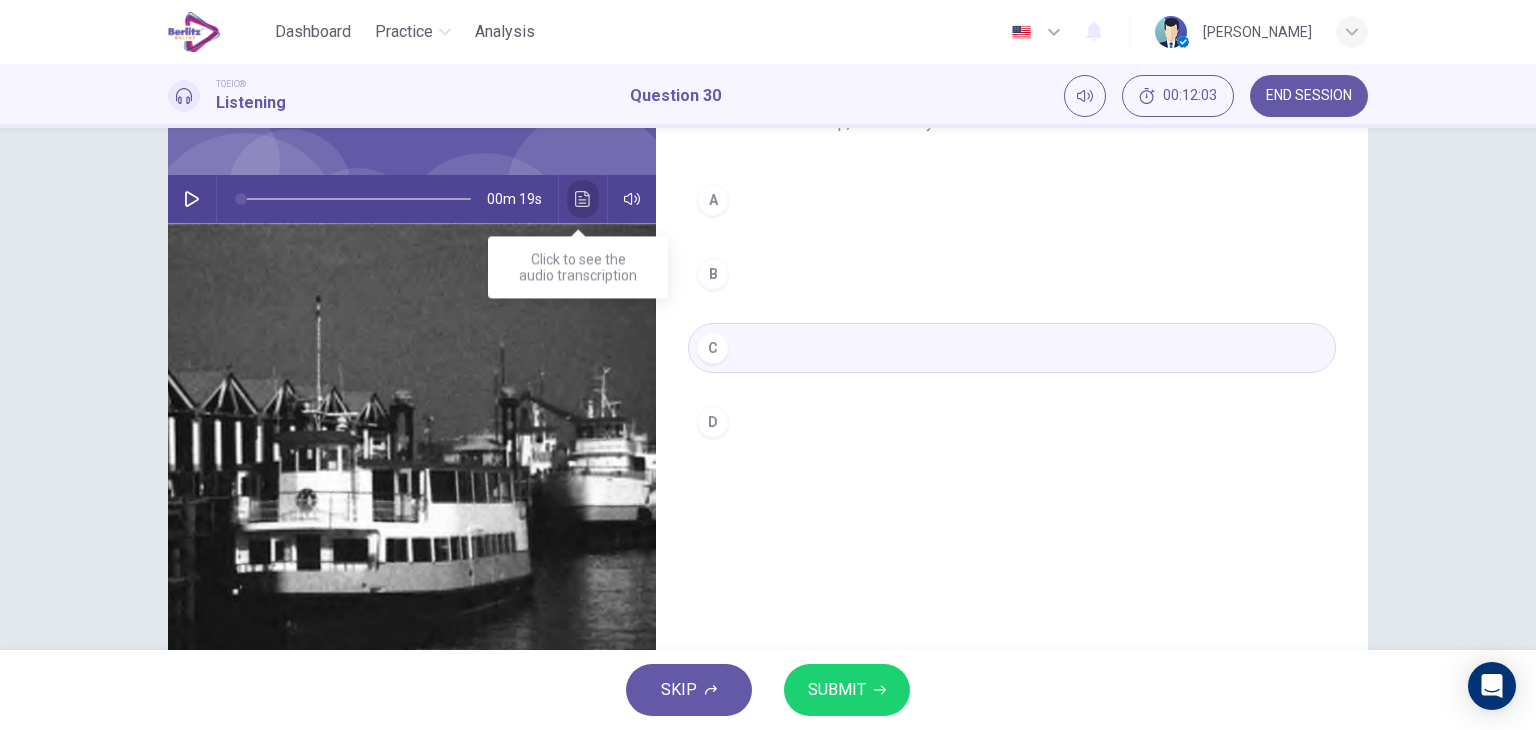click at bounding box center [583, 199] 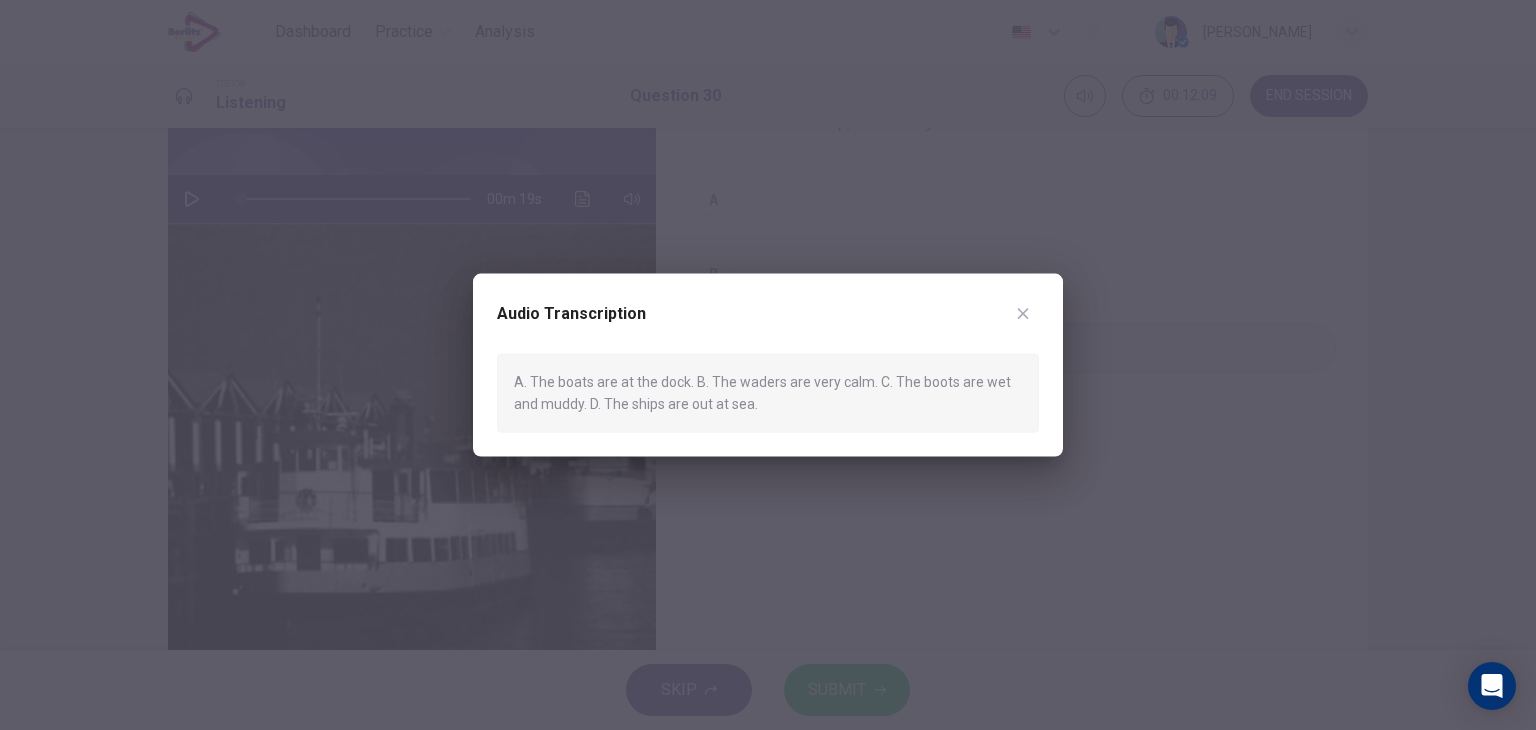 click at bounding box center (768, 365) 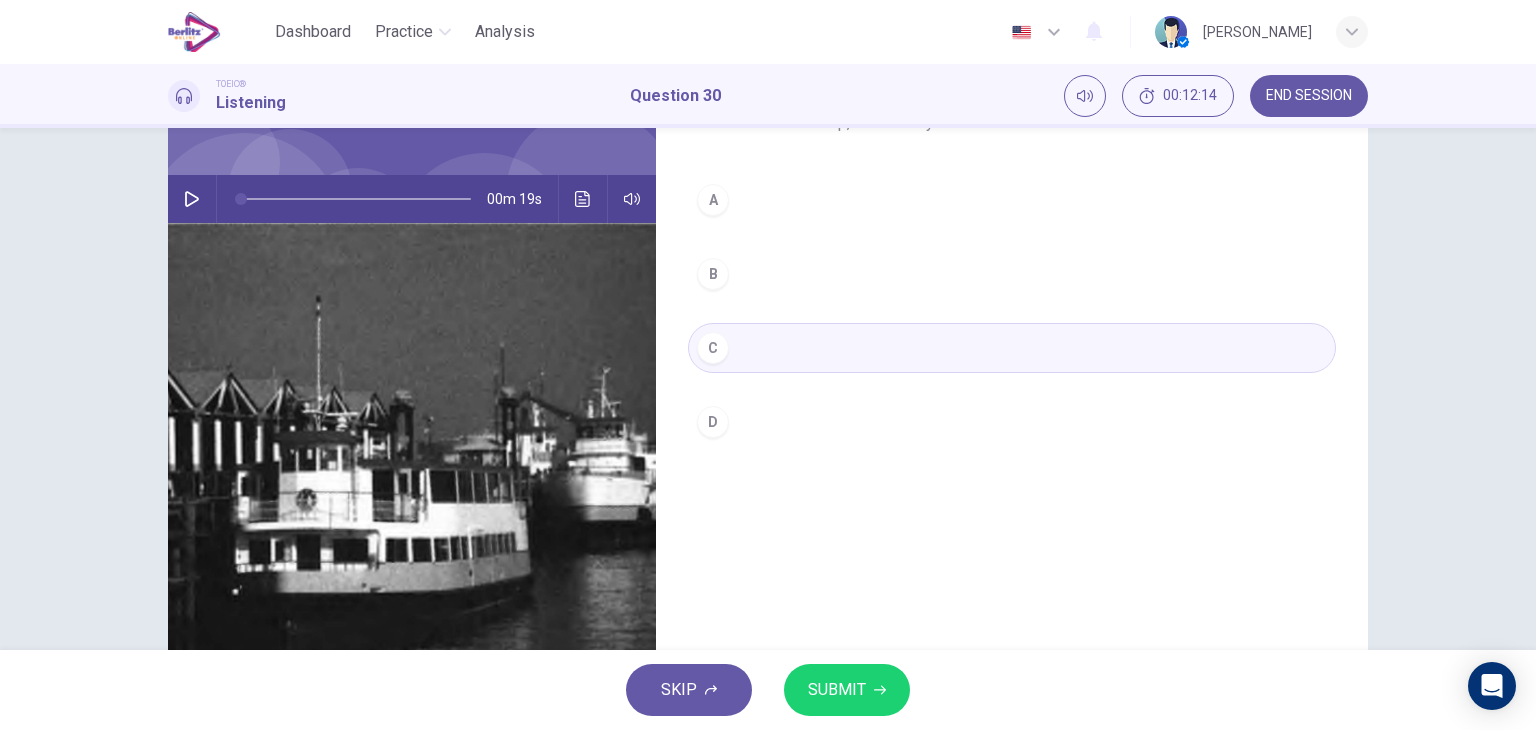 click 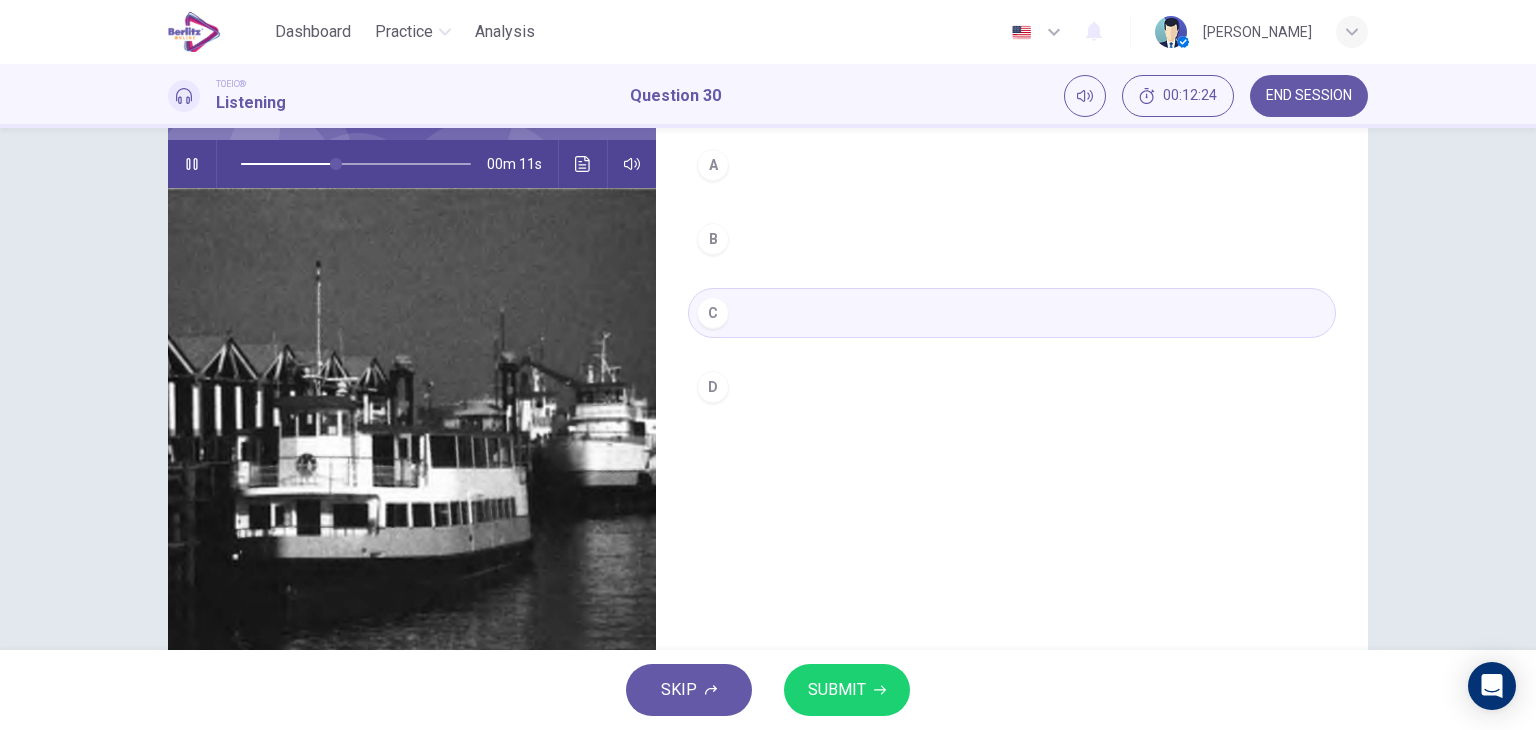 scroll, scrollTop: 153, scrollLeft: 0, axis: vertical 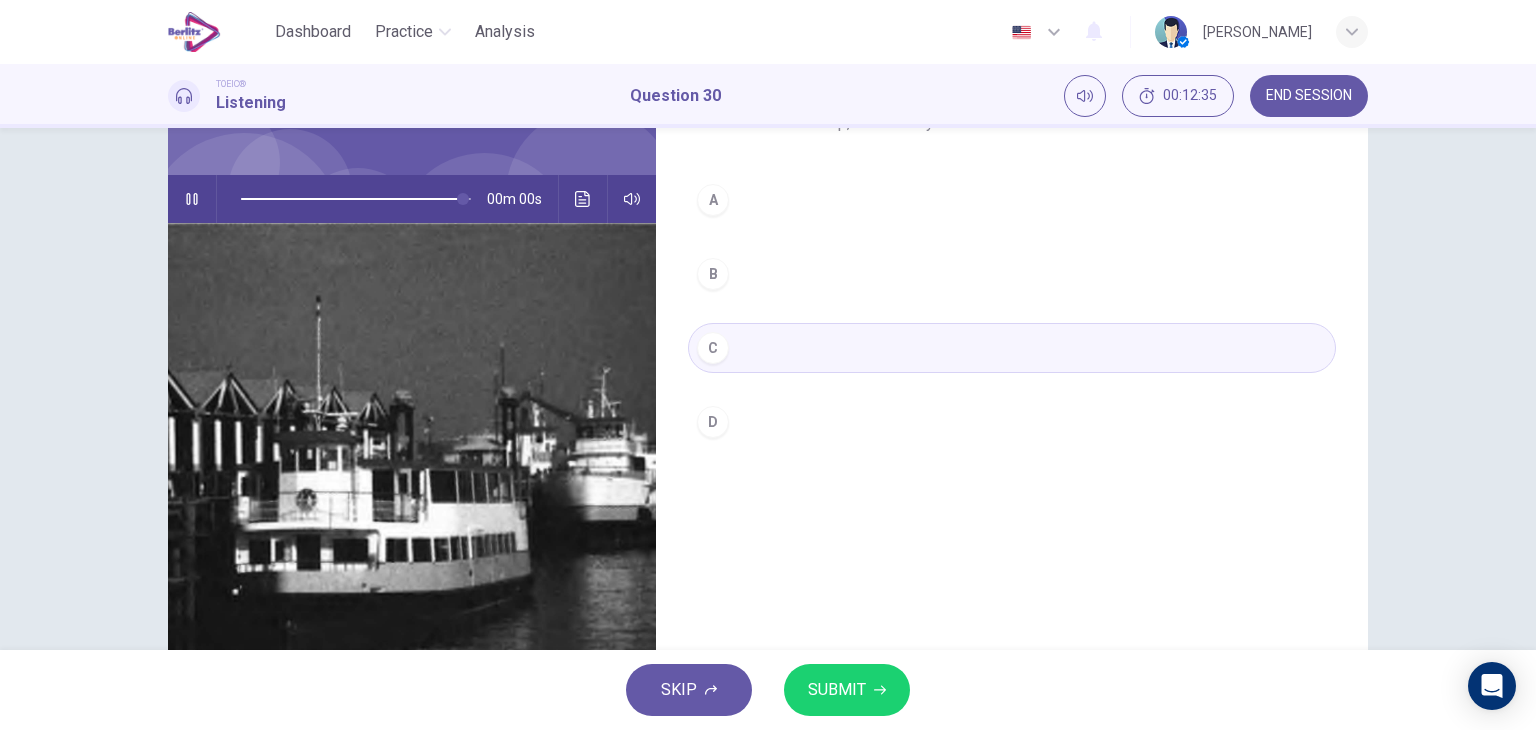 type on "*" 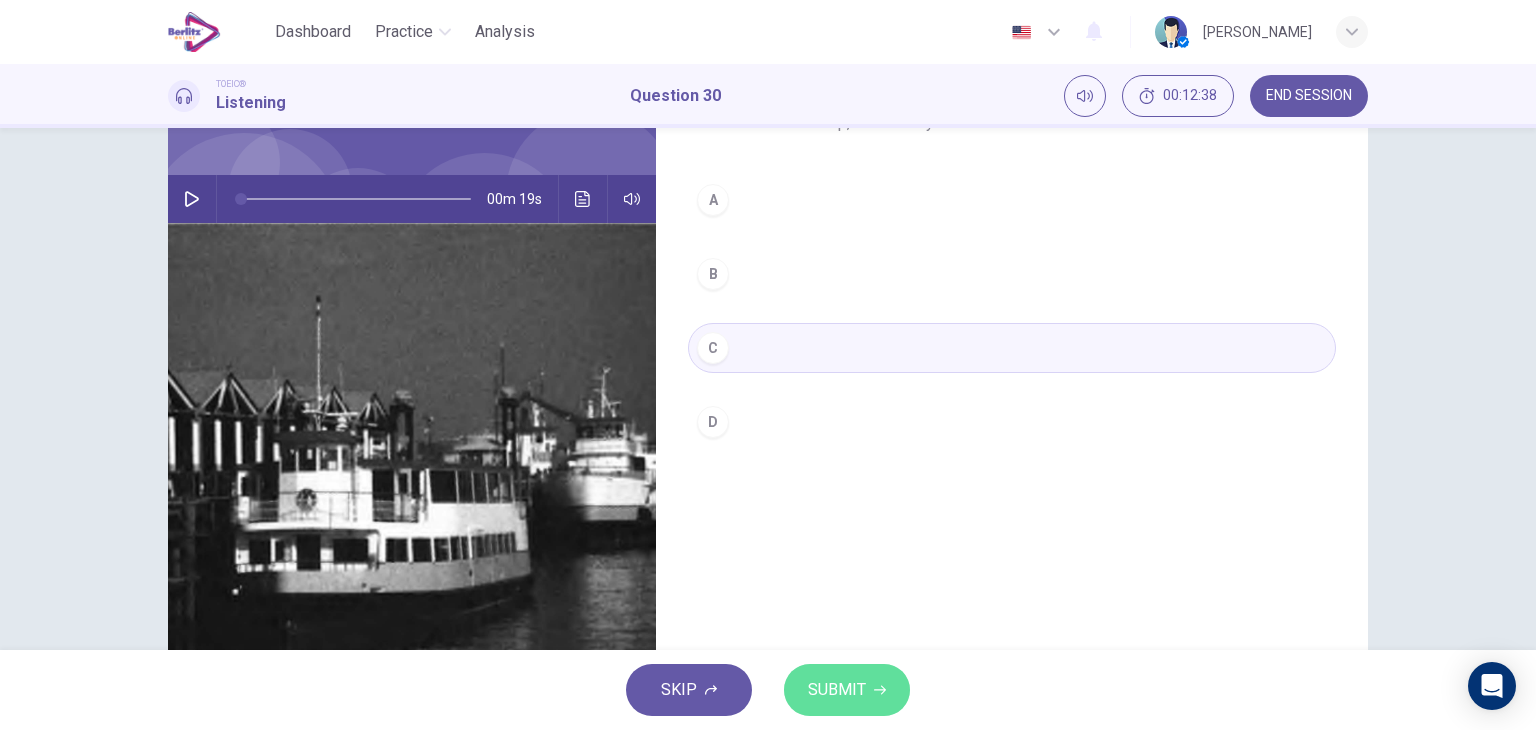 click 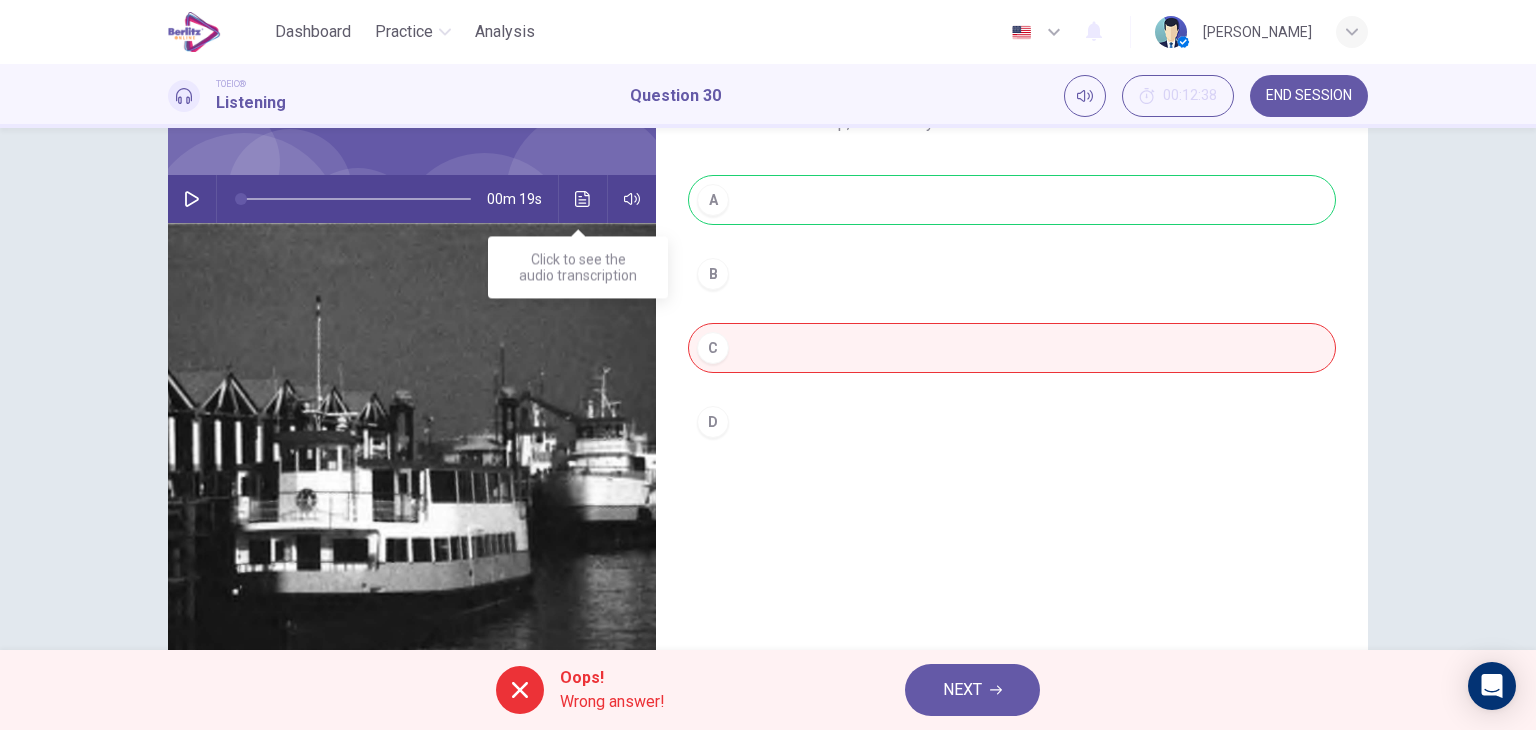 click 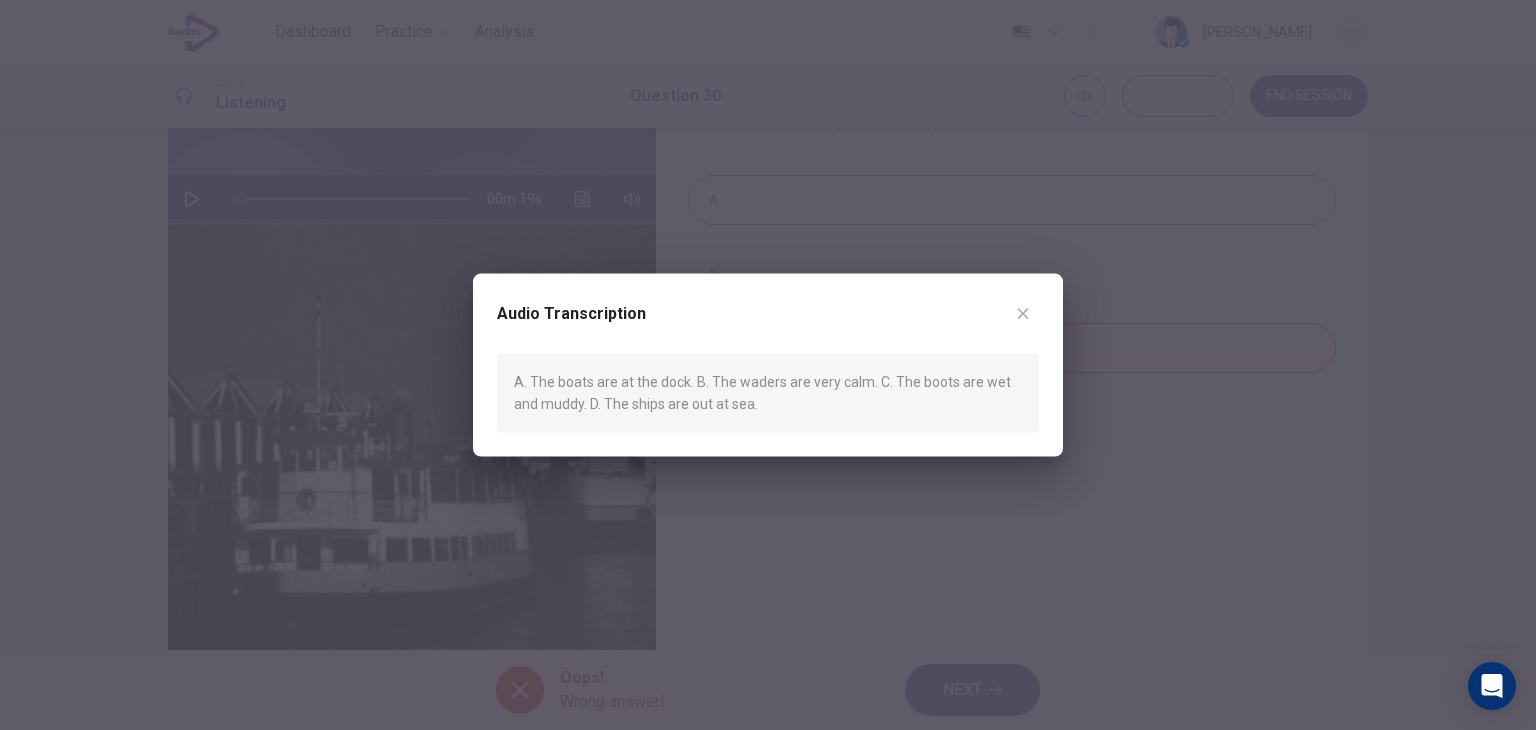 drag, startPoint x: 527, startPoint y: 380, endPoint x: 647, endPoint y: 368, distance: 120.59851 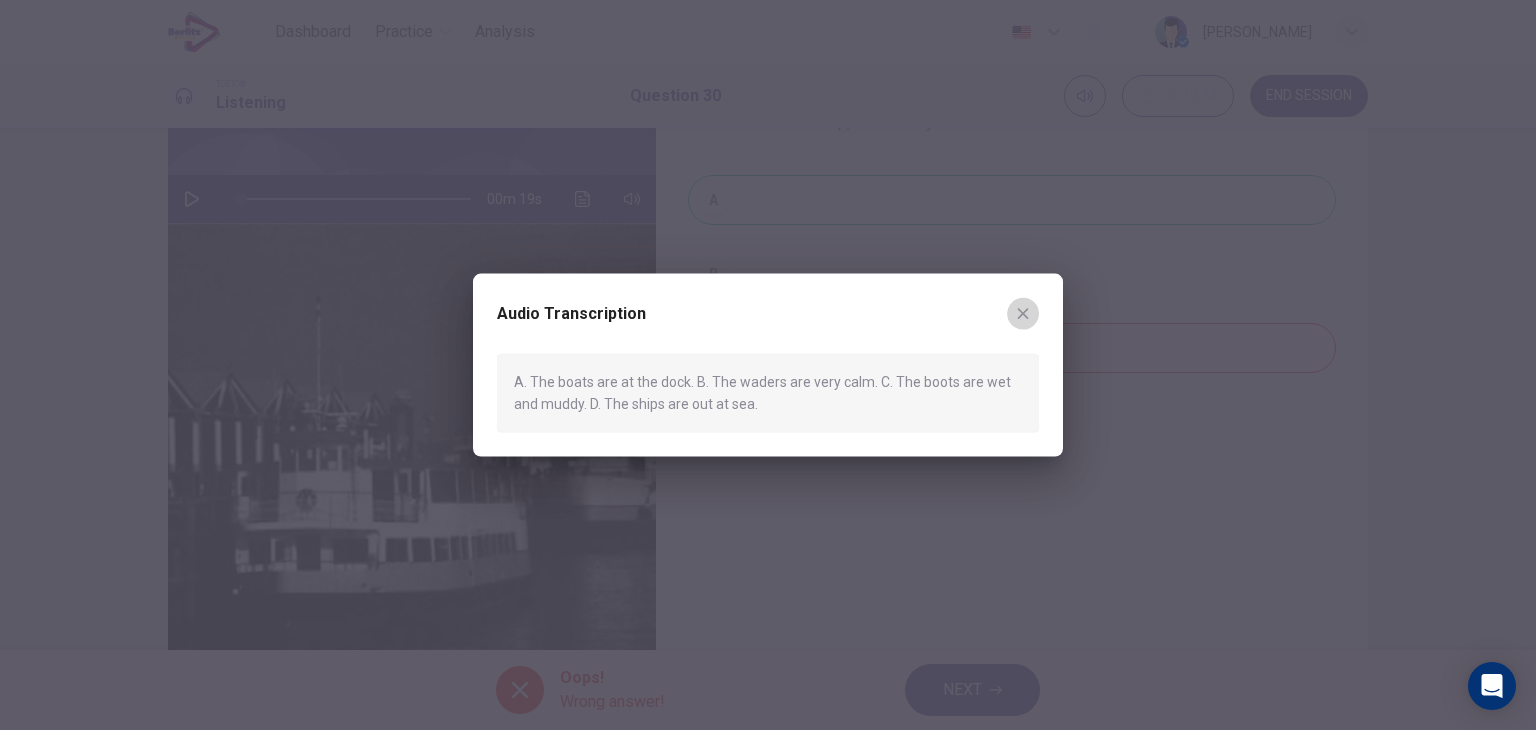 click 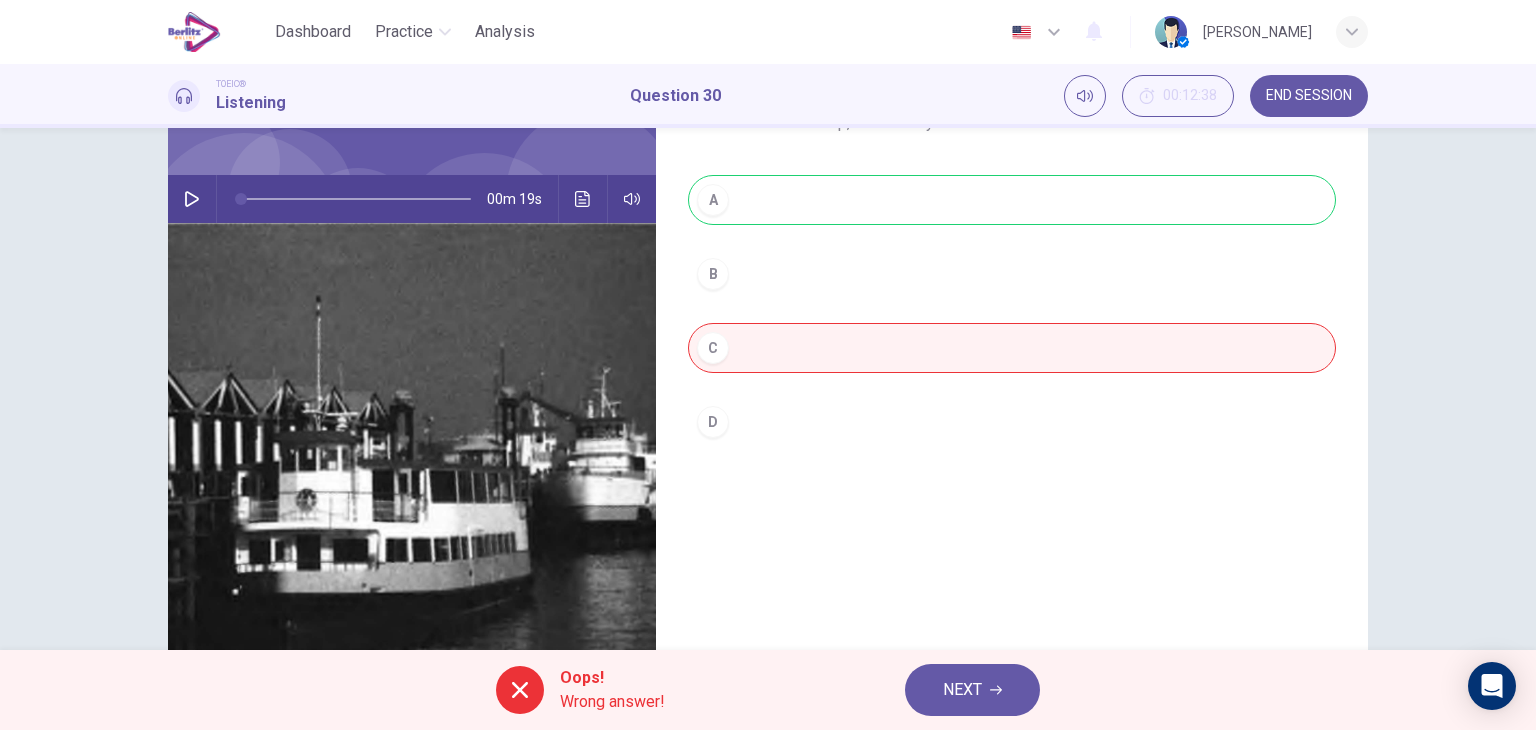 click 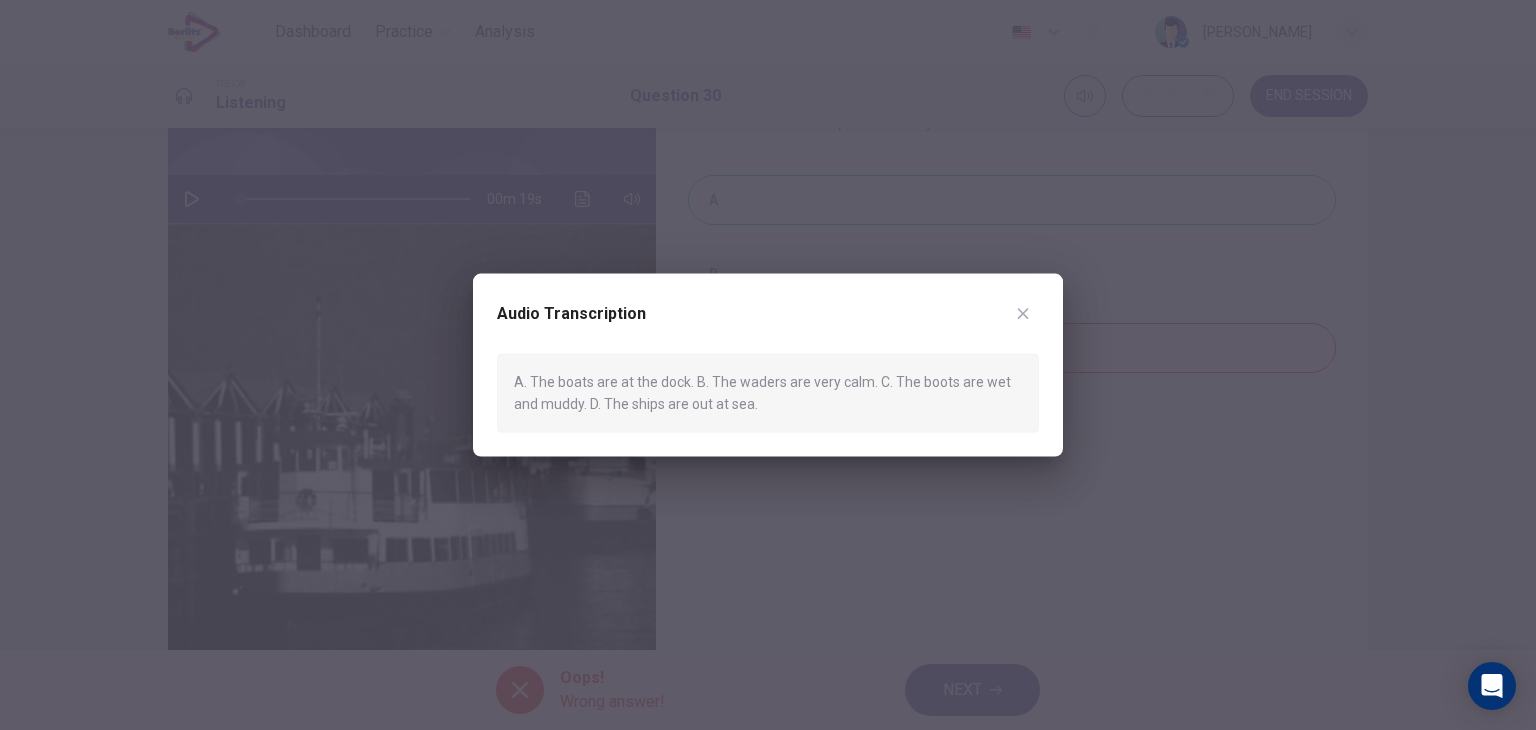 click at bounding box center (768, 365) 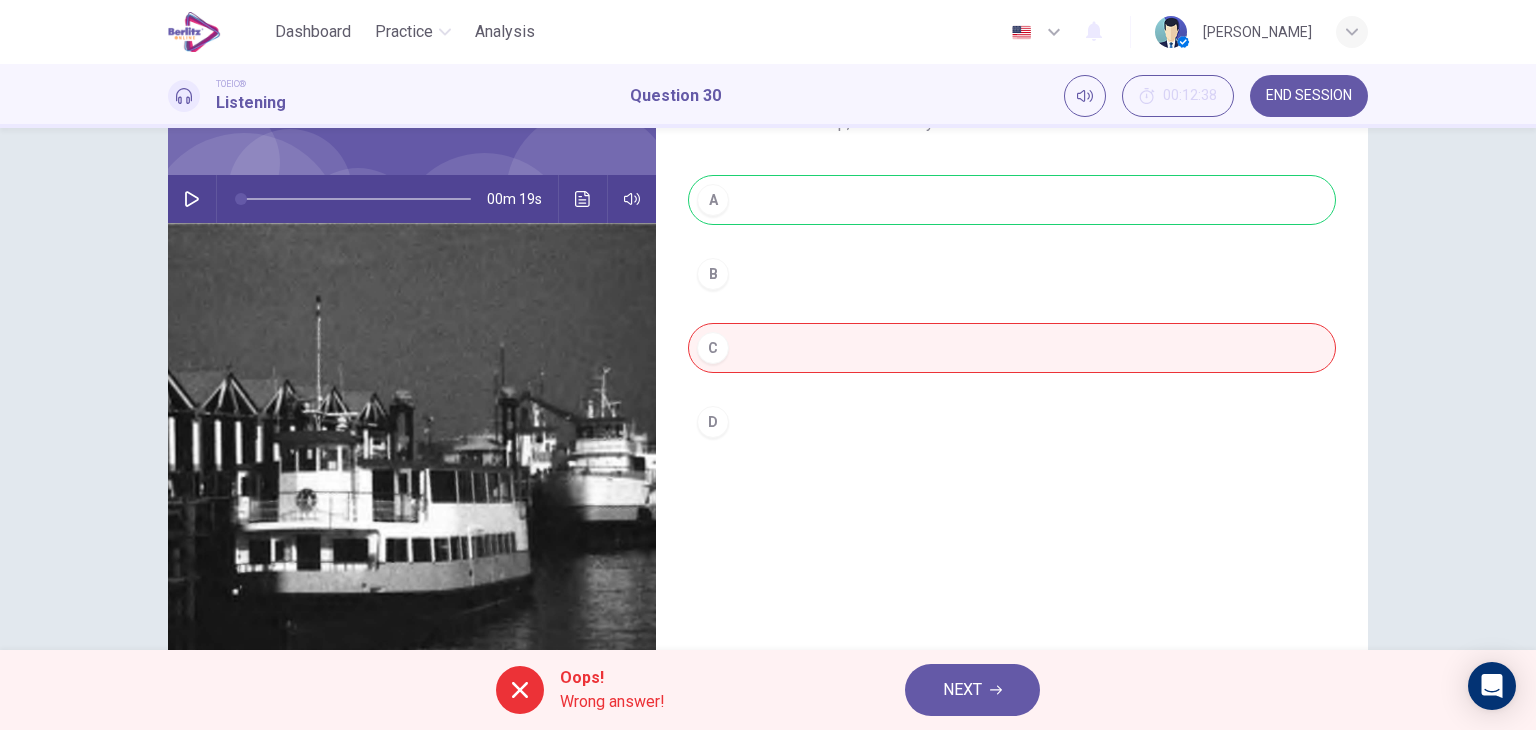 click on "NEXT" at bounding box center [972, 690] 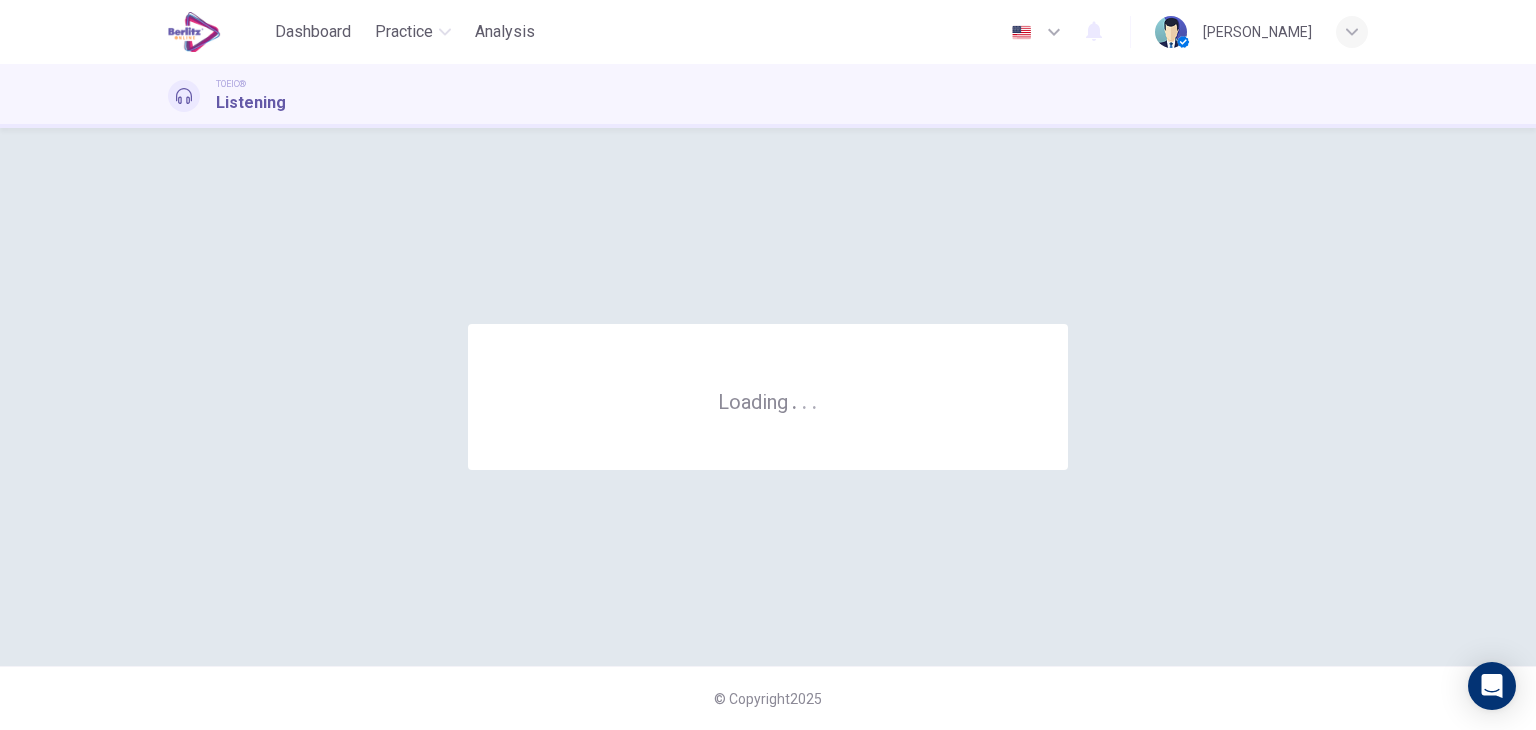 scroll, scrollTop: 0, scrollLeft: 0, axis: both 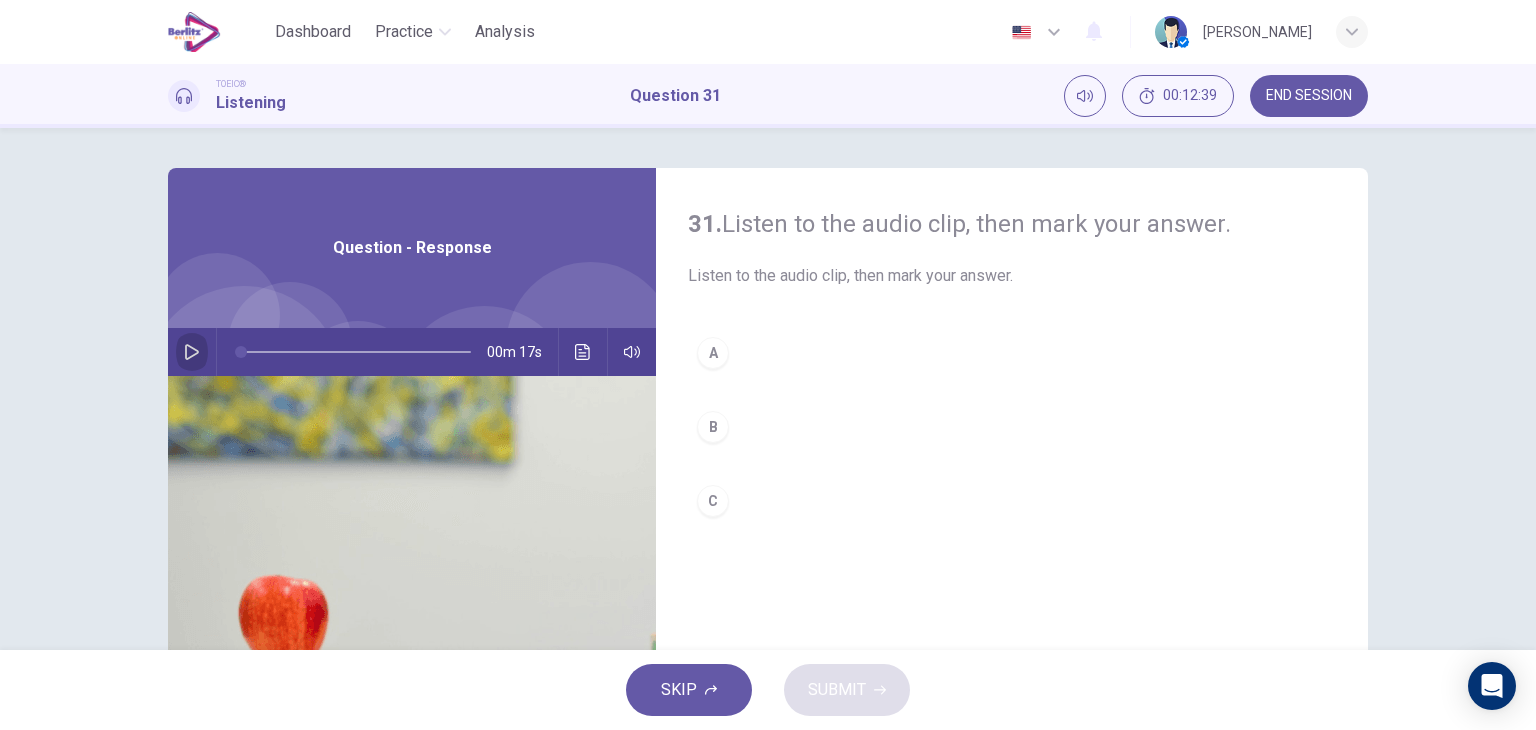 click at bounding box center [192, 352] 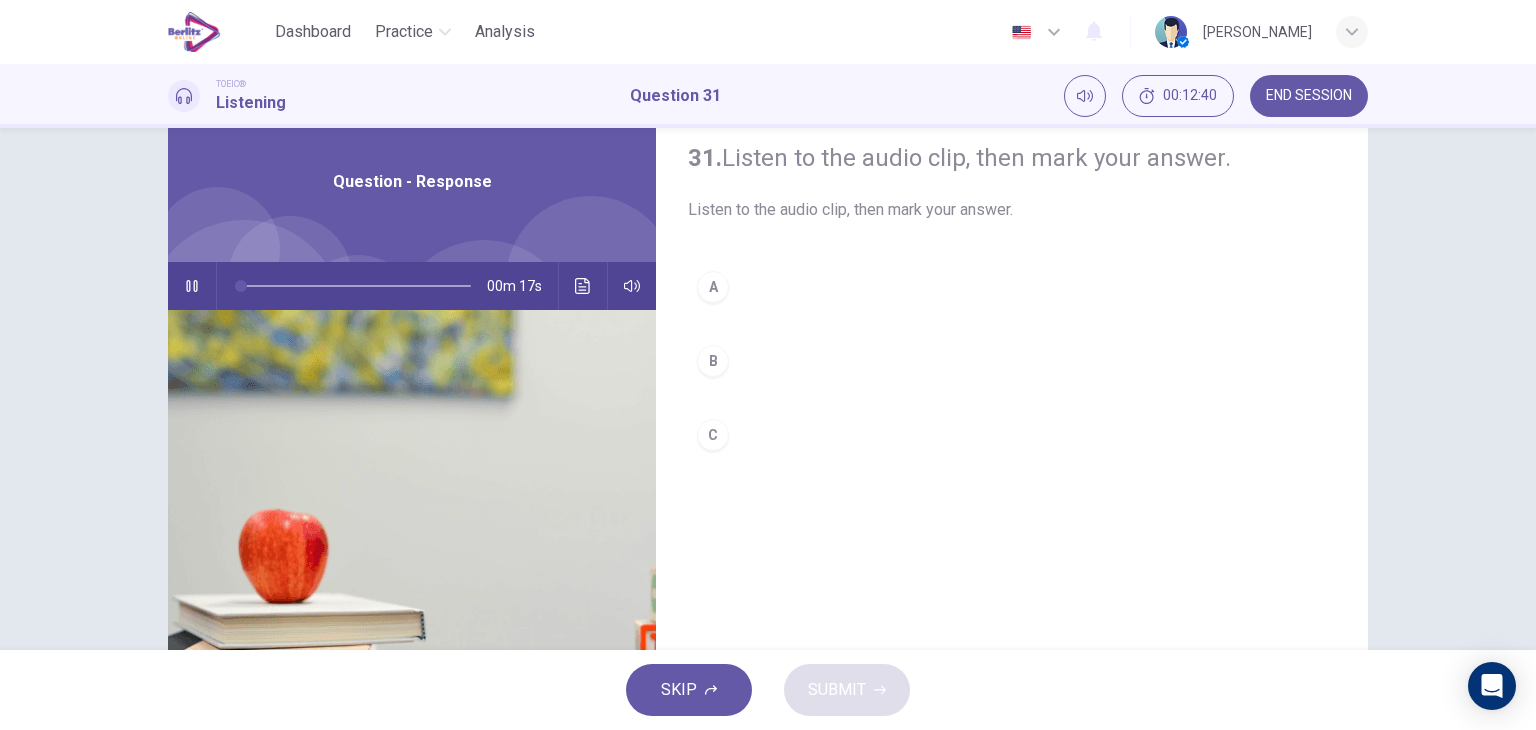 scroll, scrollTop: 100, scrollLeft: 0, axis: vertical 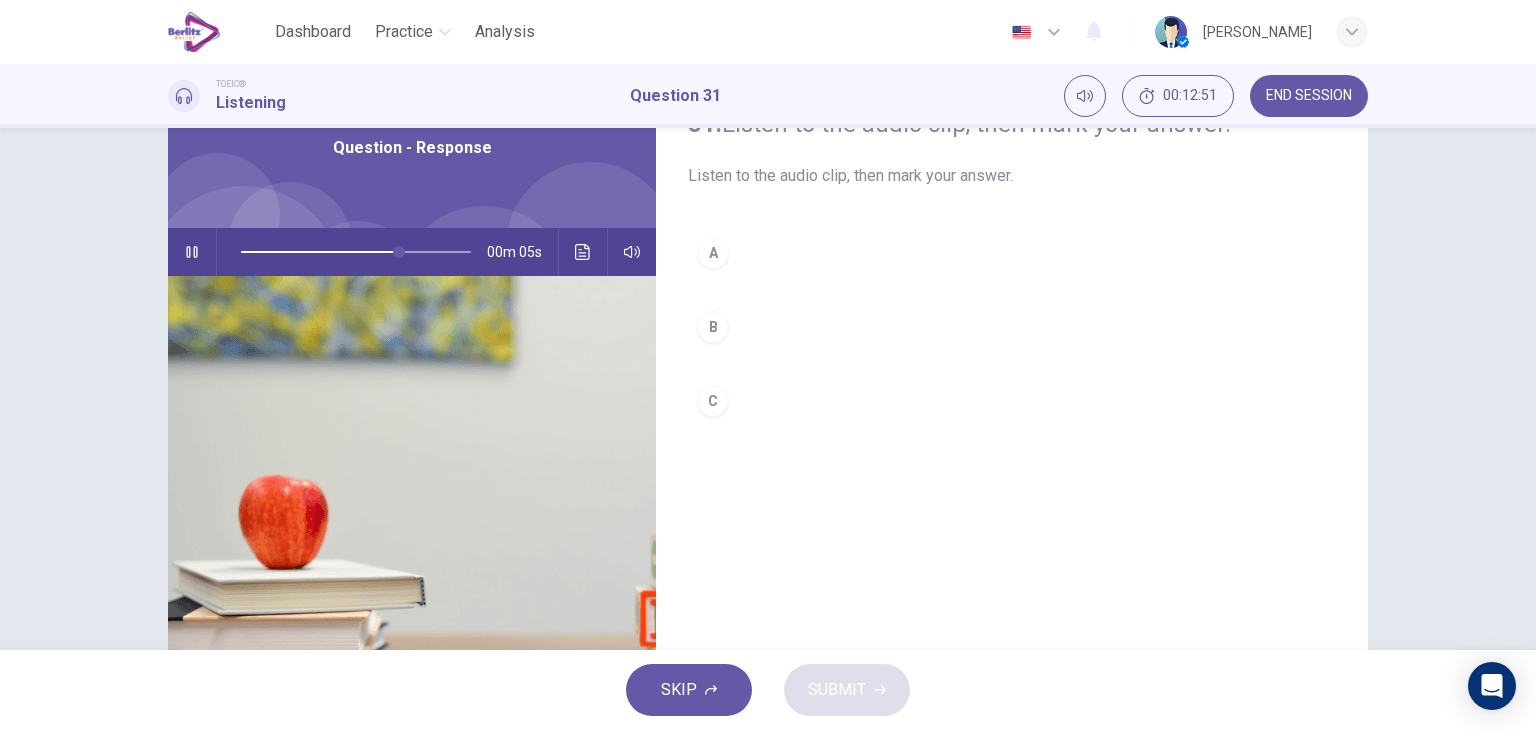 click on "B" at bounding box center [713, 327] 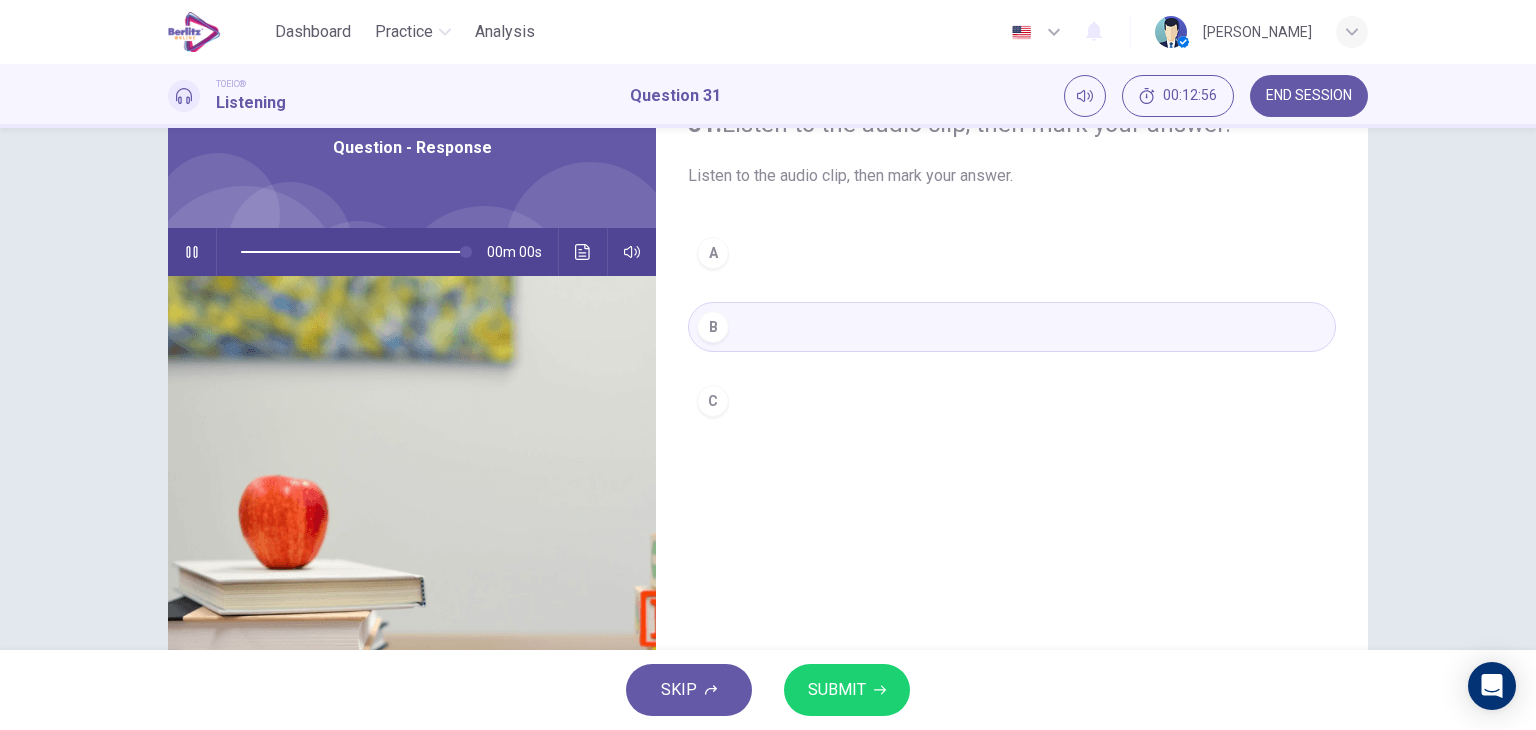 type on "*" 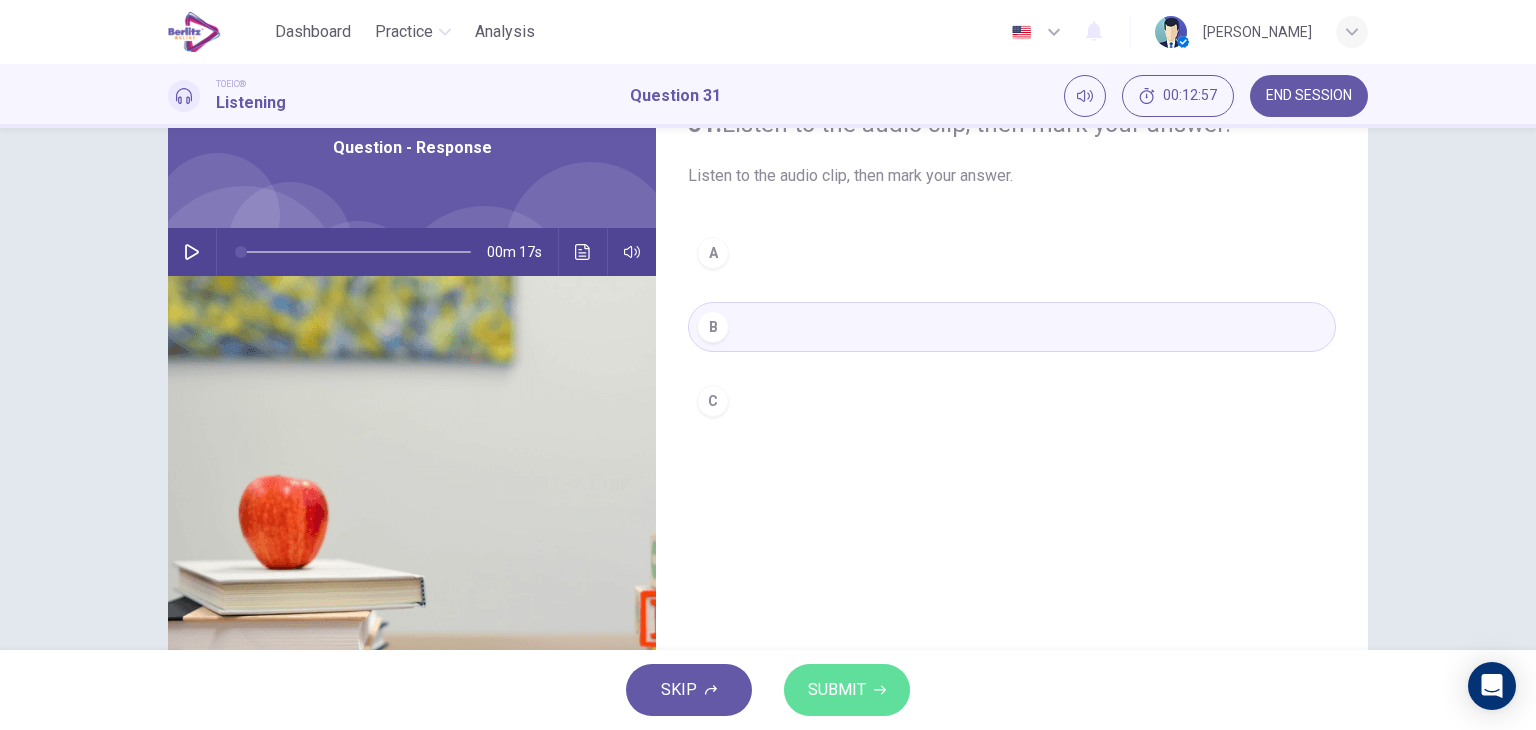 click on "SUBMIT" at bounding box center (837, 690) 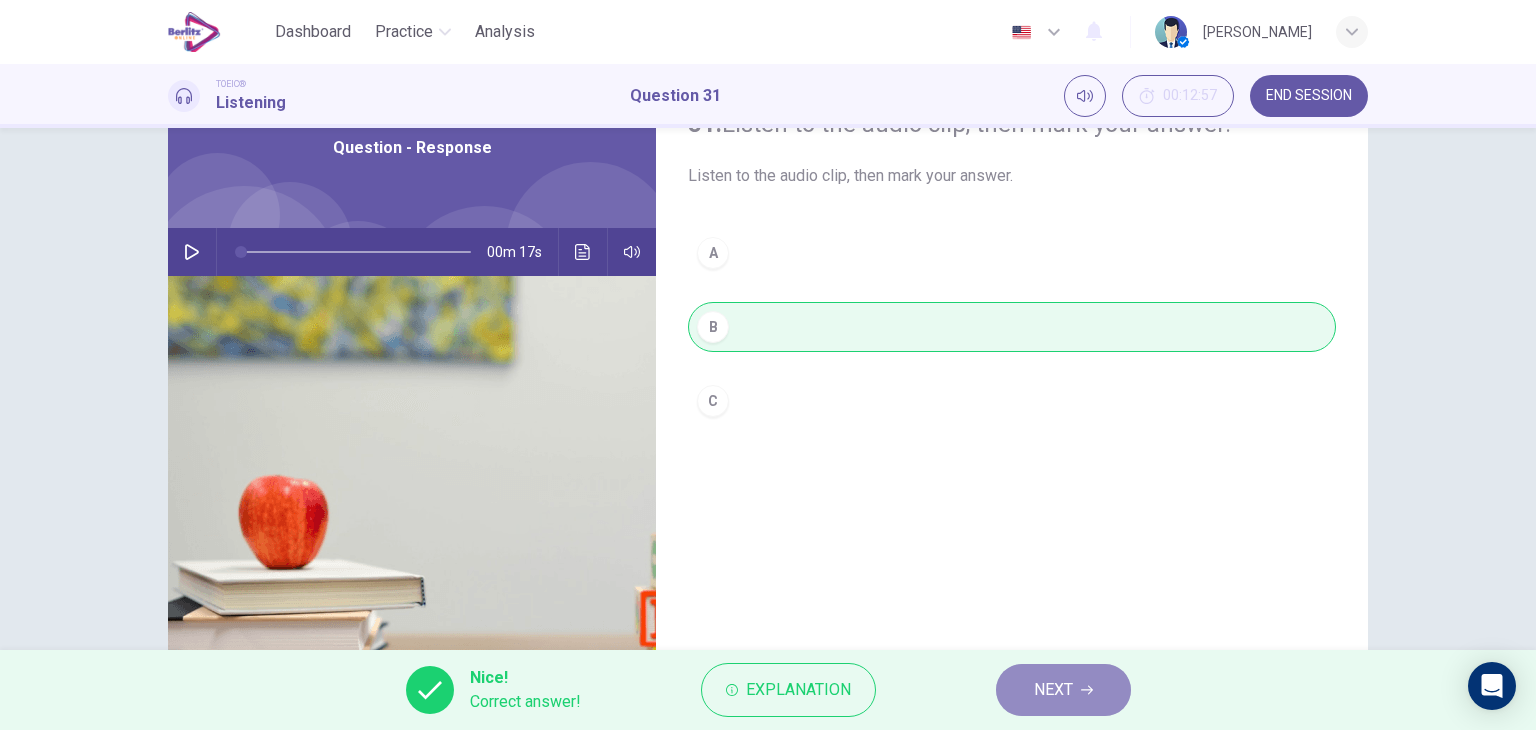 click on "NEXT" at bounding box center (1063, 690) 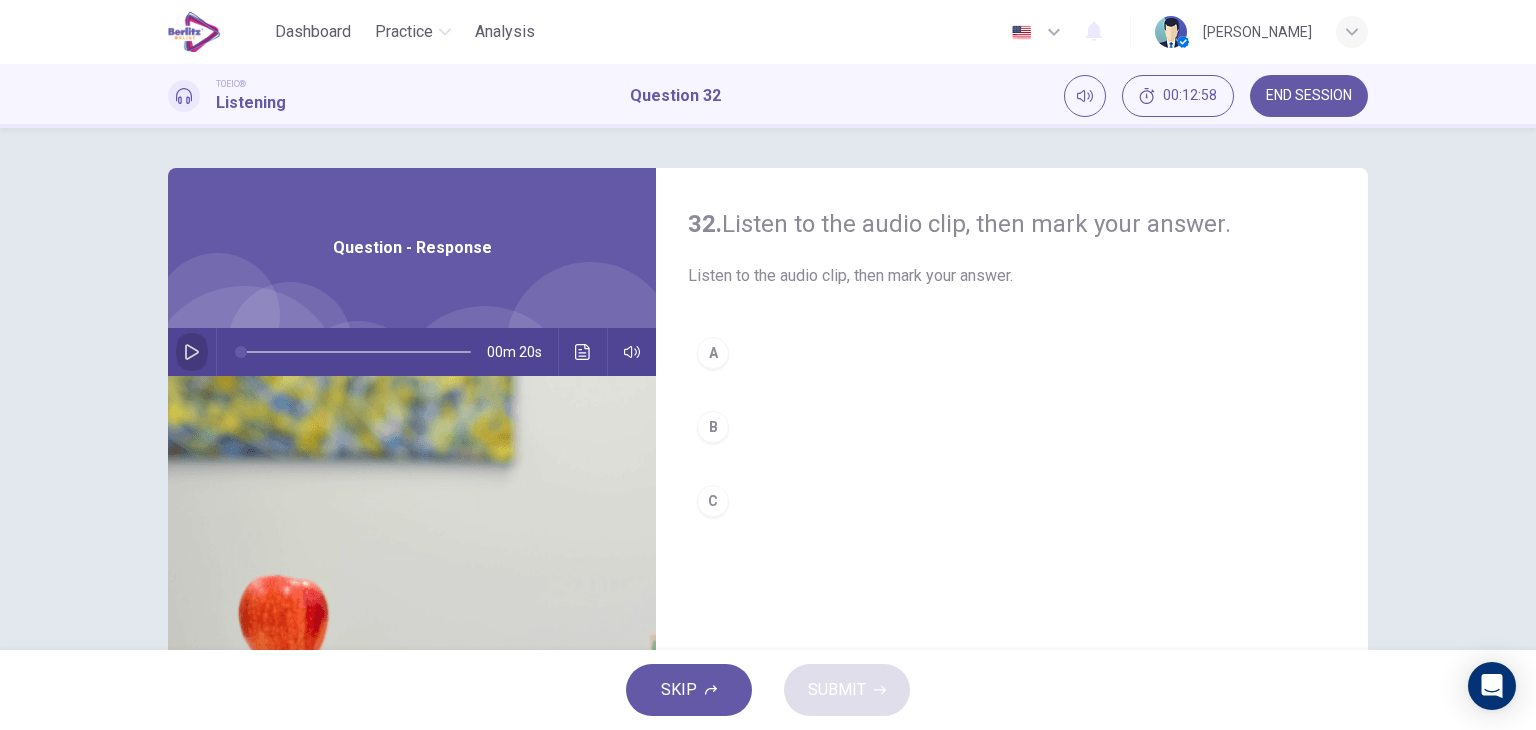 click 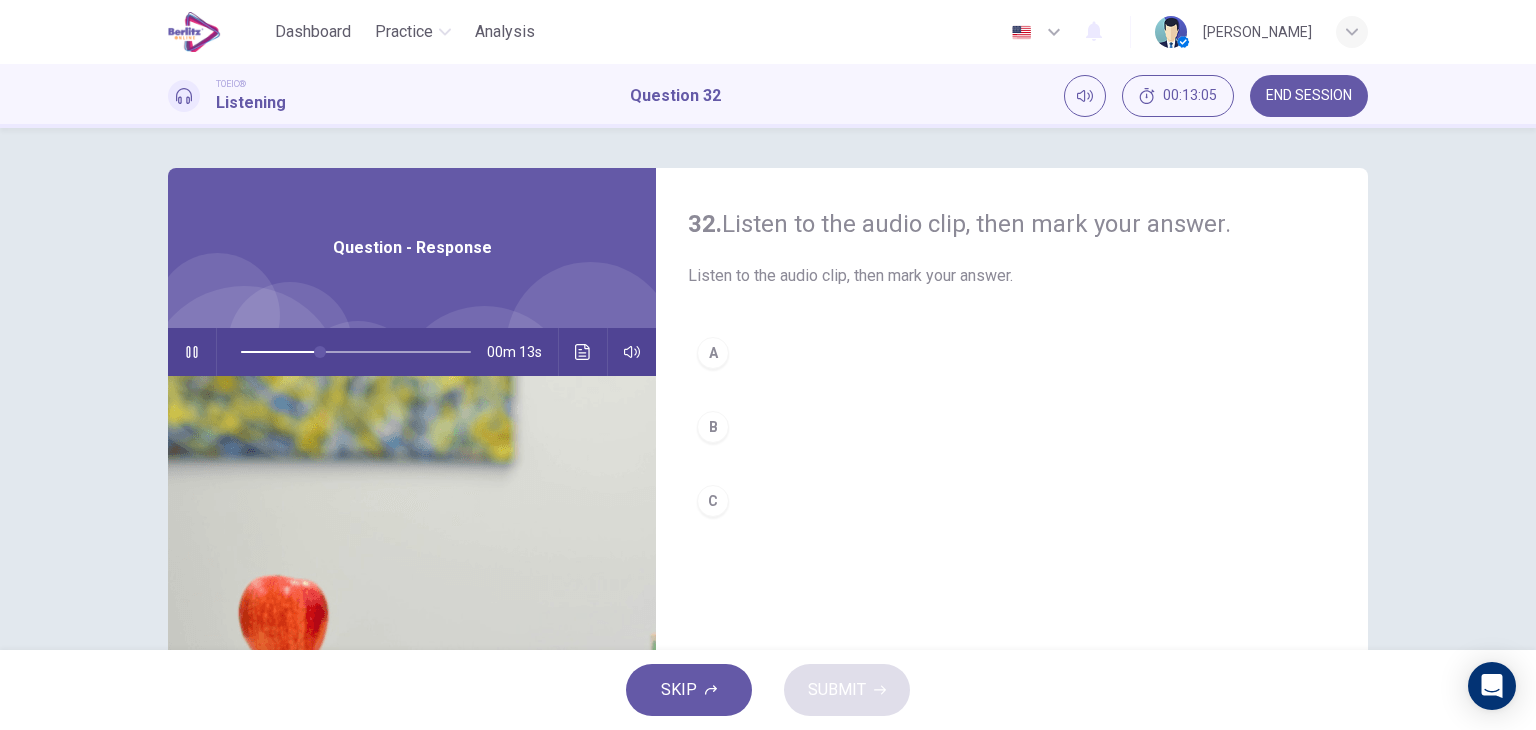 click on "A" at bounding box center (713, 353) 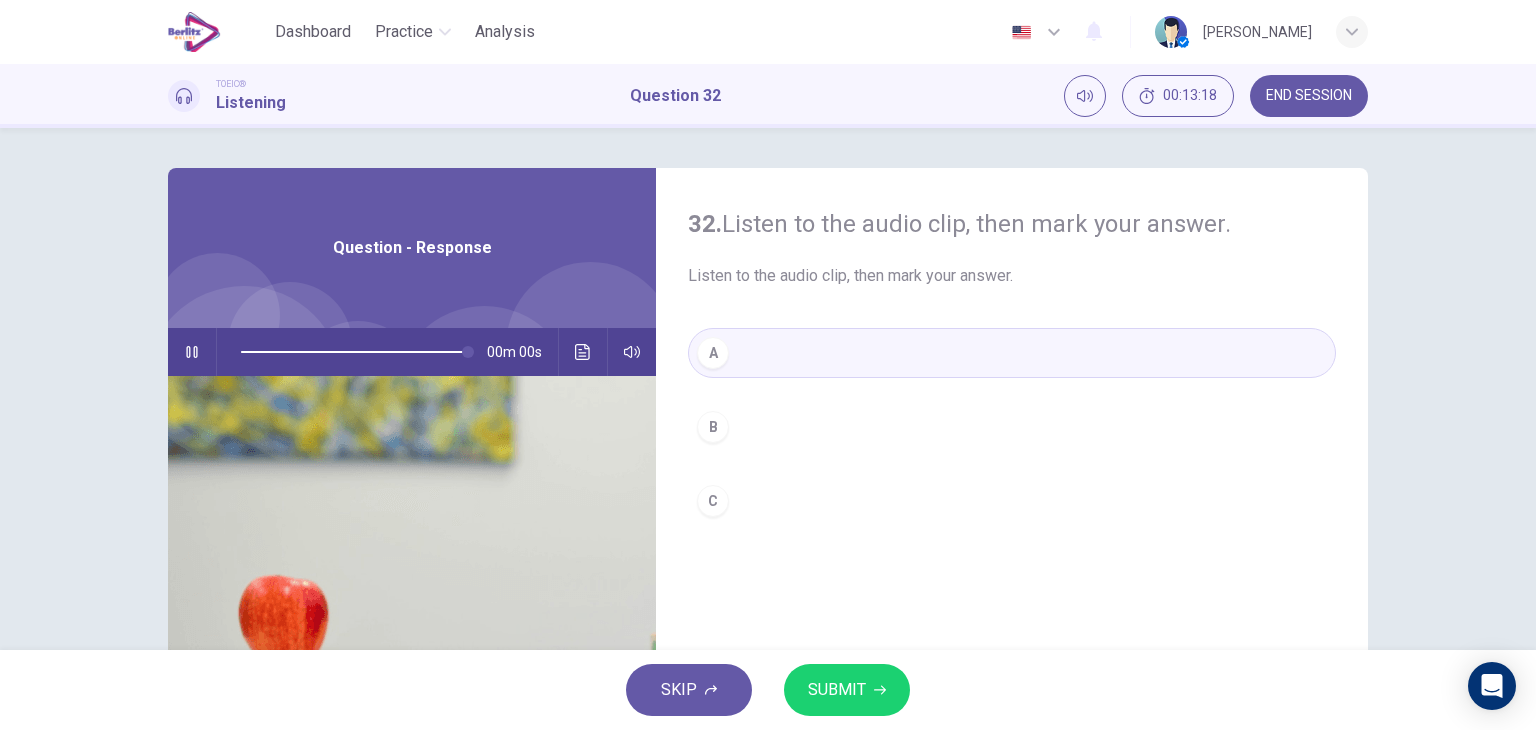 type on "*" 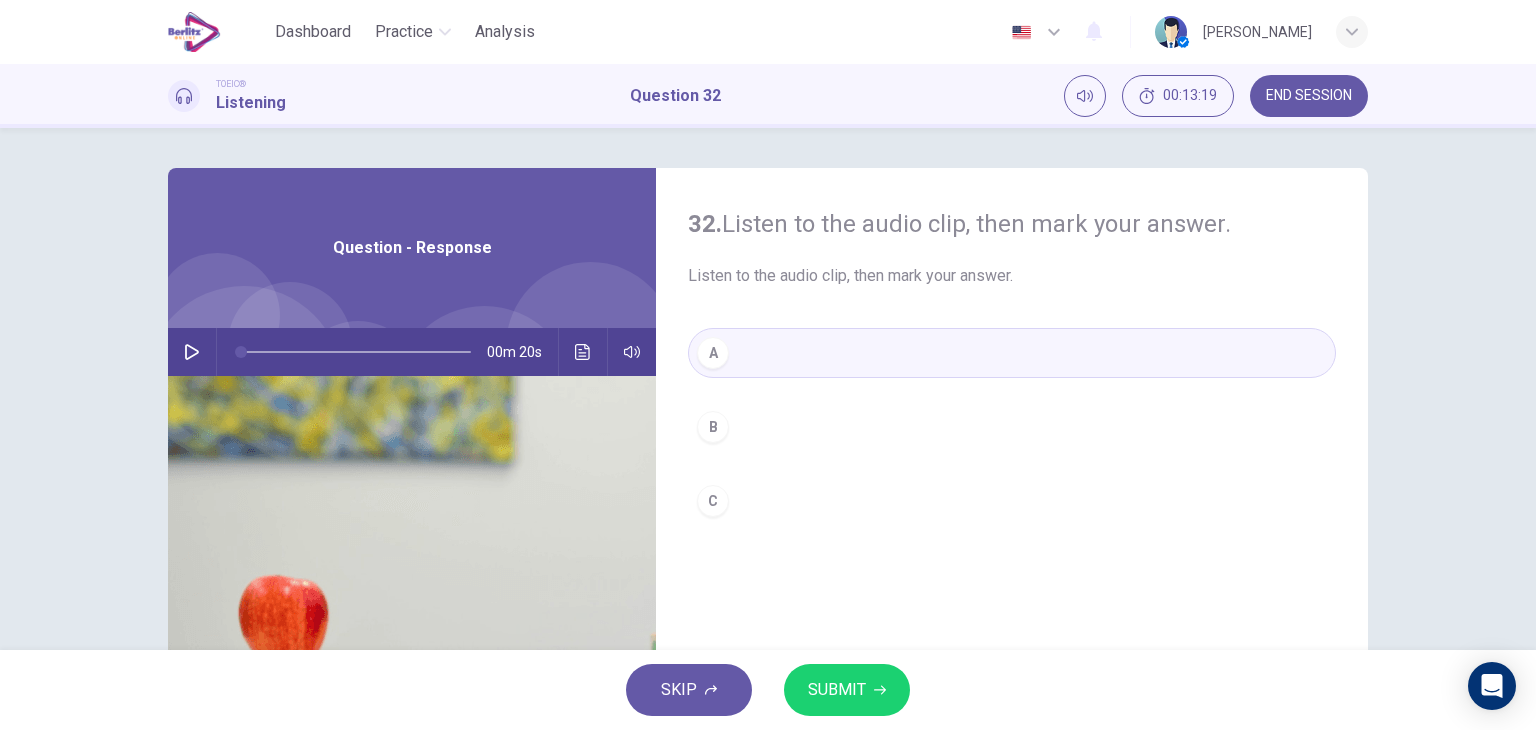 click on "SUBMIT" at bounding box center [847, 690] 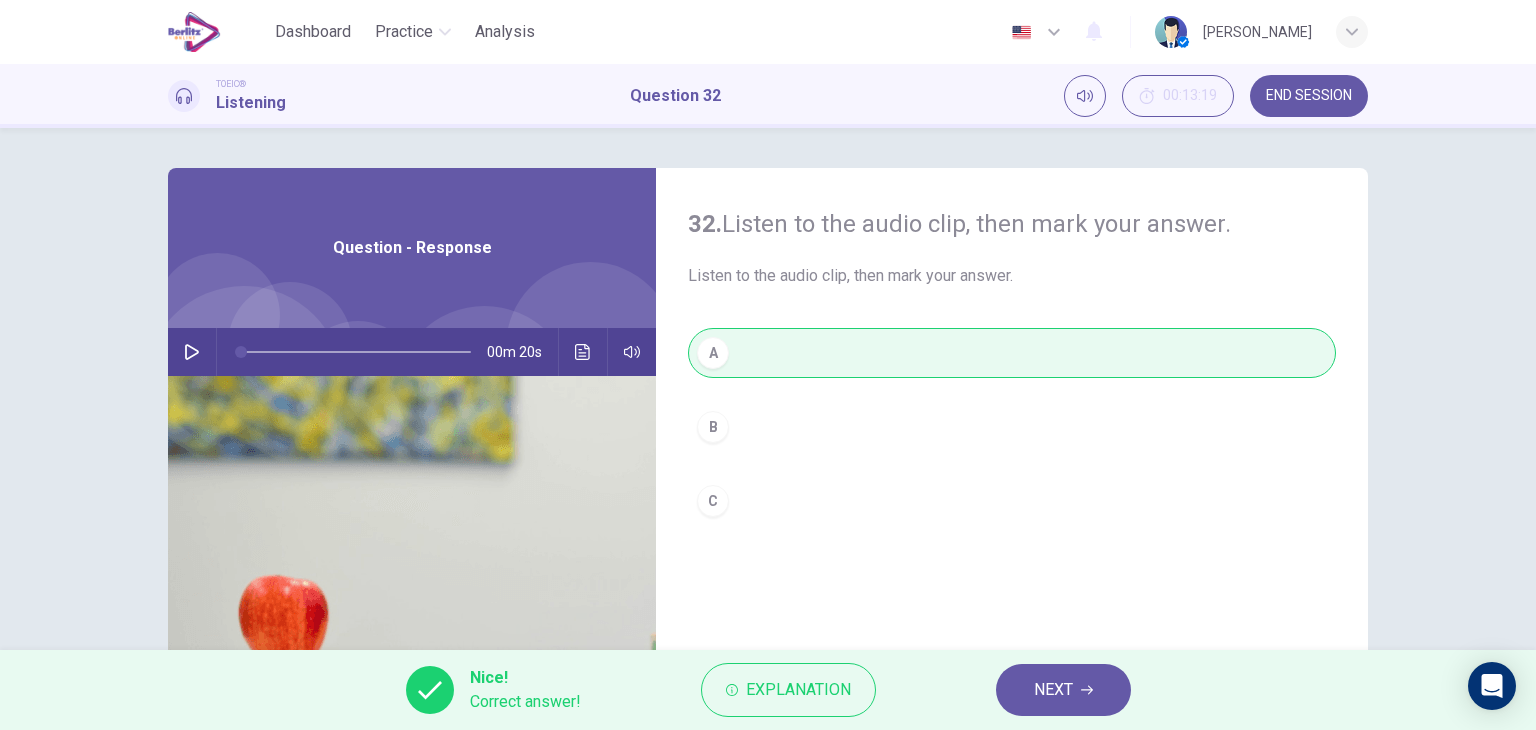 click on "NEXT" at bounding box center (1063, 690) 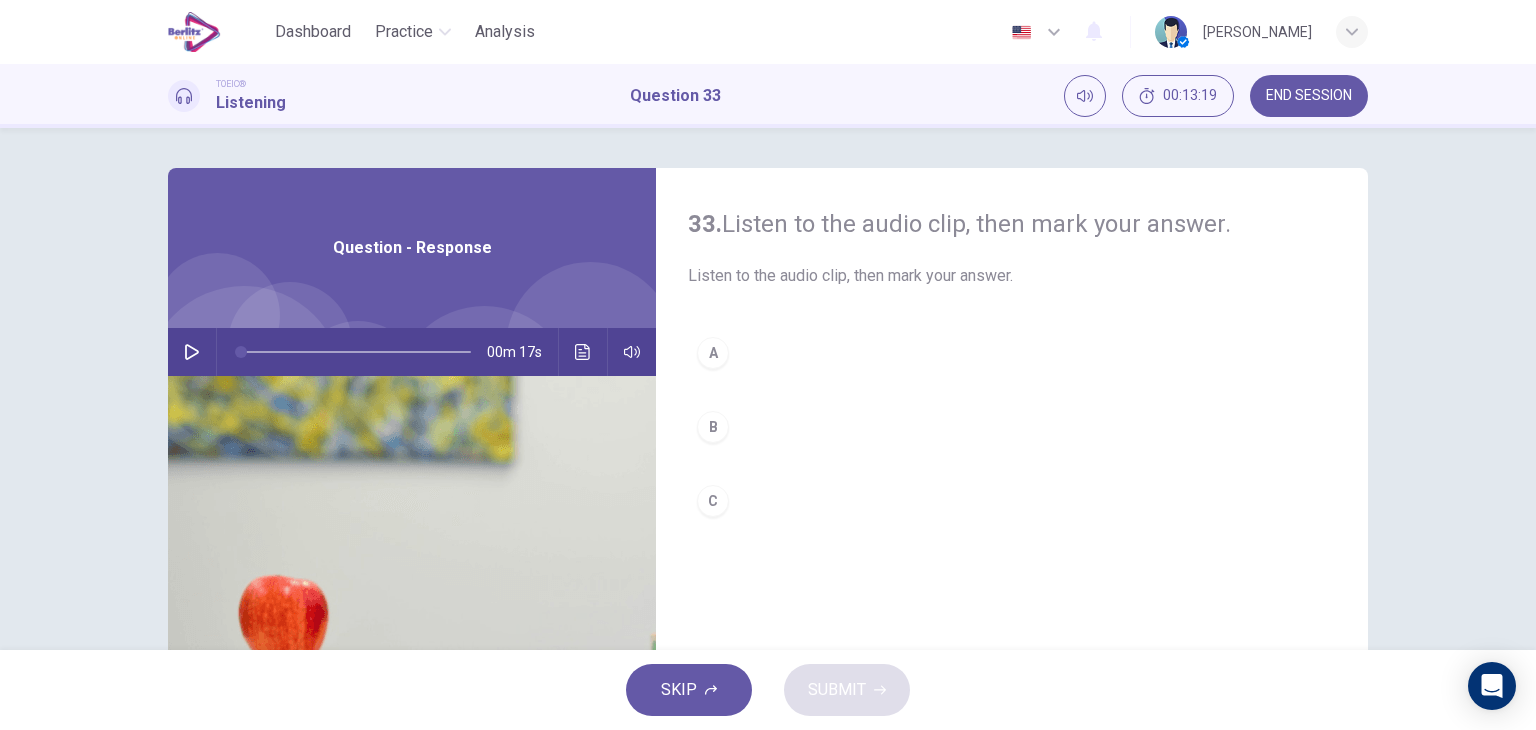 click 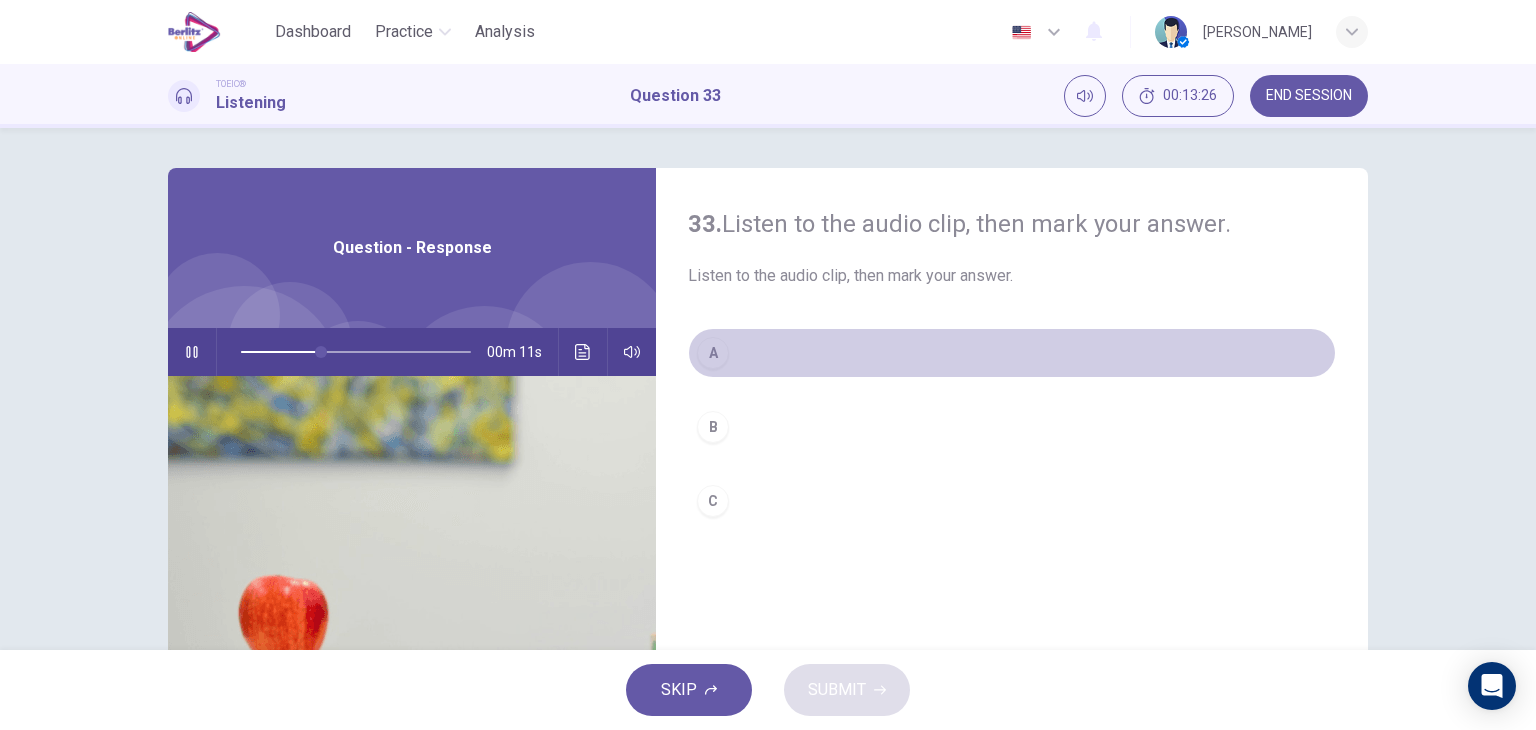 click on "A" at bounding box center (1012, 353) 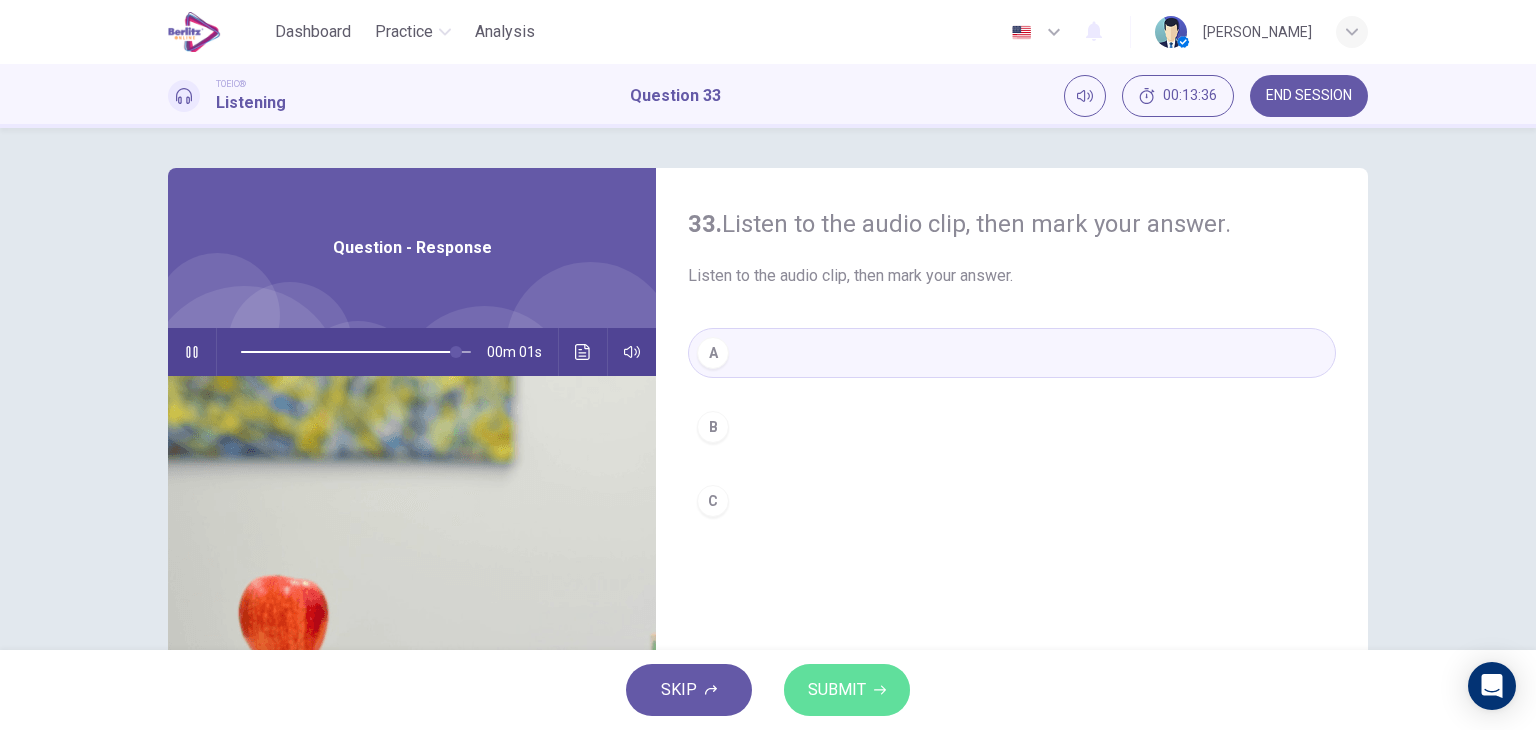 click on "SUBMIT" at bounding box center [837, 690] 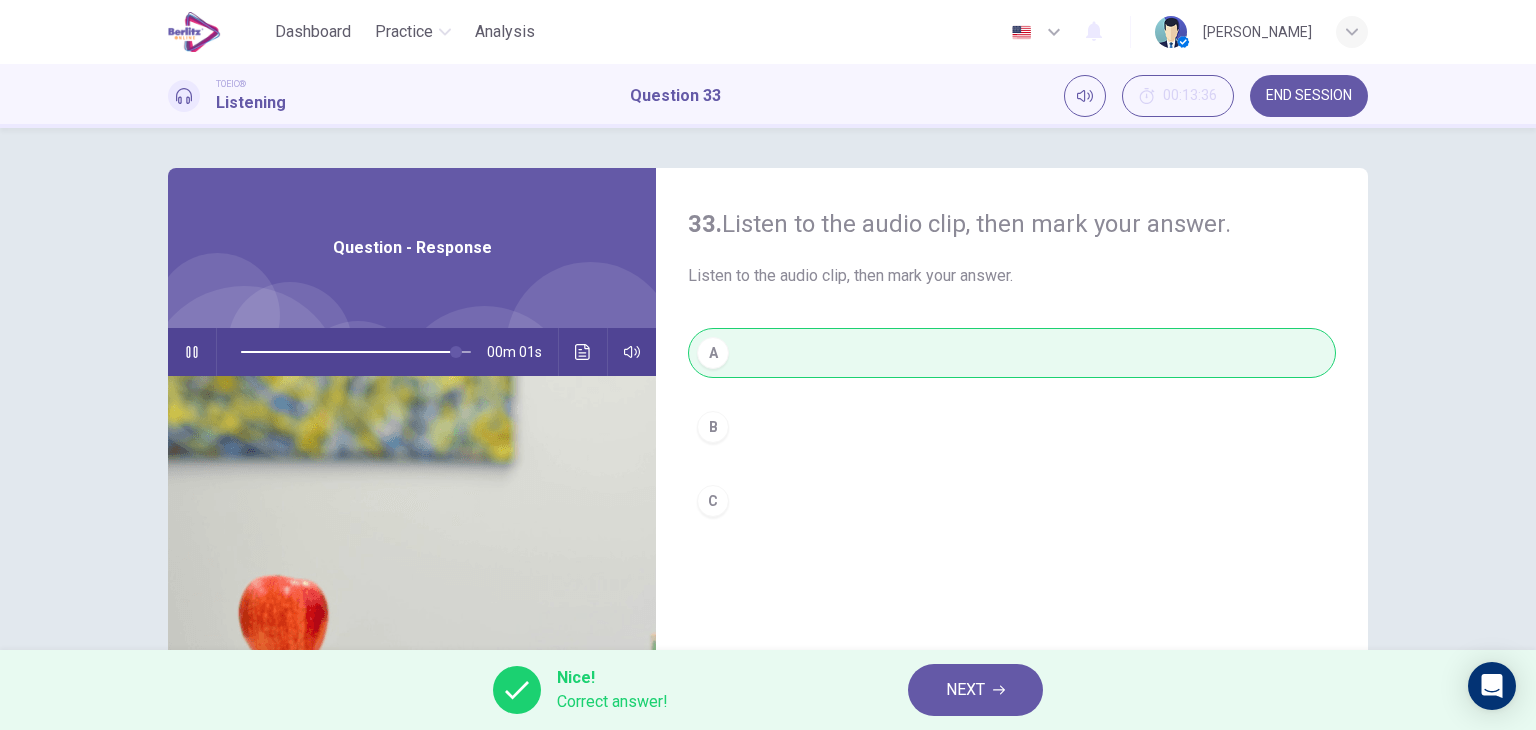 type on "*" 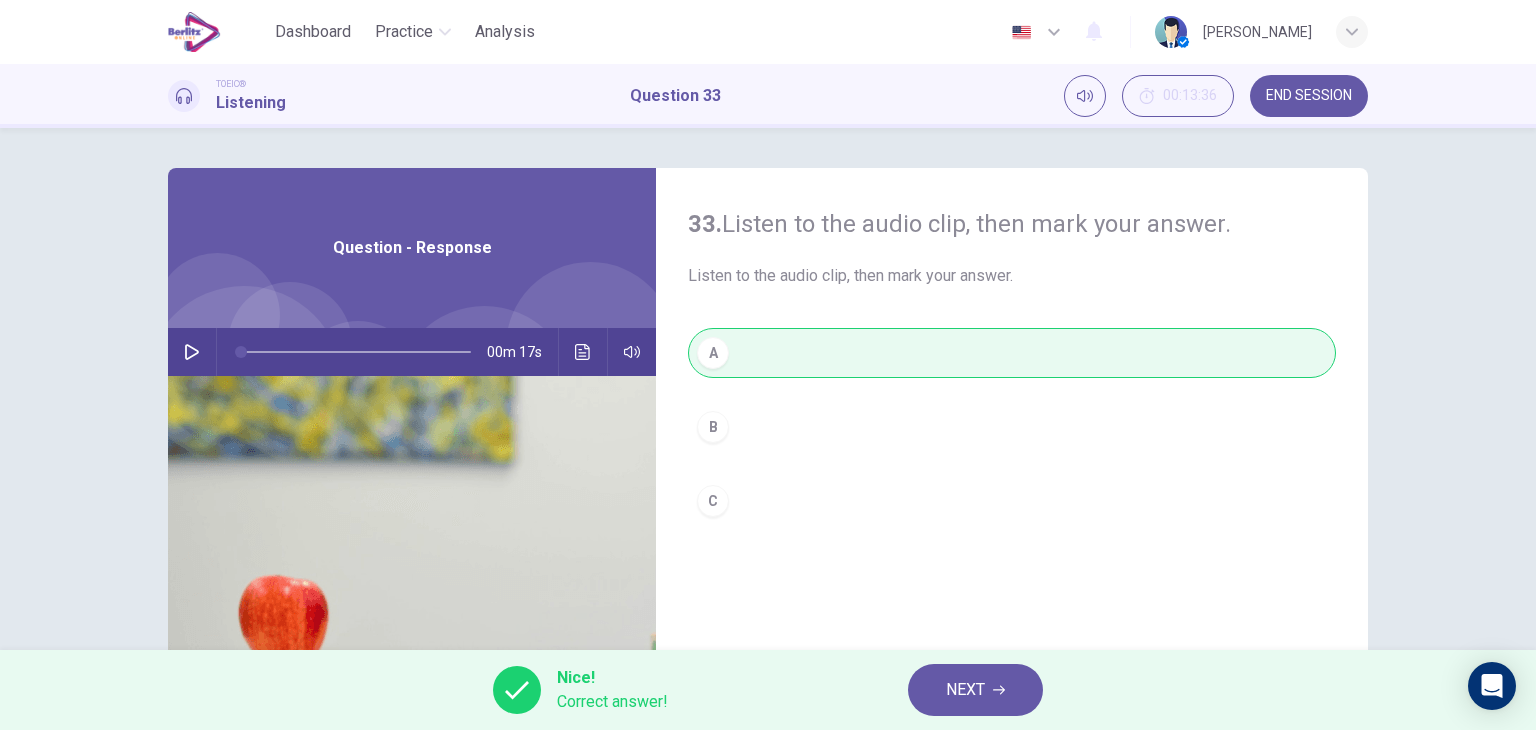 click on "Nice! Correct answer! NEXT" at bounding box center [768, 690] 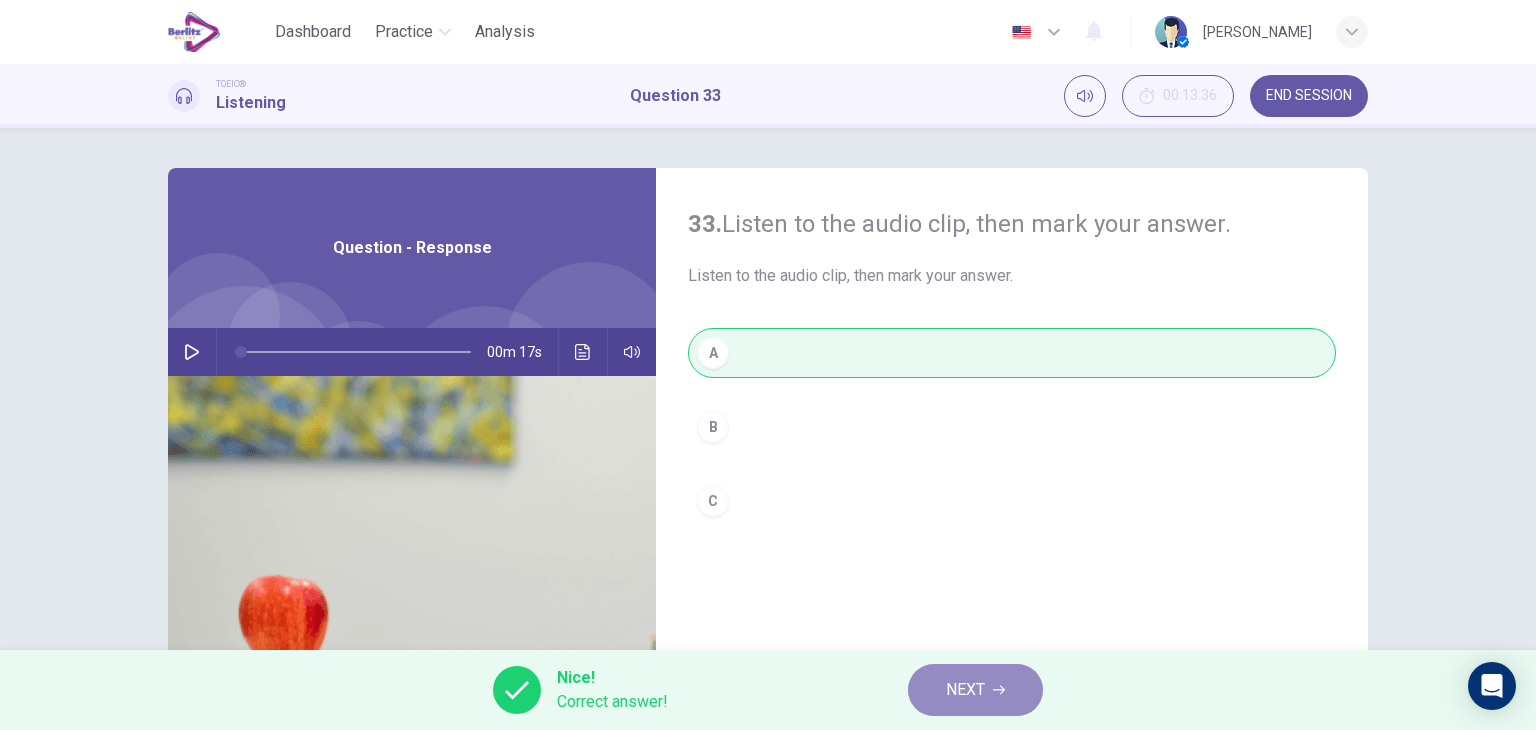 click on "NEXT" at bounding box center (975, 690) 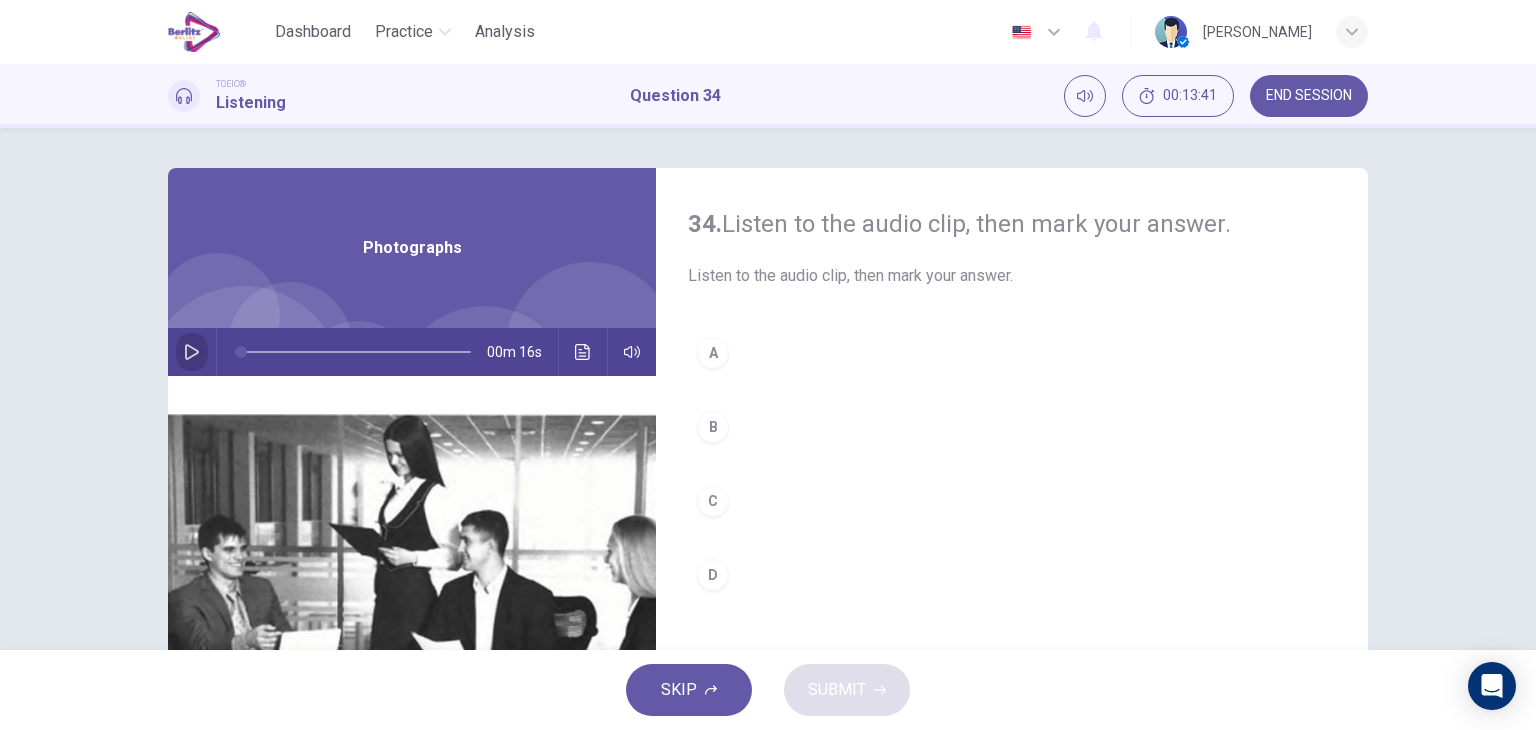click 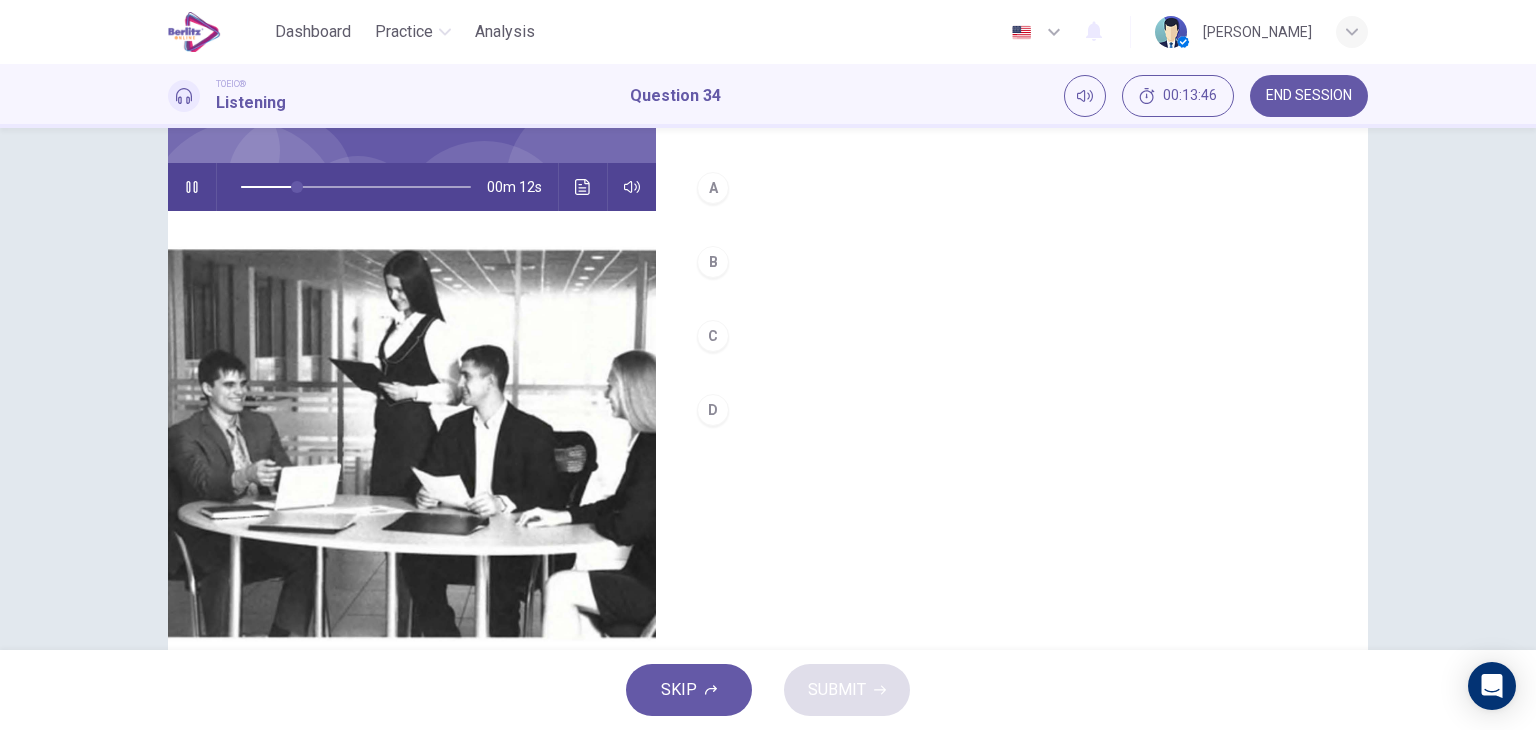scroll, scrollTop: 200, scrollLeft: 0, axis: vertical 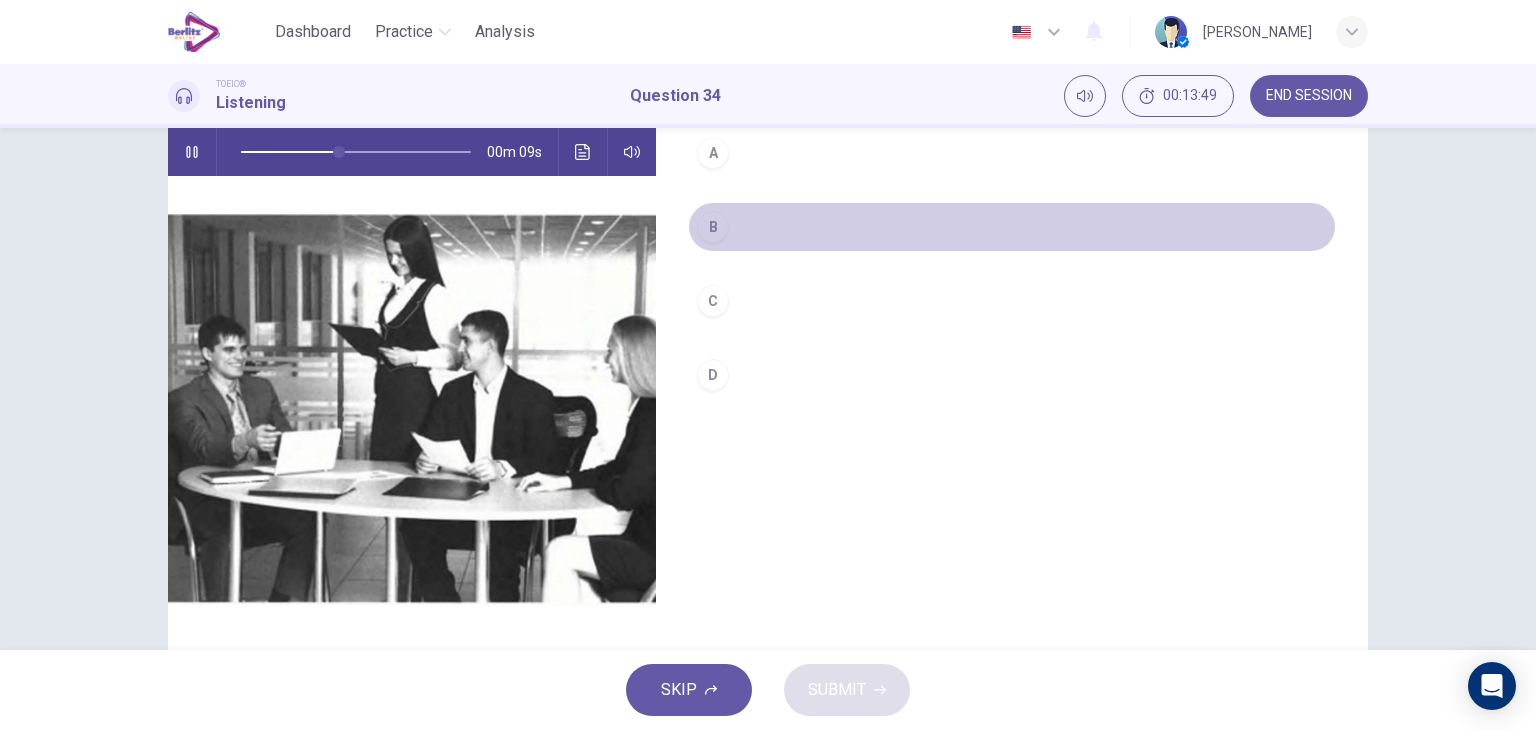 click on "B" at bounding box center [713, 227] 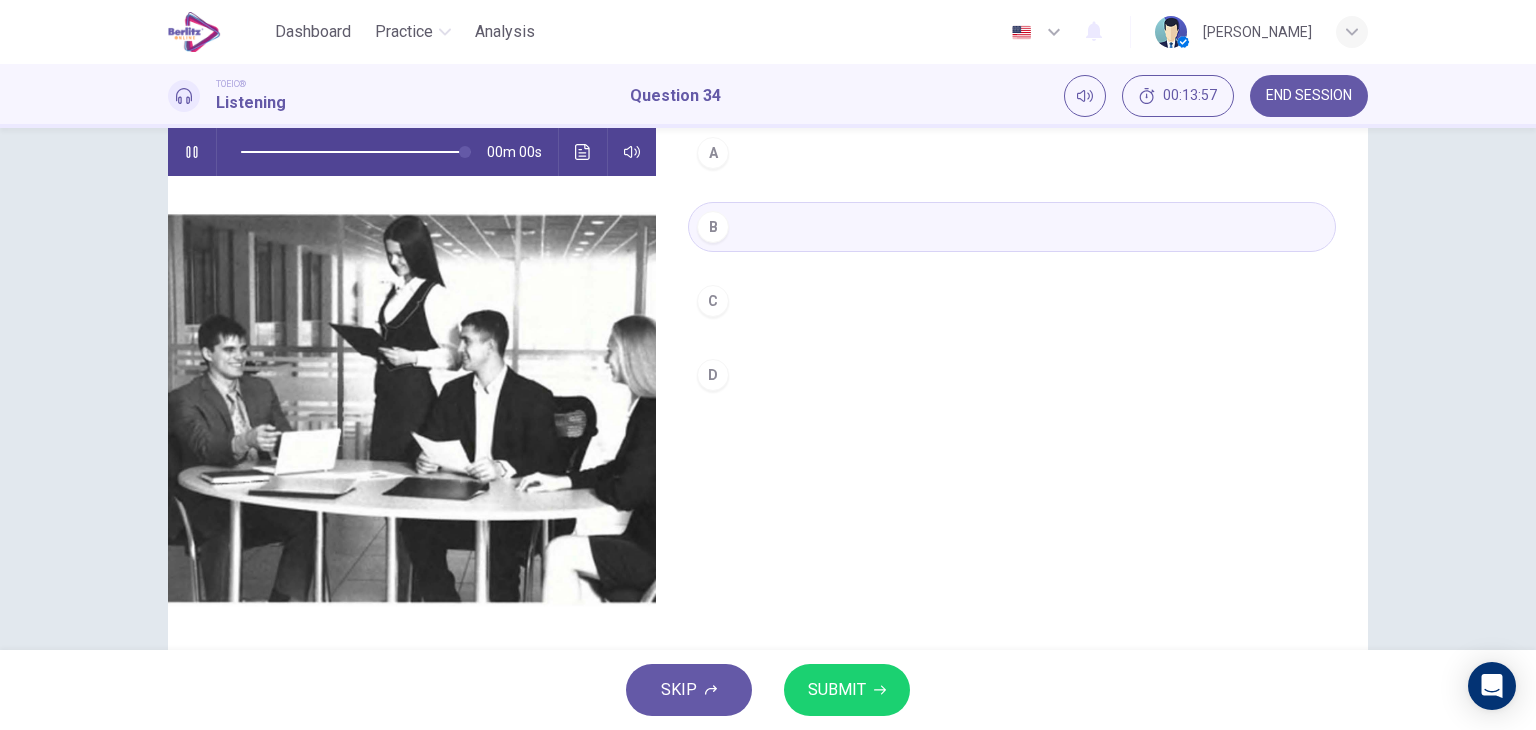 click on "SUBMIT" at bounding box center (837, 690) 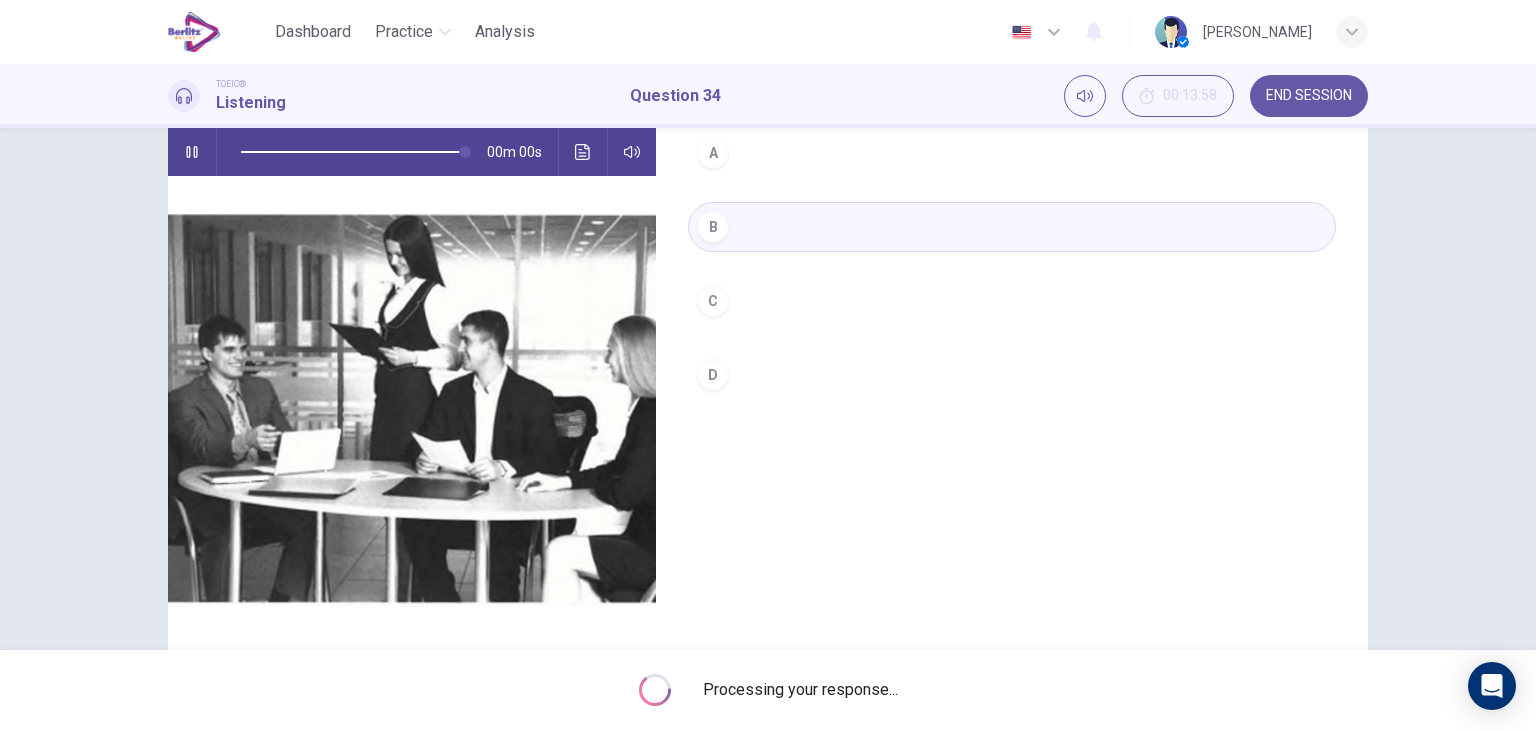 type on "*" 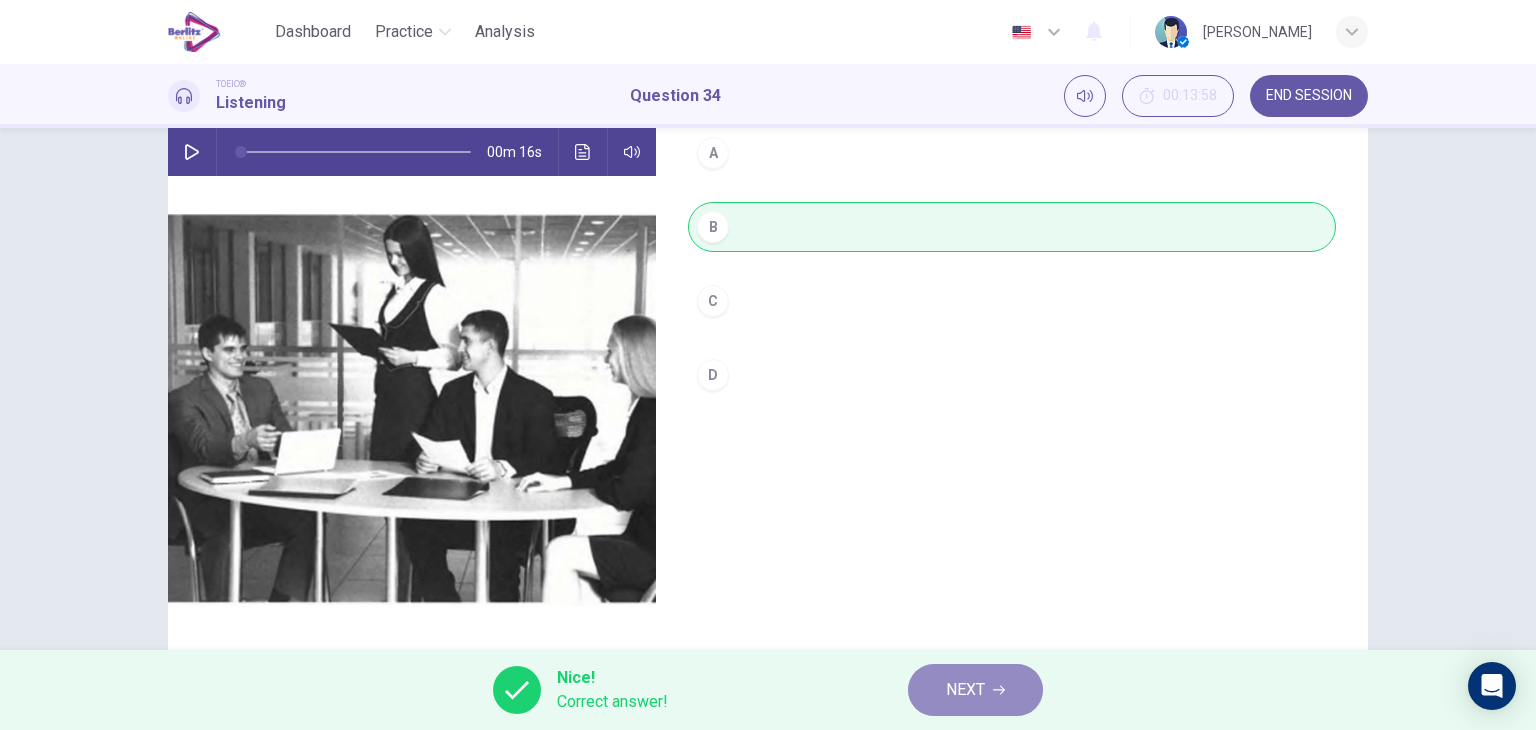click on "NEXT" at bounding box center [965, 690] 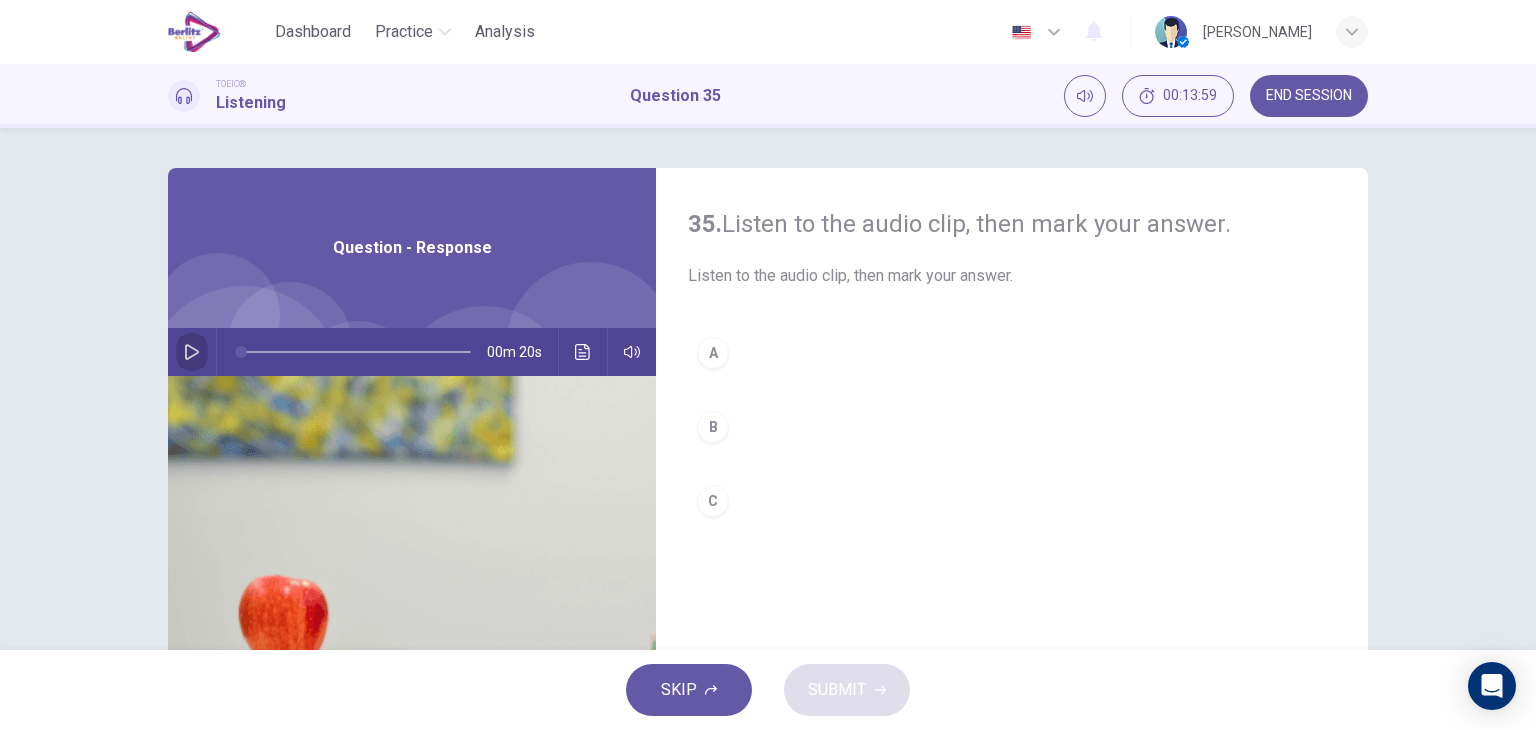 click 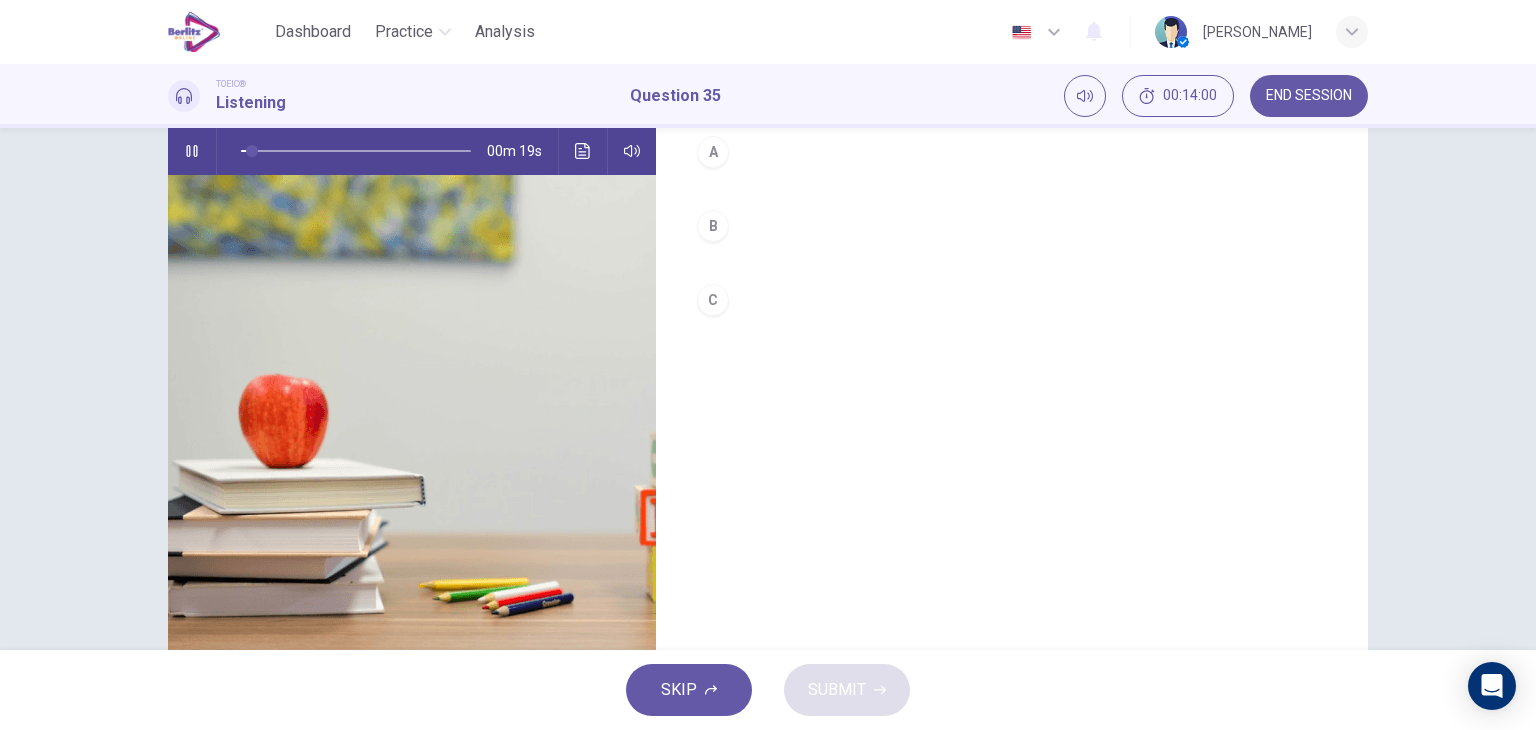 scroll, scrollTop: 153, scrollLeft: 0, axis: vertical 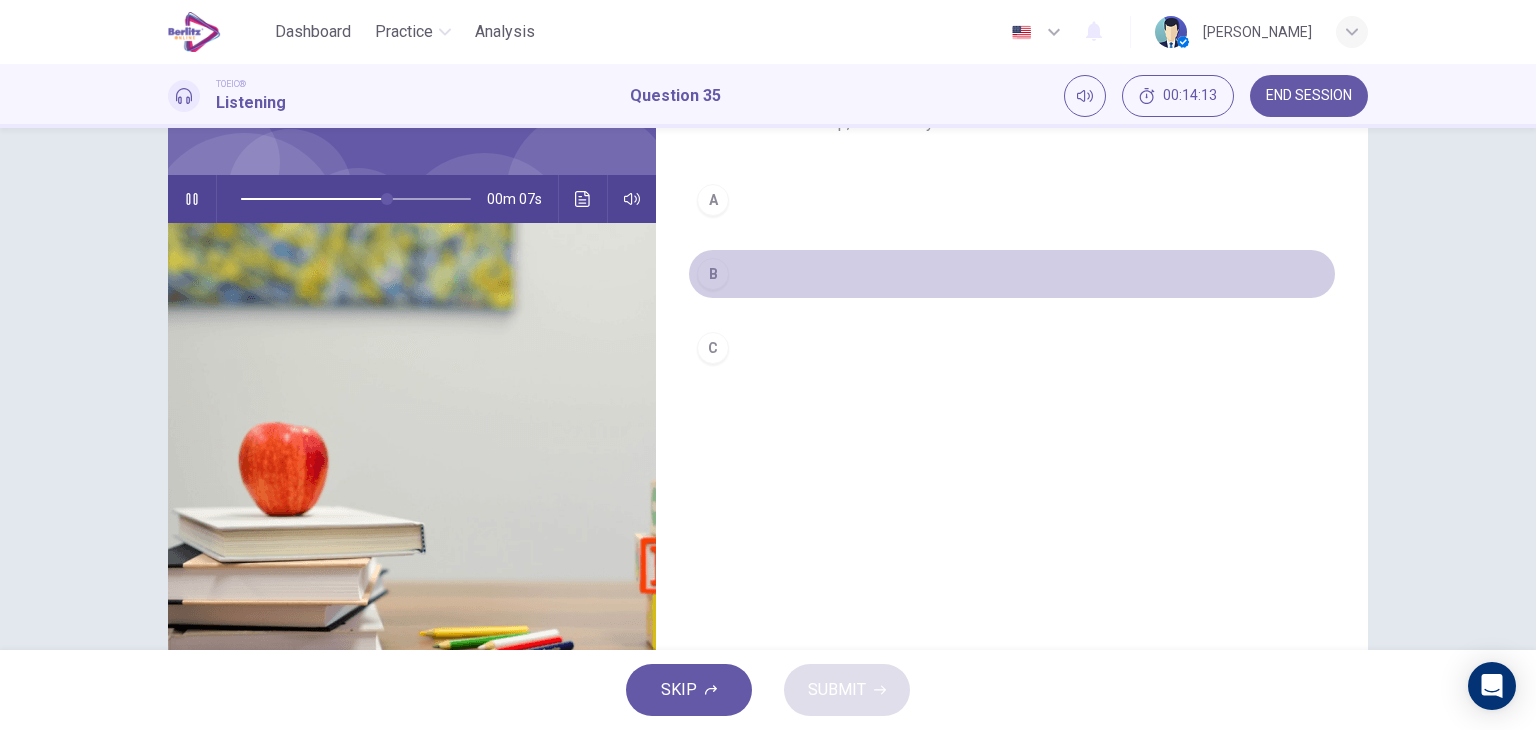click on "B" at bounding box center [713, 274] 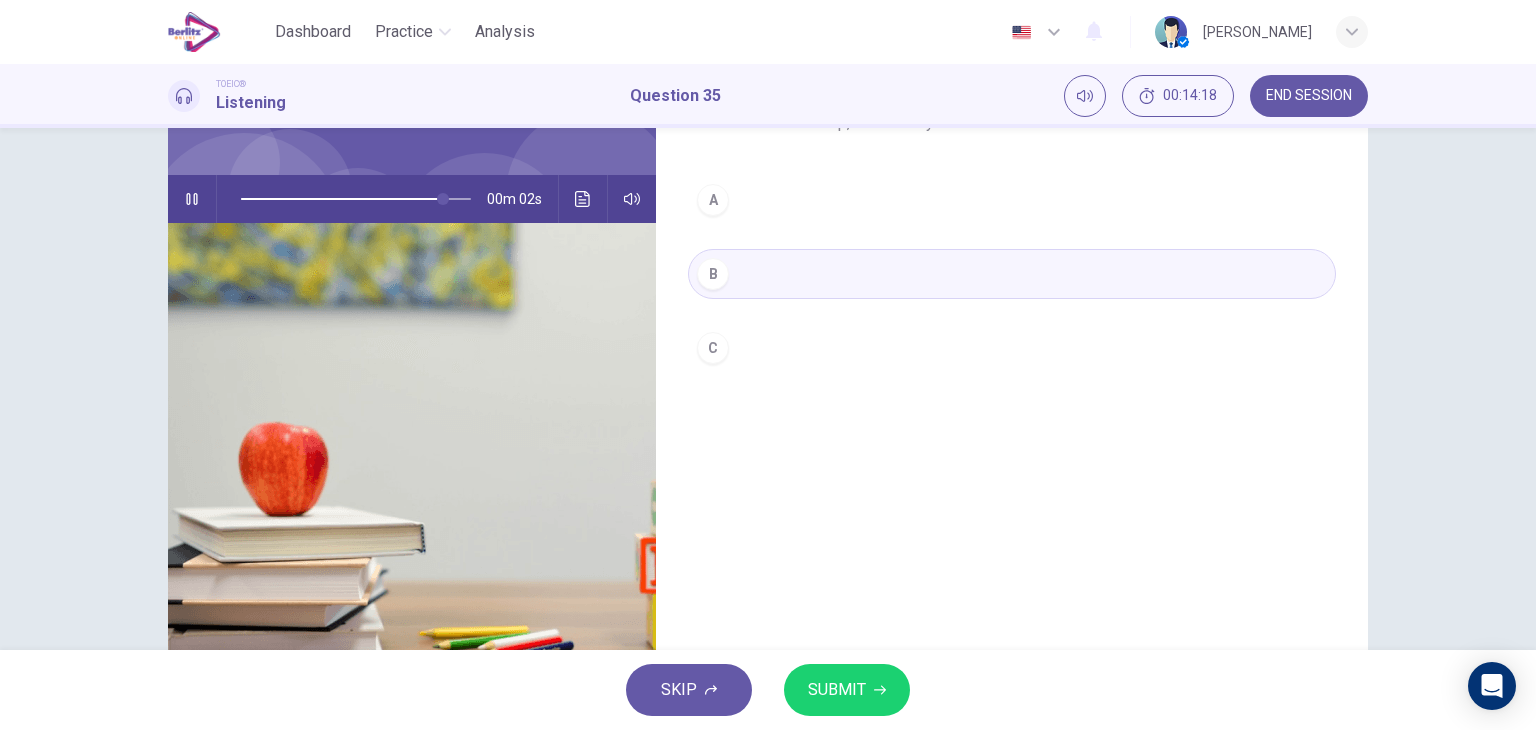 click on "SUBMIT" at bounding box center (847, 690) 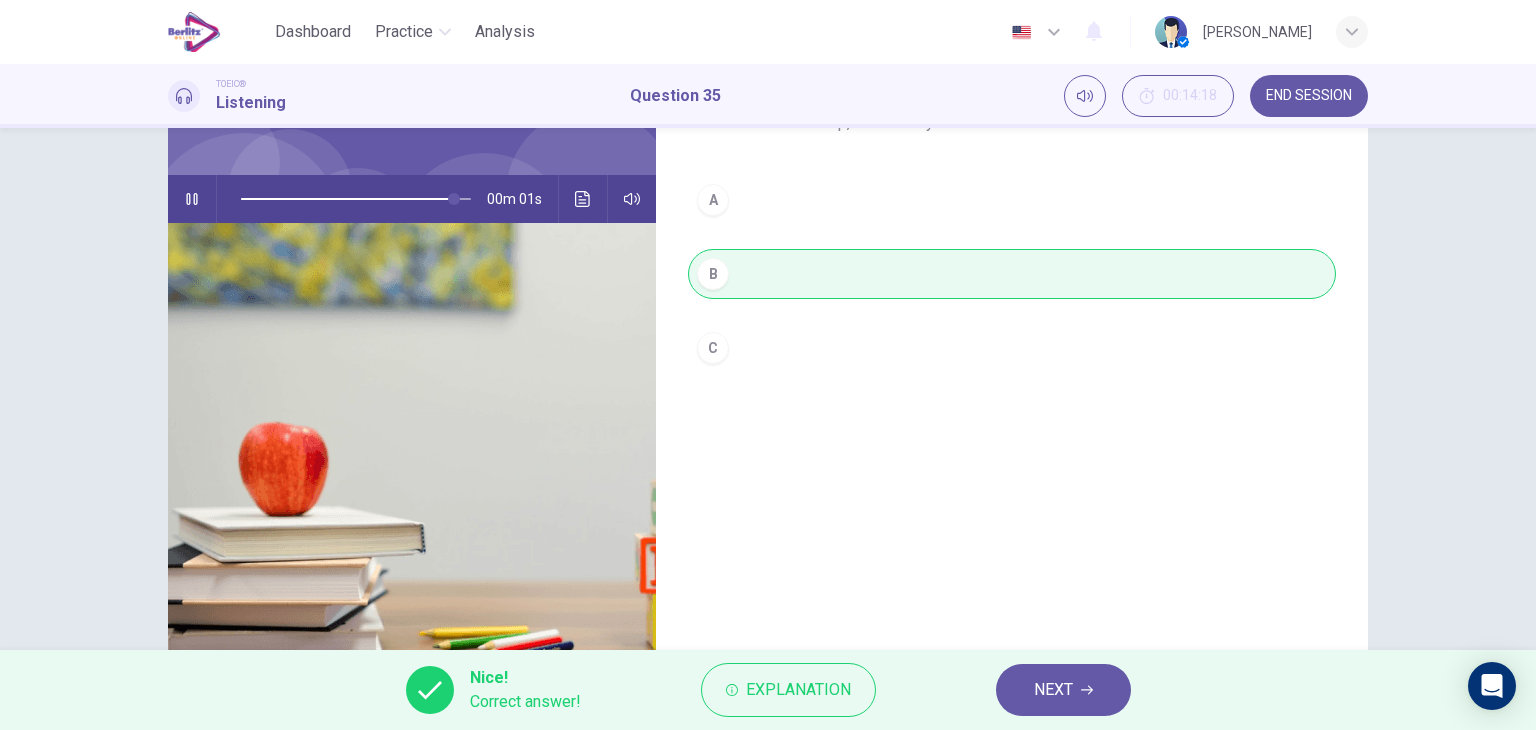 type on "**" 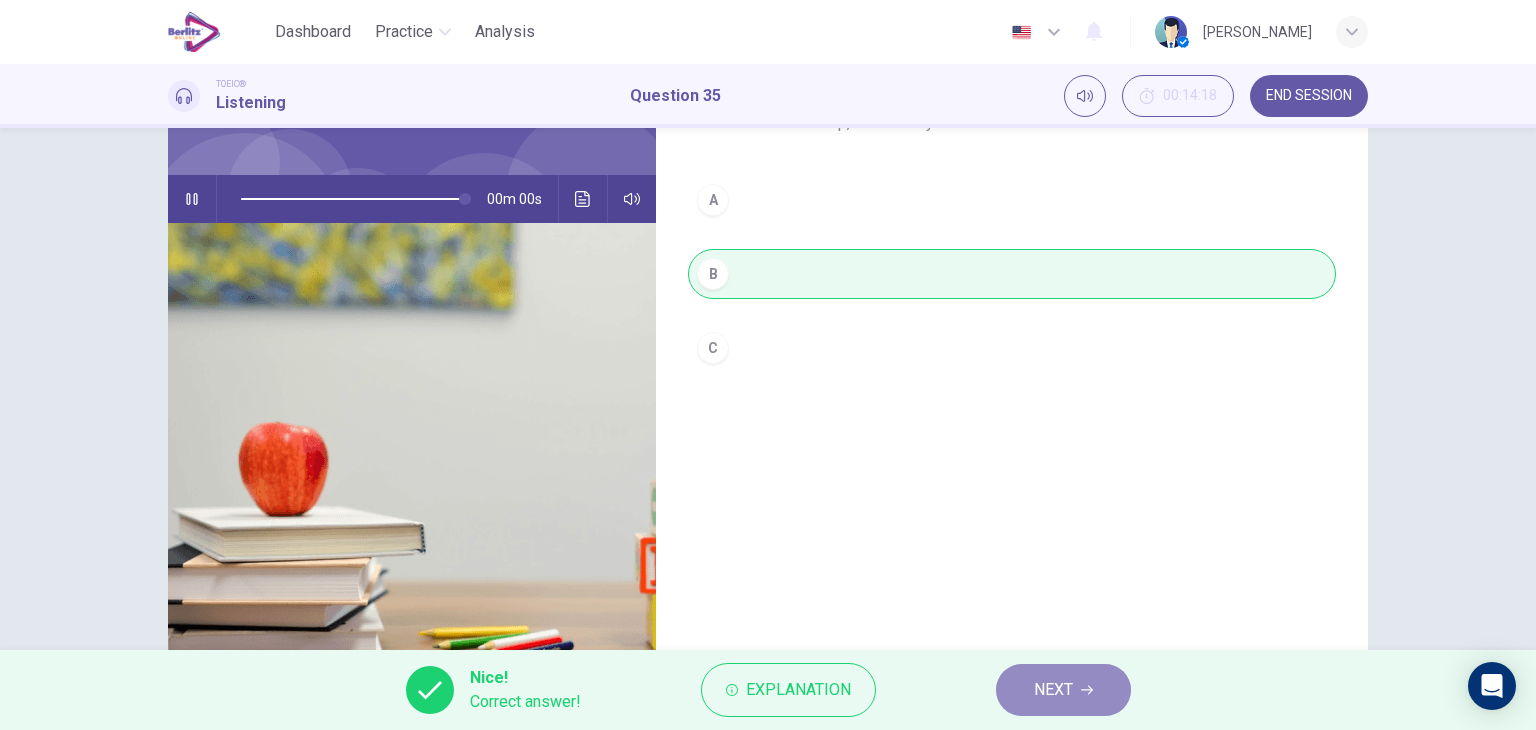 click on "NEXT" at bounding box center [1053, 690] 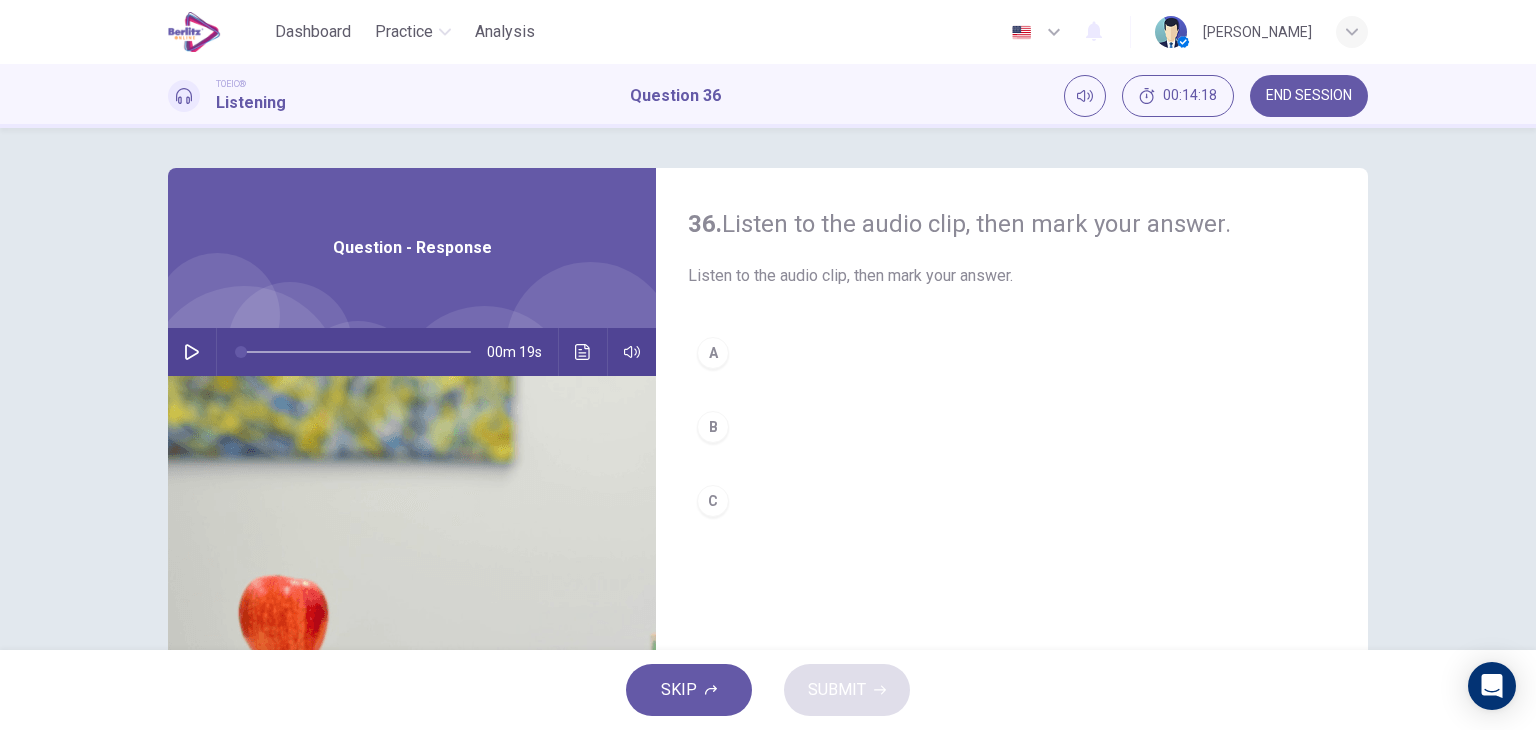click at bounding box center (192, 352) 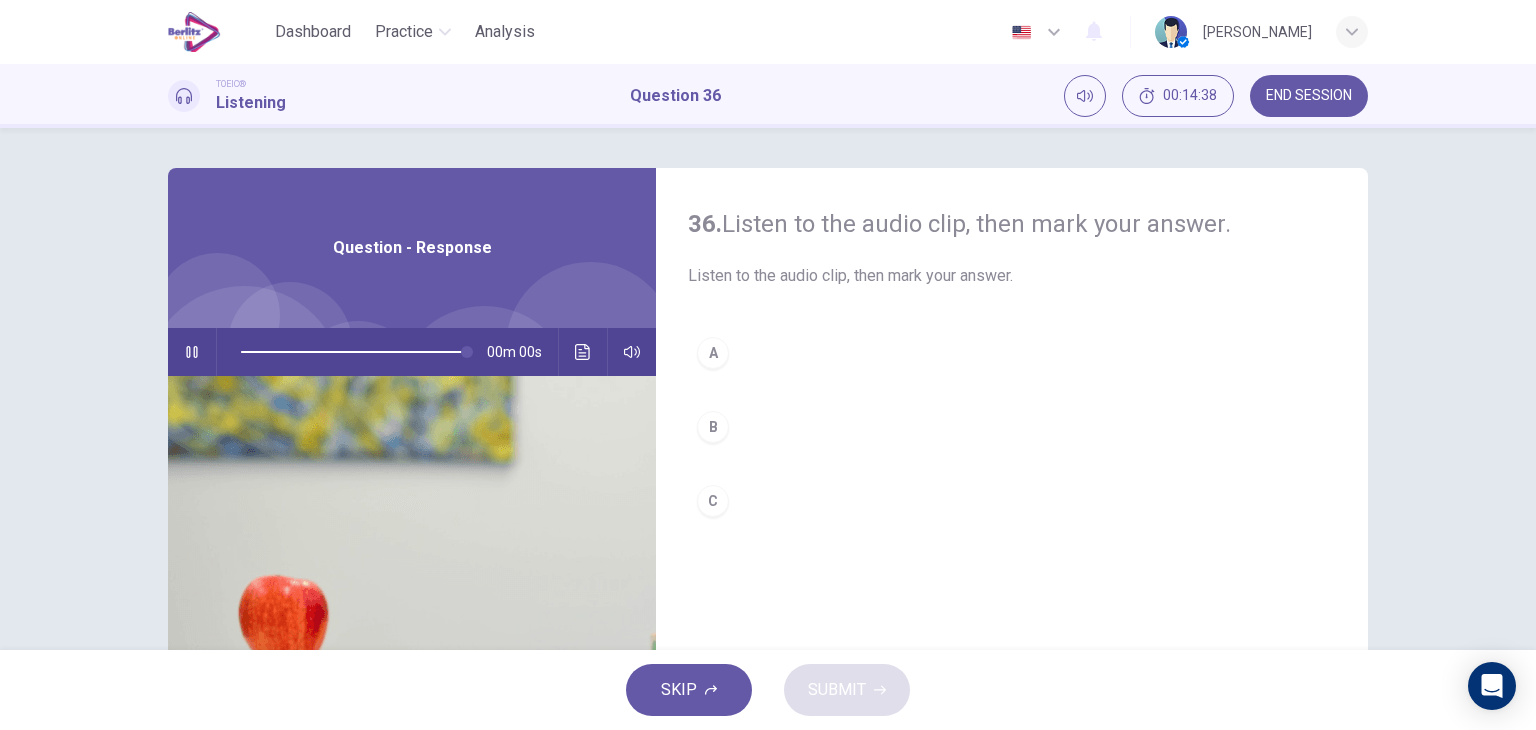type on "*" 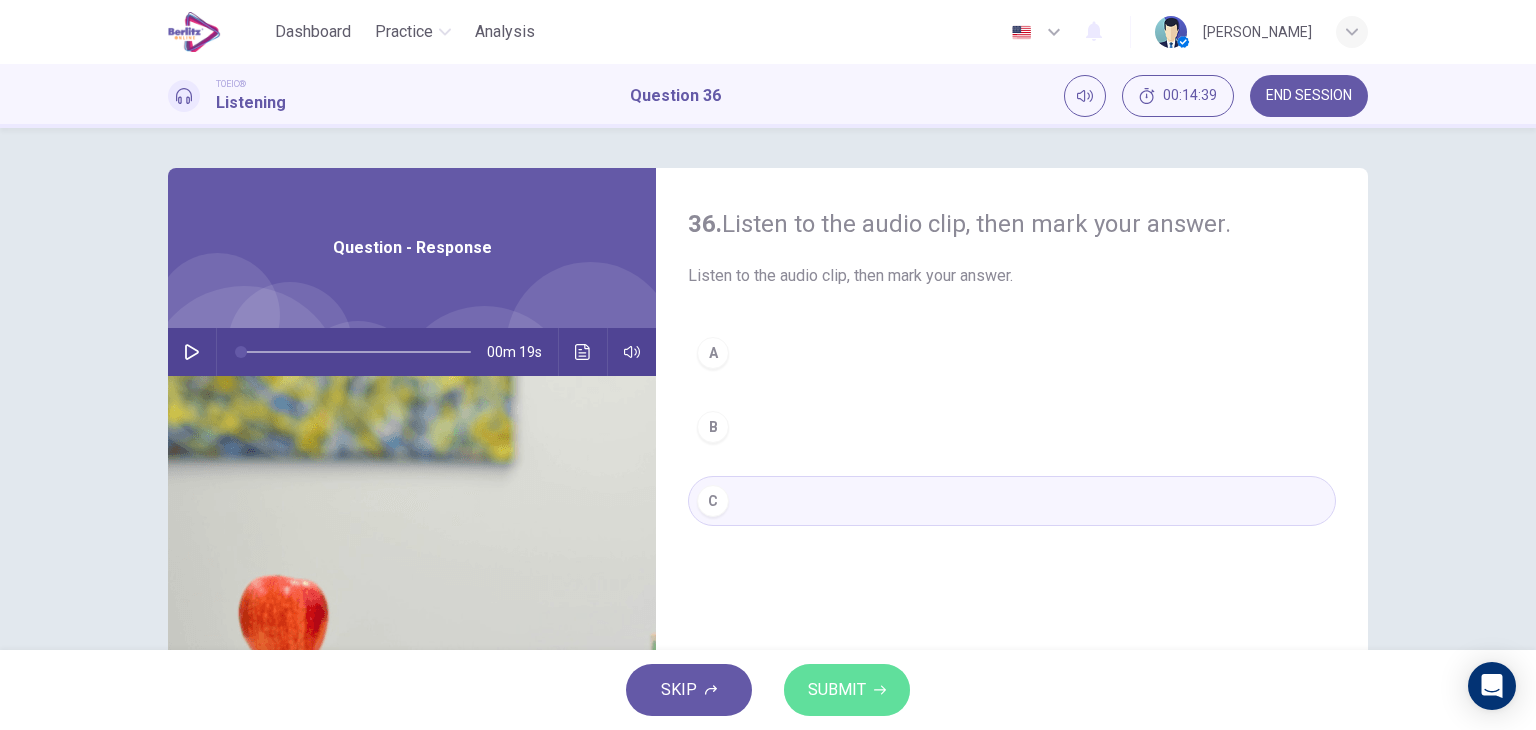 click on "SUBMIT" at bounding box center [837, 690] 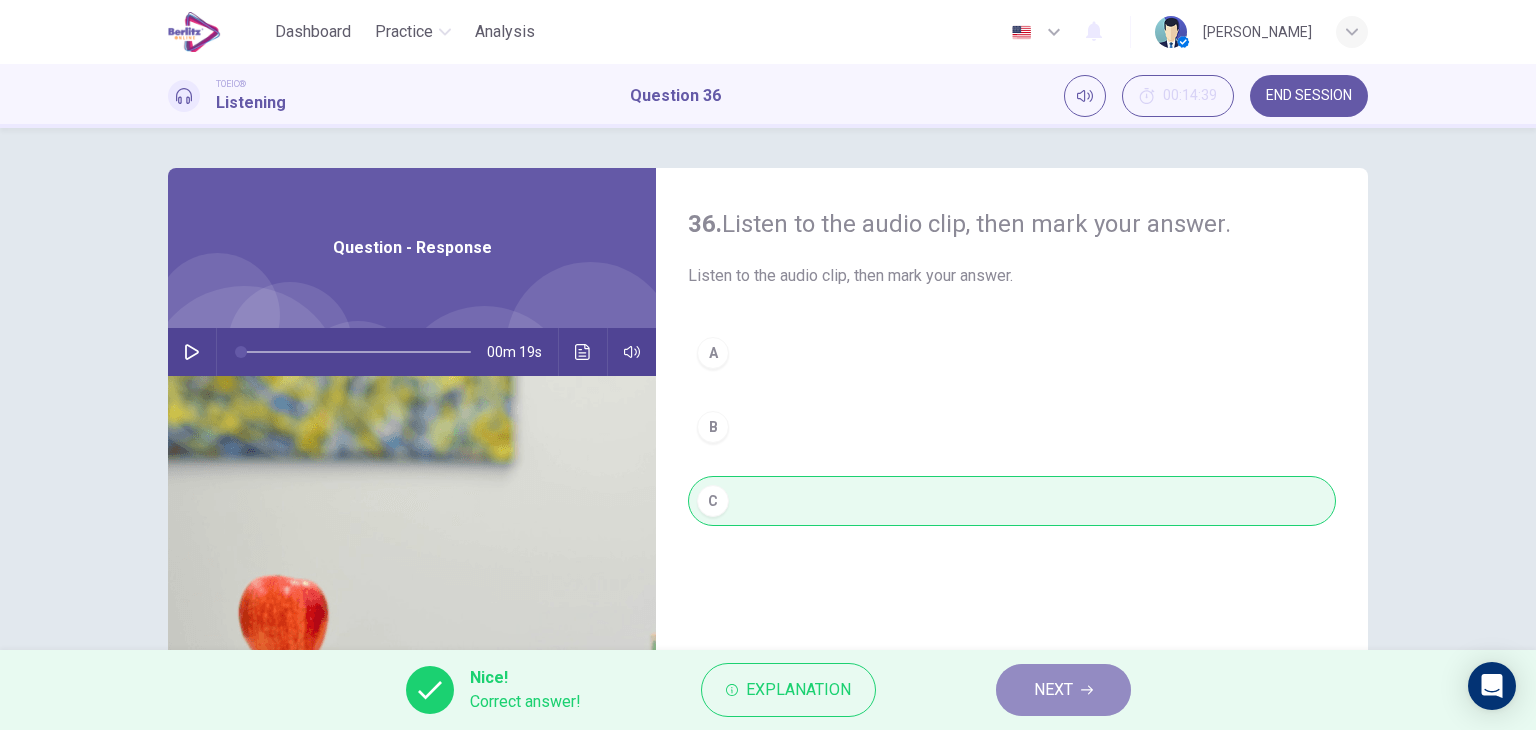 click on "NEXT" at bounding box center [1063, 690] 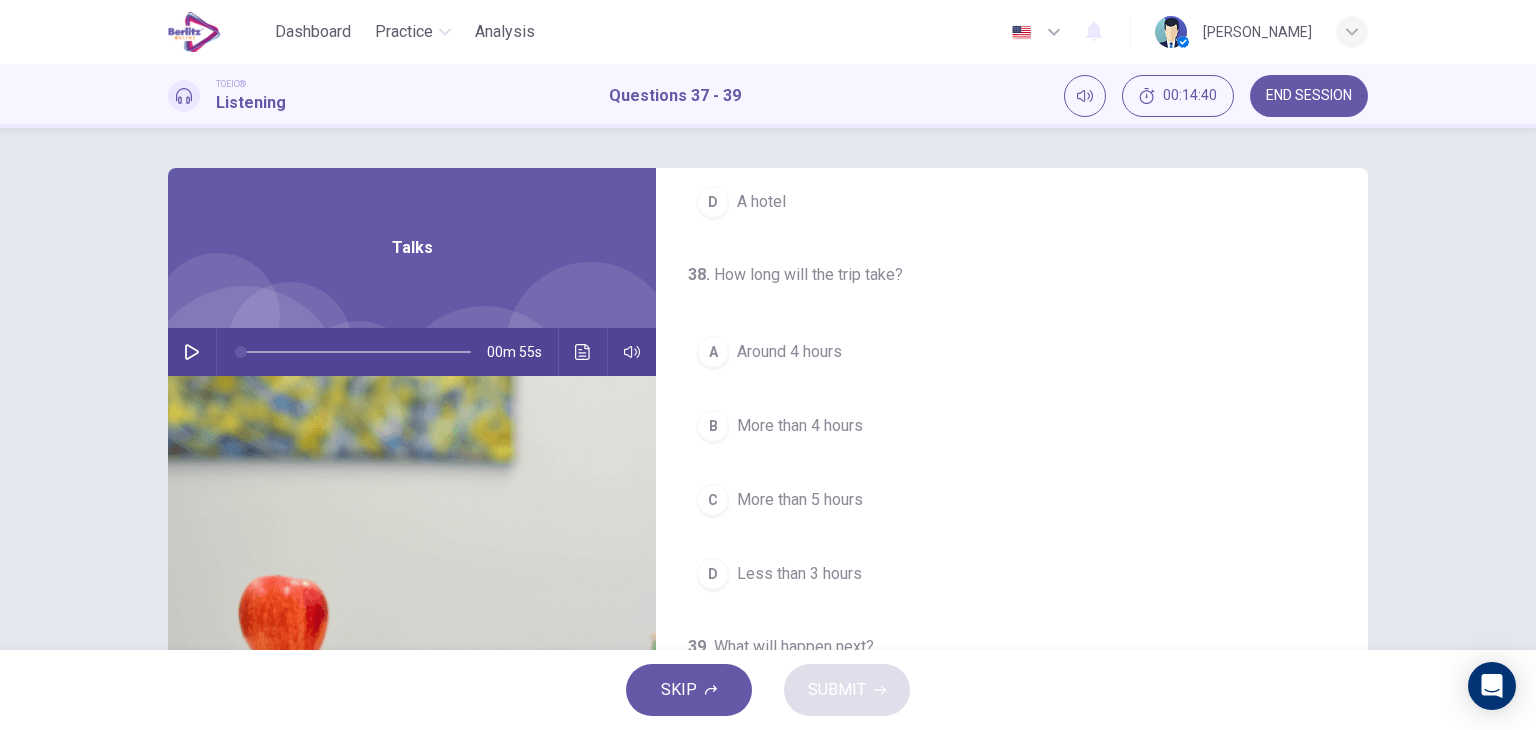 scroll, scrollTop: 0, scrollLeft: 0, axis: both 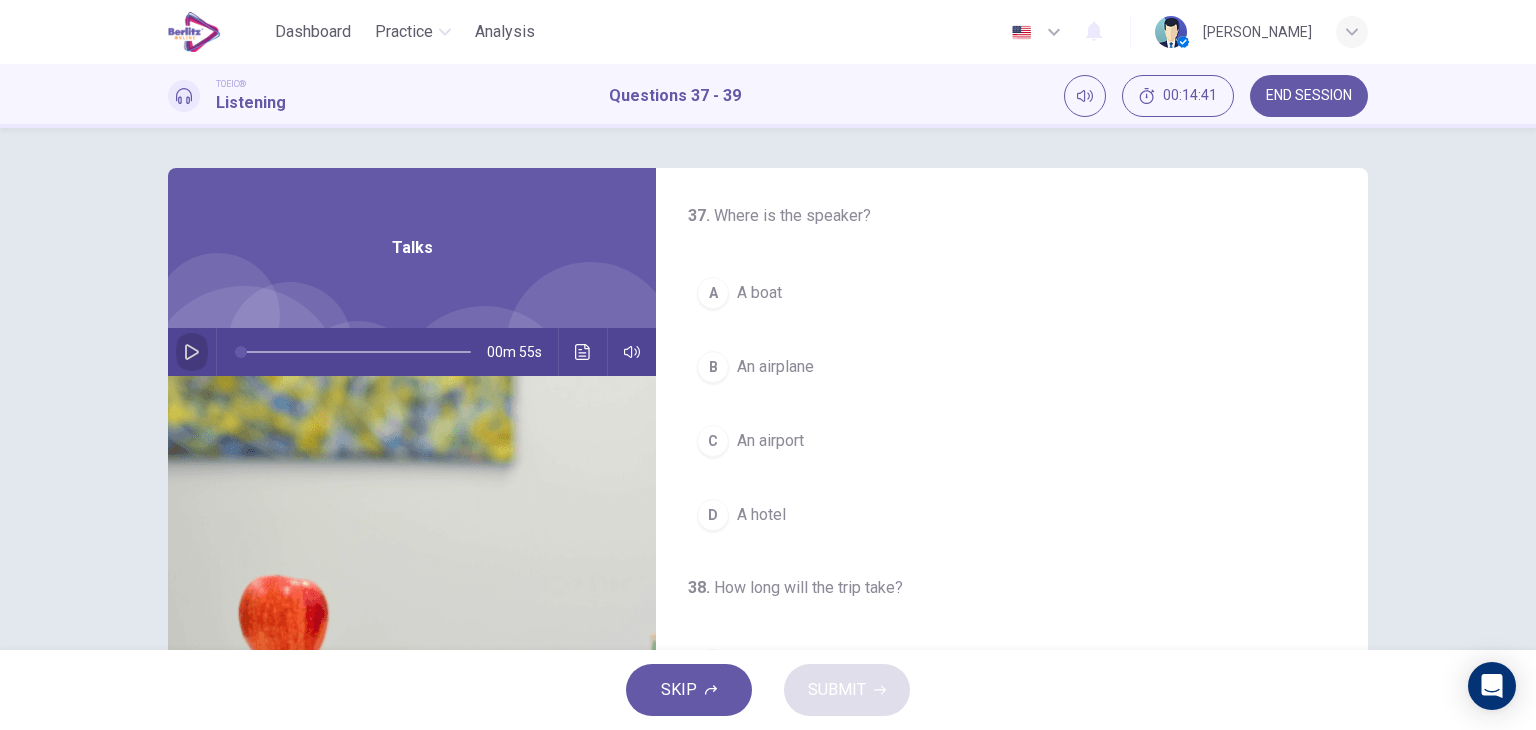 click 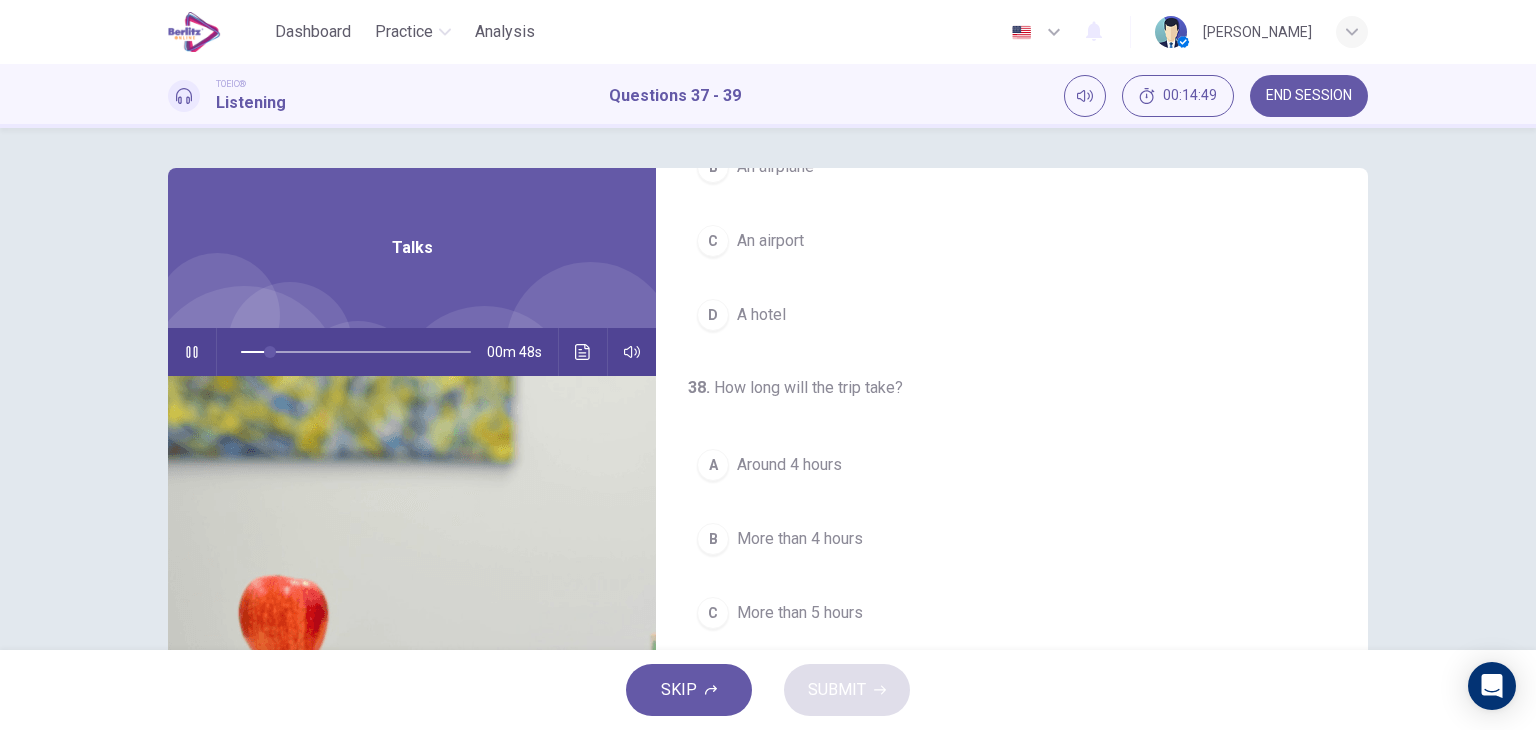 scroll, scrollTop: 300, scrollLeft: 0, axis: vertical 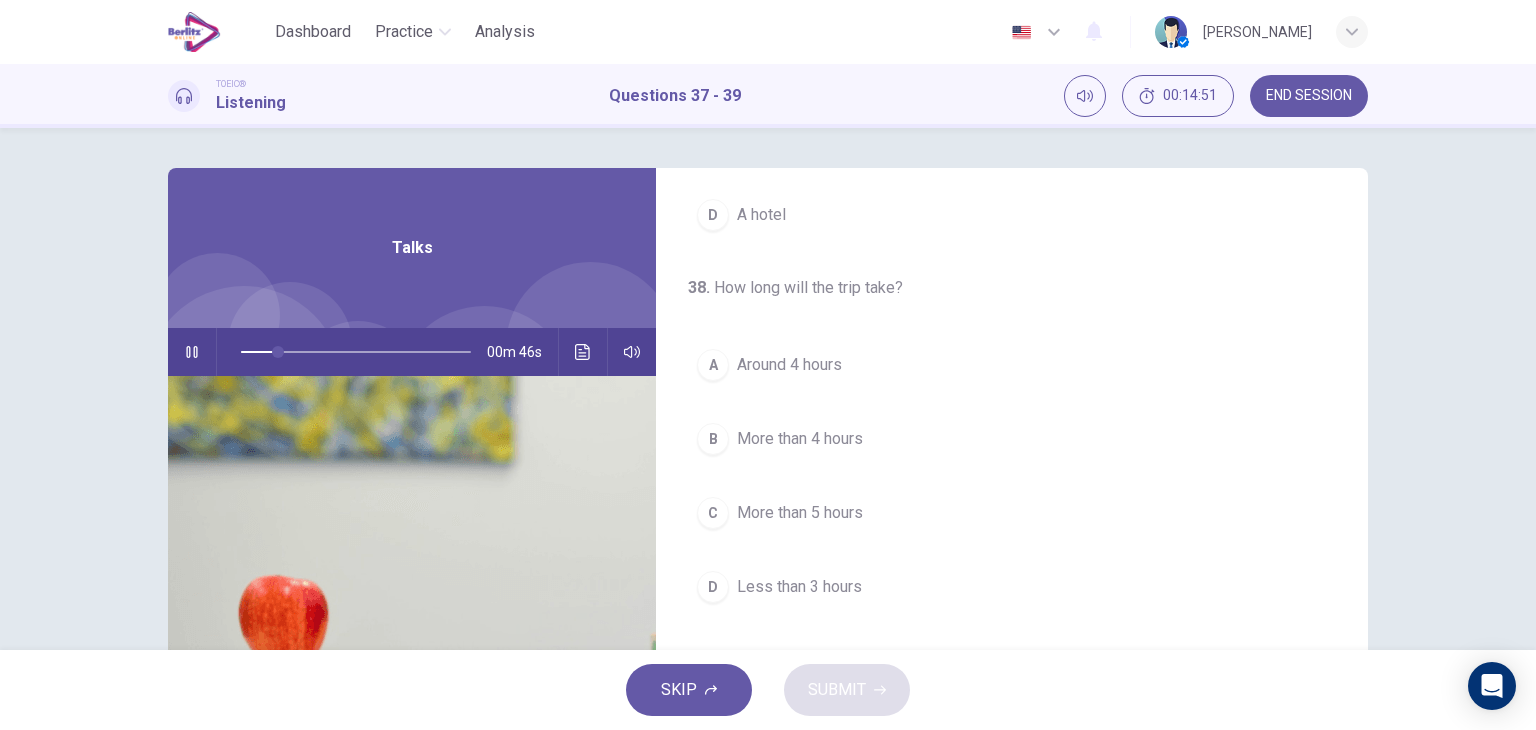 click on "Around 4 hours" at bounding box center (789, 365) 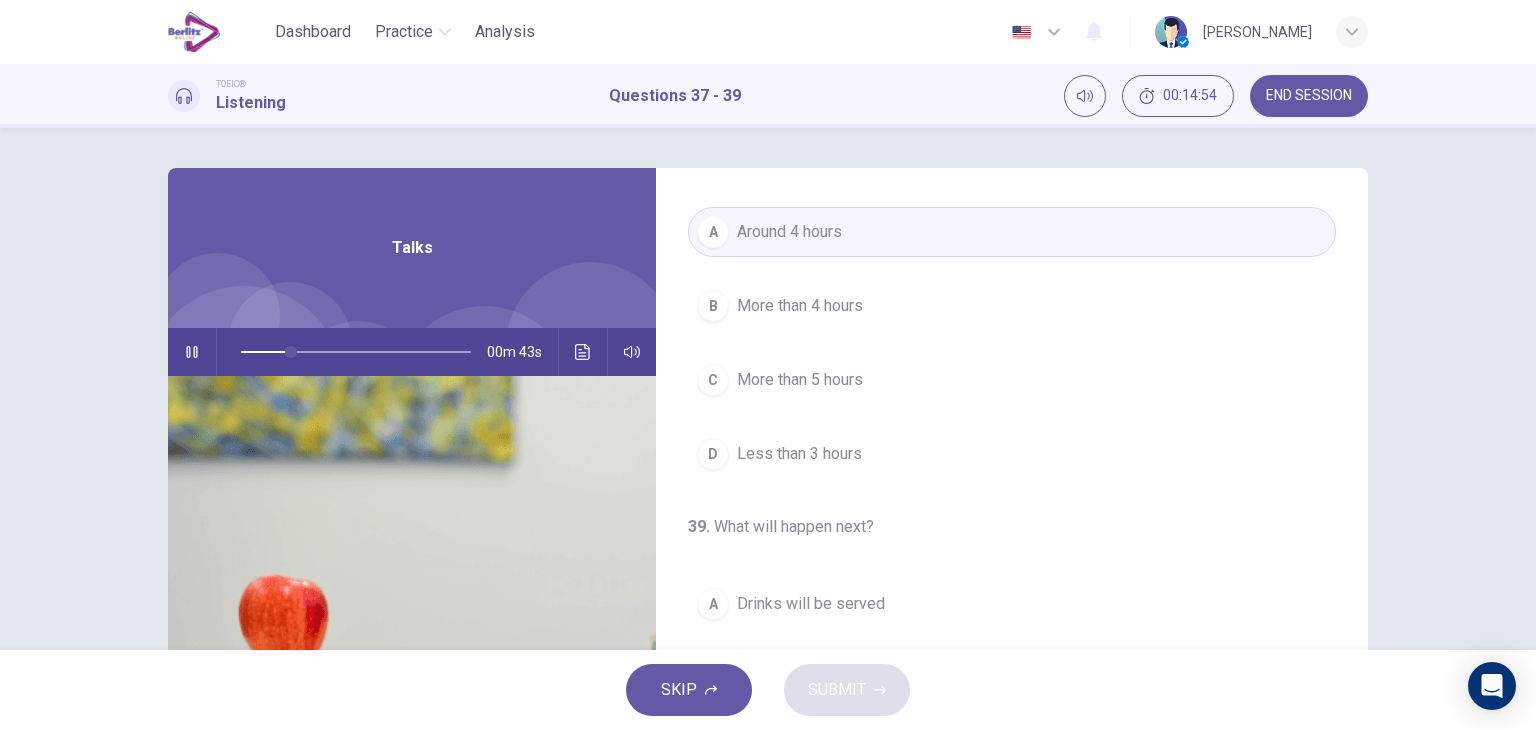 scroll, scrollTop: 452, scrollLeft: 0, axis: vertical 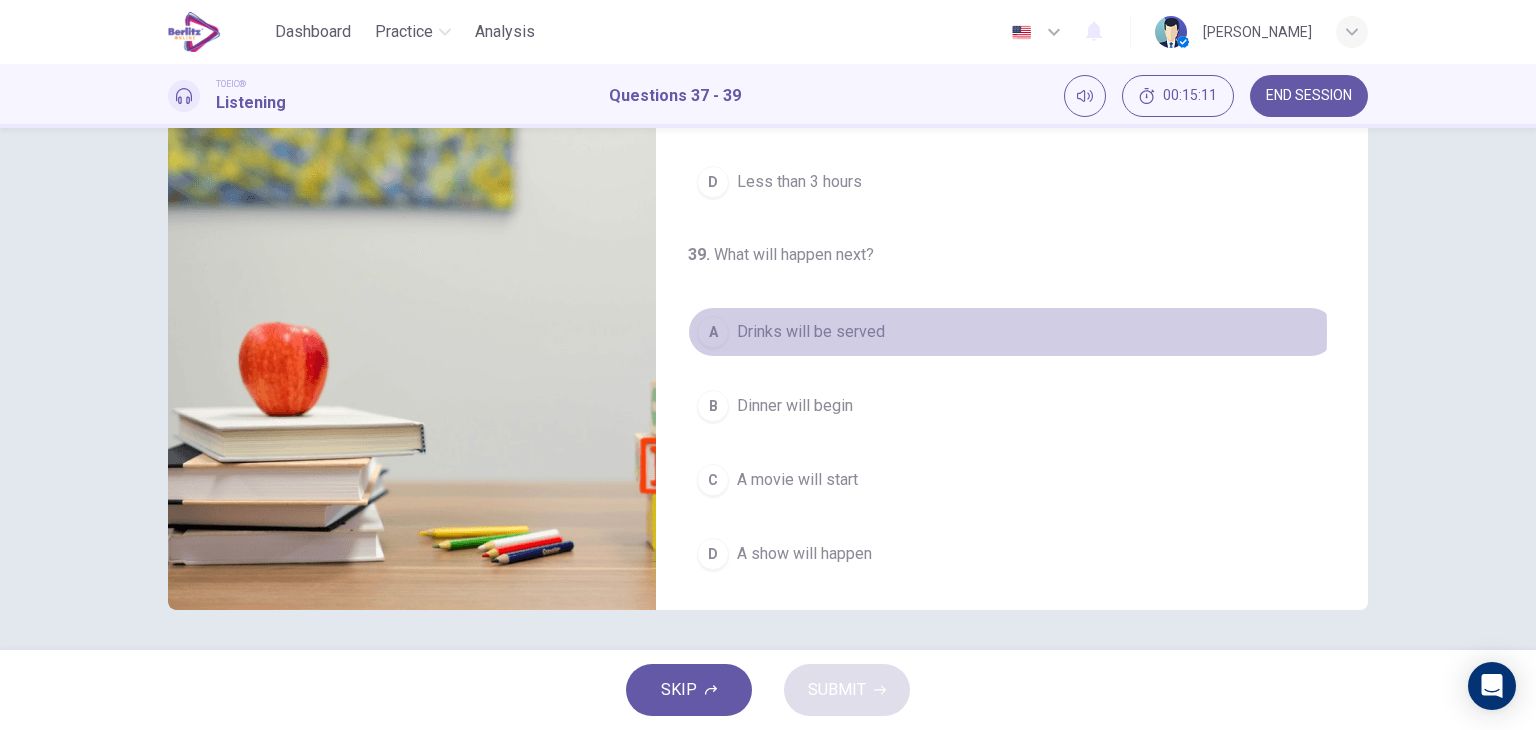 click on "Drinks will be served" at bounding box center (811, 332) 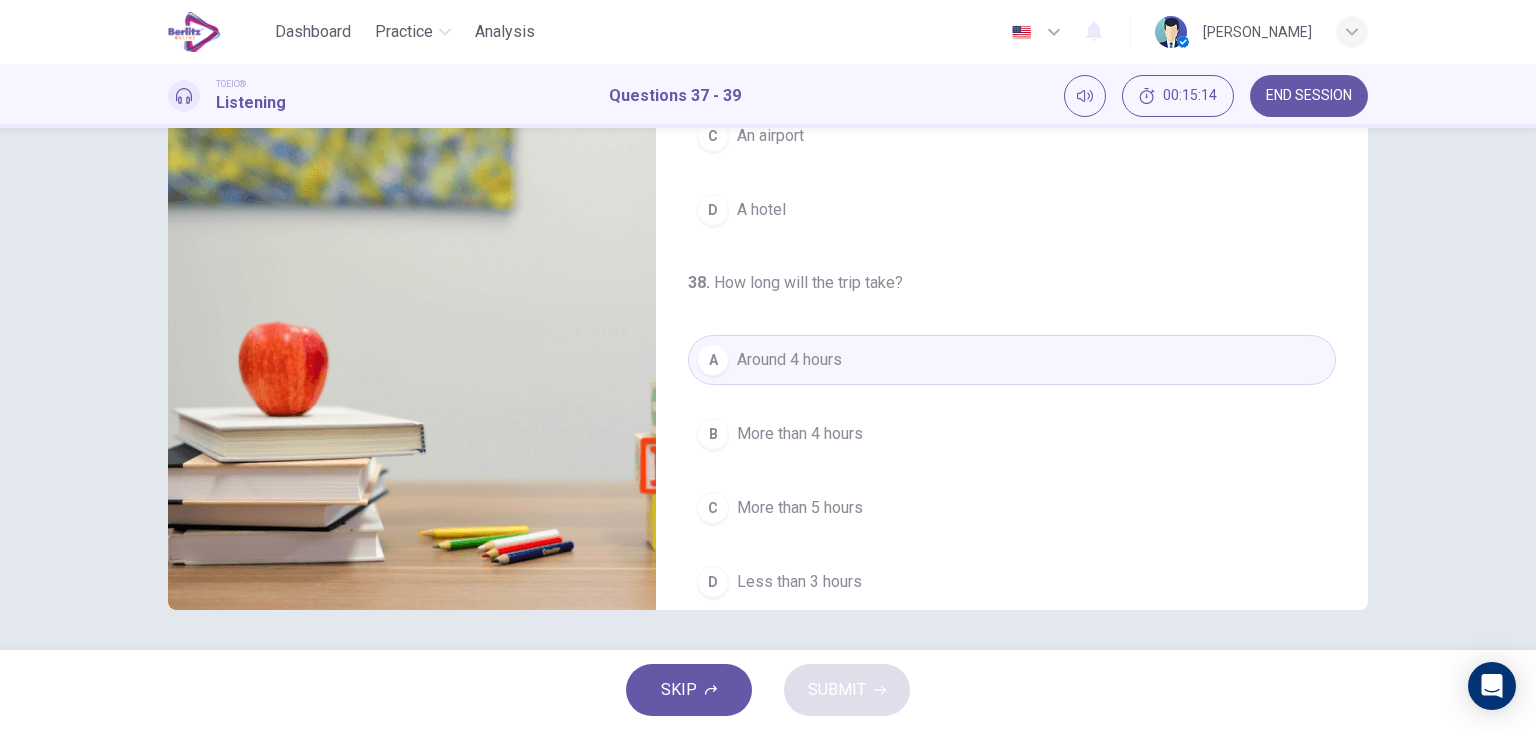 scroll, scrollTop: 0, scrollLeft: 0, axis: both 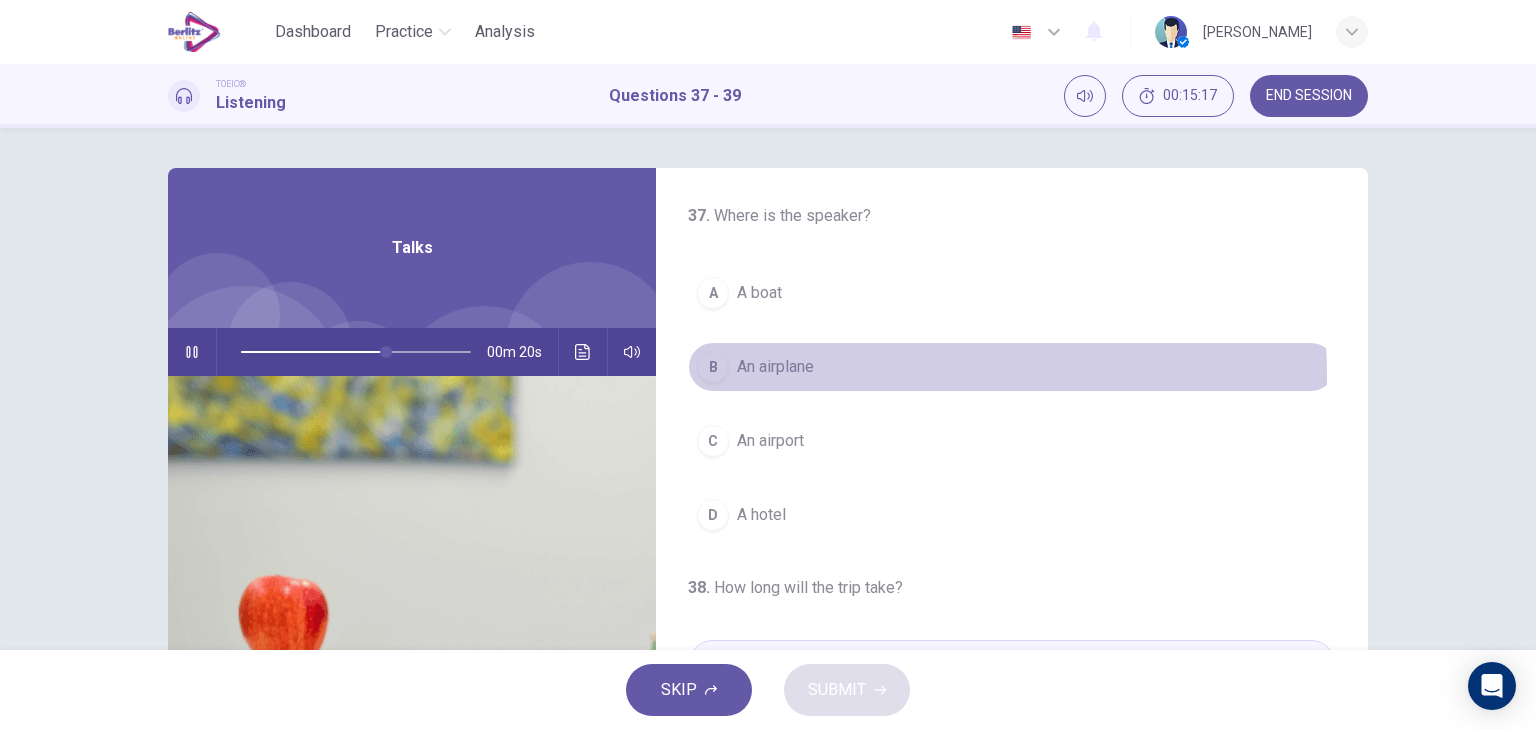 click on "An airplane" at bounding box center (775, 367) 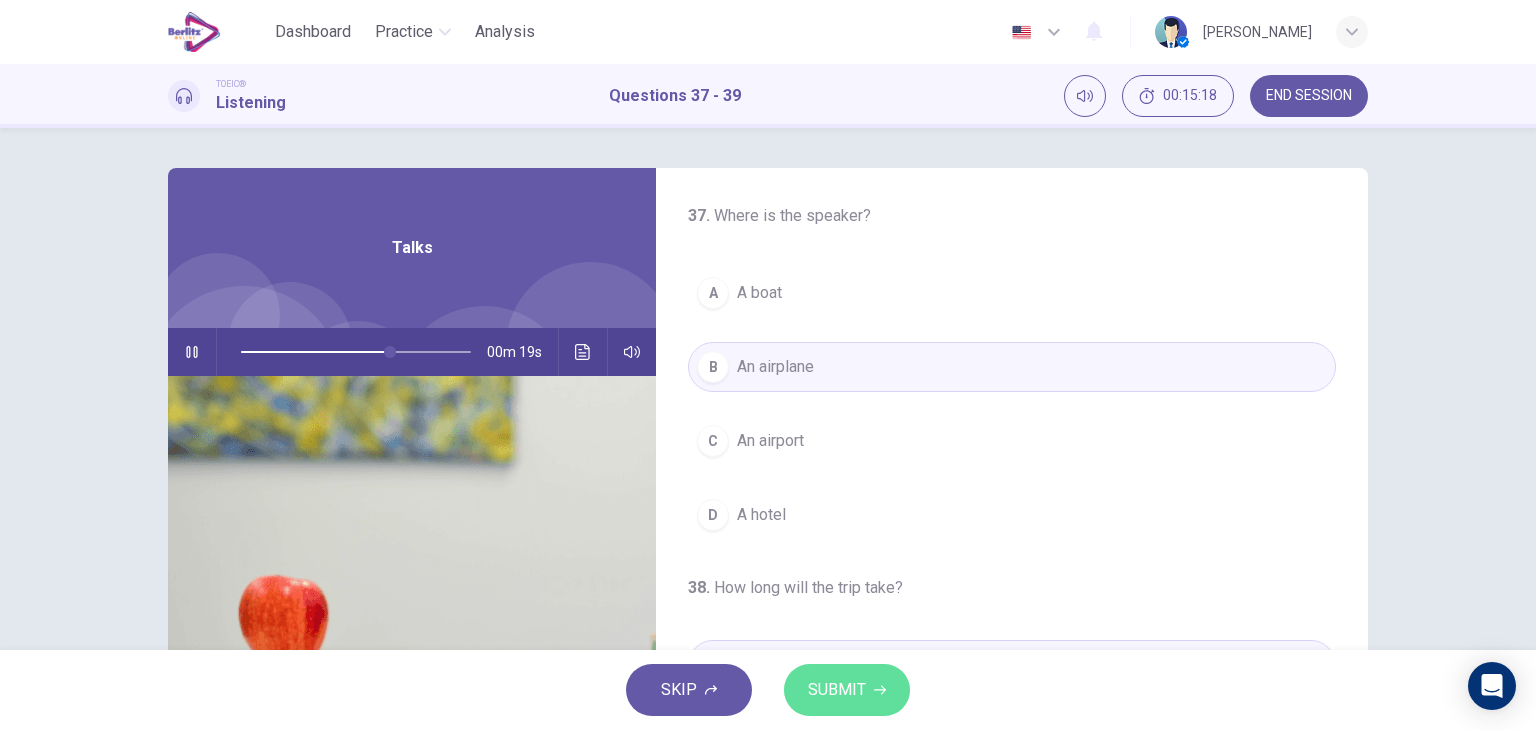 click on "SUBMIT" at bounding box center [847, 690] 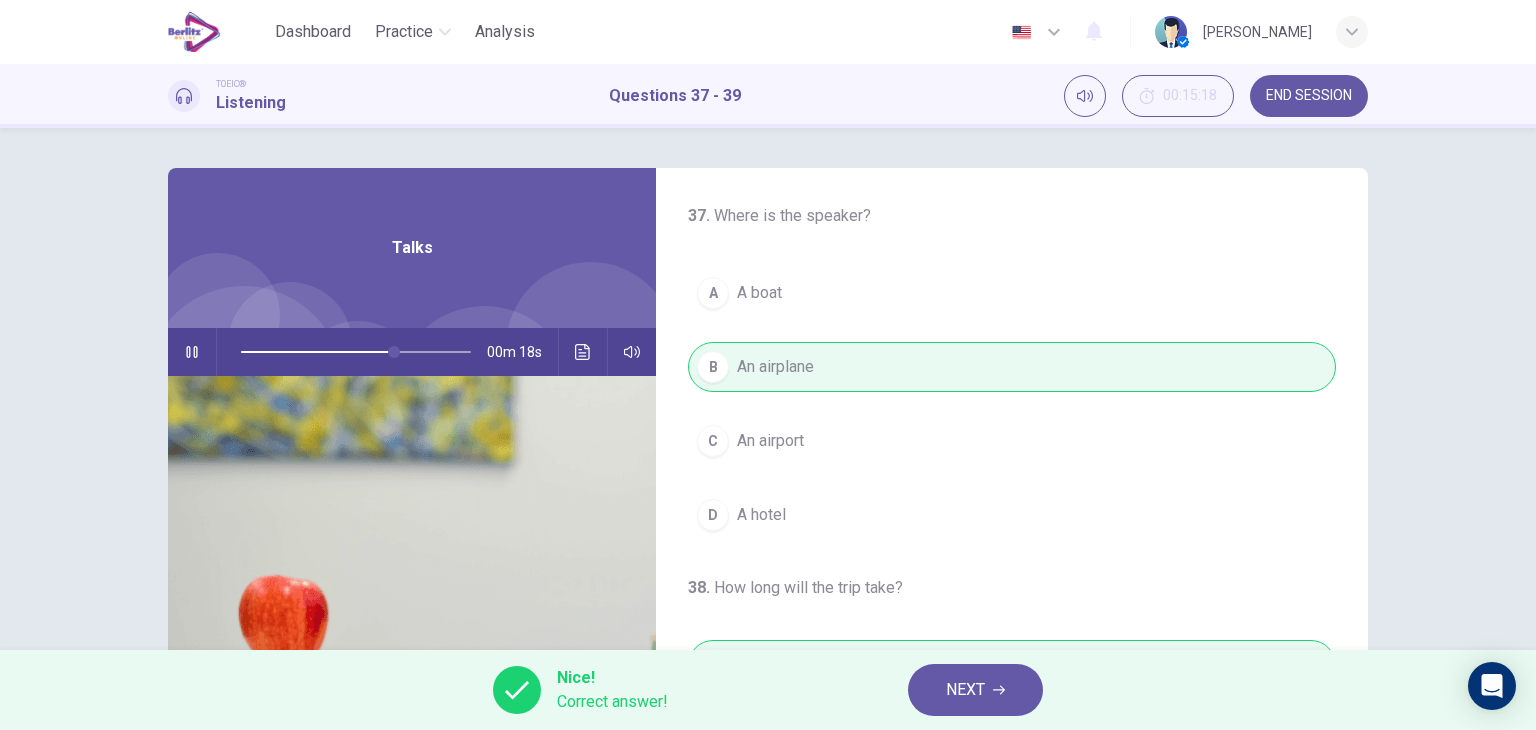 type on "**" 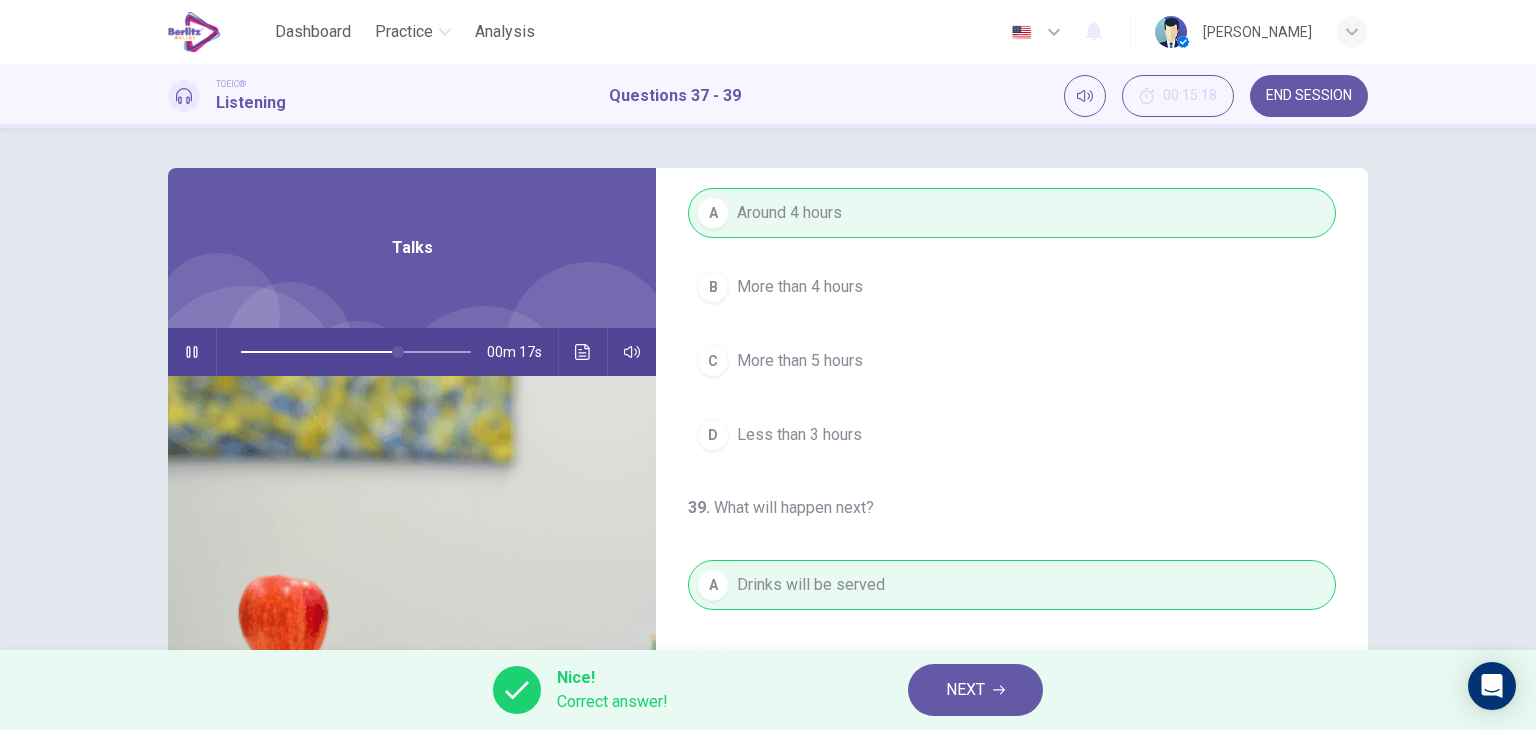 click on "NEXT" at bounding box center [975, 690] 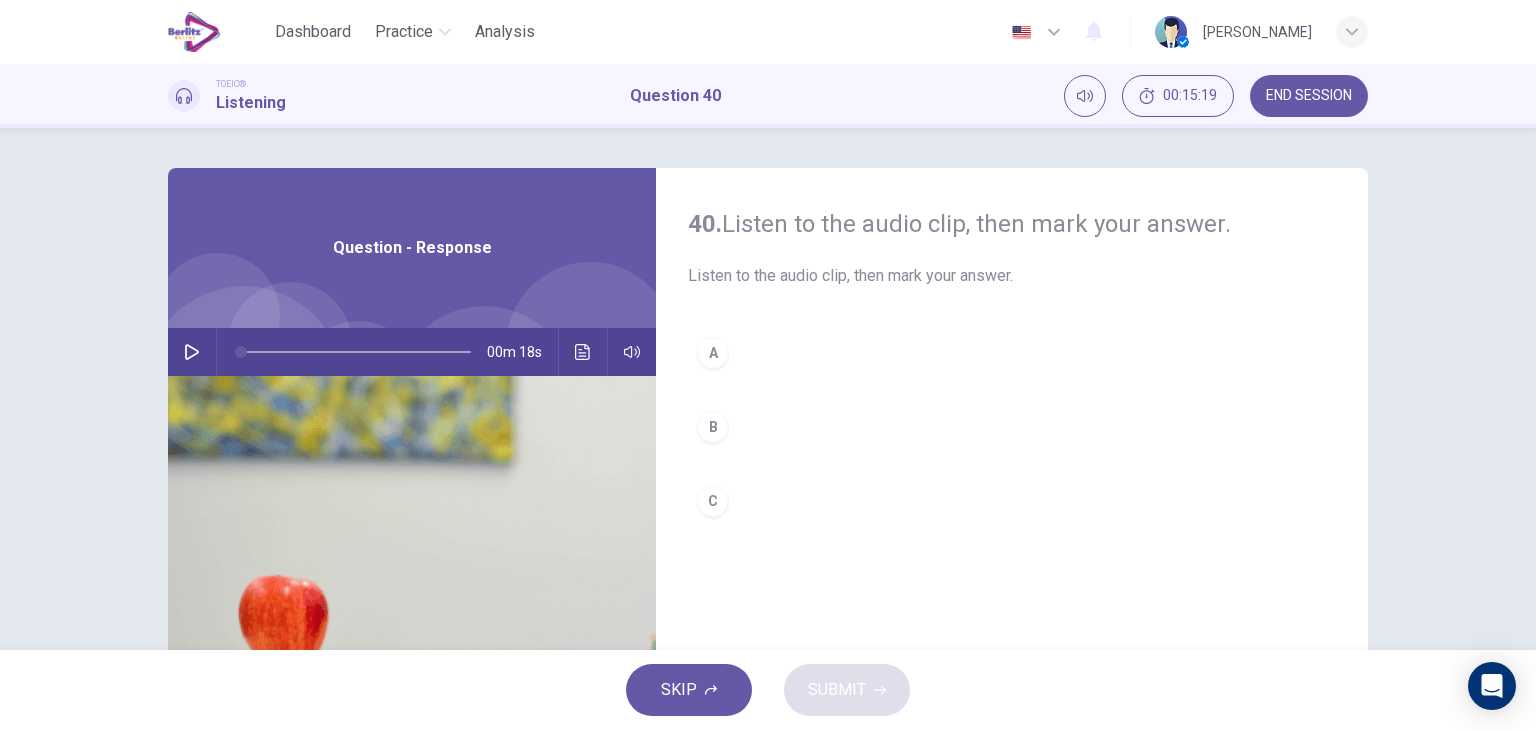 click 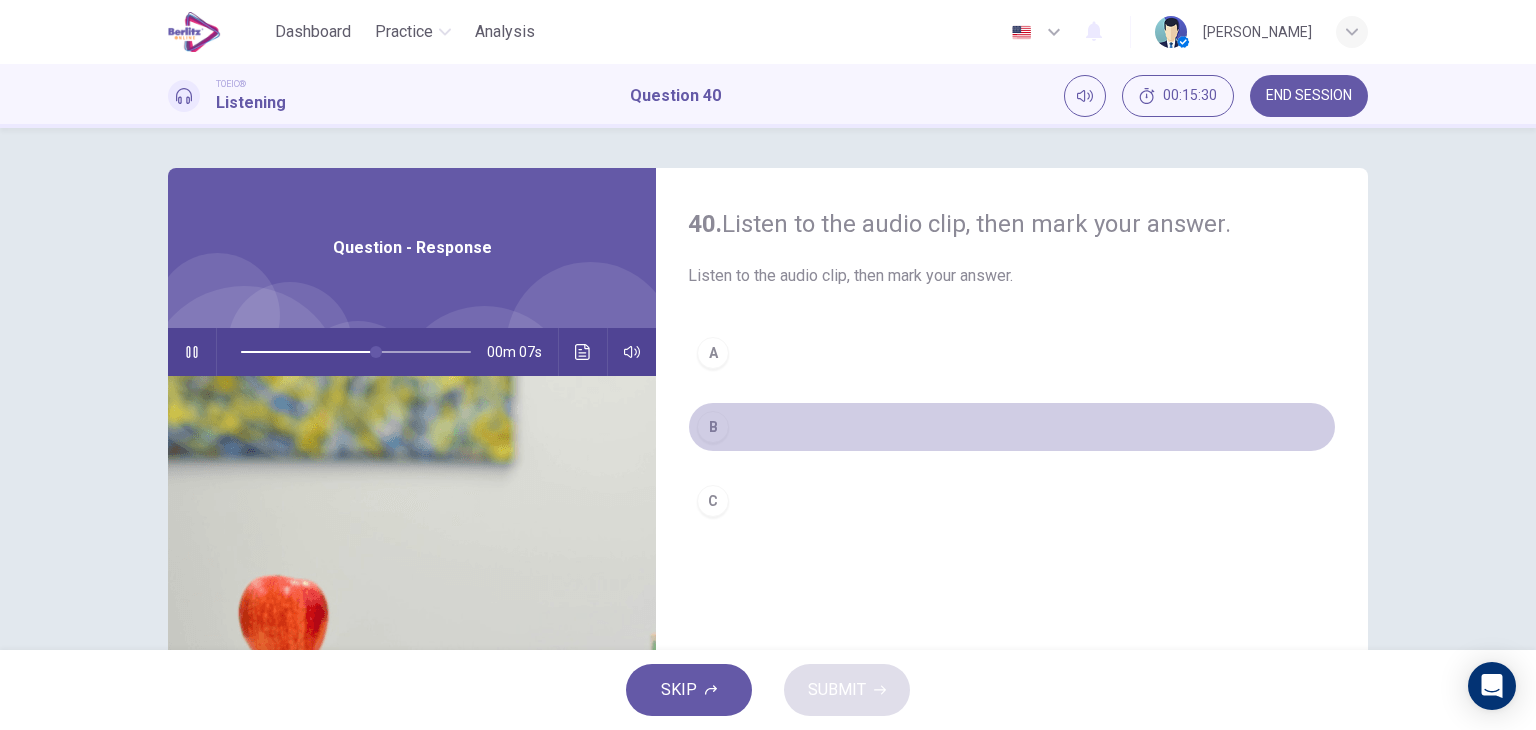 click on "B" at bounding box center (1012, 427) 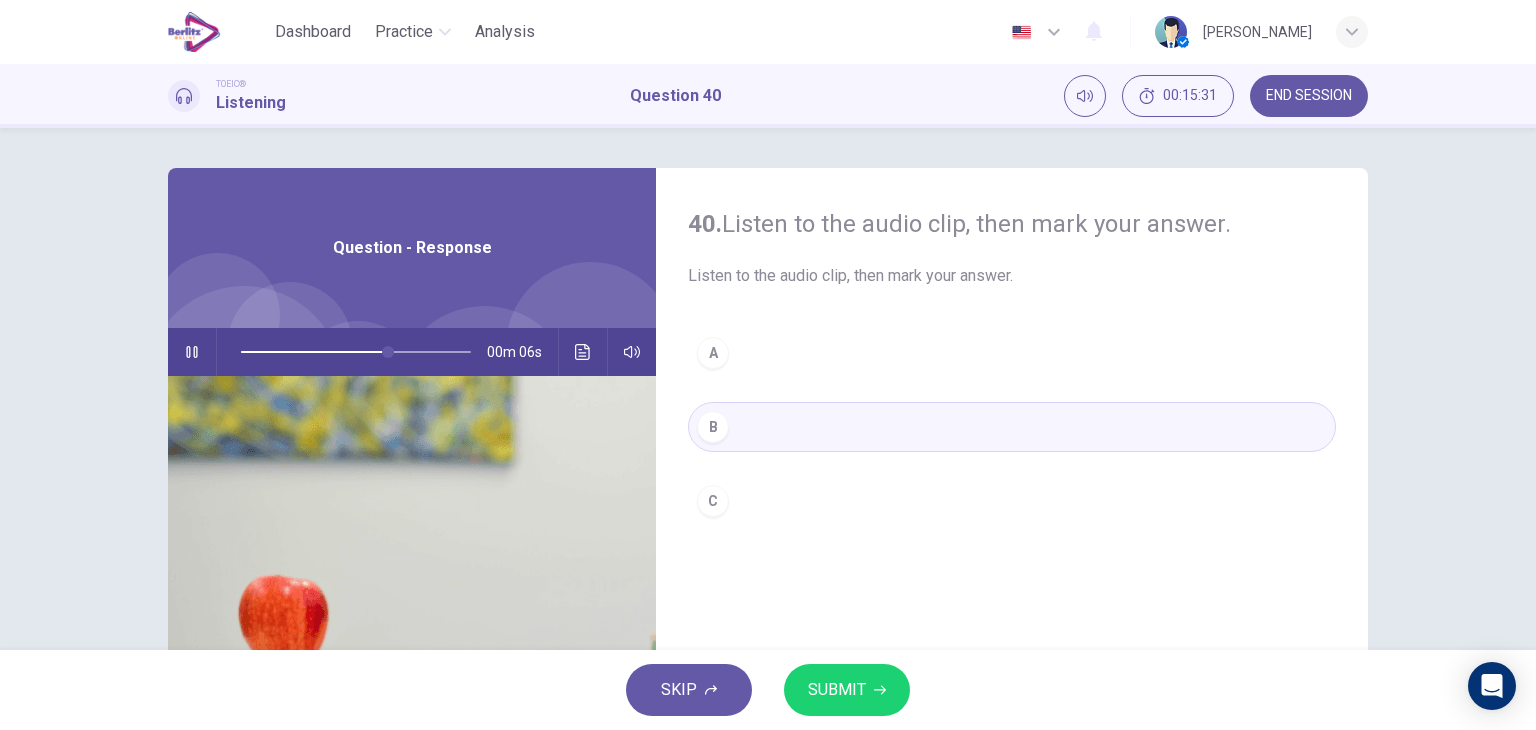 click on "SUBMIT" at bounding box center (837, 690) 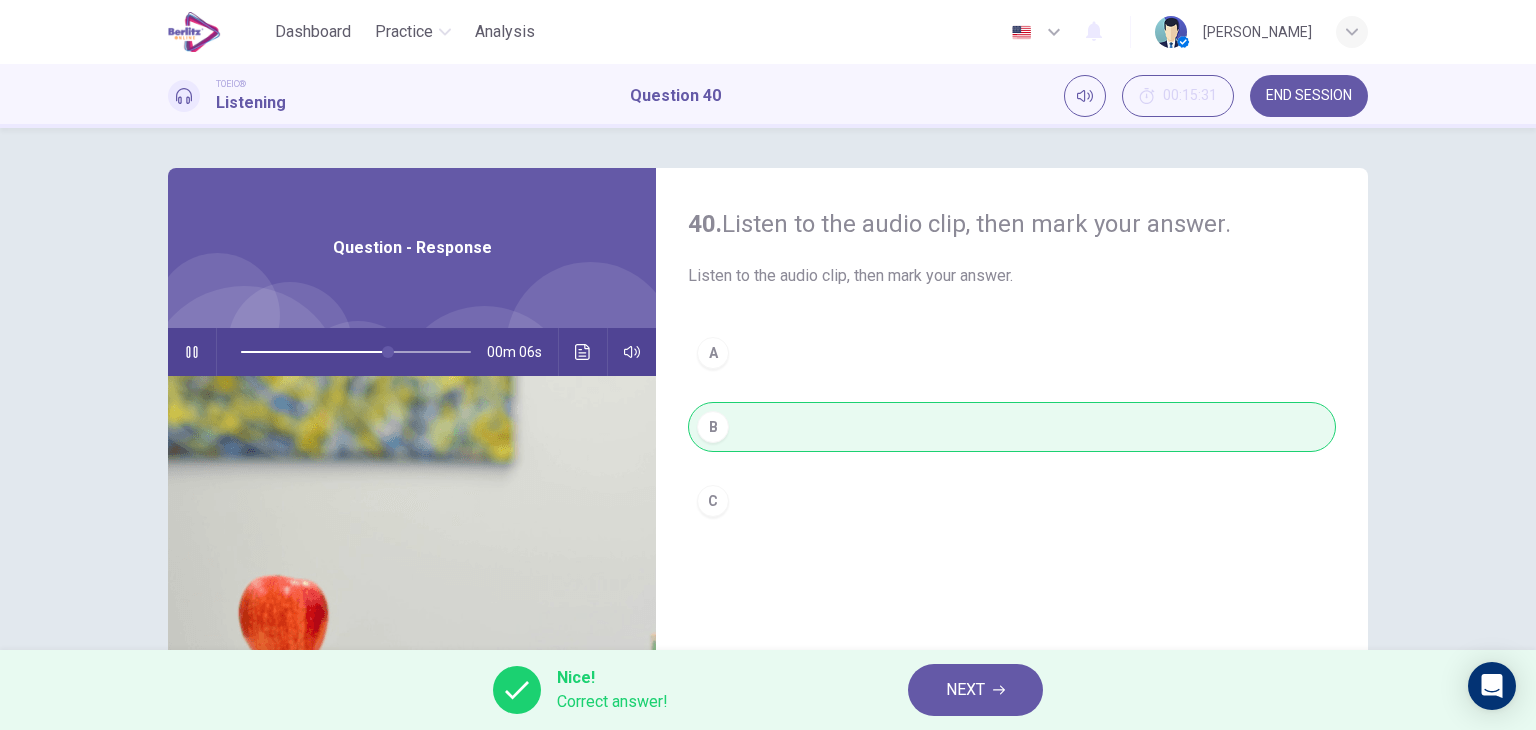 type on "**" 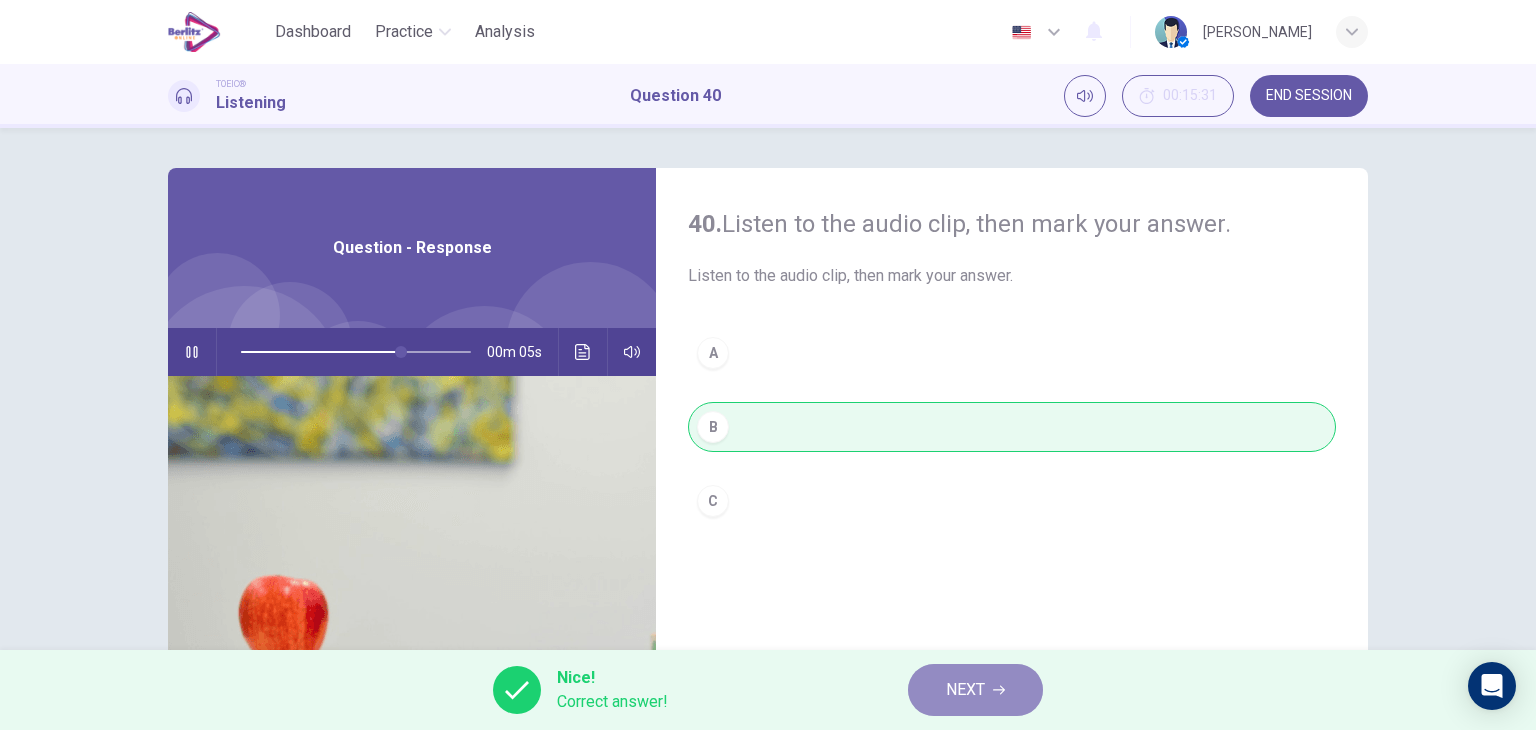click on "NEXT" at bounding box center (975, 690) 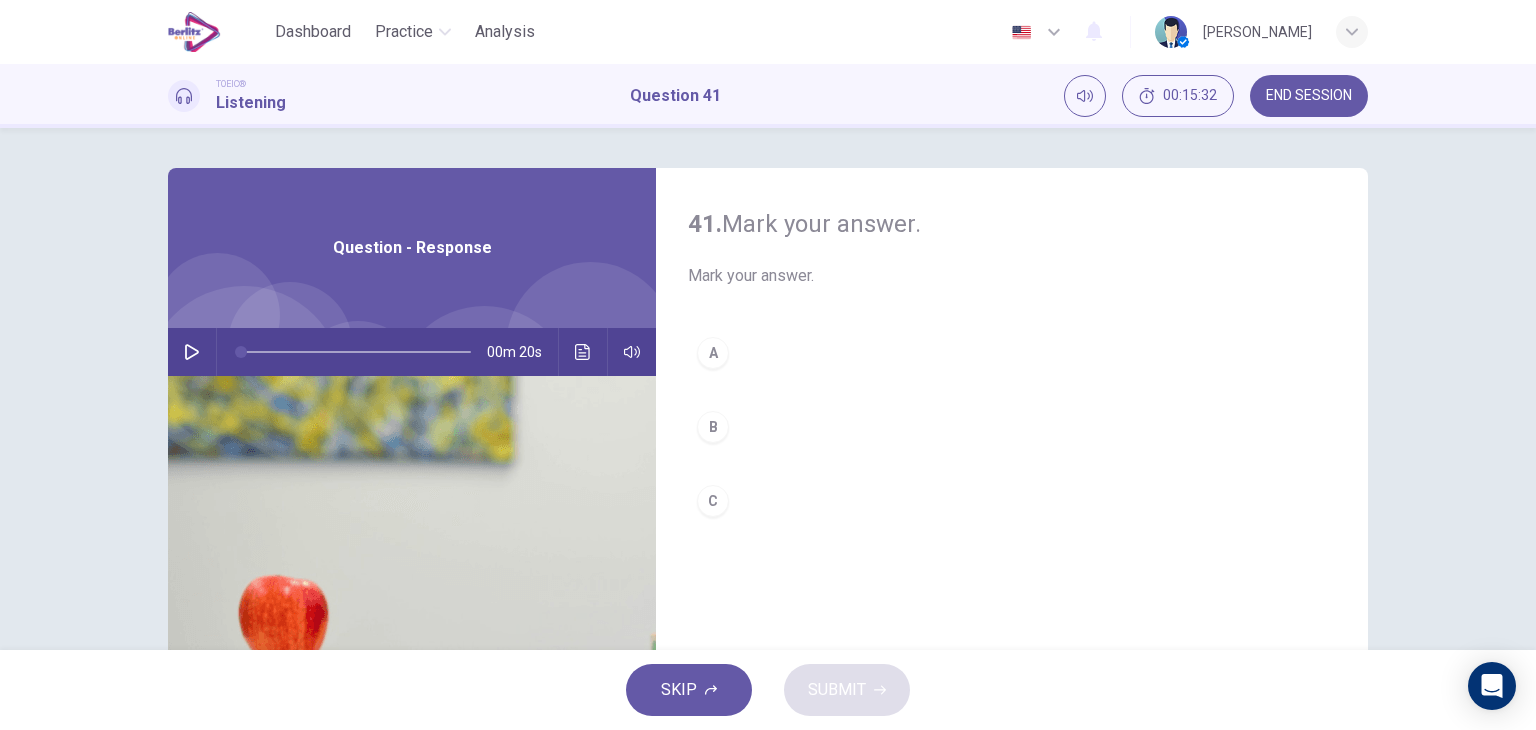 click 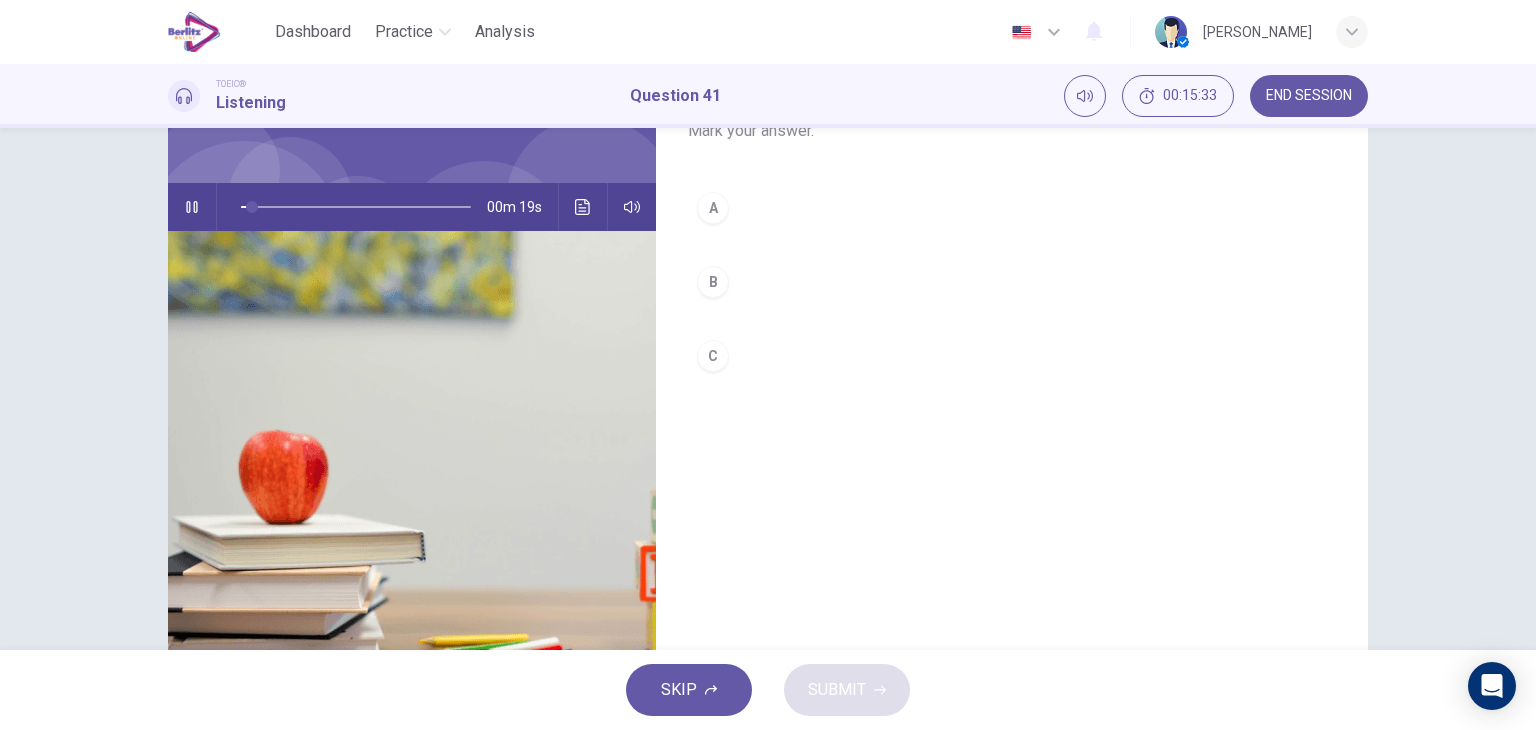 scroll, scrollTop: 0, scrollLeft: 0, axis: both 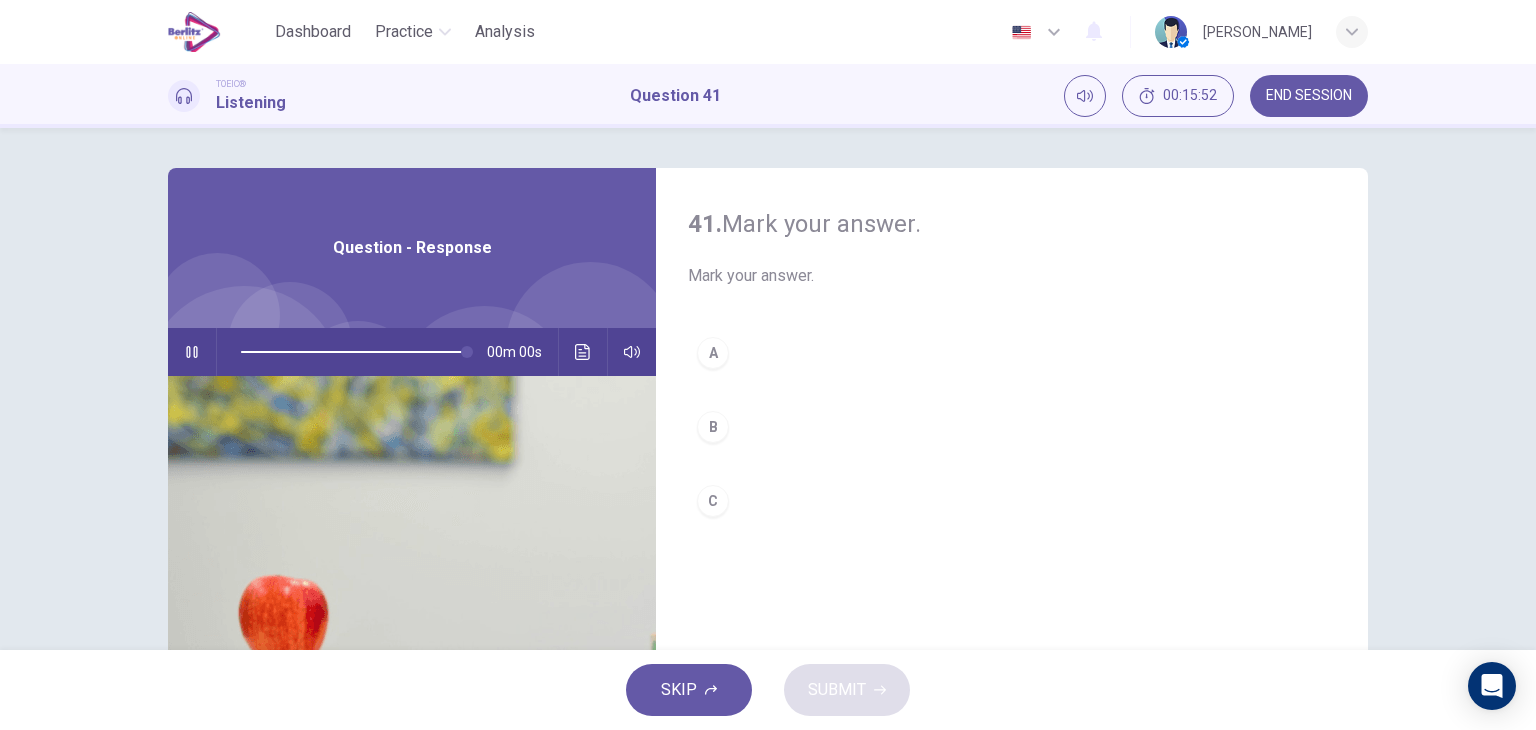 type on "*" 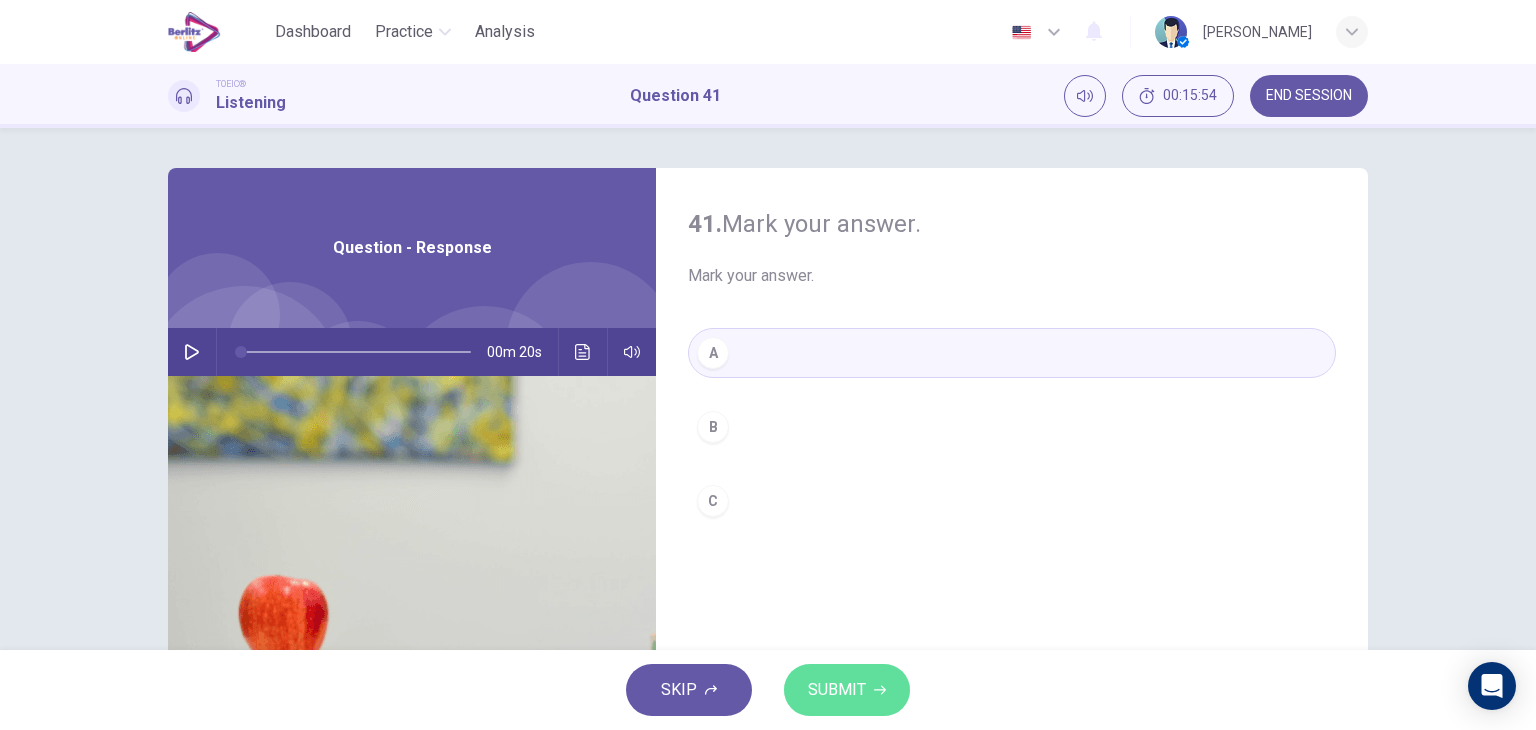 click on "SUBMIT" at bounding box center [837, 690] 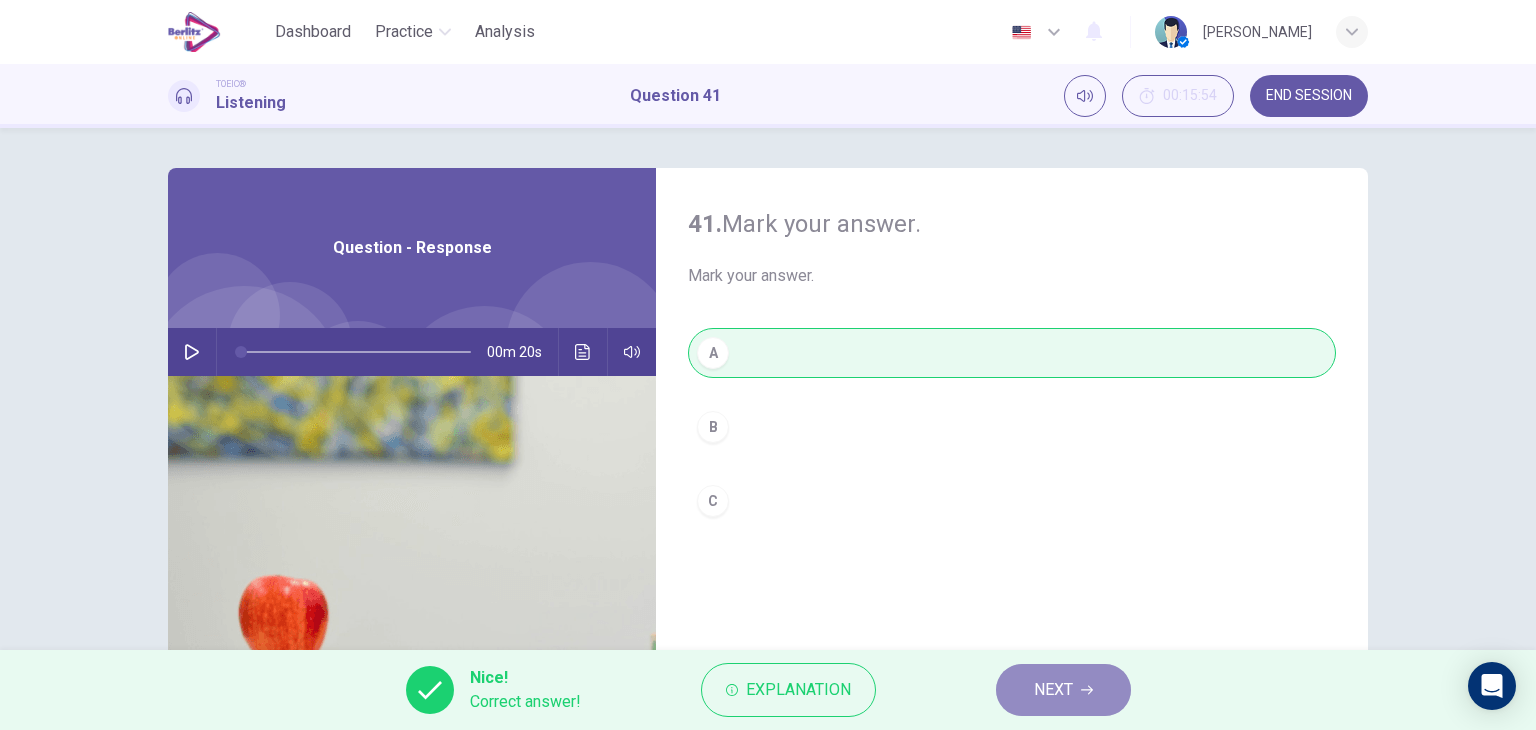 click on "NEXT" at bounding box center (1053, 690) 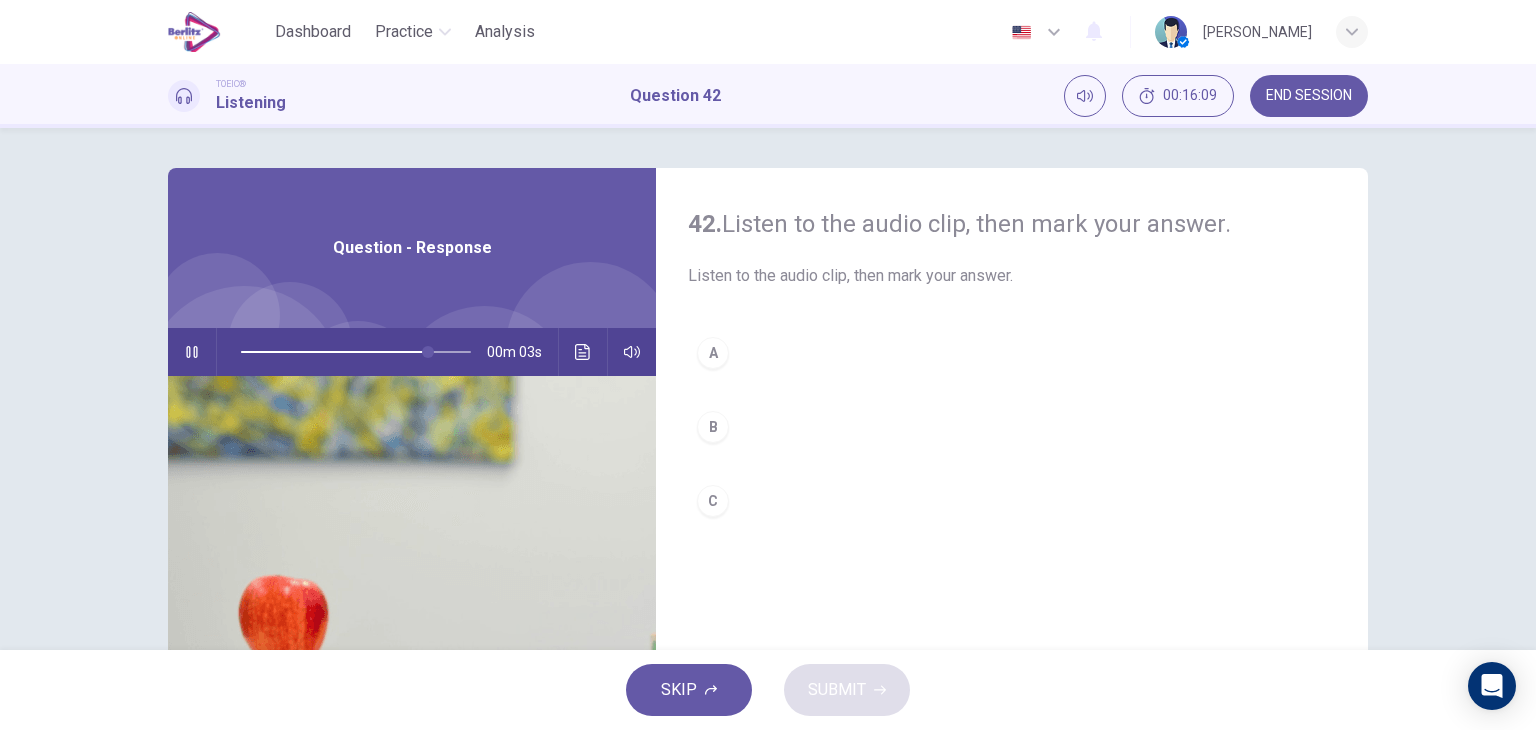 click on "B" at bounding box center [713, 427] 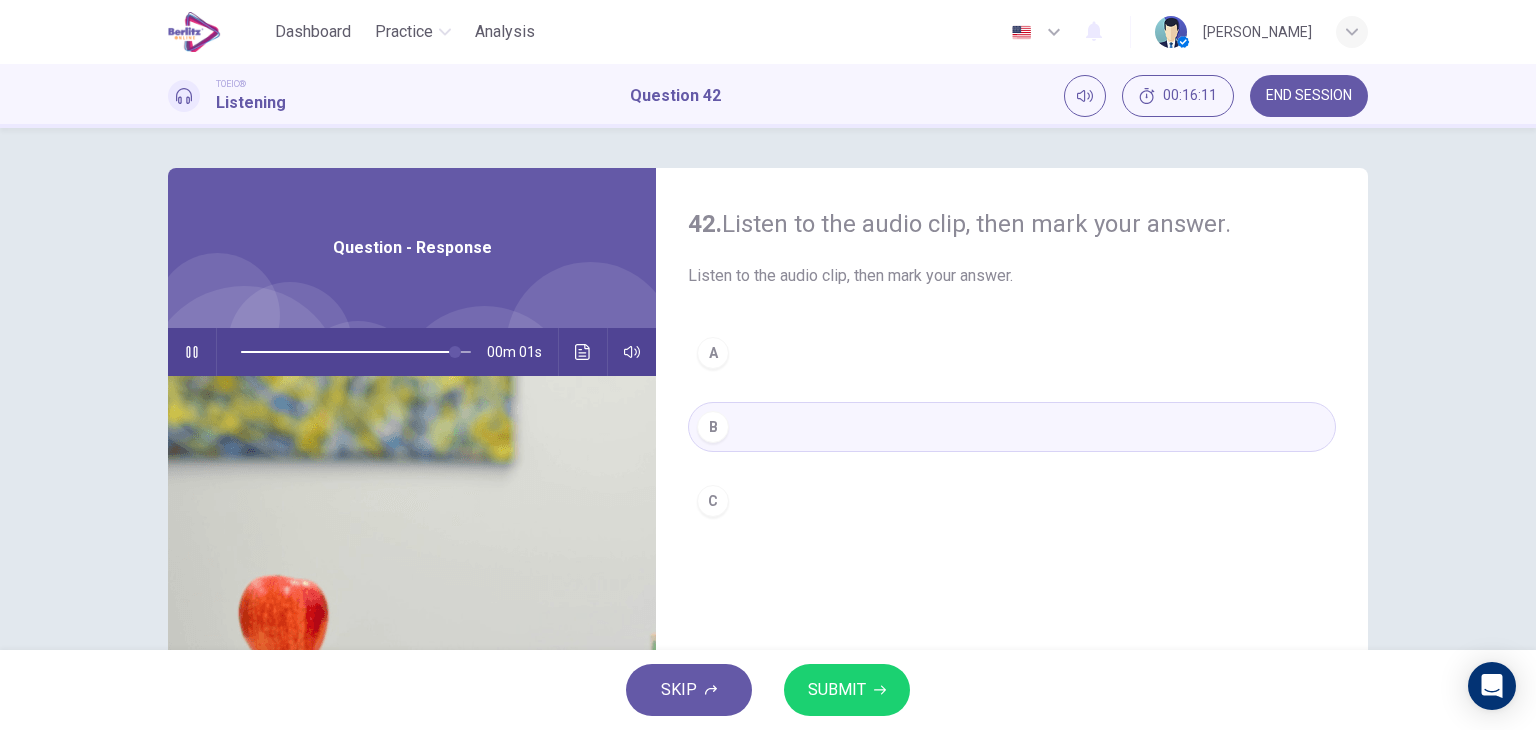 click on "SUBMIT" at bounding box center [837, 690] 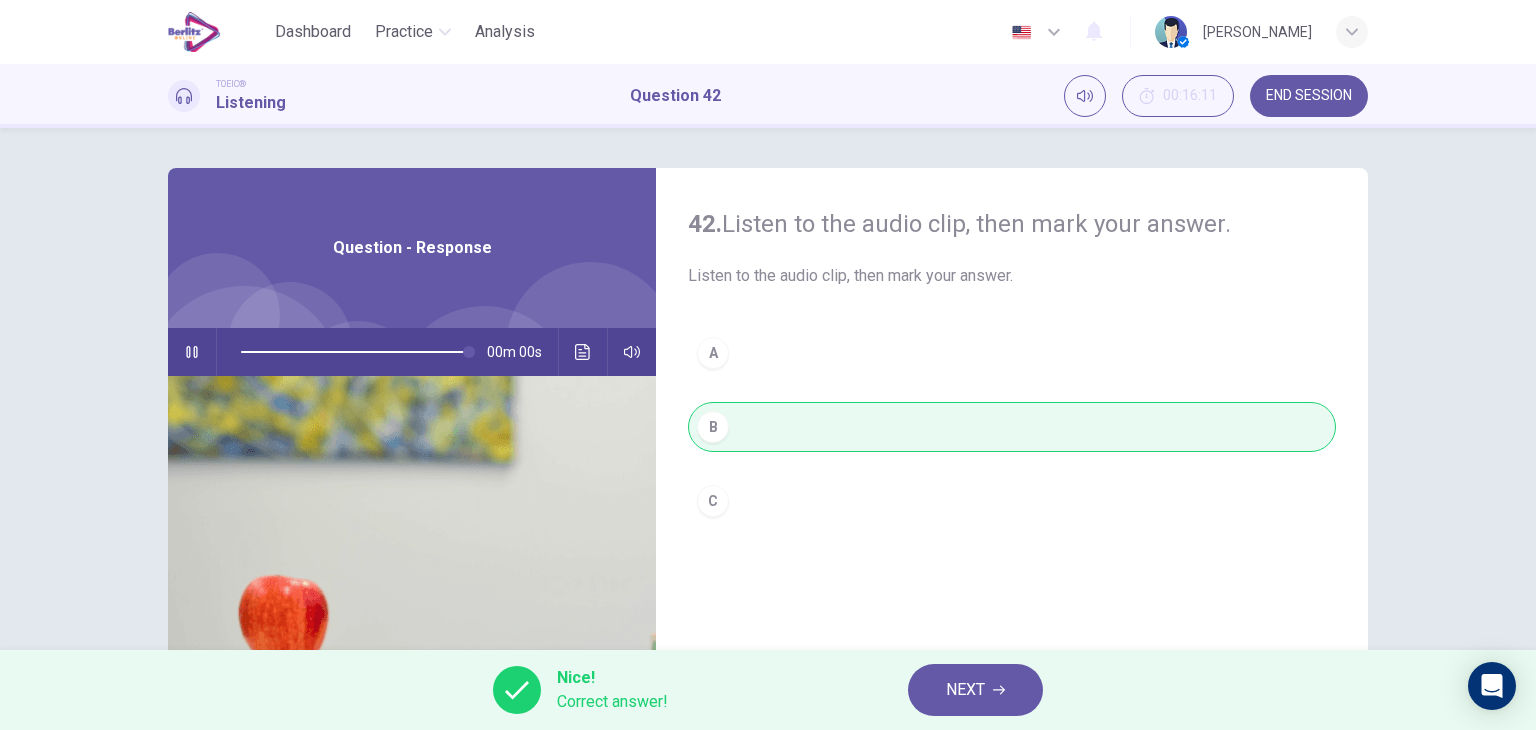 type on "*" 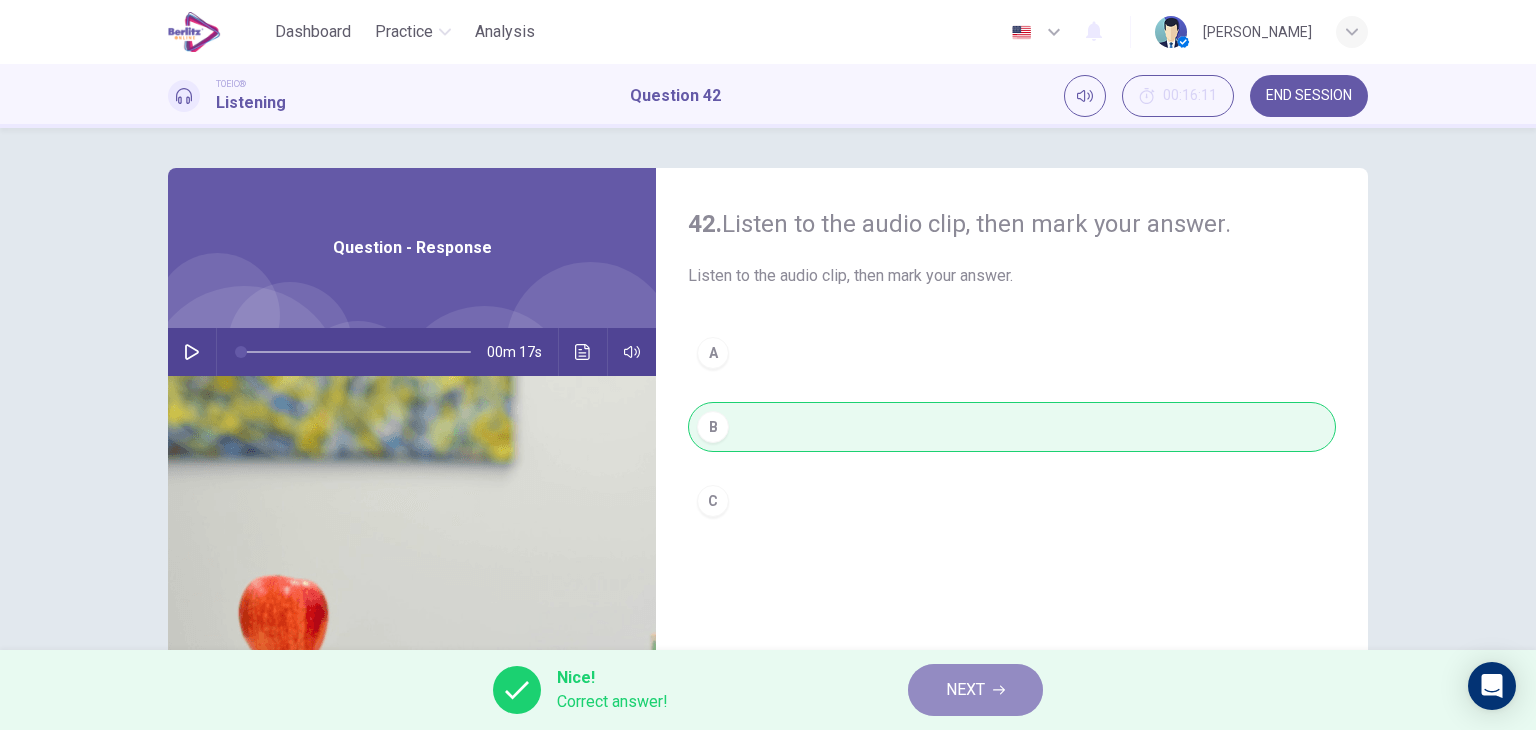 click on "NEXT" at bounding box center [965, 690] 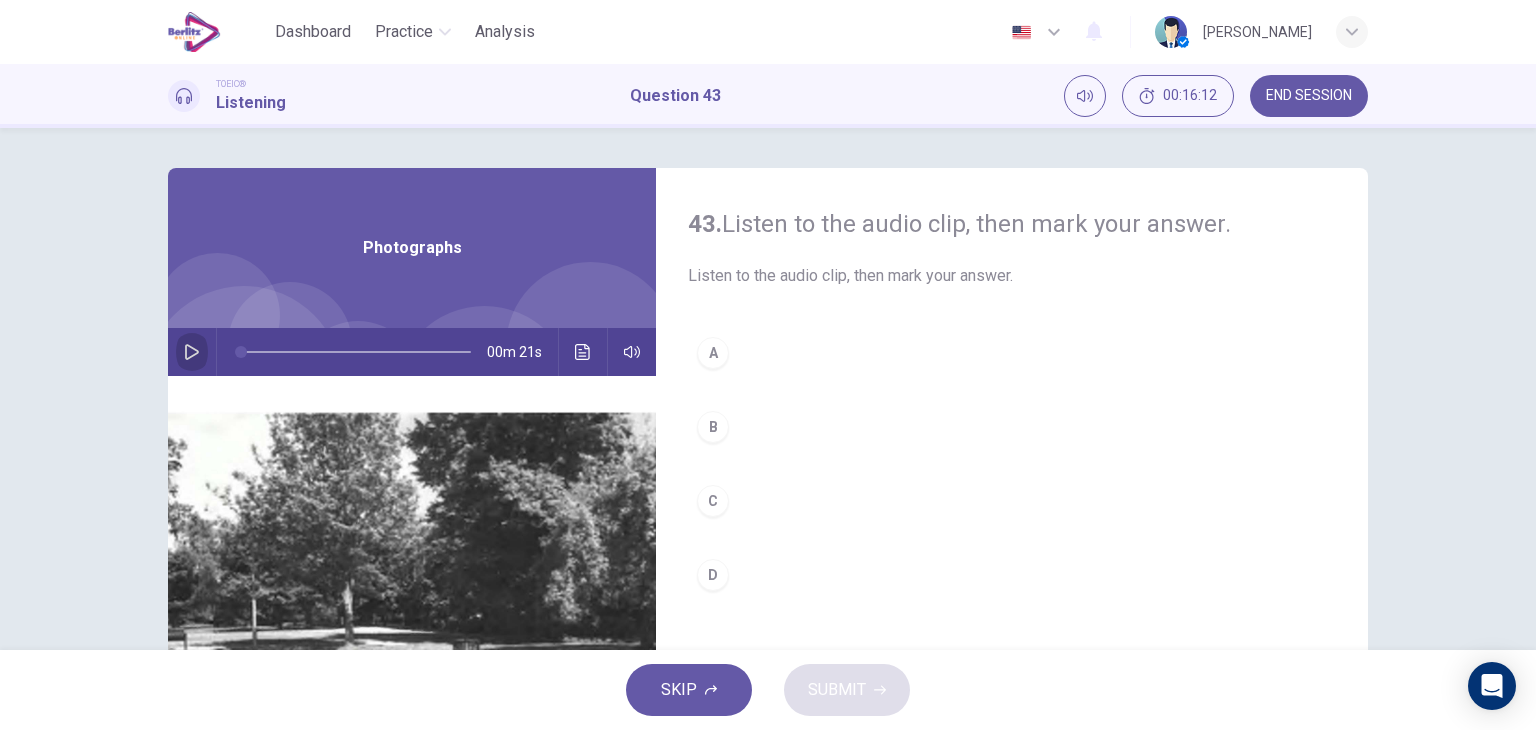 click 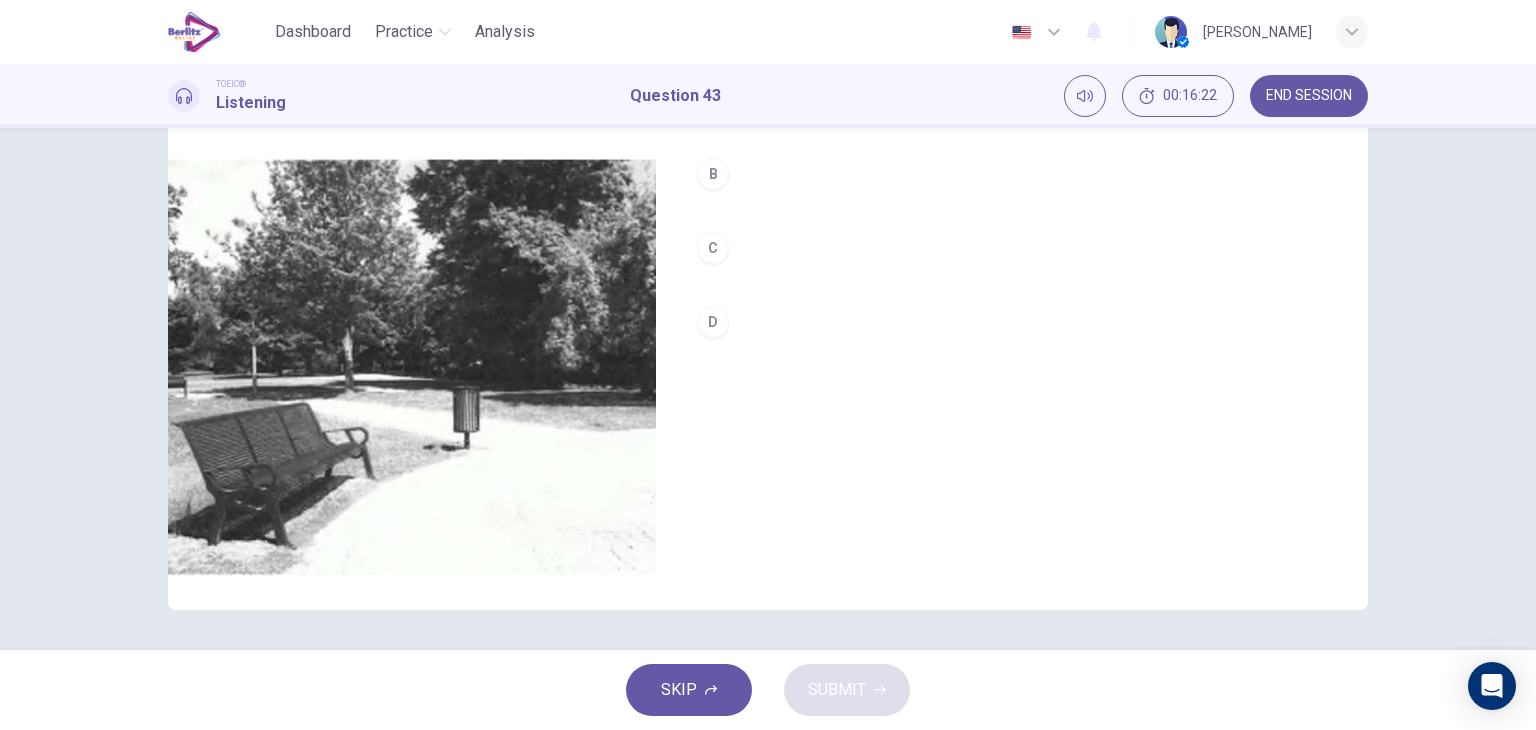 scroll, scrollTop: 153, scrollLeft: 0, axis: vertical 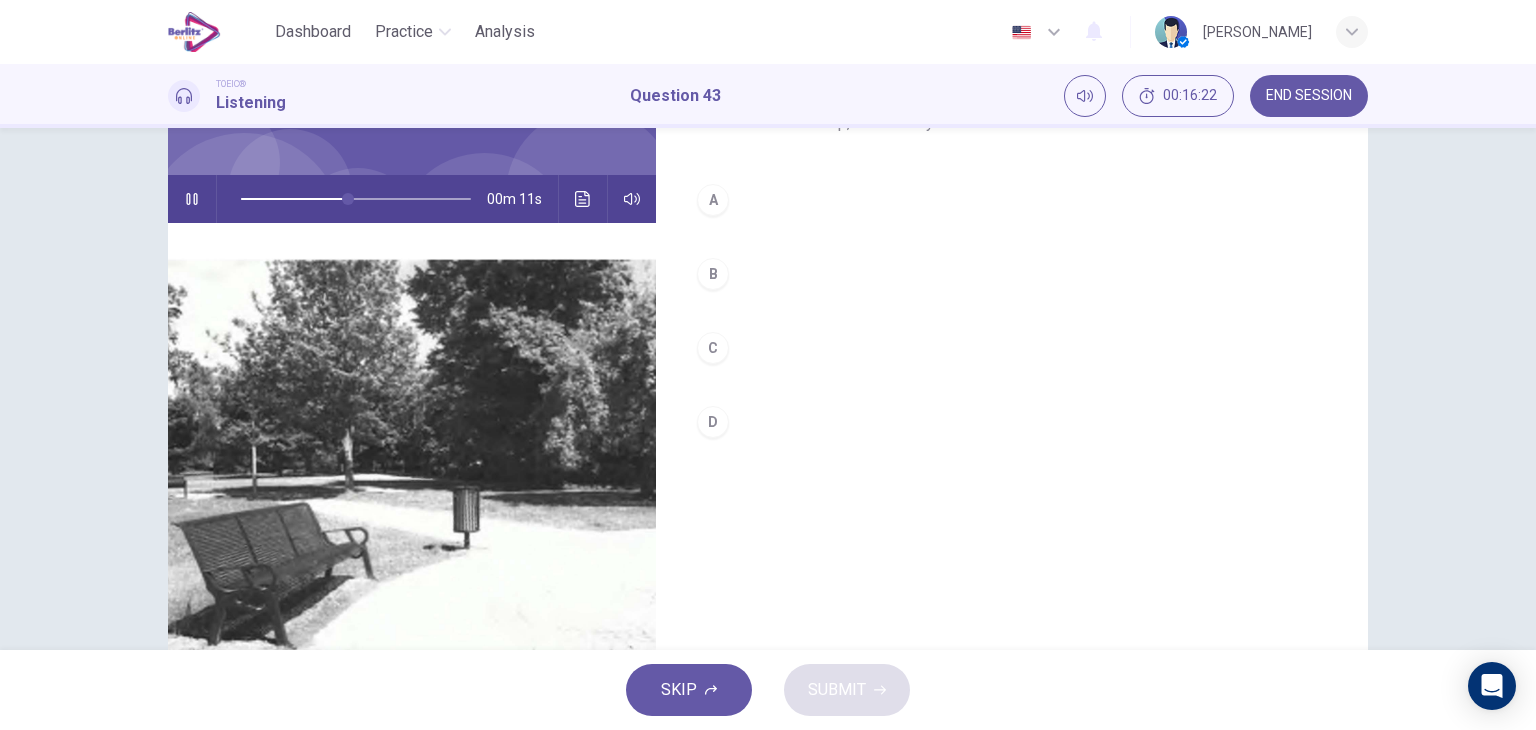 click on "B" at bounding box center [1012, 274] 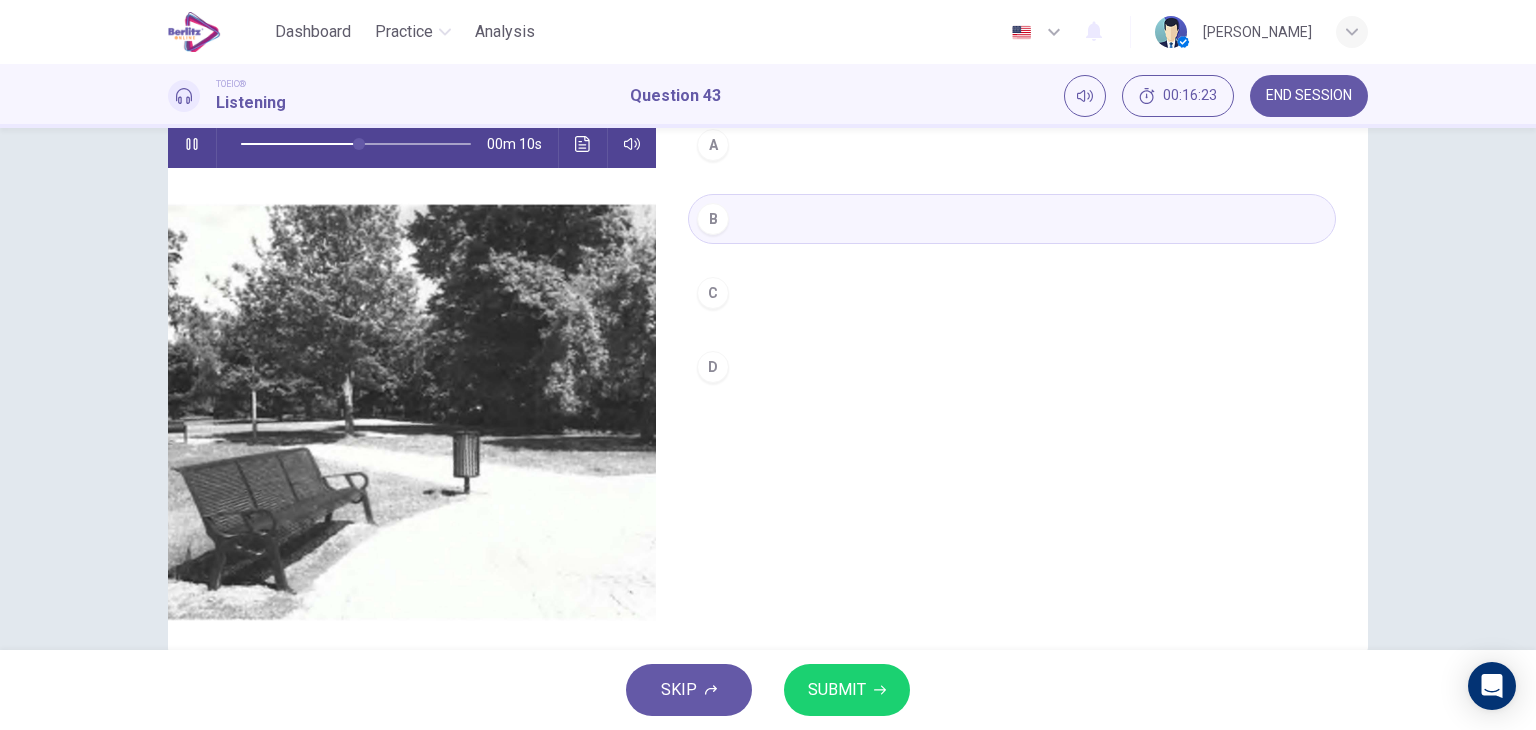 scroll, scrollTop: 253, scrollLeft: 0, axis: vertical 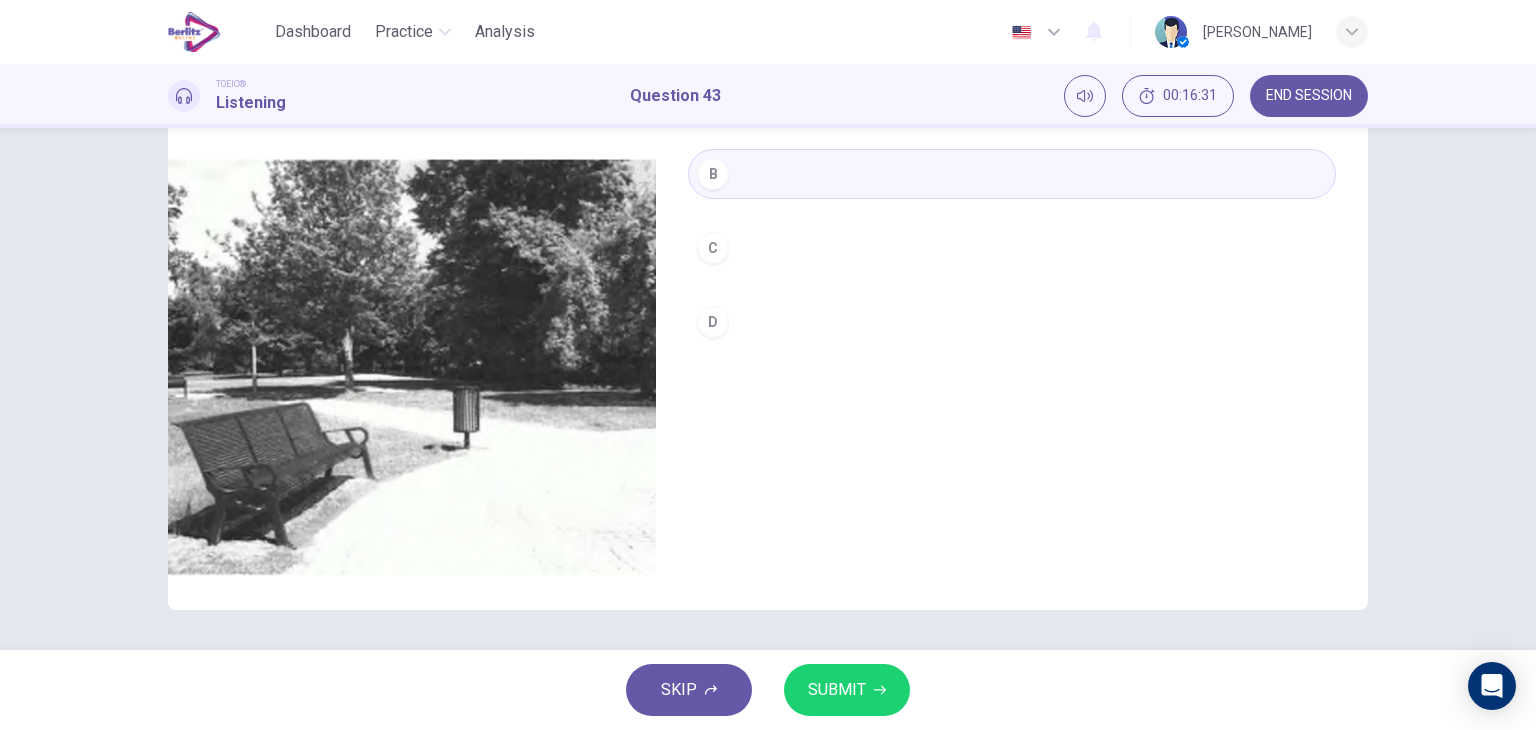 click on "SUBMIT" at bounding box center [837, 690] 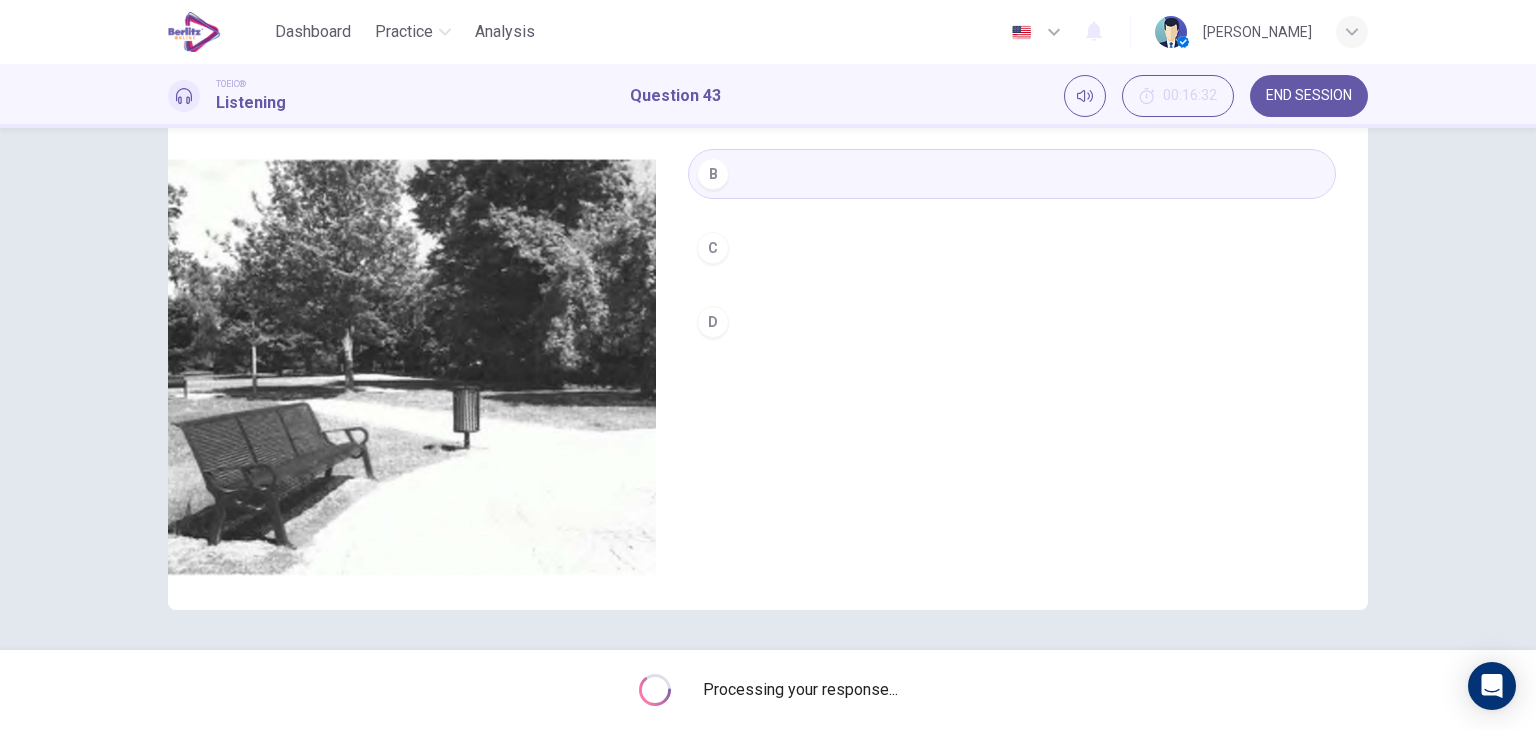 type on "*" 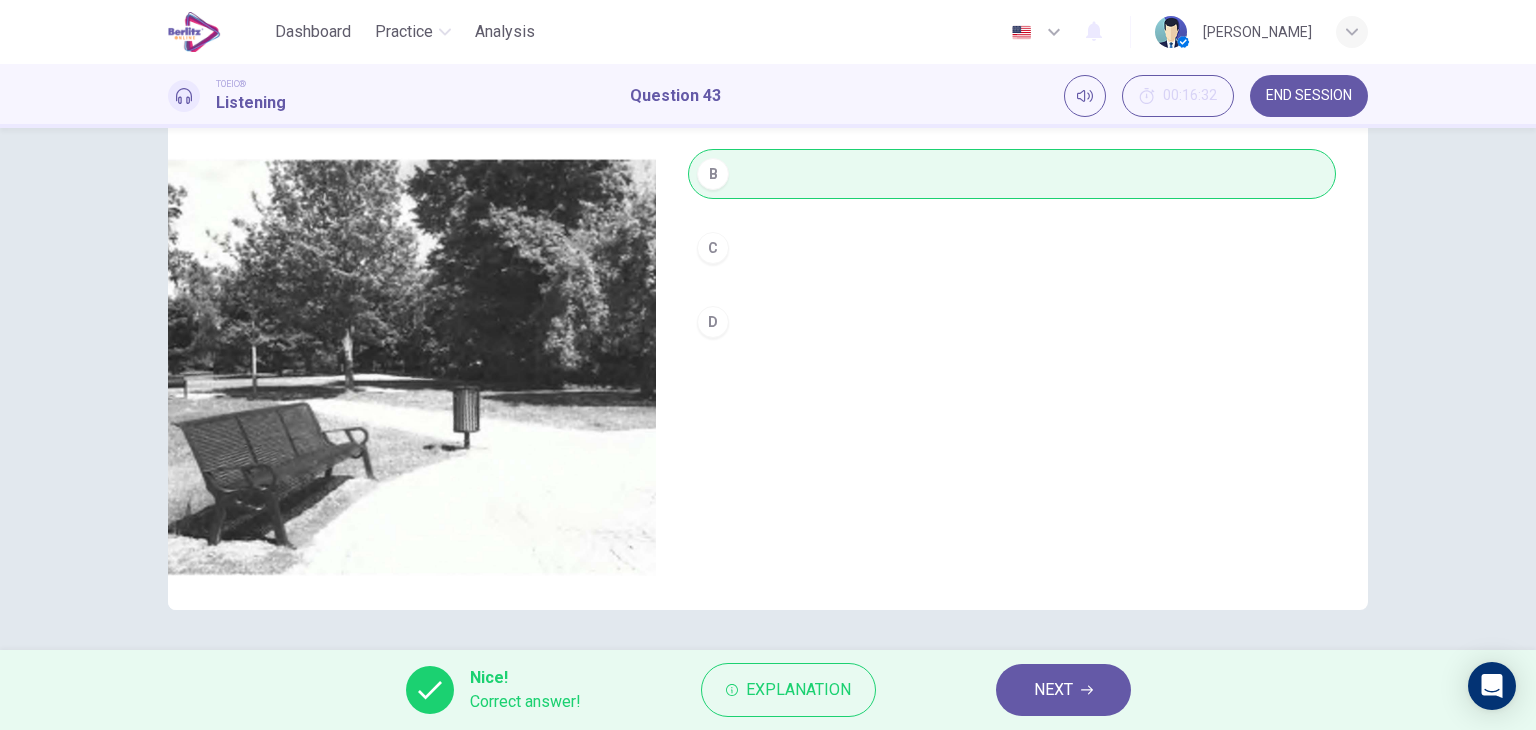 click on "NEXT" at bounding box center [1063, 690] 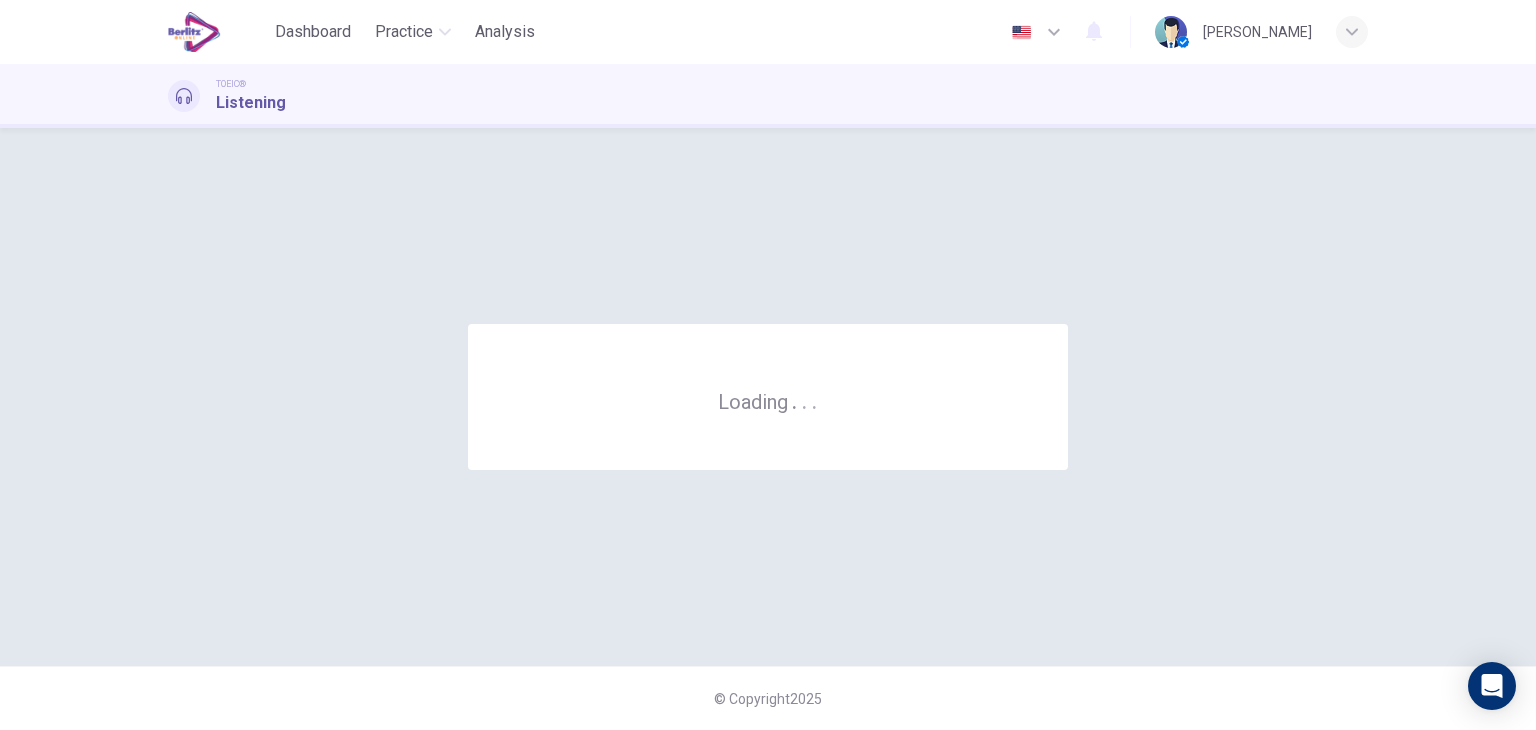 scroll, scrollTop: 0, scrollLeft: 0, axis: both 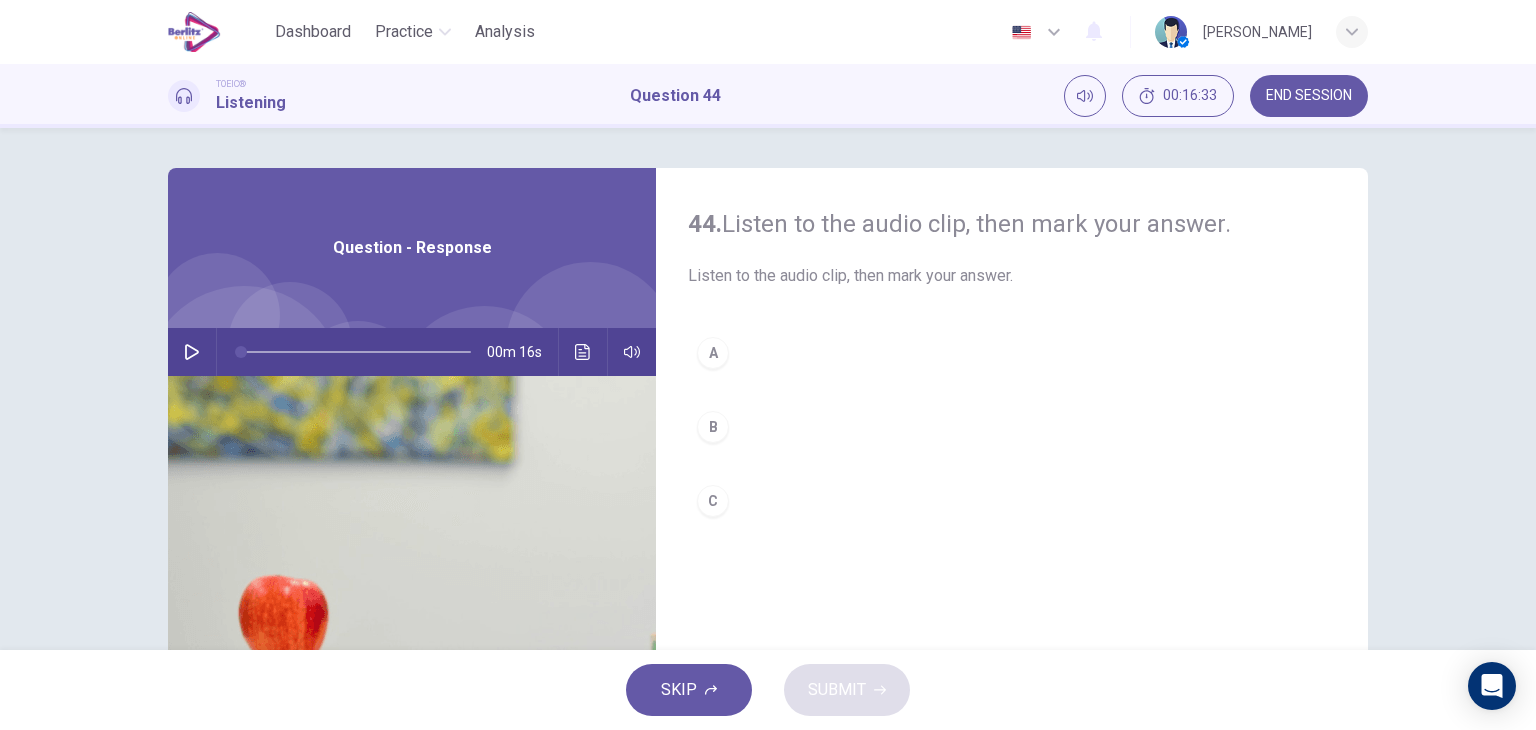 click at bounding box center [192, 352] 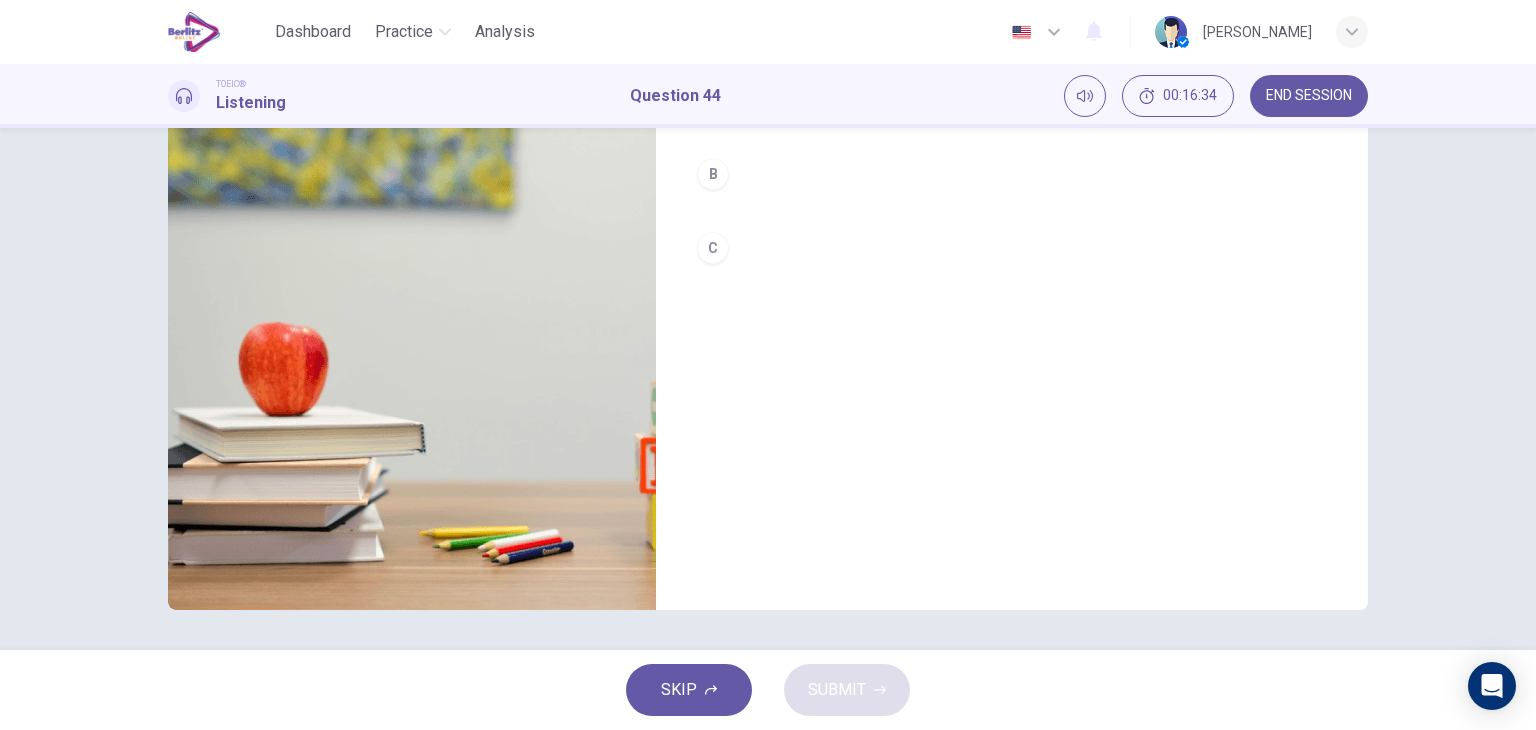 scroll, scrollTop: 53, scrollLeft: 0, axis: vertical 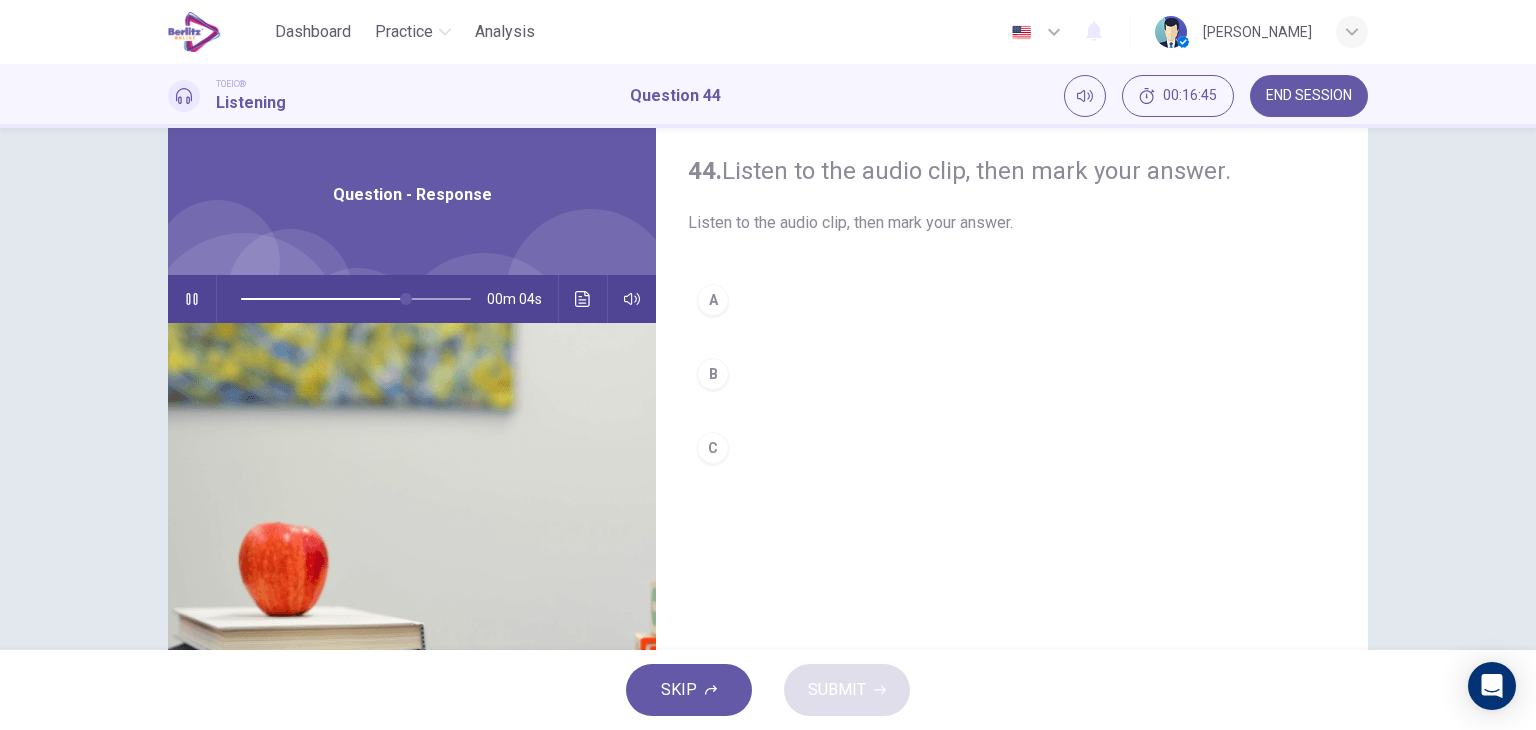 drag, startPoint x: 773, startPoint y: 433, endPoint x: 780, endPoint y: 425, distance: 10.630146 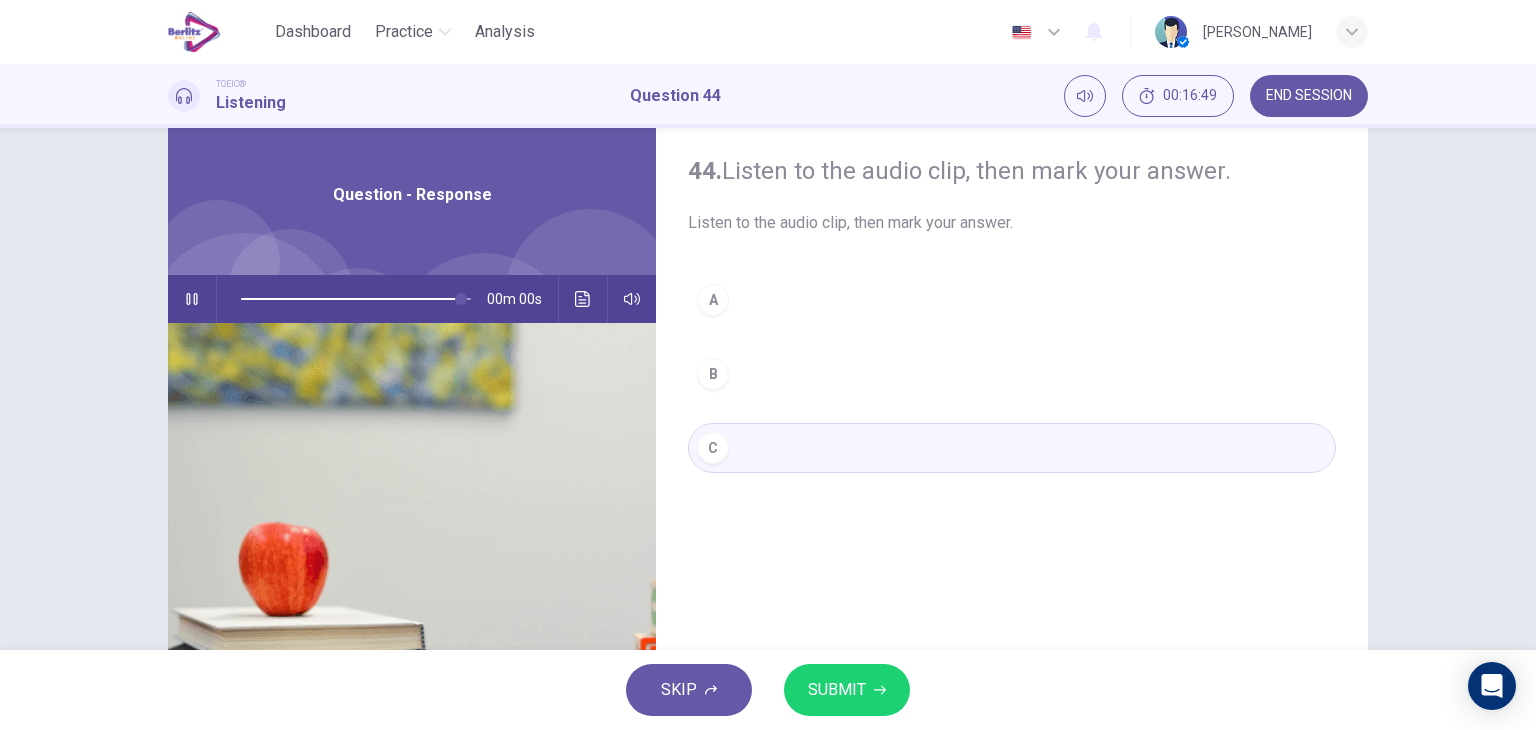 type on "*" 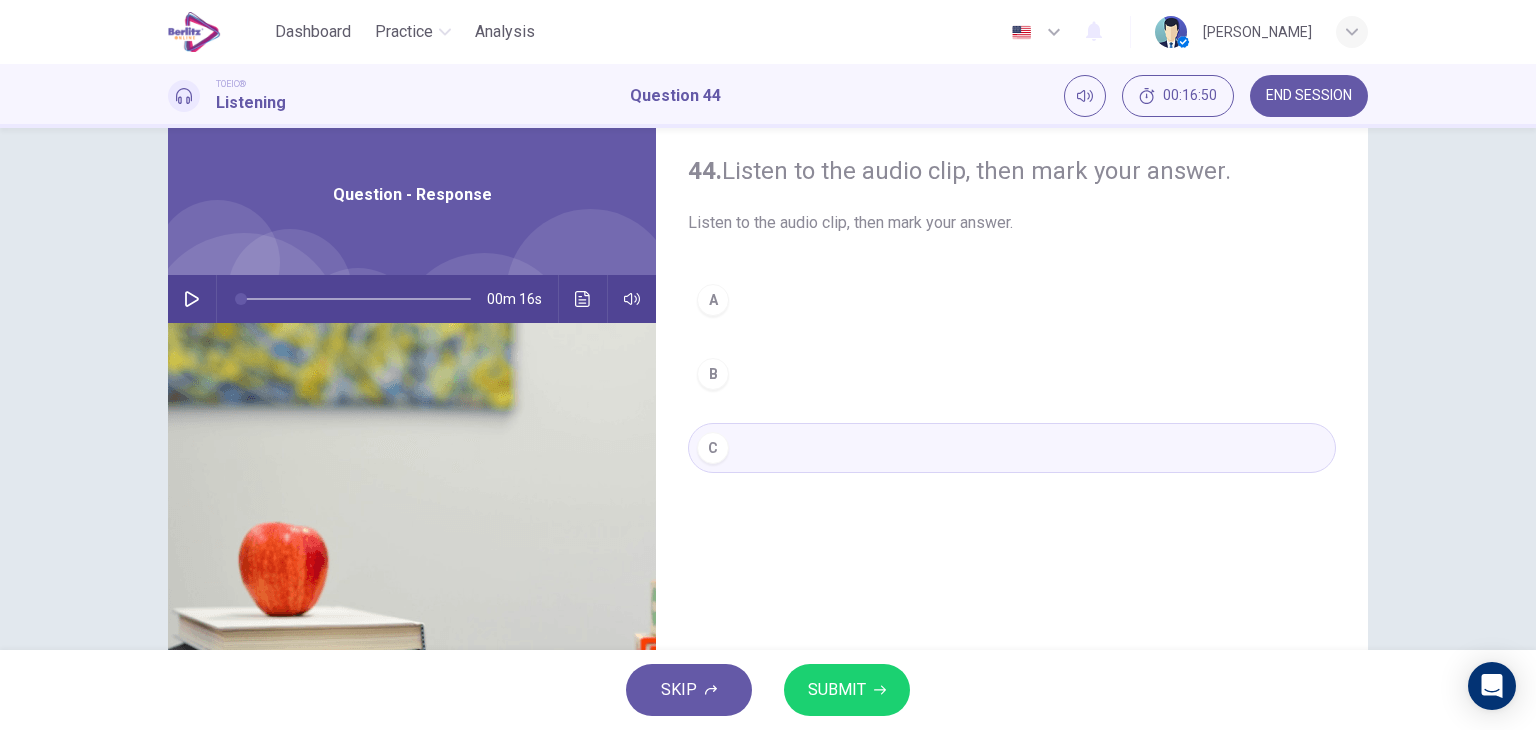 click 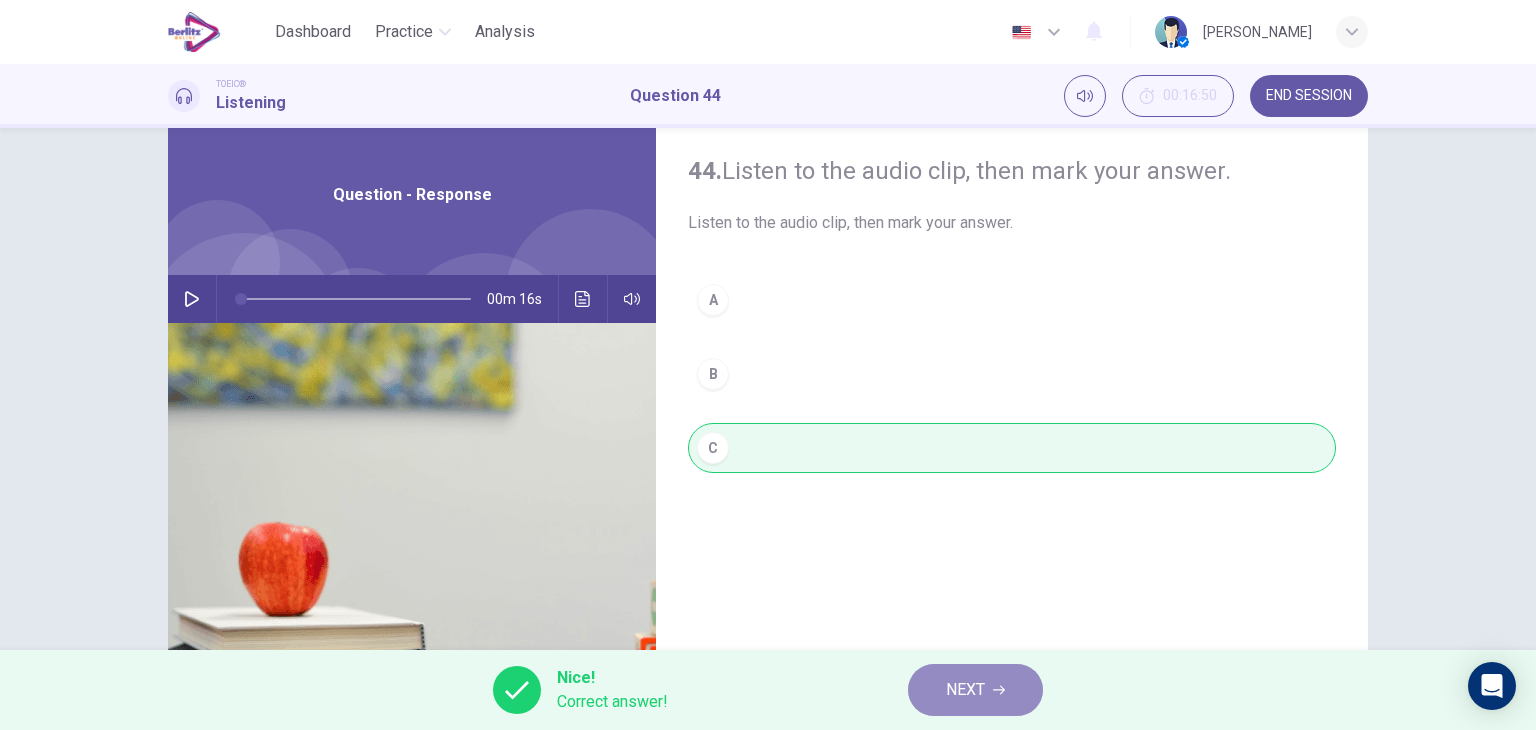 click on "NEXT" at bounding box center [975, 690] 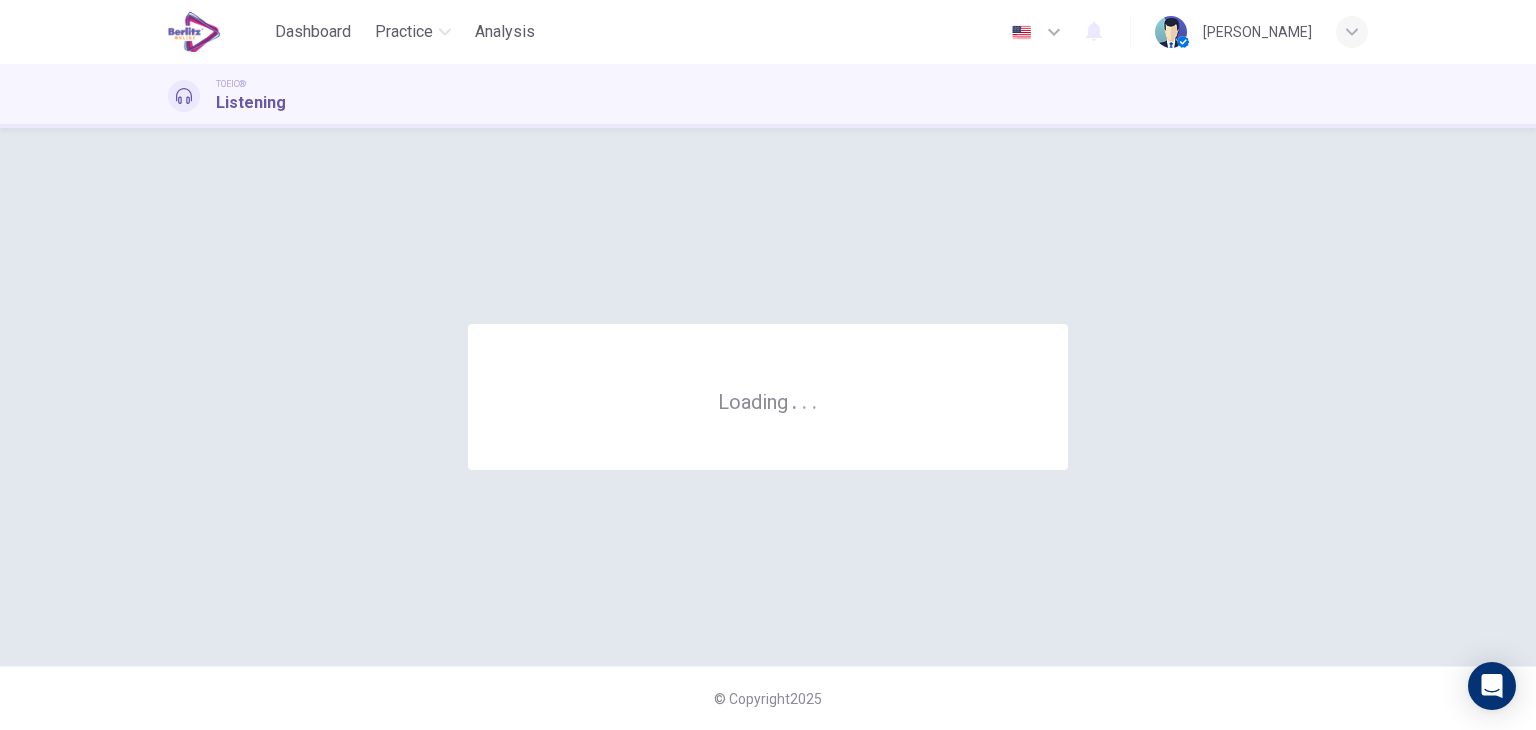 scroll, scrollTop: 0, scrollLeft: 0, axis: both 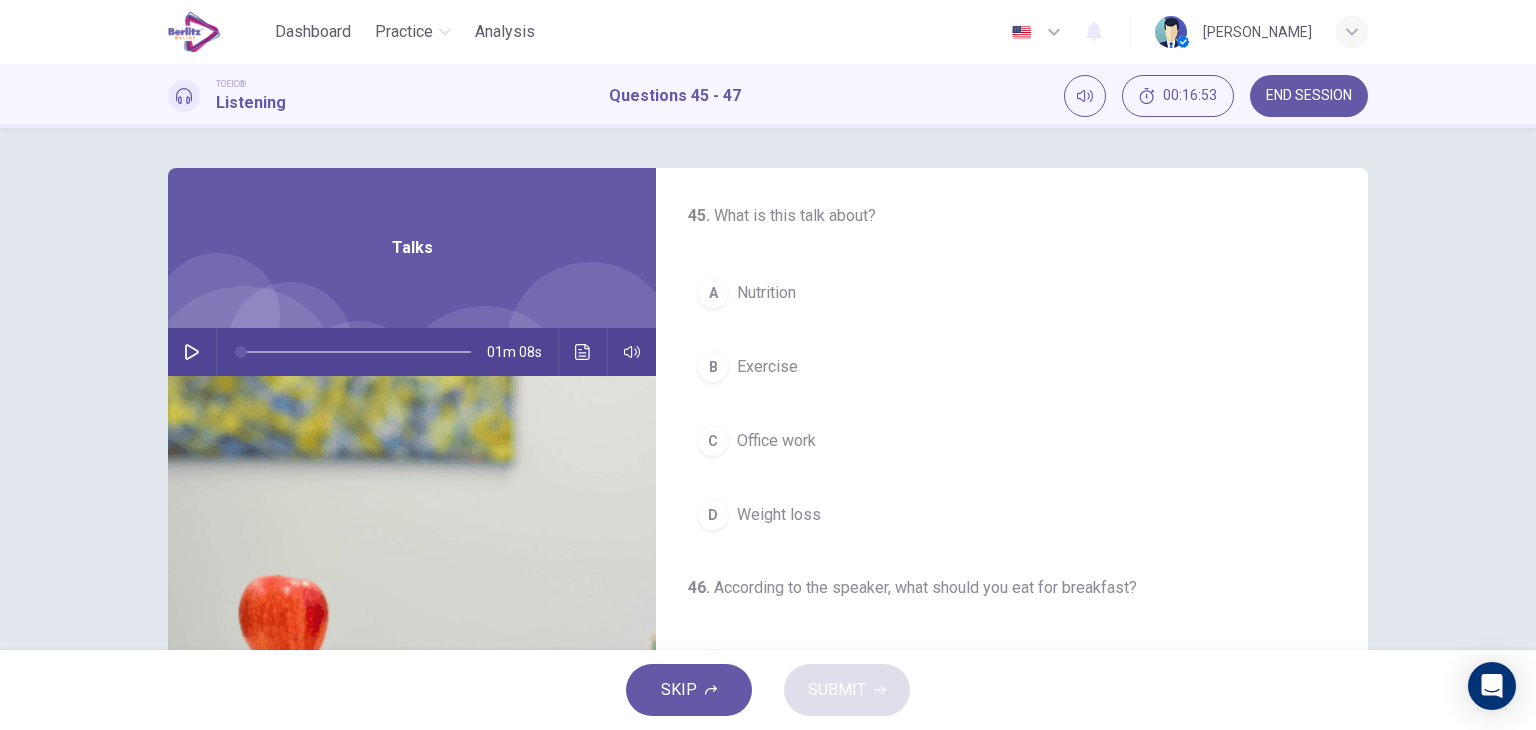 click 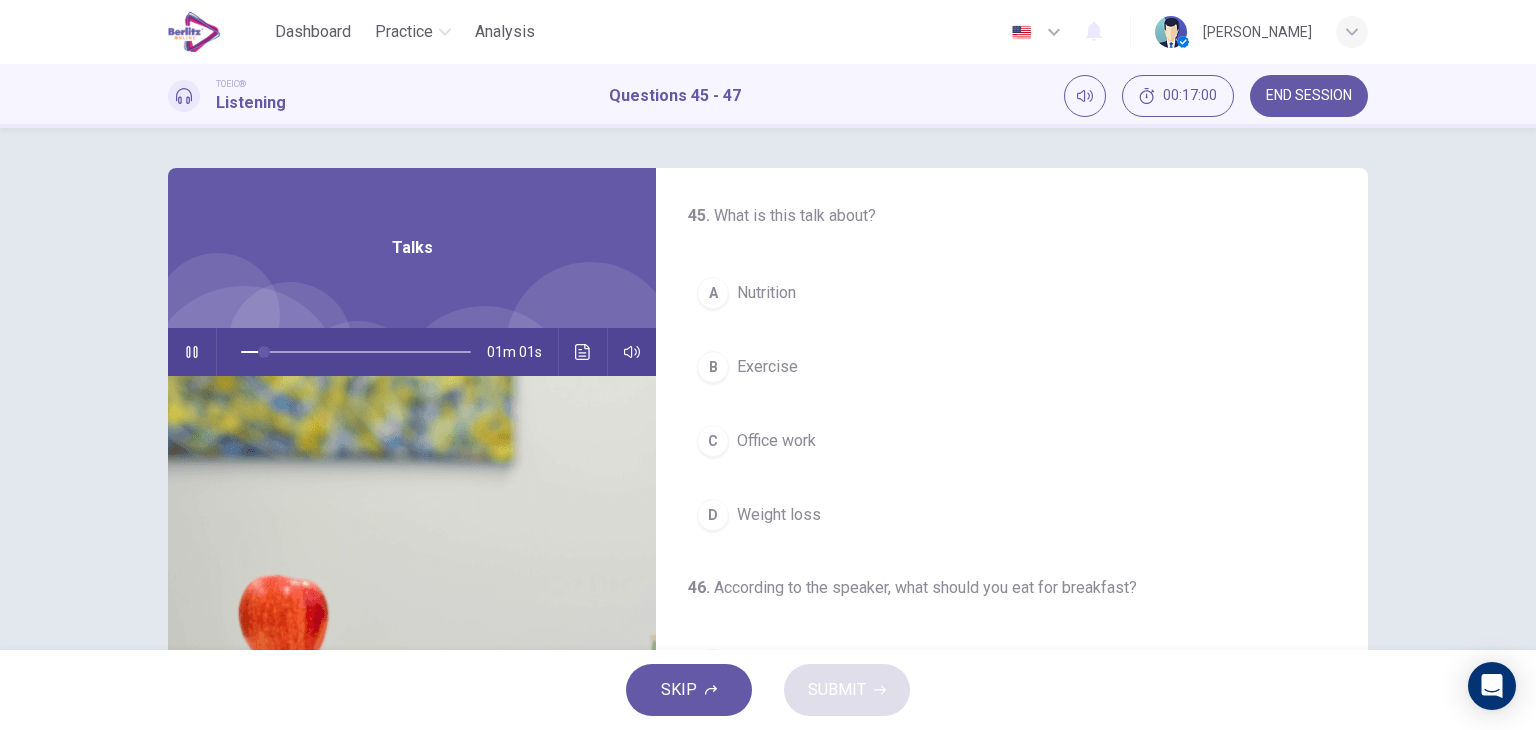 click on "B Exercise" at bounding box center (1012, 367) 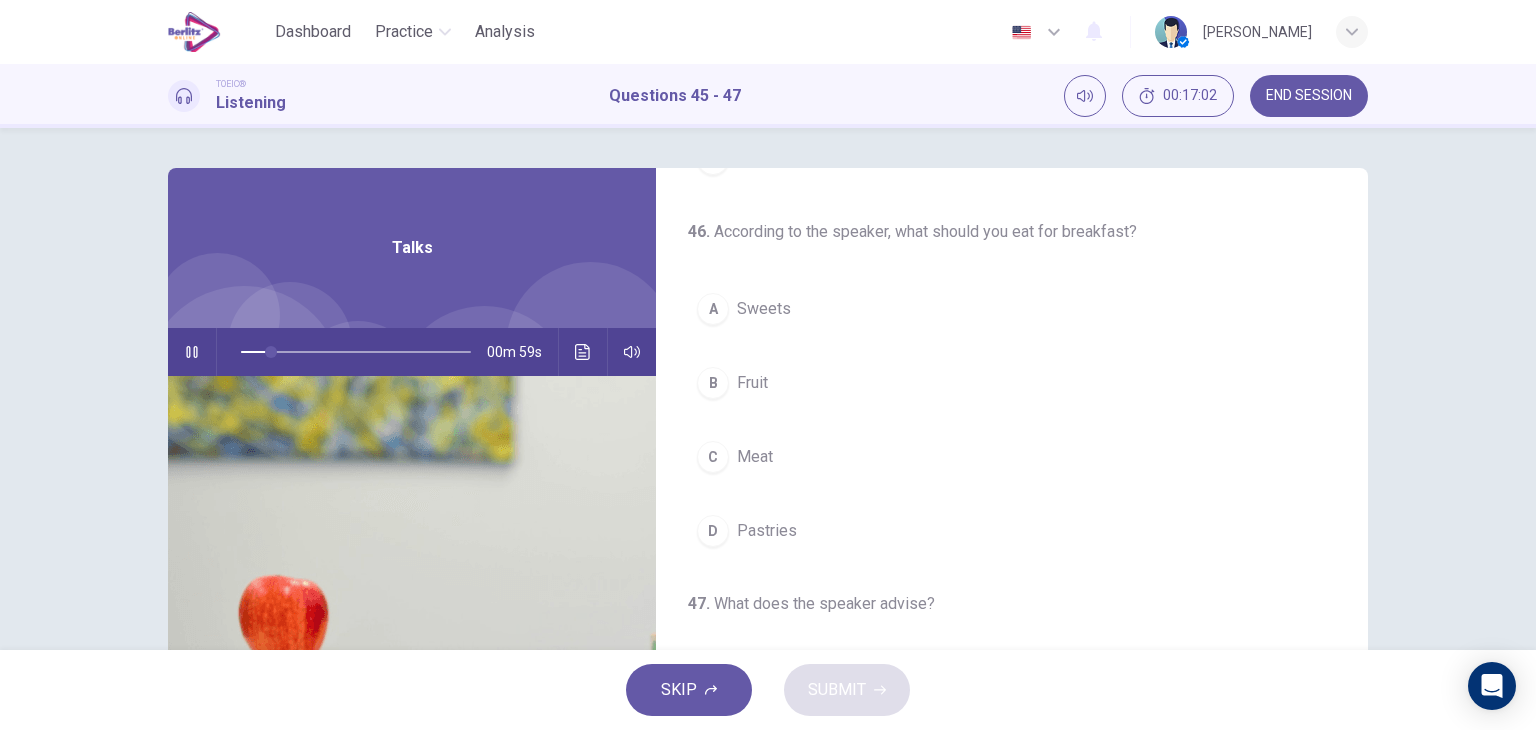 scroll, scrollTop: 400, scrollLeft: 0, axis: vertical 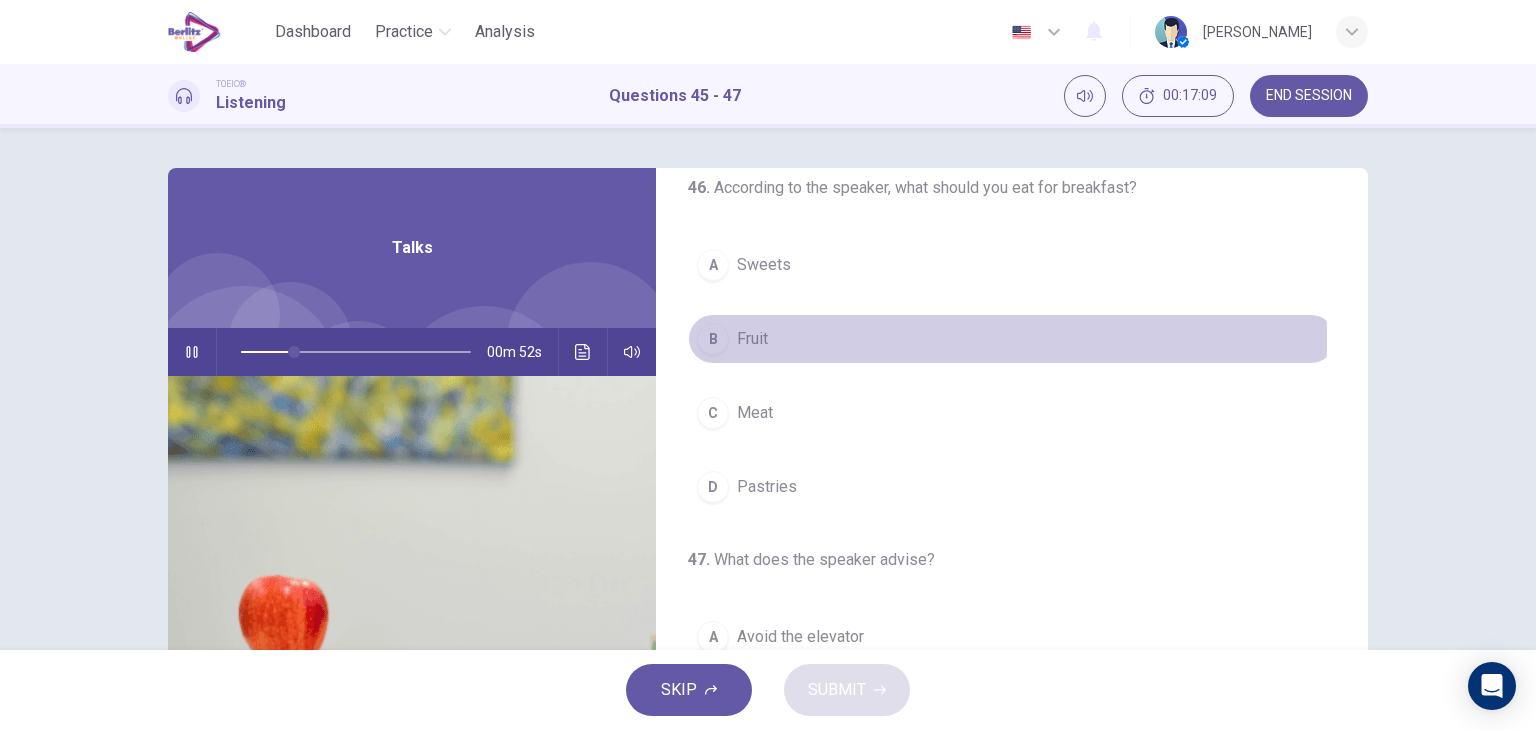 click on "Fruit" at bounding box center [752, 339] 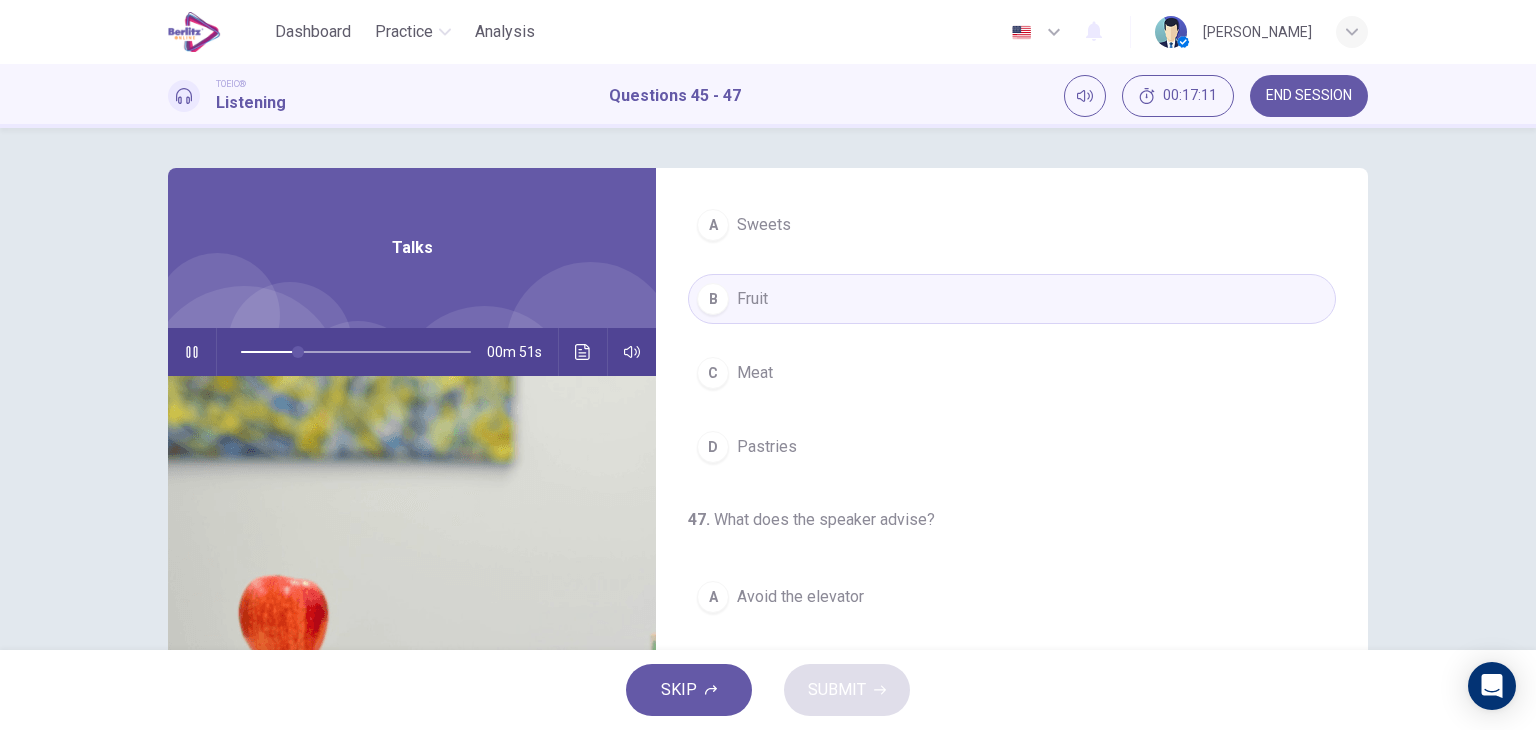 scroll, scrollTop: 452, scrollLeft: 0, axis: vertical 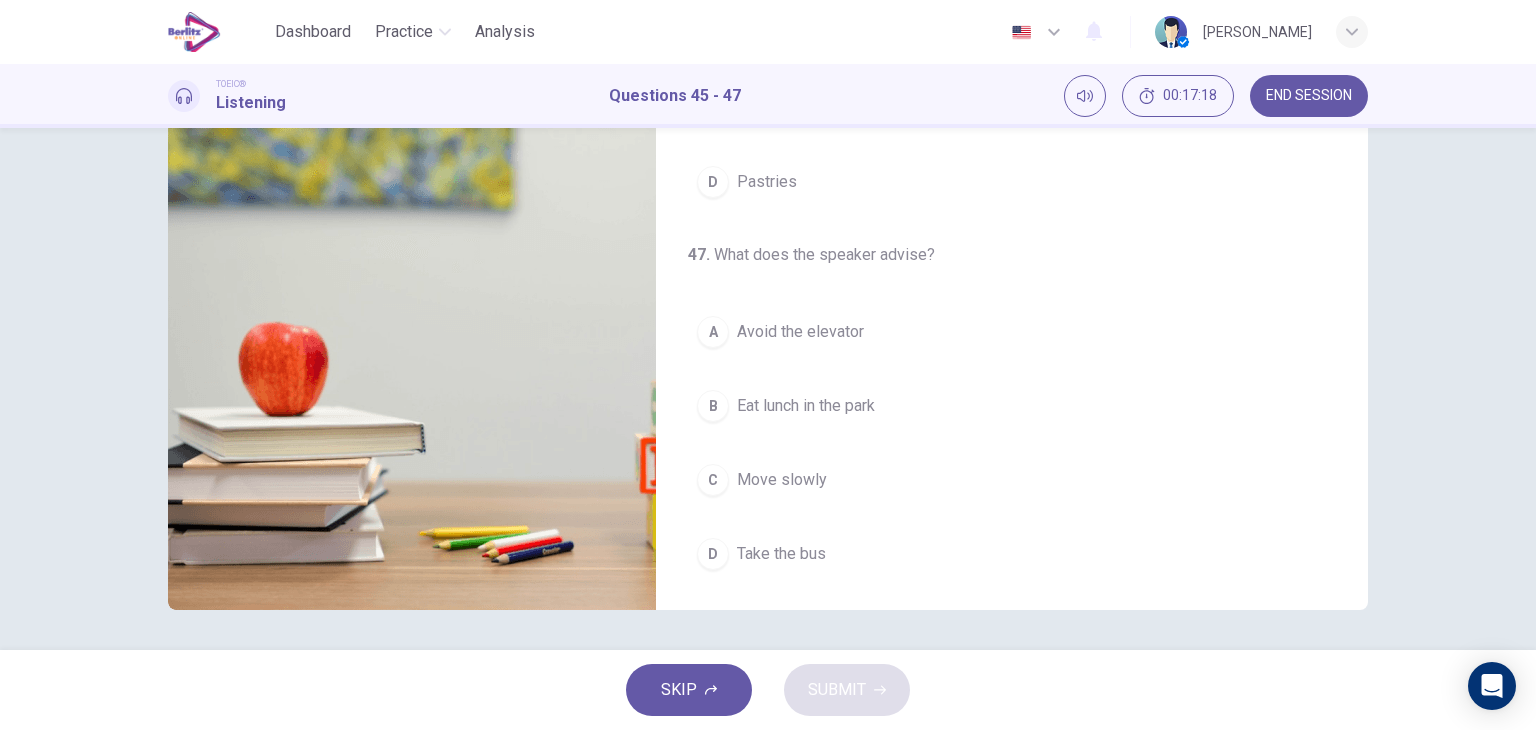 click on "A Avoid the elevator" at bounding box center [1012, 332] 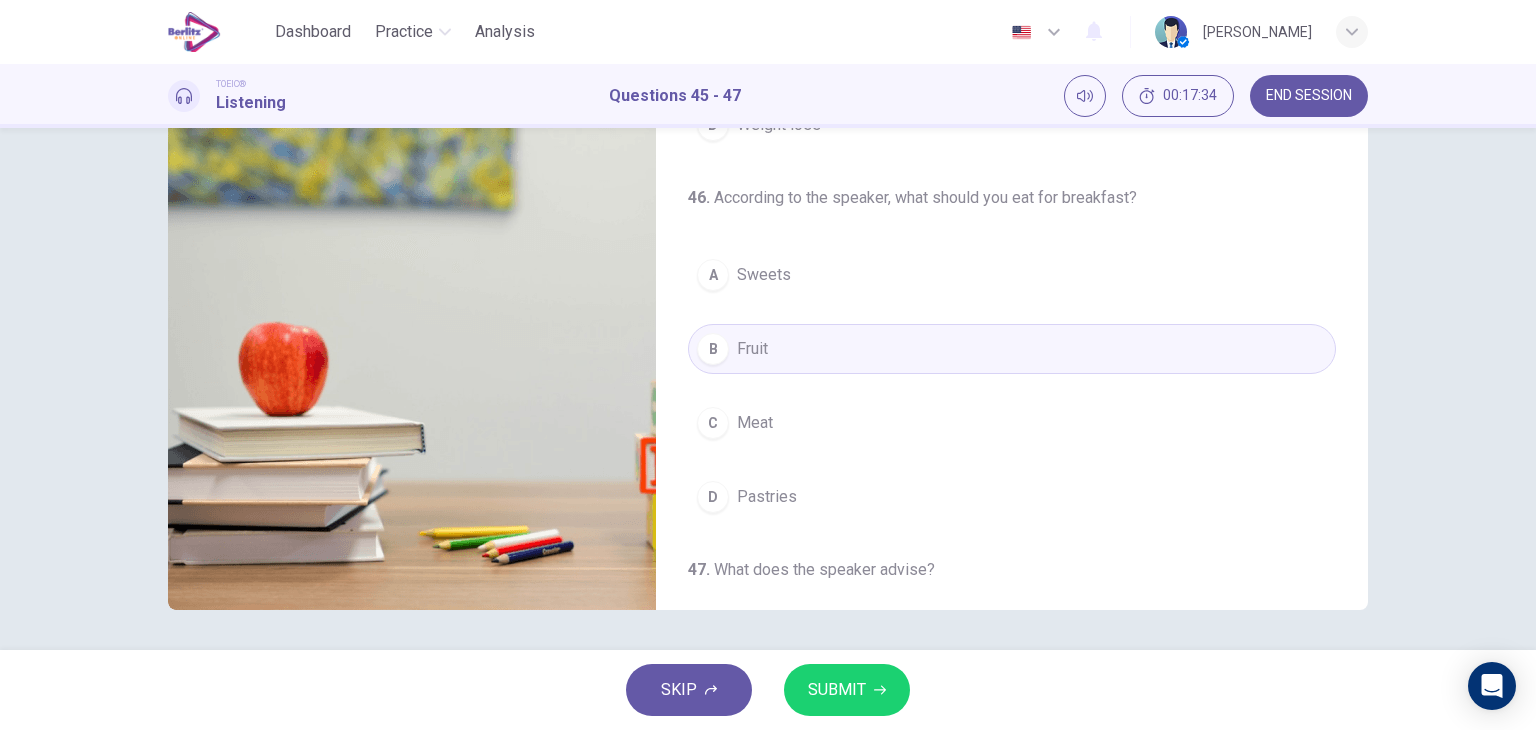 scroll, scrollTop: 0, scrollLeft: 0, axis: both 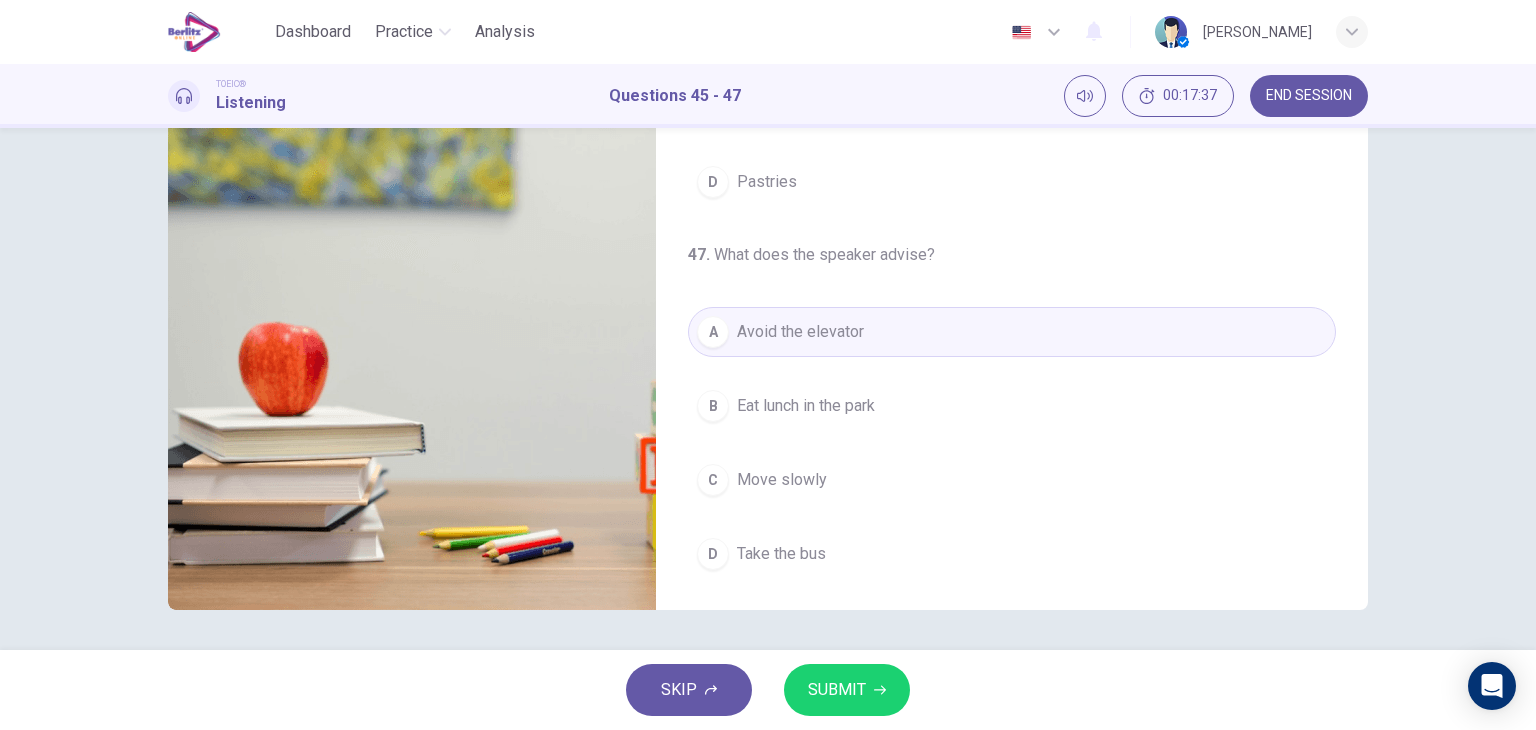 click on "SUBMIT" at bounding box center [847, 690] 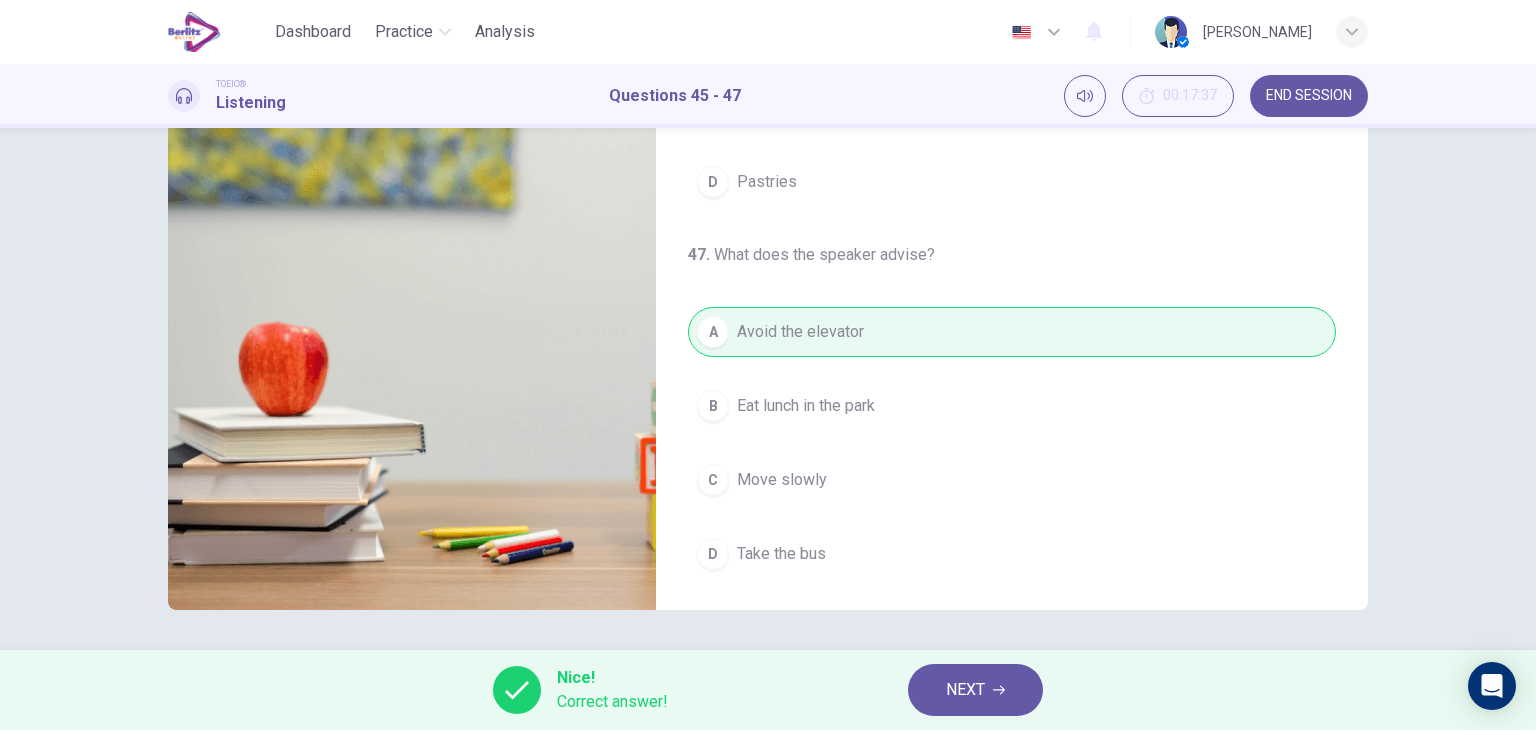 type on "**" 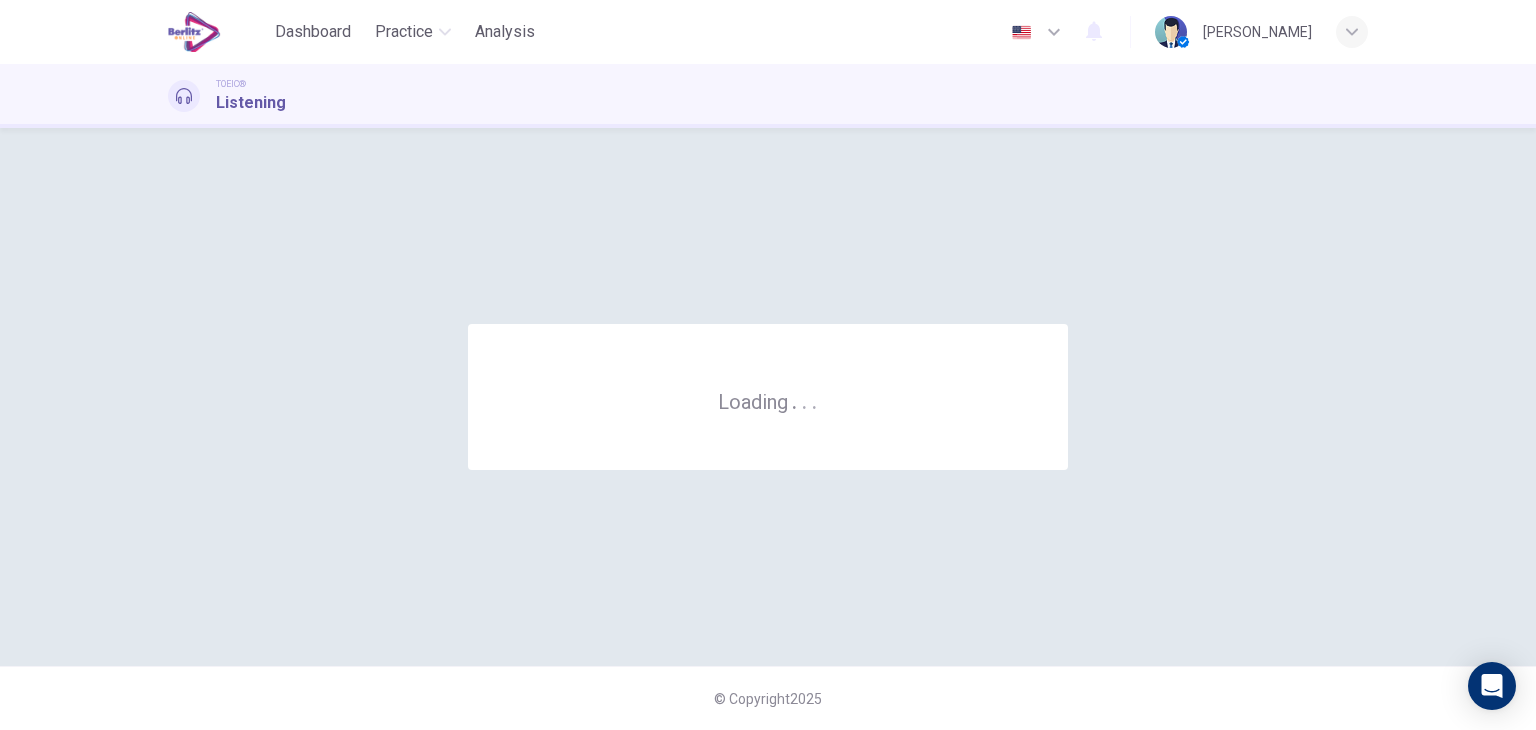 scroll, scrollTop: 0, scrollLeft: 0, axis: both 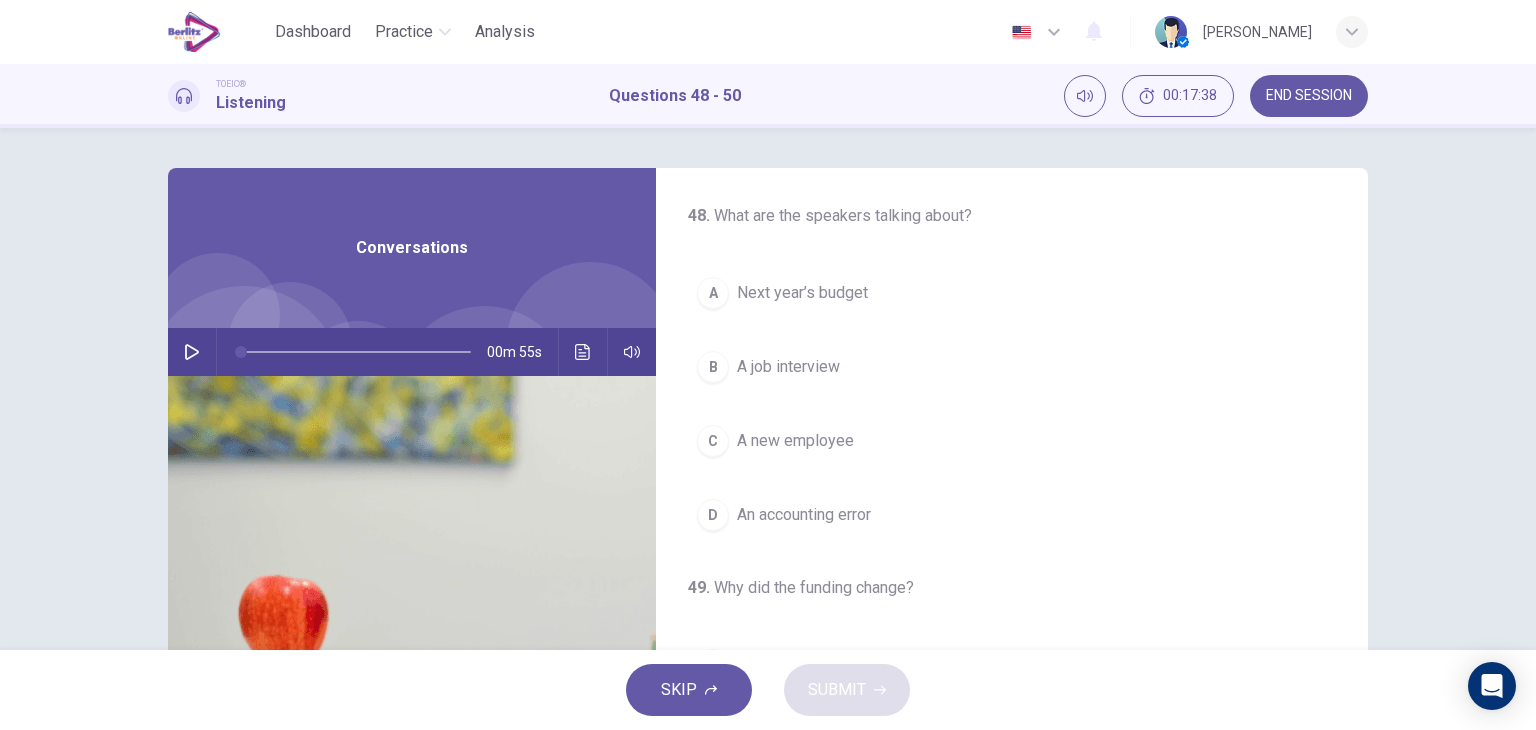 click on "48 .   What are the speakers talking about? A Next year’s budget B A job interview C A new employee D An accounting error 49 .   Why did the funding change? A The company lost money B Fewer equipment purchases were approved C The retail department is expanding D Several clients were added 50 .   What will the man likely do next? A Visit the Accounting Department B Check on a client C Interview applicants D Look at computer prices Conversations 00m 55s" at bounding box center (768, 515) 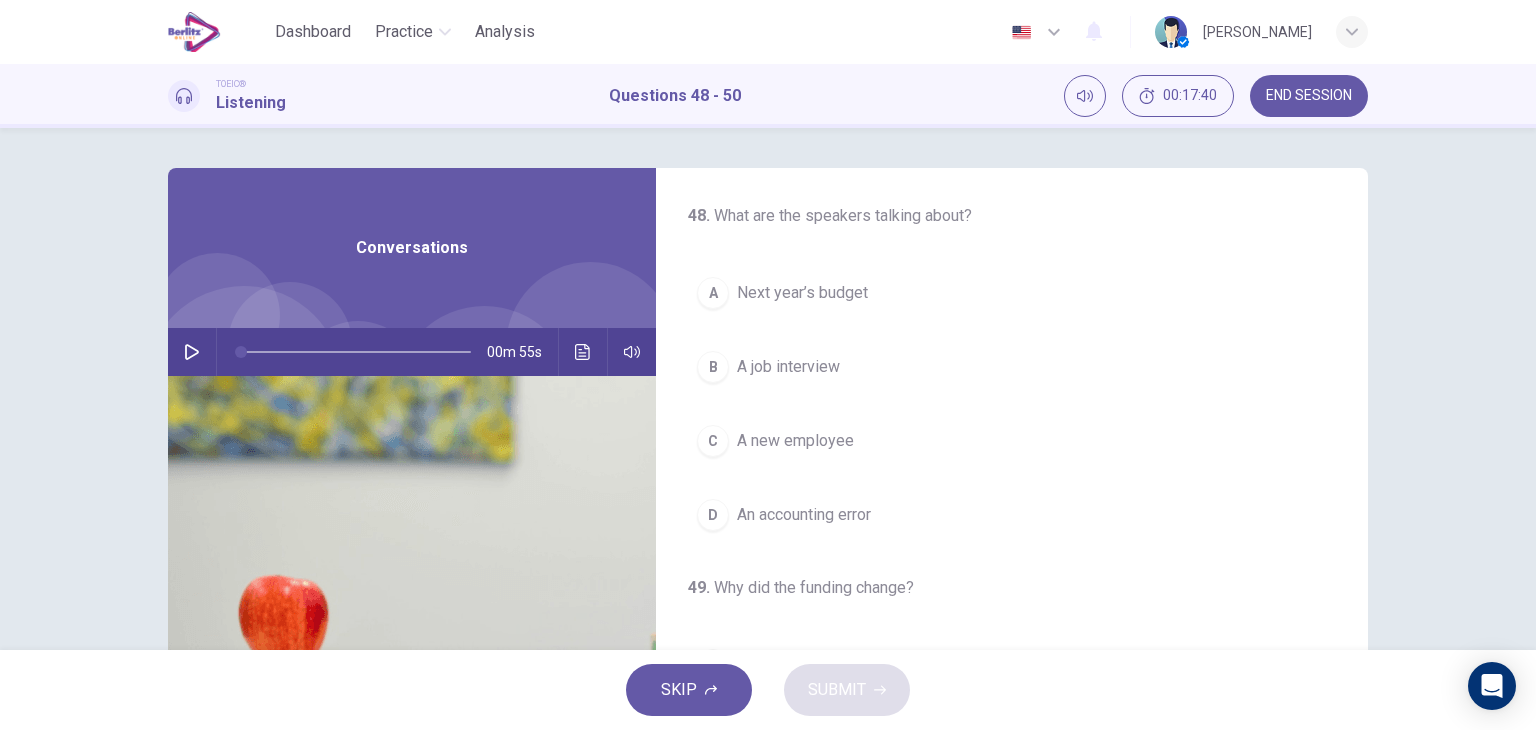 click on "00m 55s" at bounding box center [412, 352] 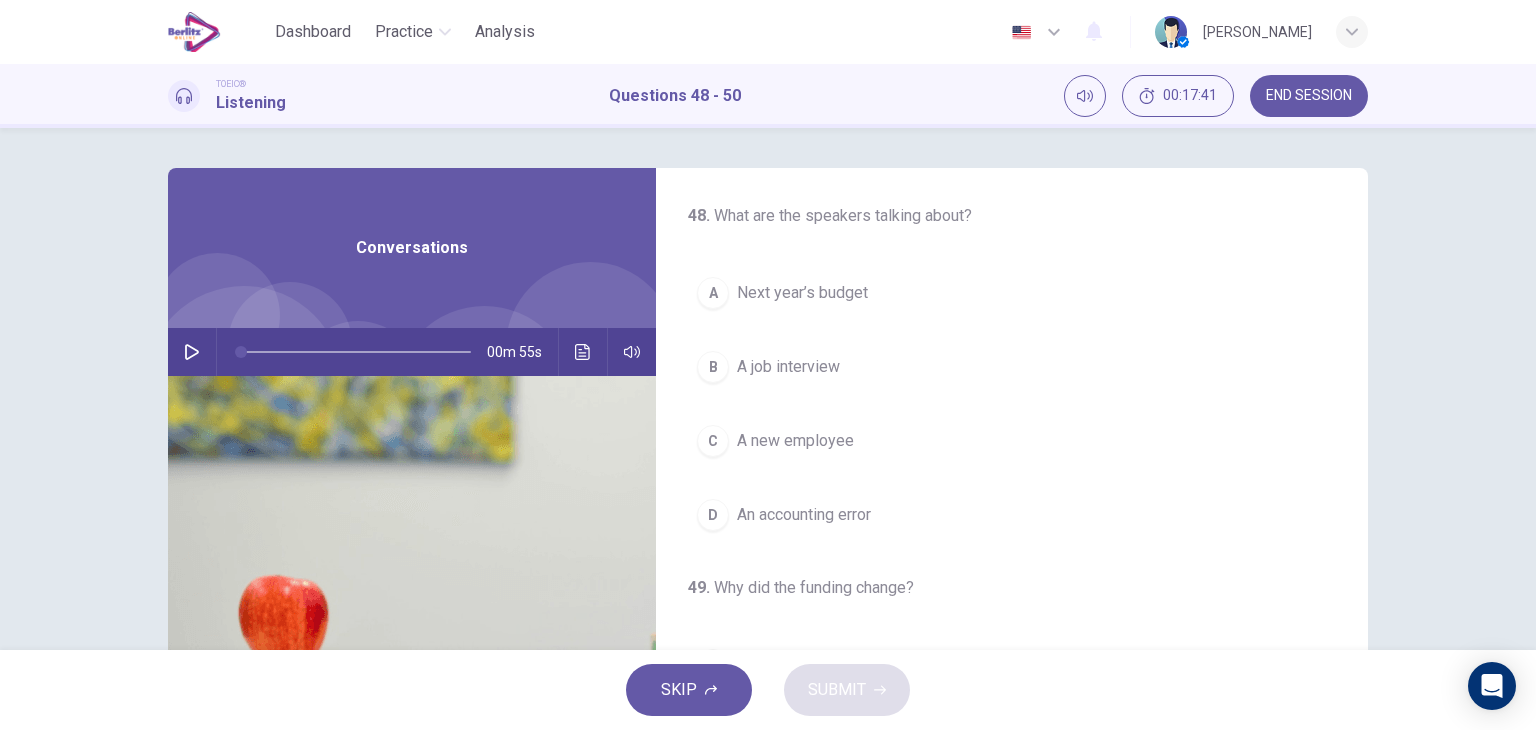 click at bounding box center (192, 352) 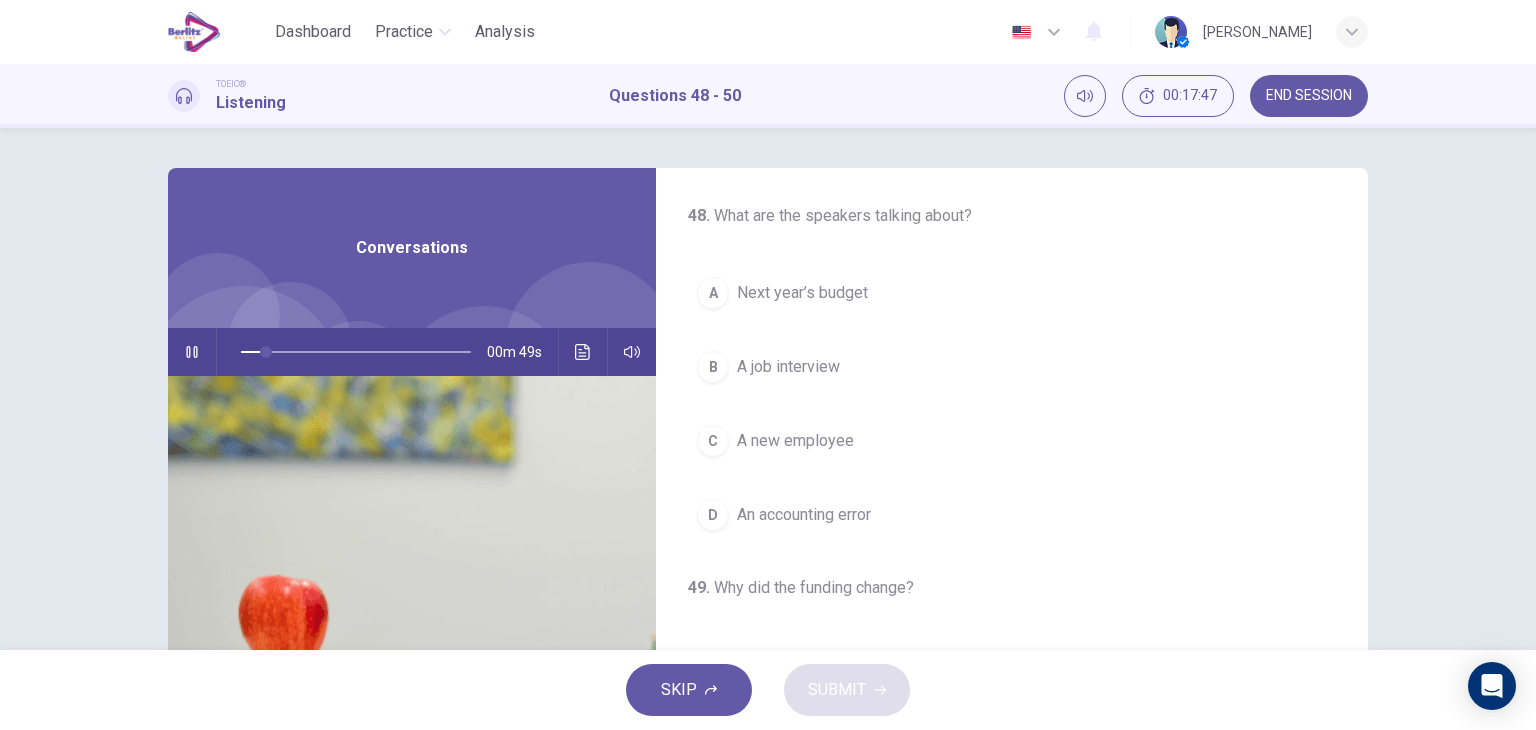 click on "Next year’s budget" at bounding box center (802, 293) 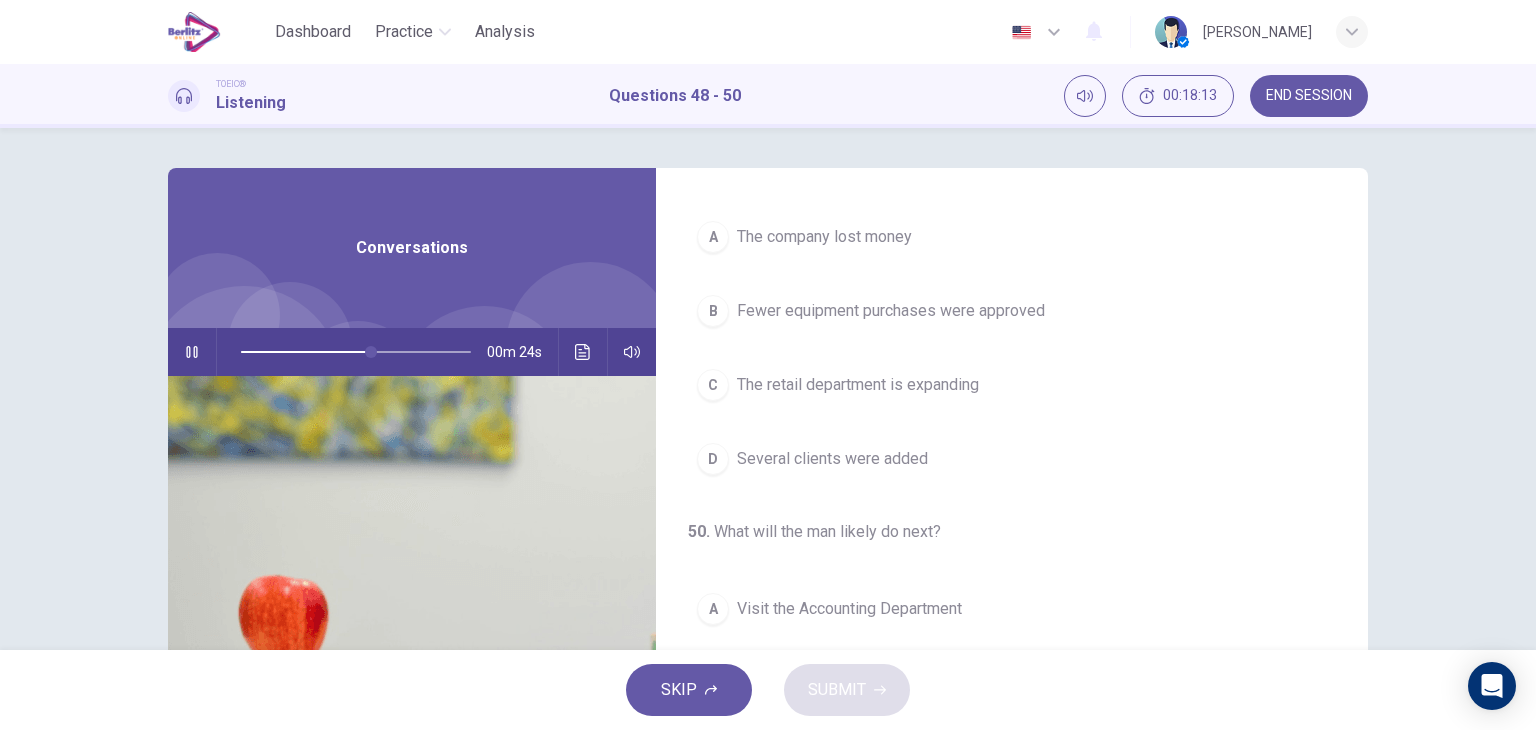 scroll, scrollTop: 452, scrollLeft: 0, axis: vertical 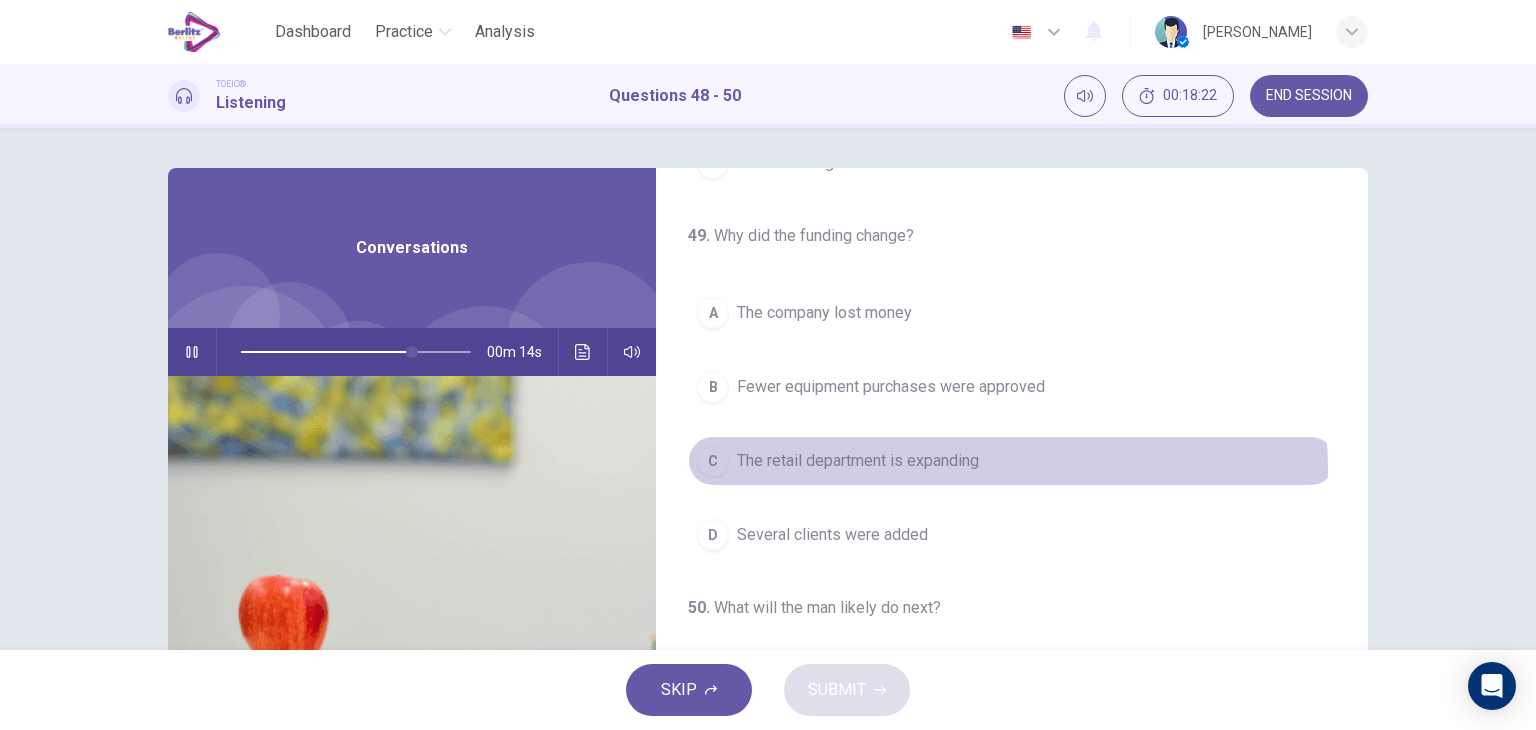 click on "The retail department is expanding" at bounding box center (858, 461) 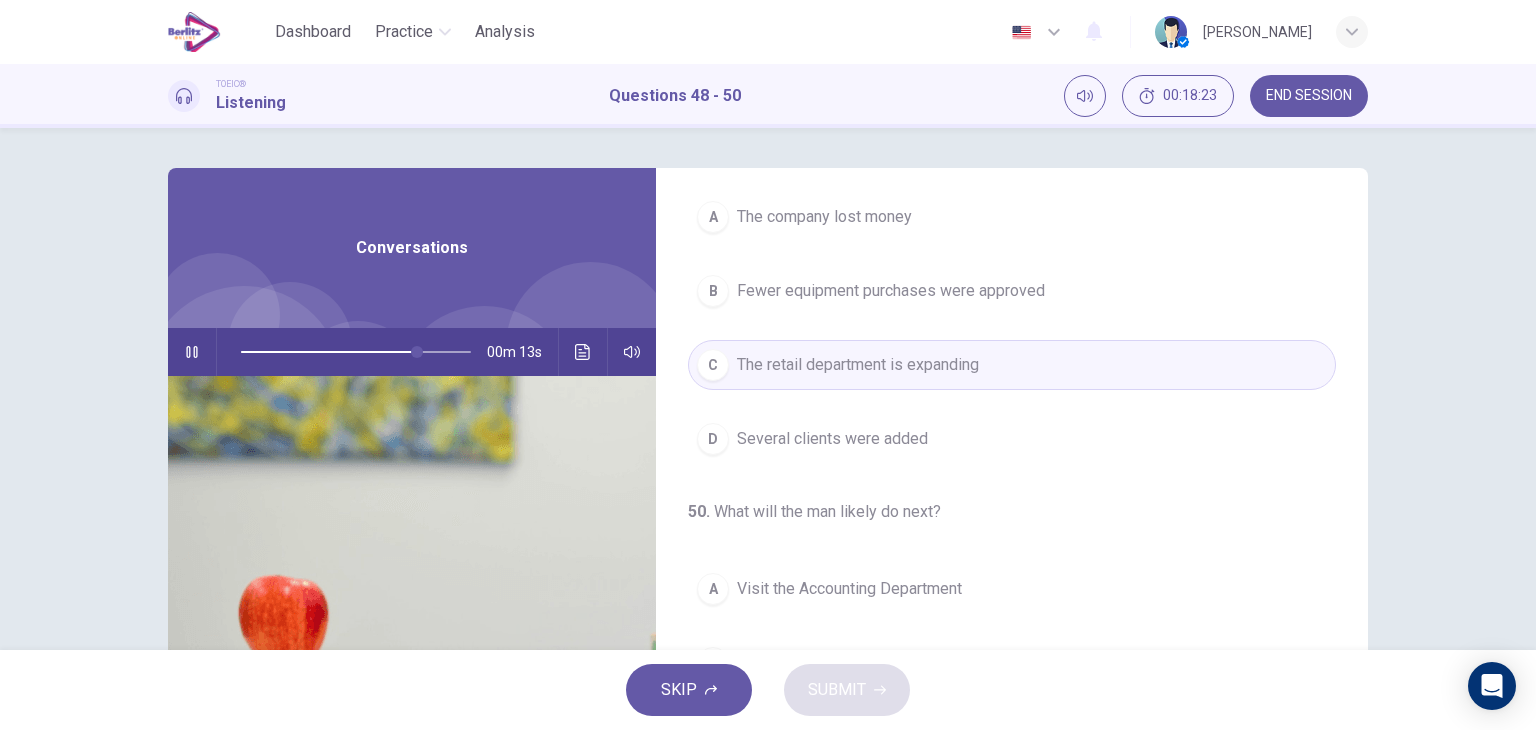 scroll, scrollTop: 452, scrollLeft: 0, axis: vertical 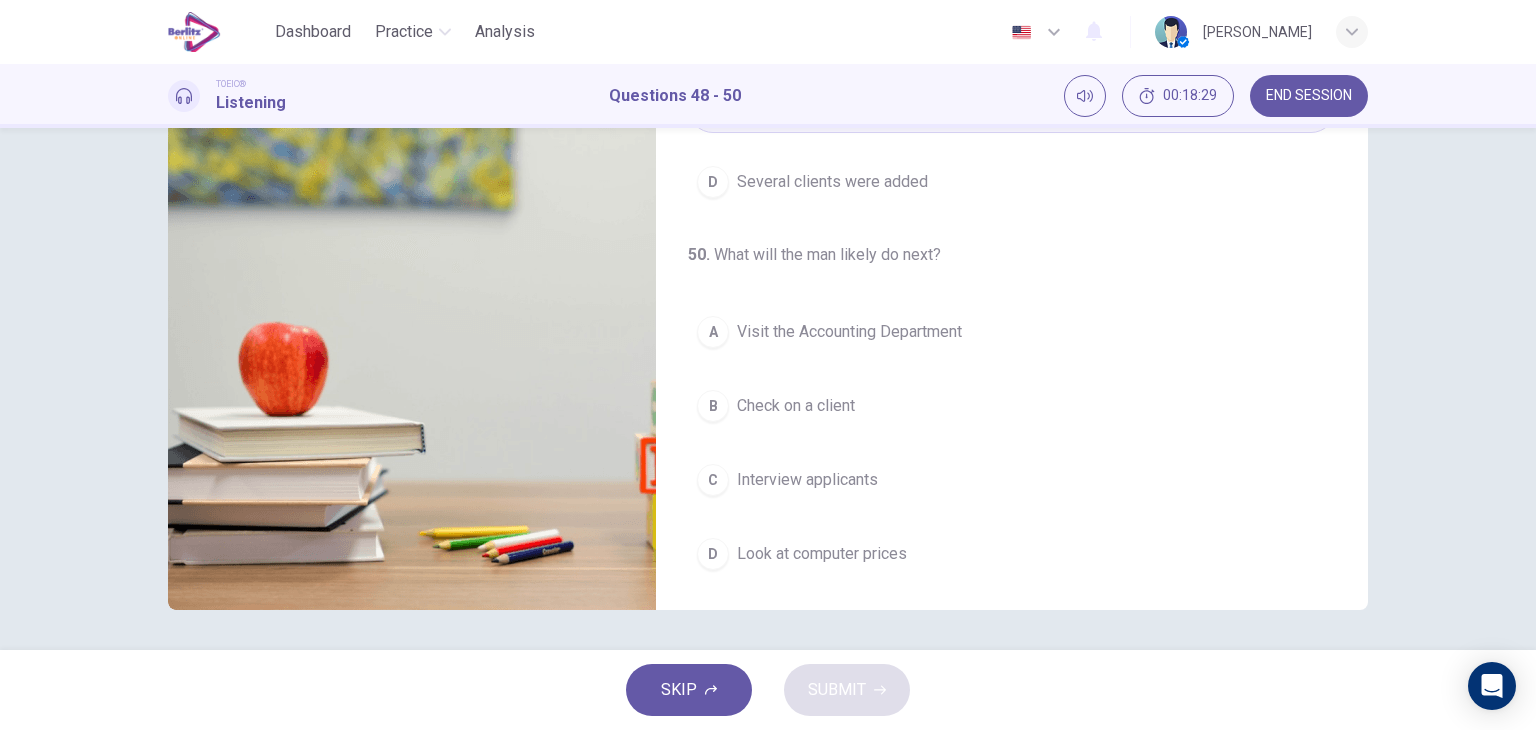 click on "Look at computer prices" at bounding box center (822, 554) 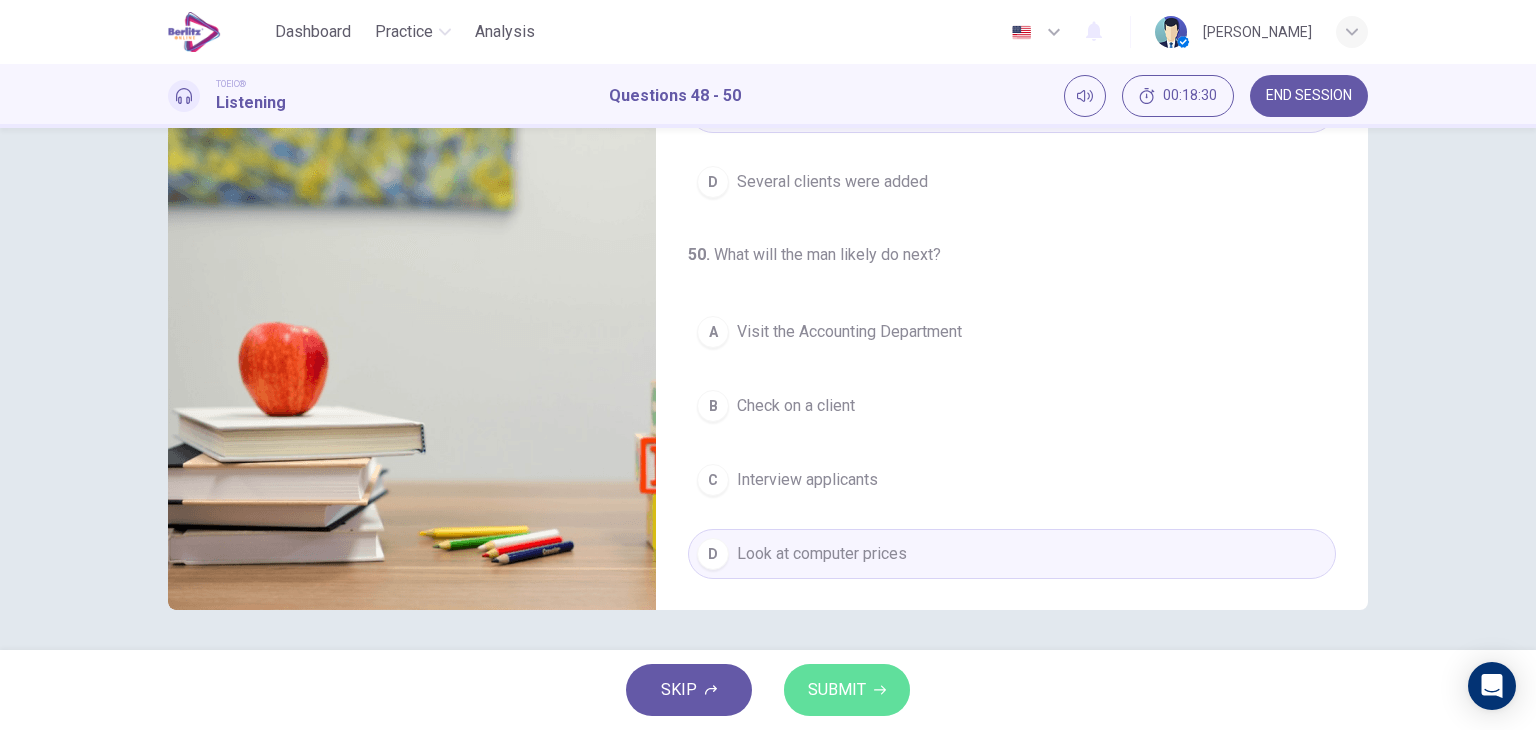 click on "SUBMIT" at bounding box center [847, 690] 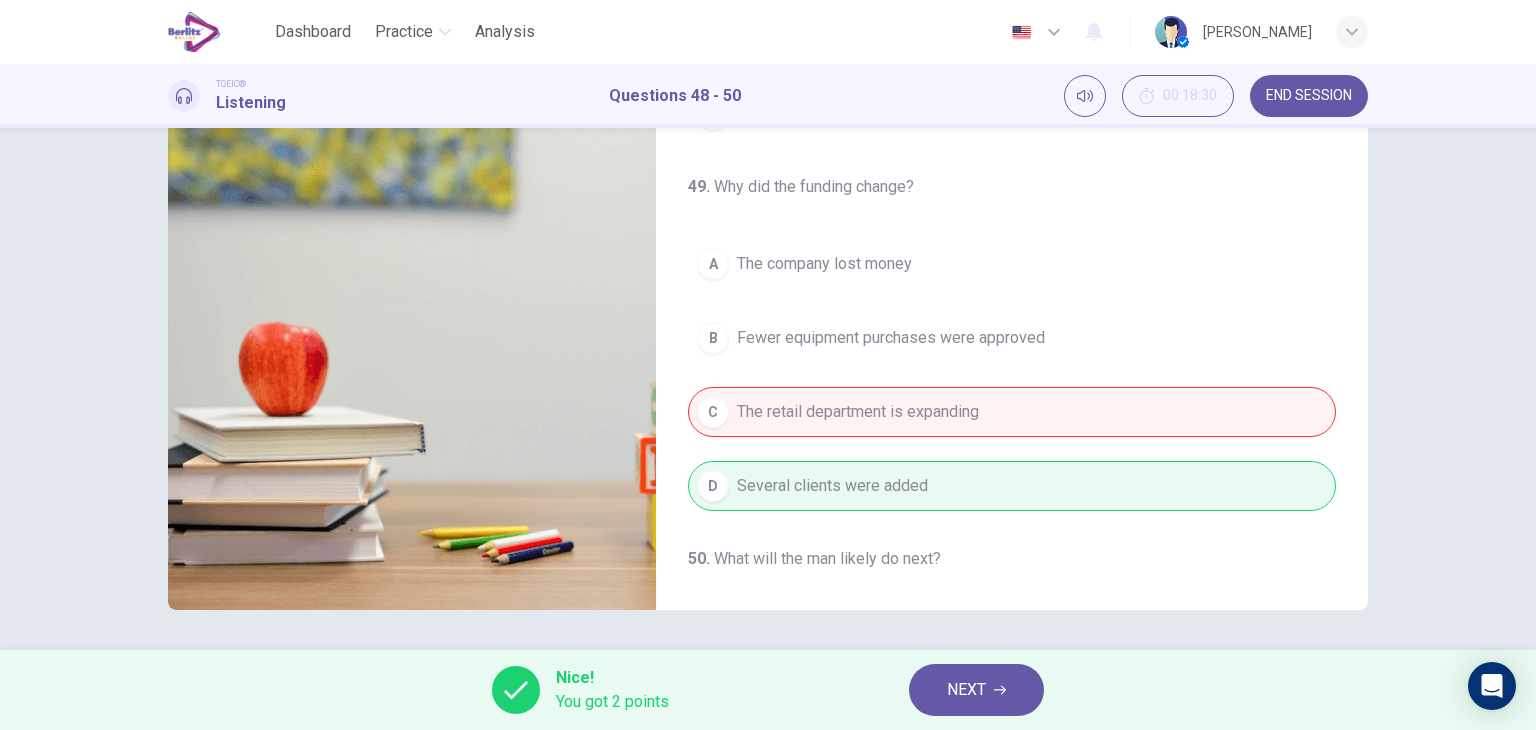 scroll, scrollTop: 200, scrollLeft: 0, axis: vertical 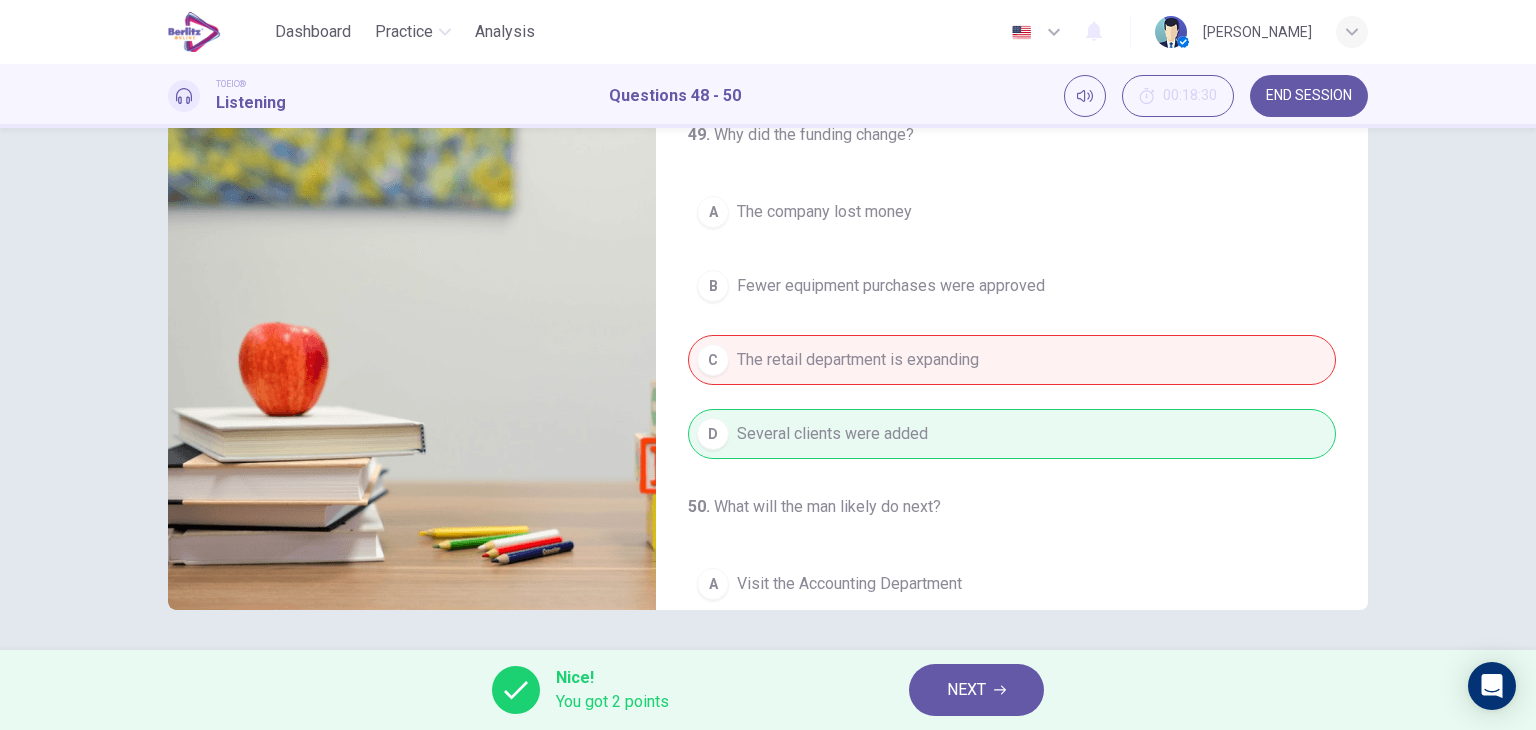 type on "**" 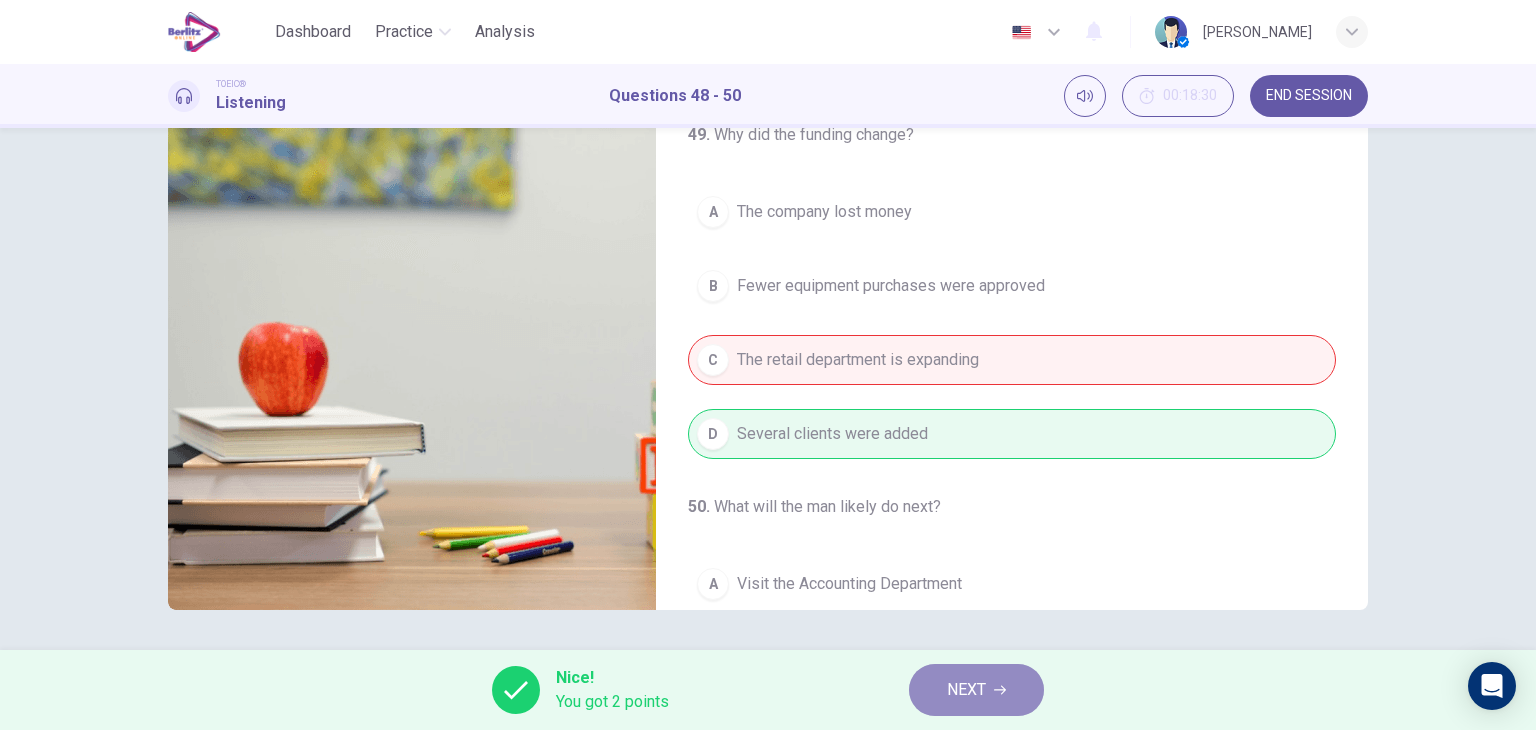 click on "NEXT" at bounding box center [966, 690] 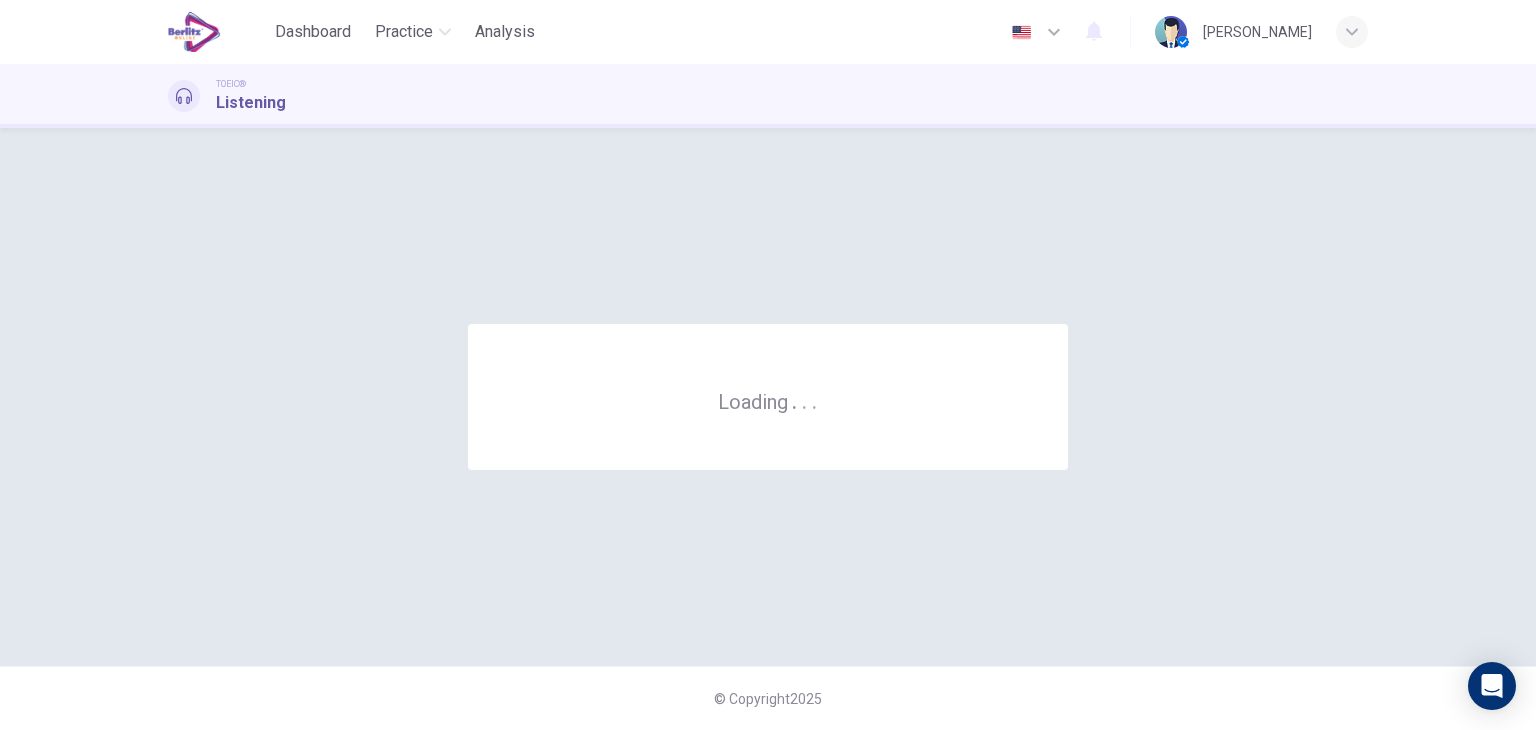 scroll, scrollTop: 0, scrollLeft: 0, axis: both 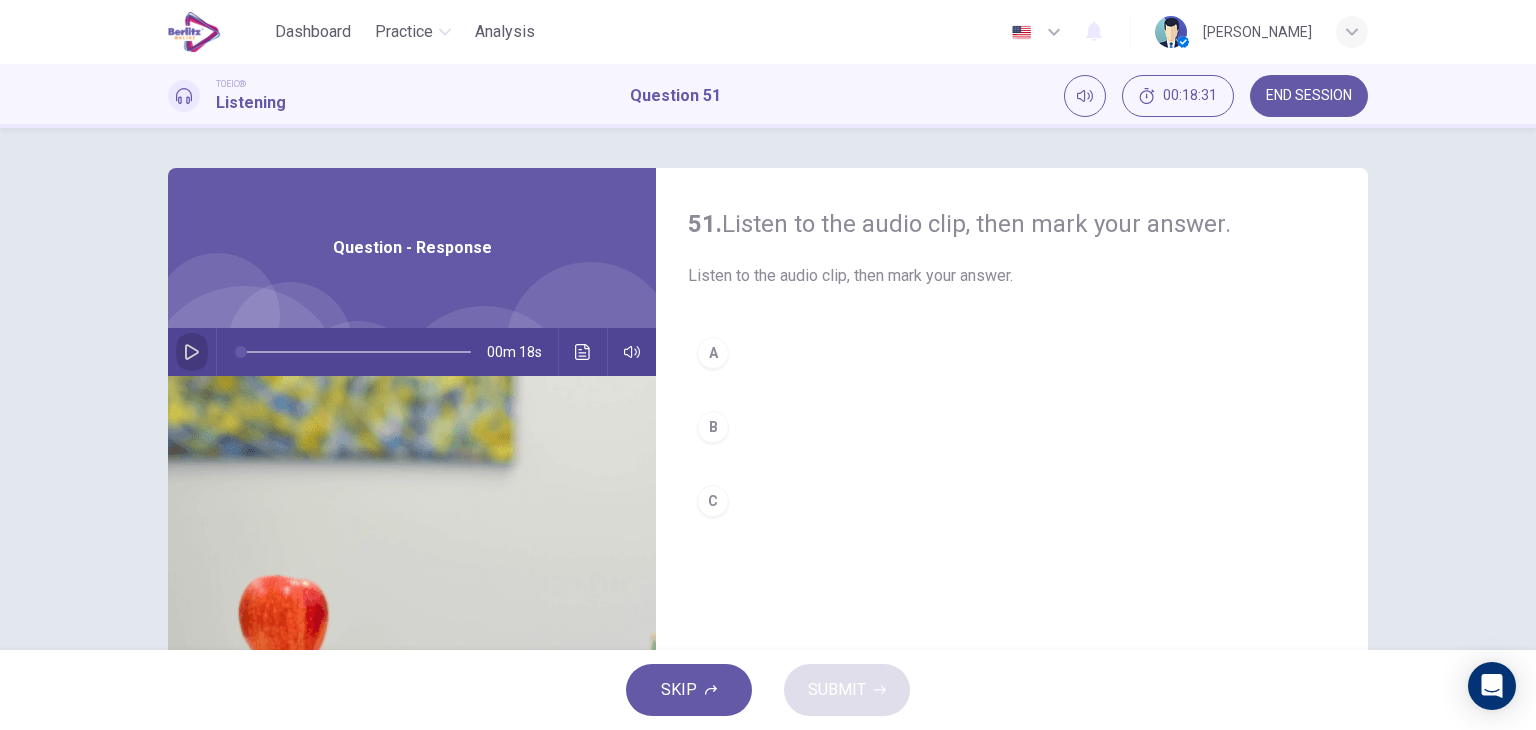 click at bounding box center (192, 352) 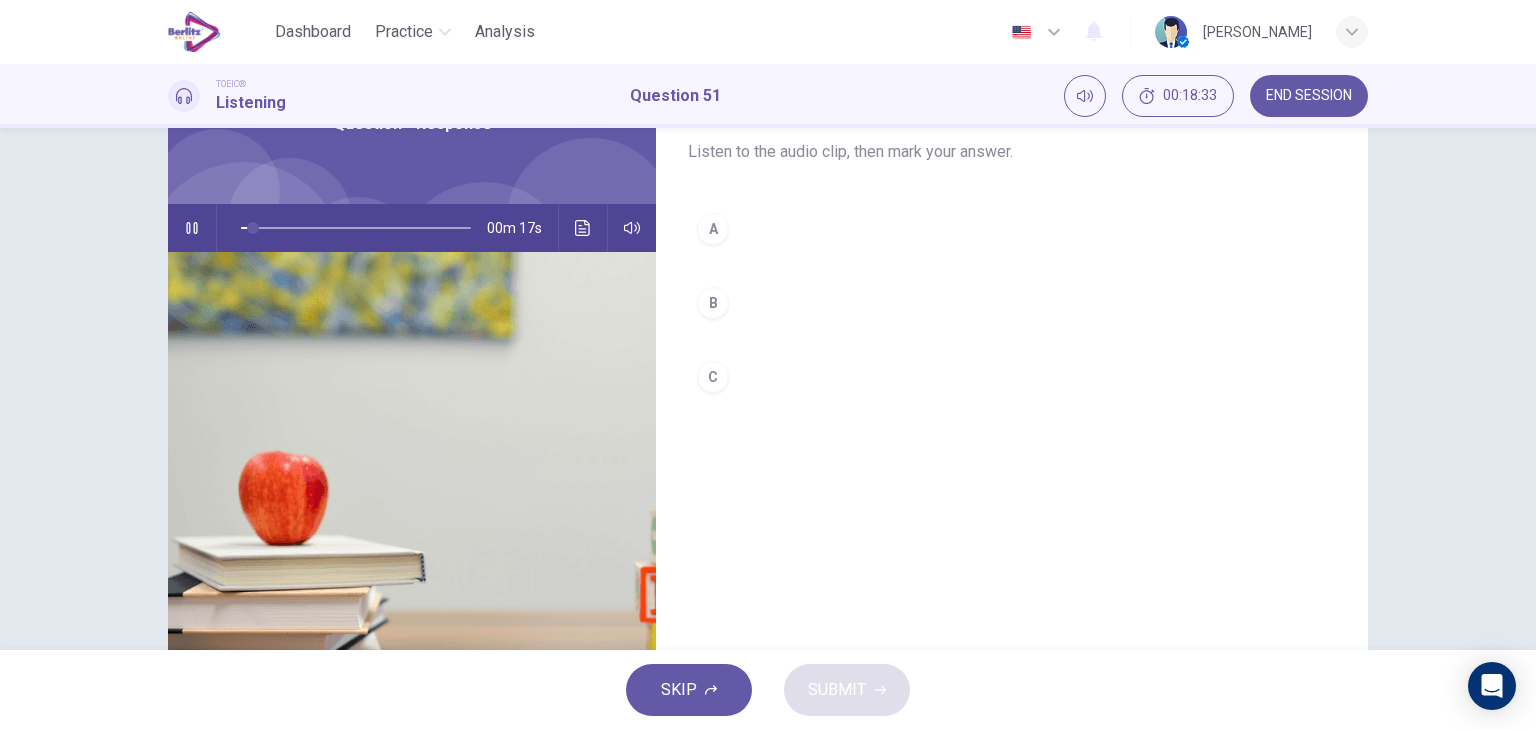 scroll, scrollTop: 0, scrollLeft: 0, axis: both 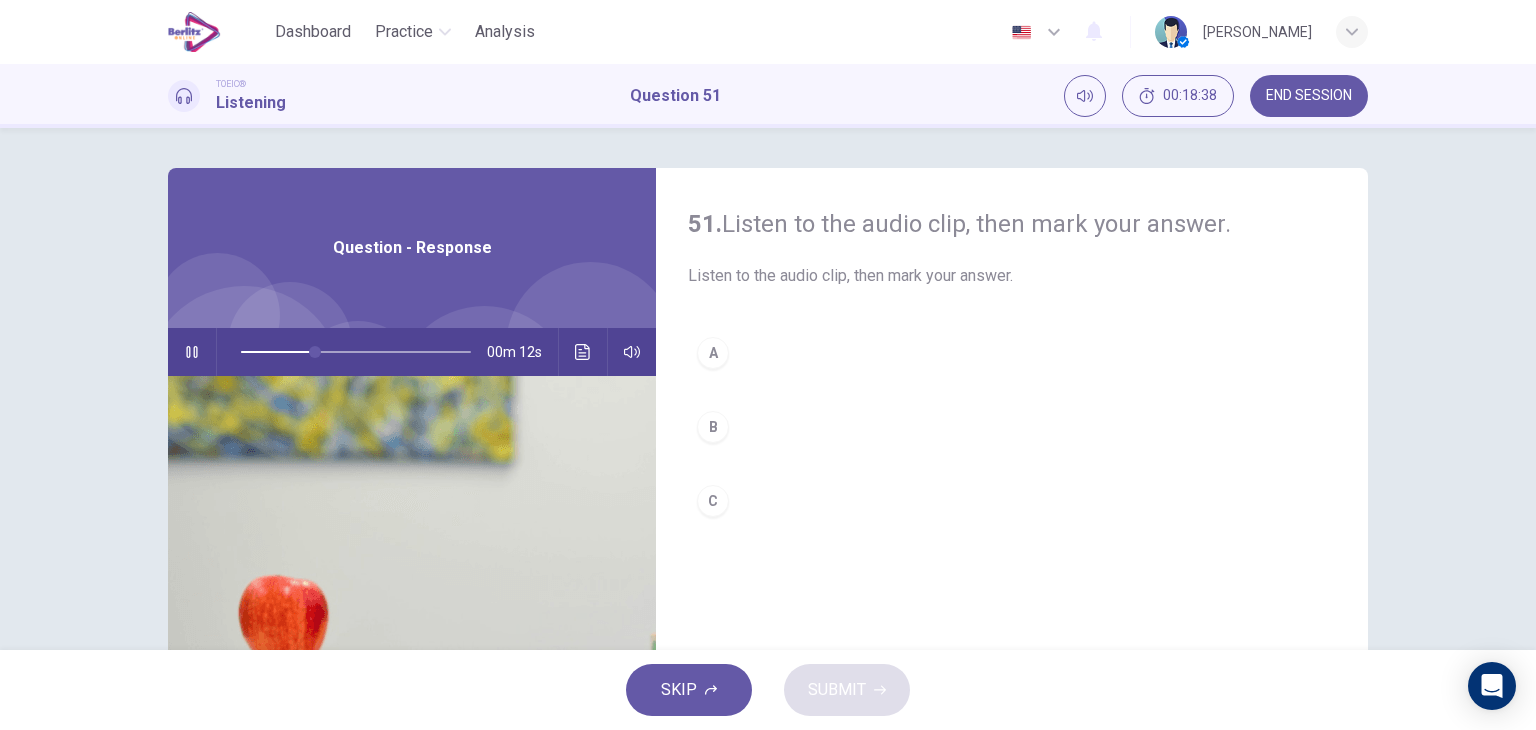 click on "A" at bounding box center [713, 353] 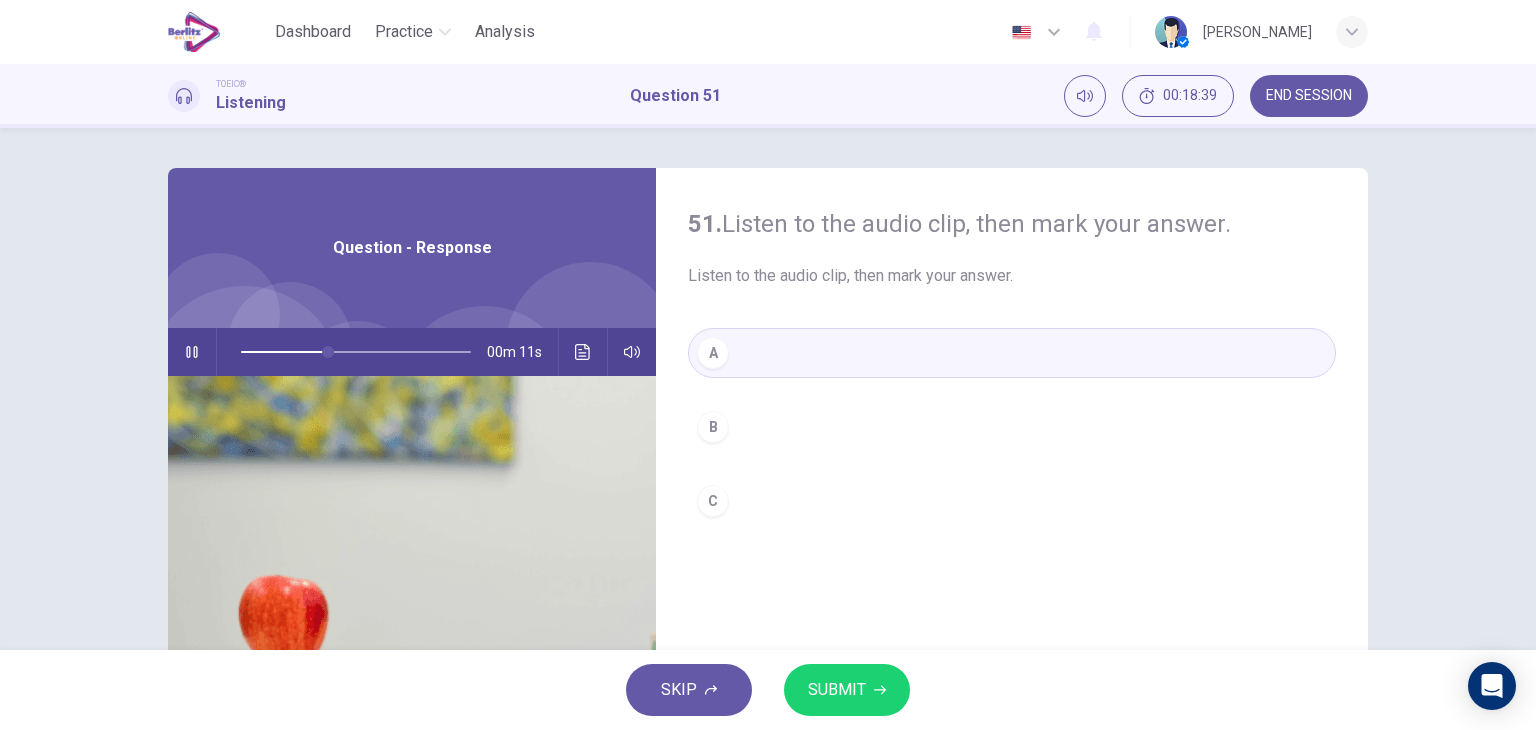 click on "SUBMIT" at bounding box center [847, 690] 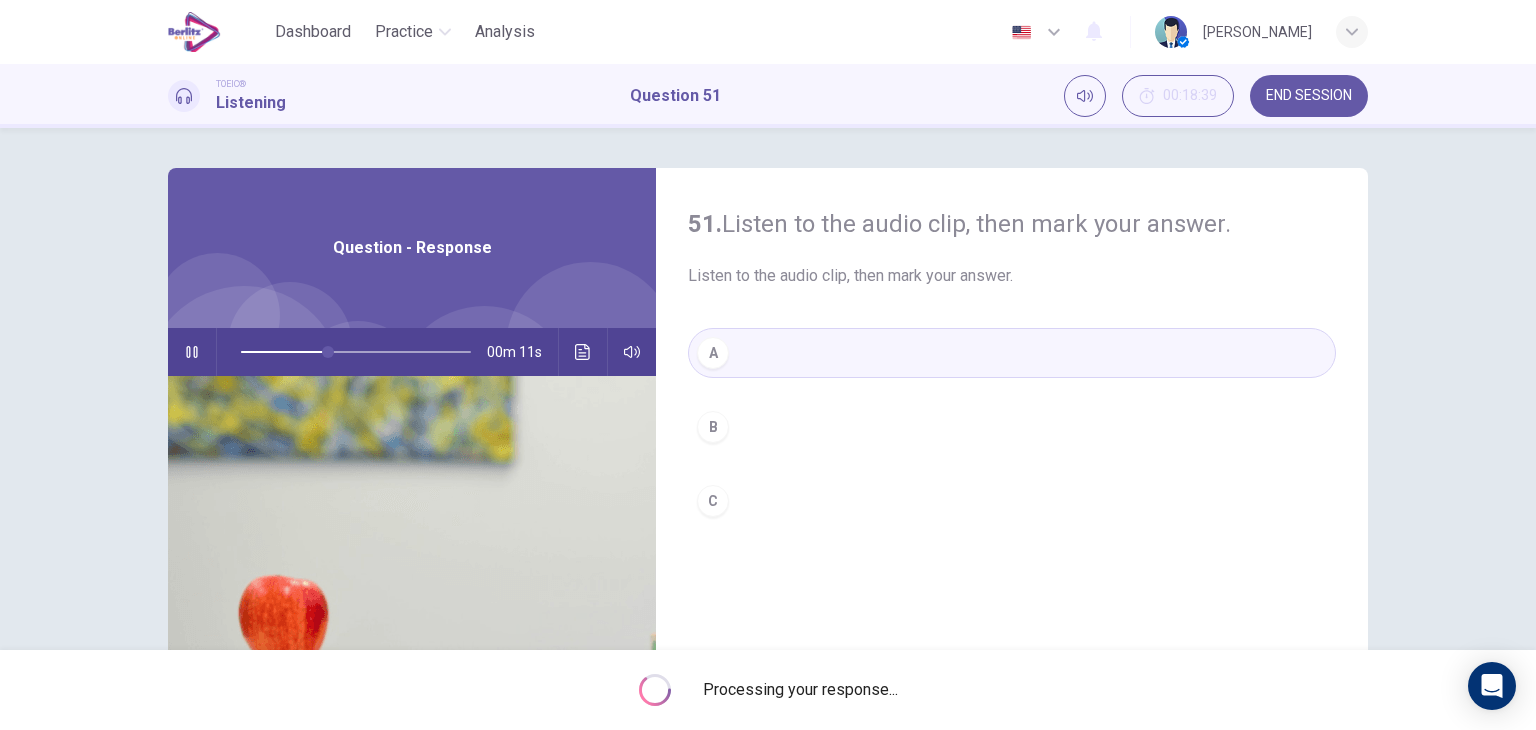 type on "**" 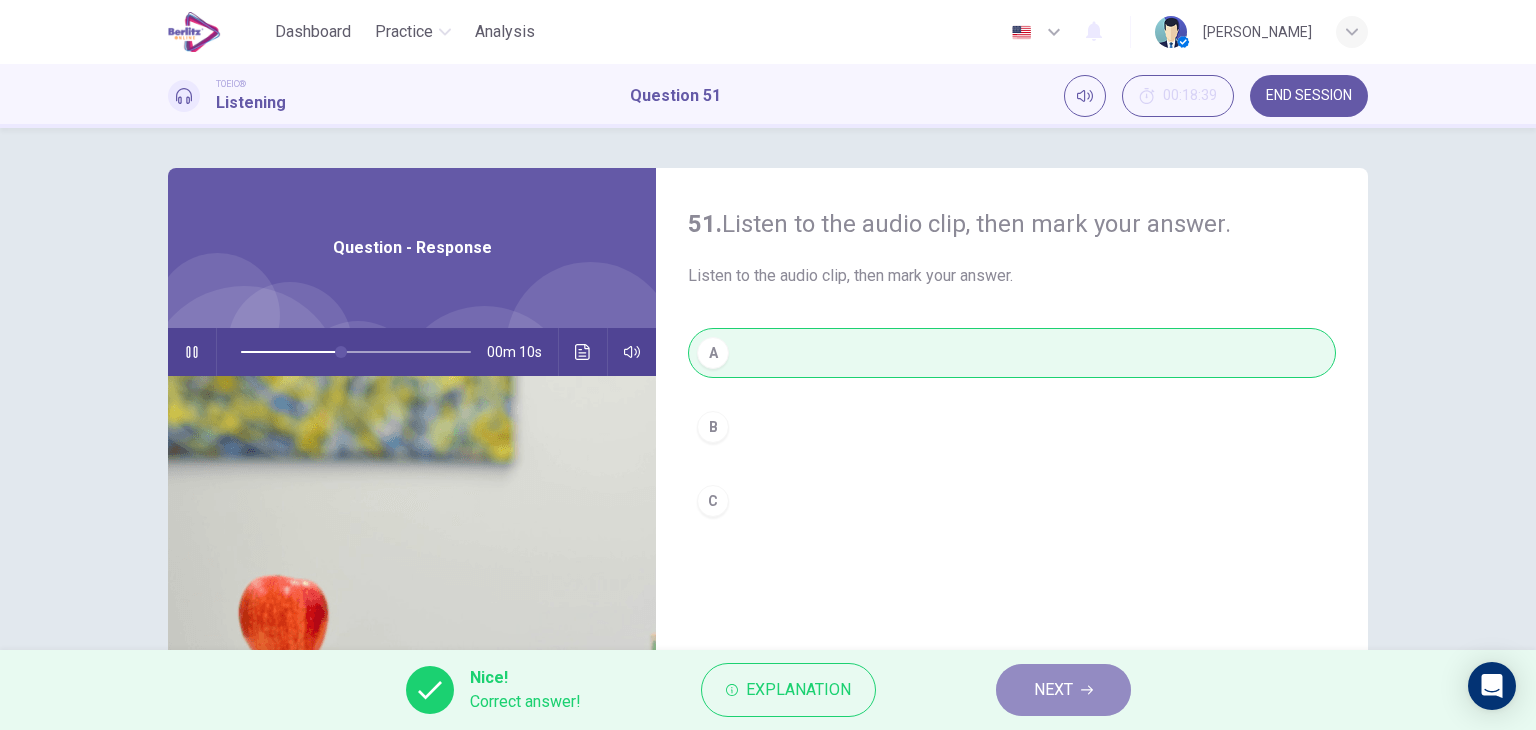 click on "NEXT" at bounding box center (1063, 690) 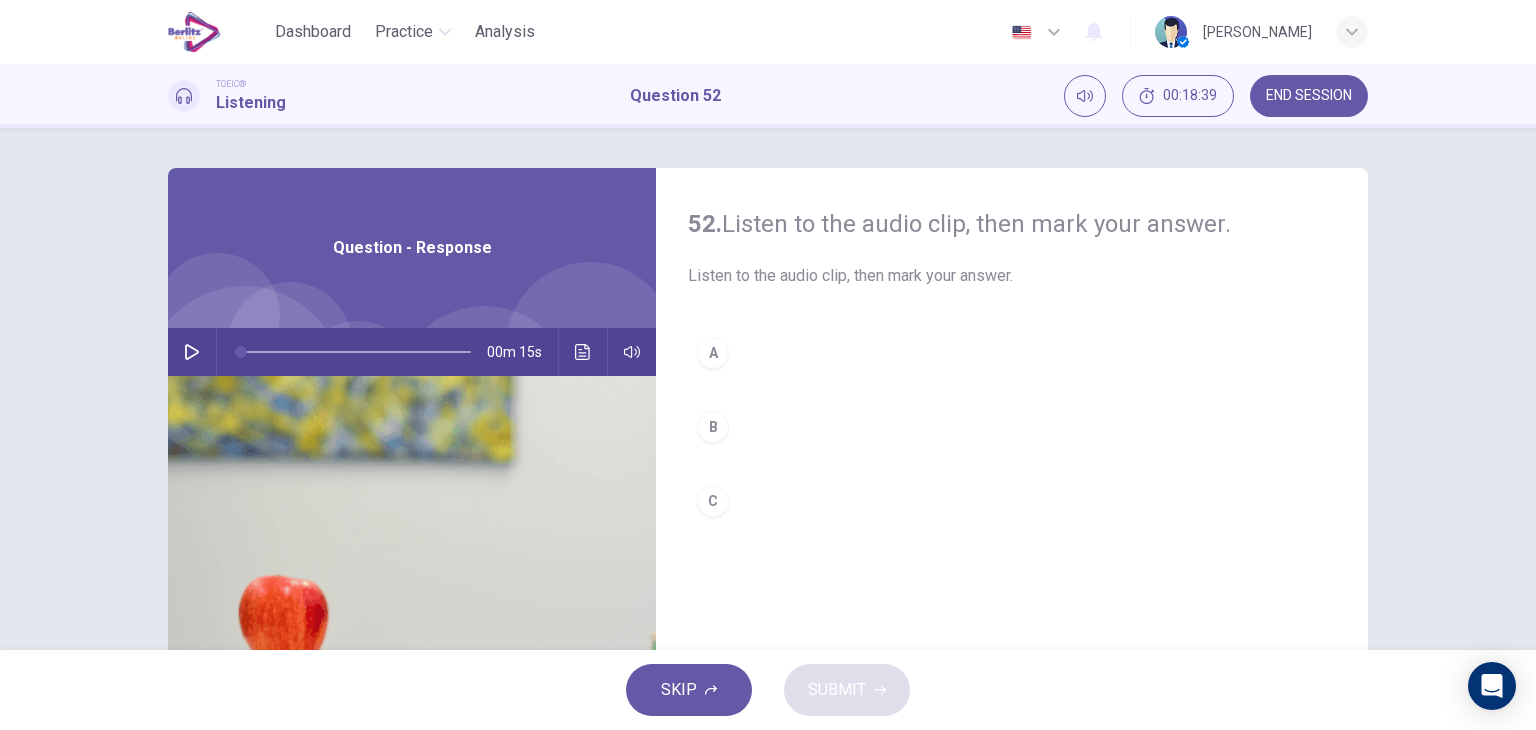 click 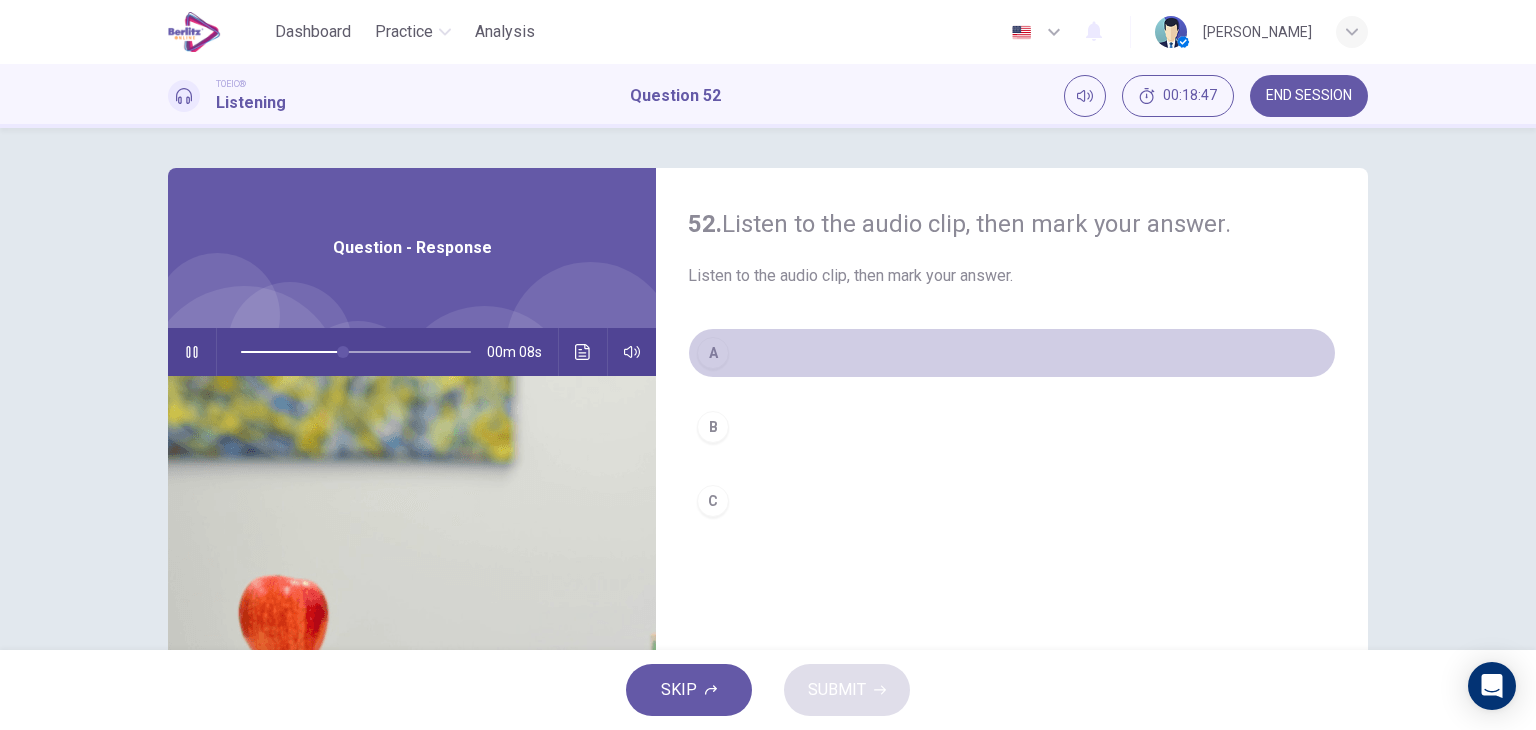 click on "A" at bounding box center (1012, 353) 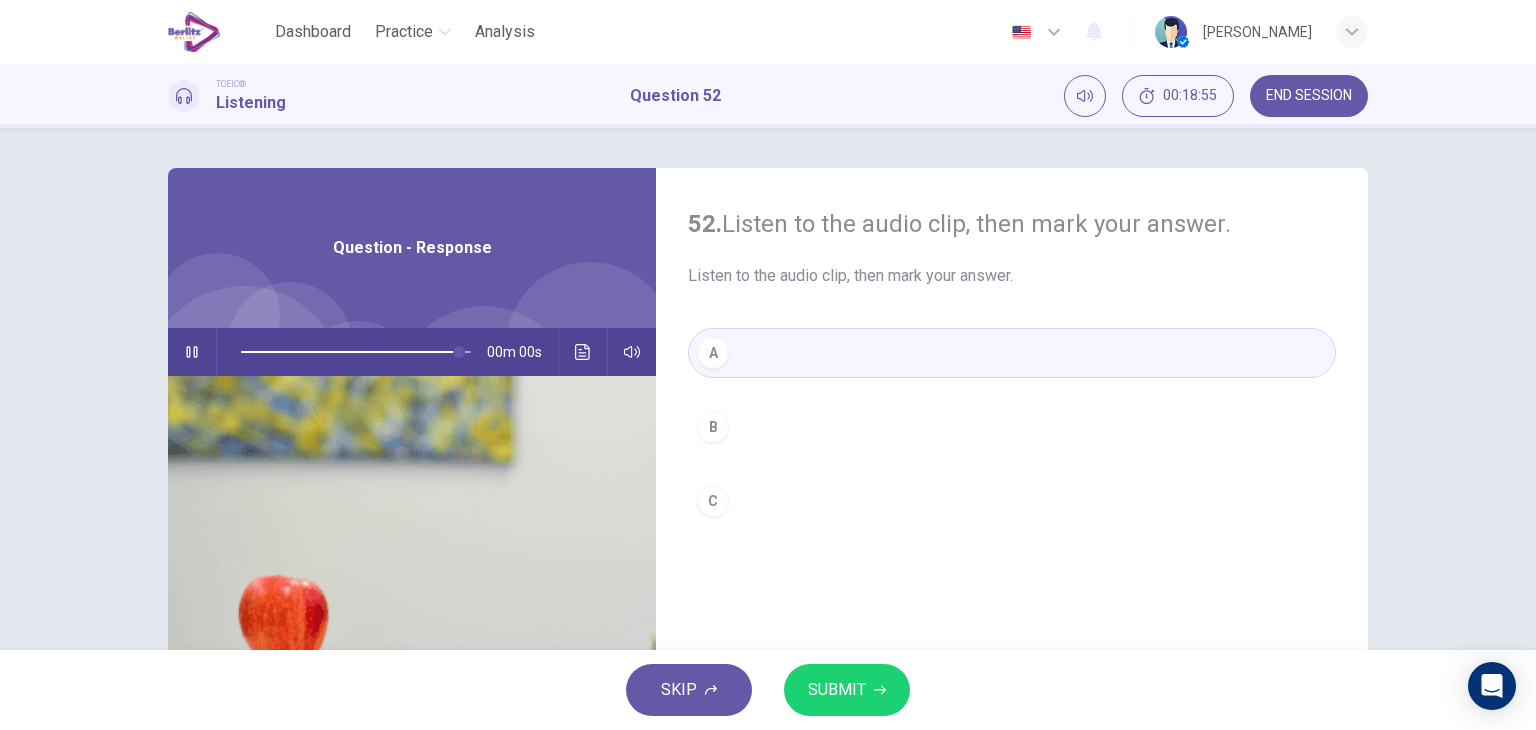 click on "SUBMIT" at bounding box center [837, 690] 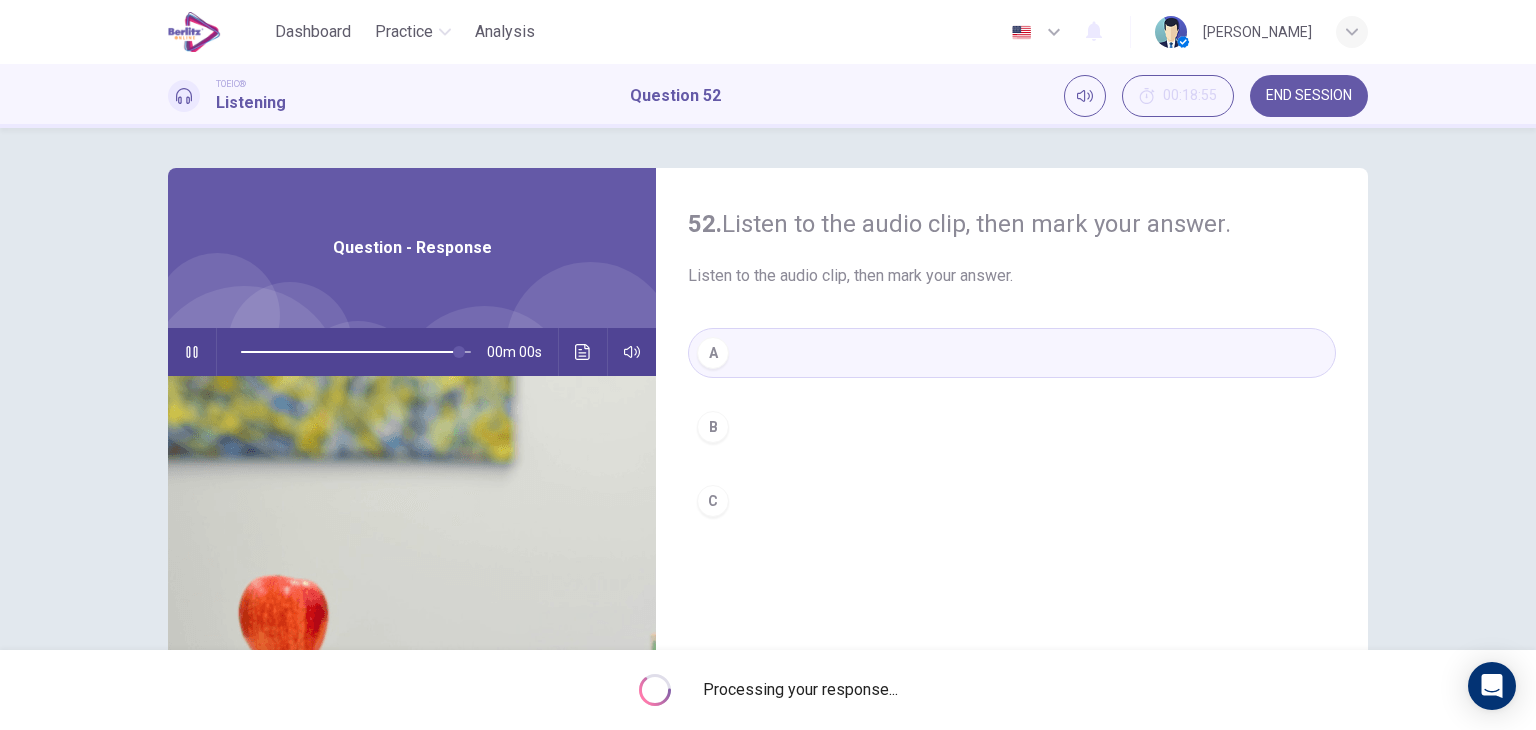 type on "*" 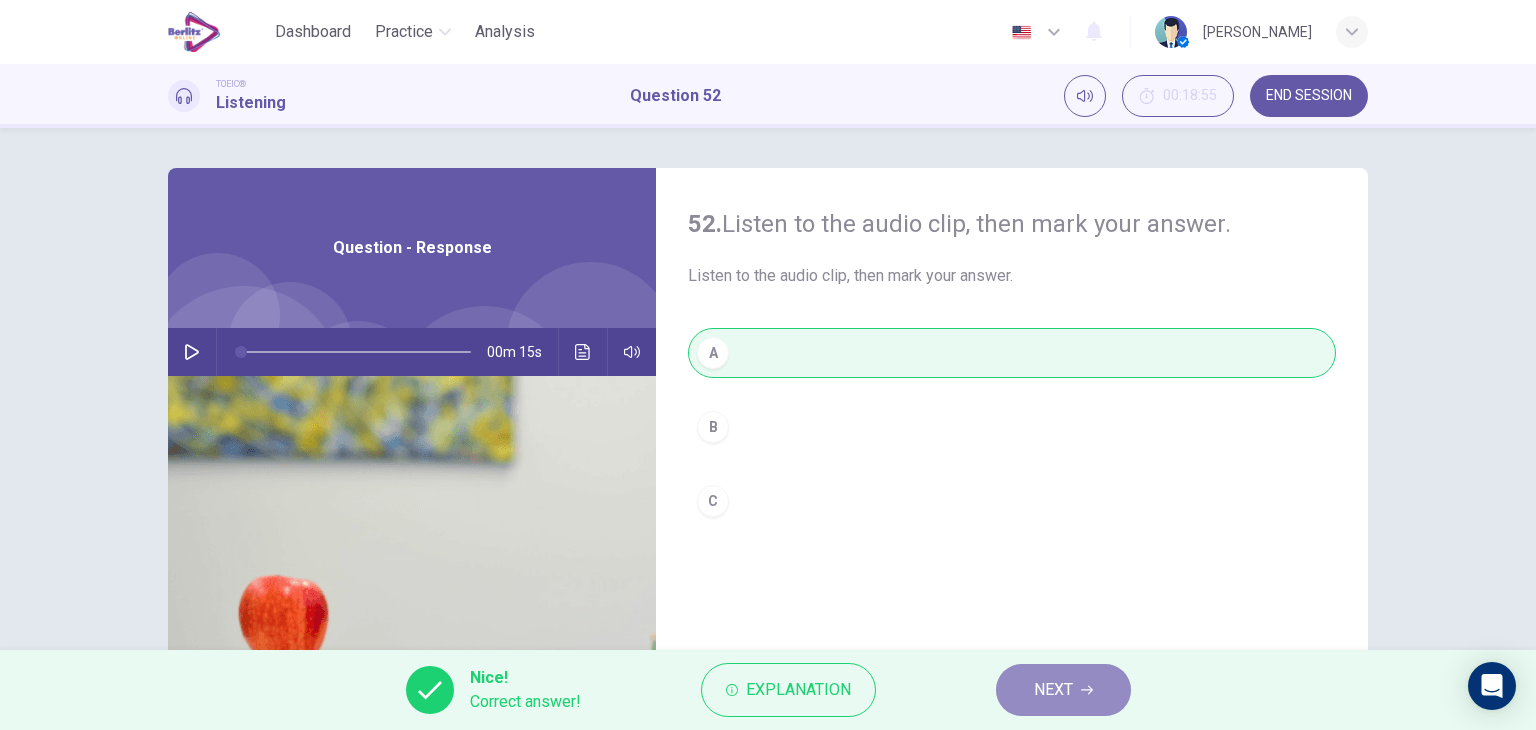 click on "NEXT" at bounding box center [1053, 690] 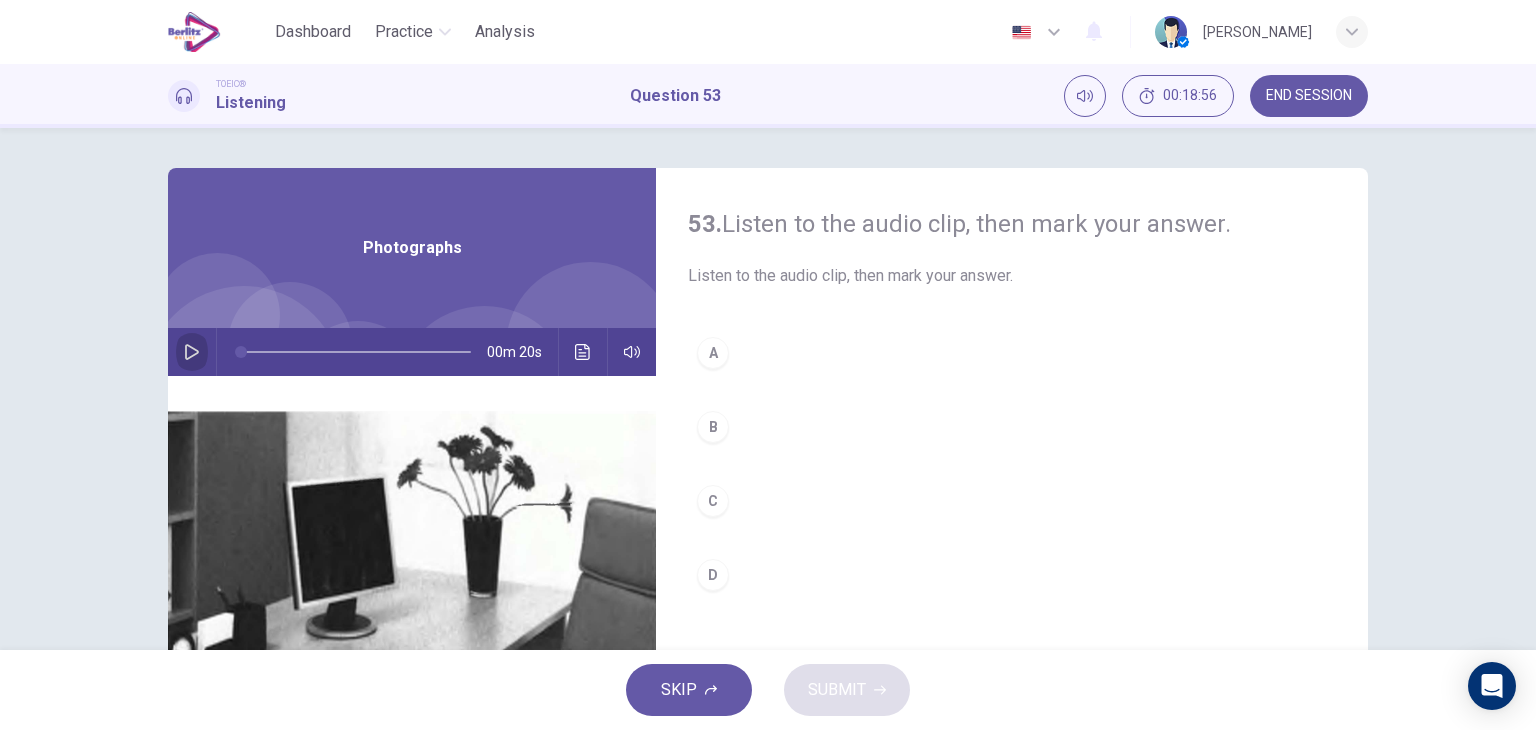 click at bounding box center (192, 352) 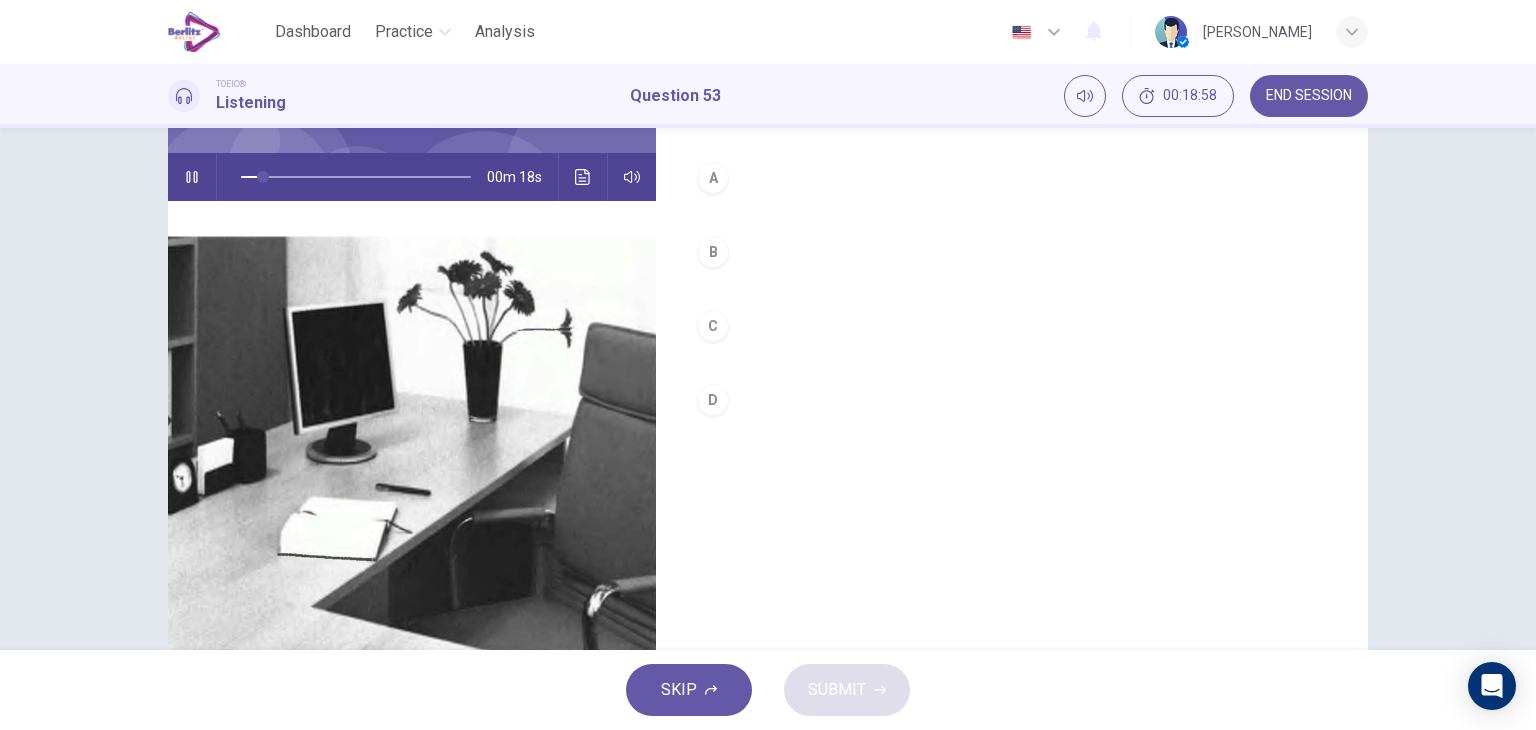 scroll, scrollTop: 153, scrollLeft: 0, axis: vertical 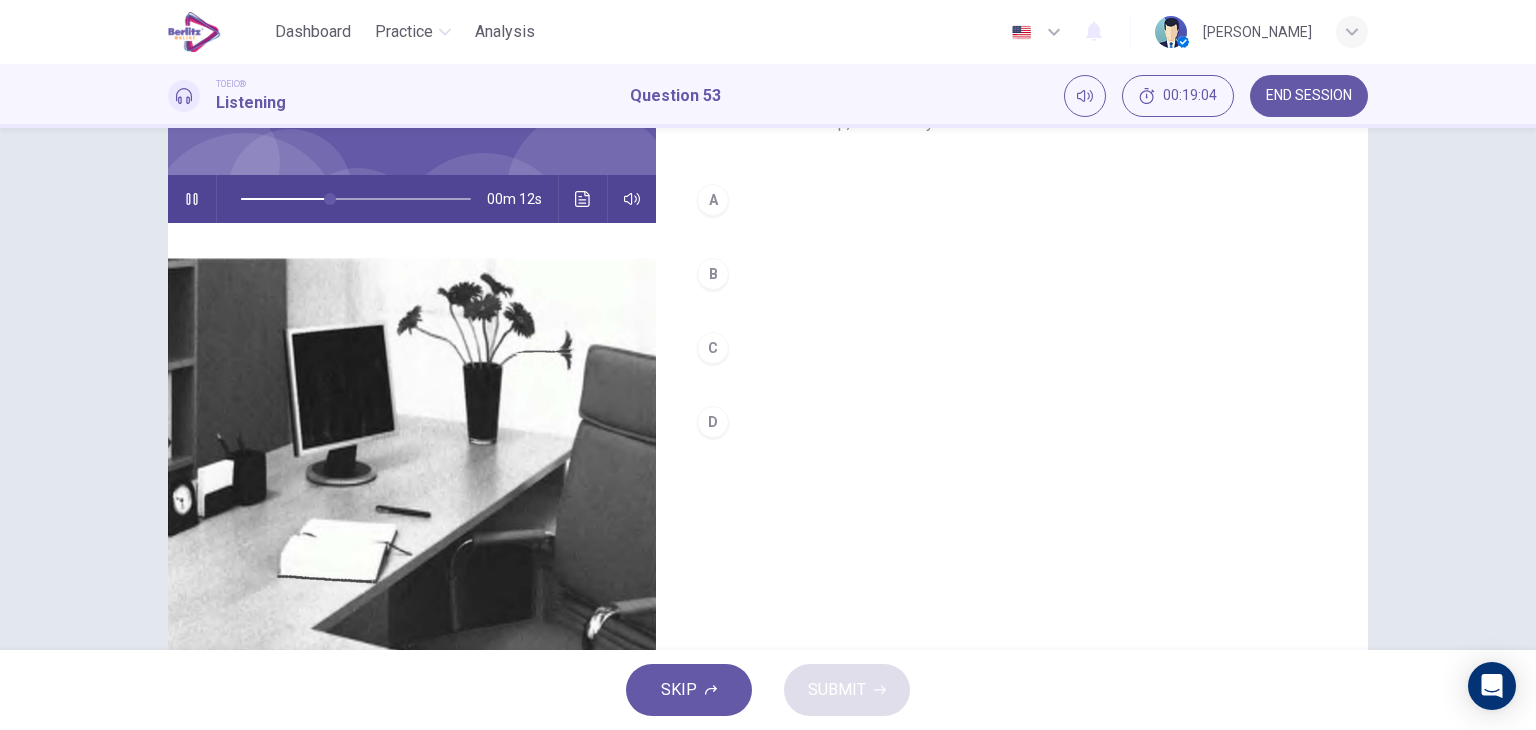 click on "B" at bounding box center [1012, 274] 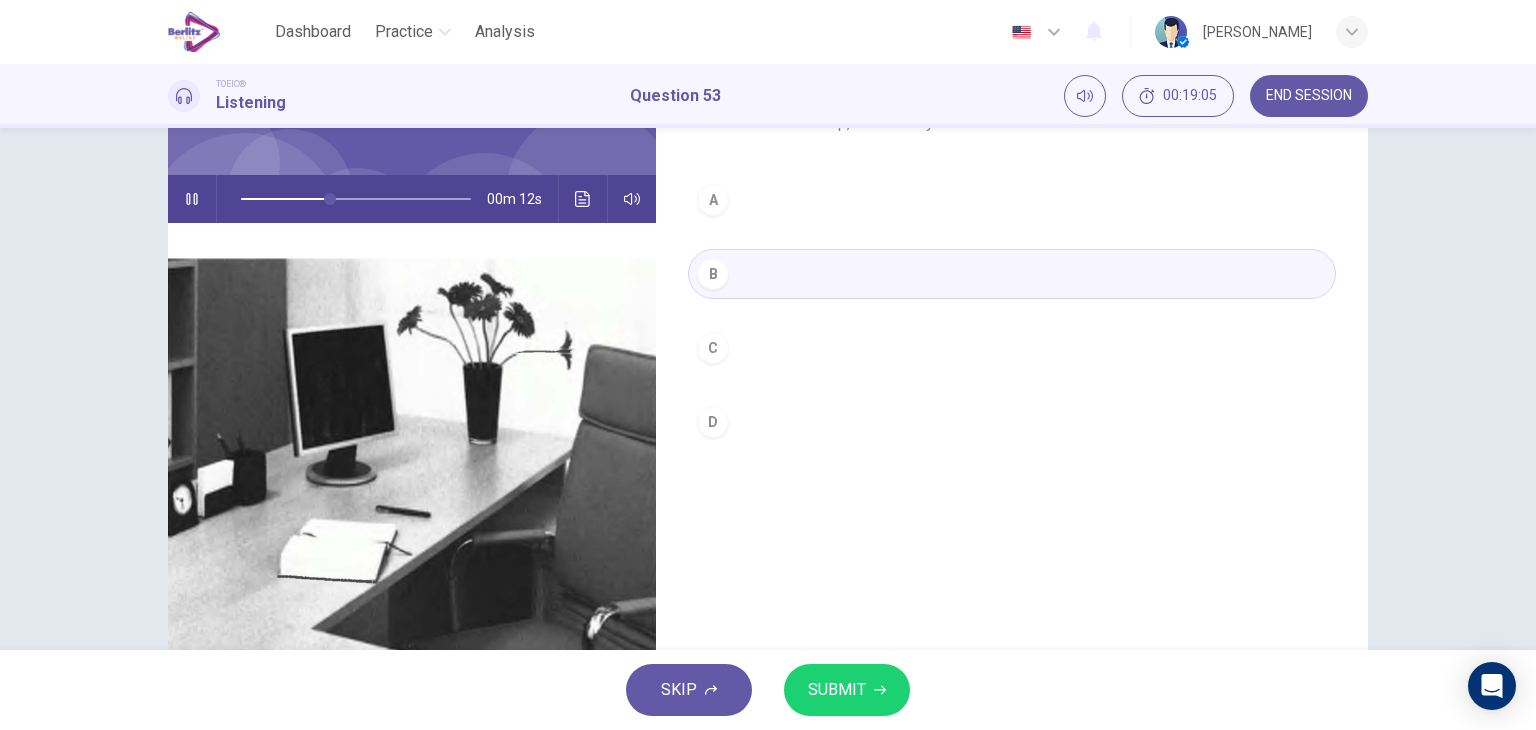 click on "SUBMIT" at bounding box center [837, 690] 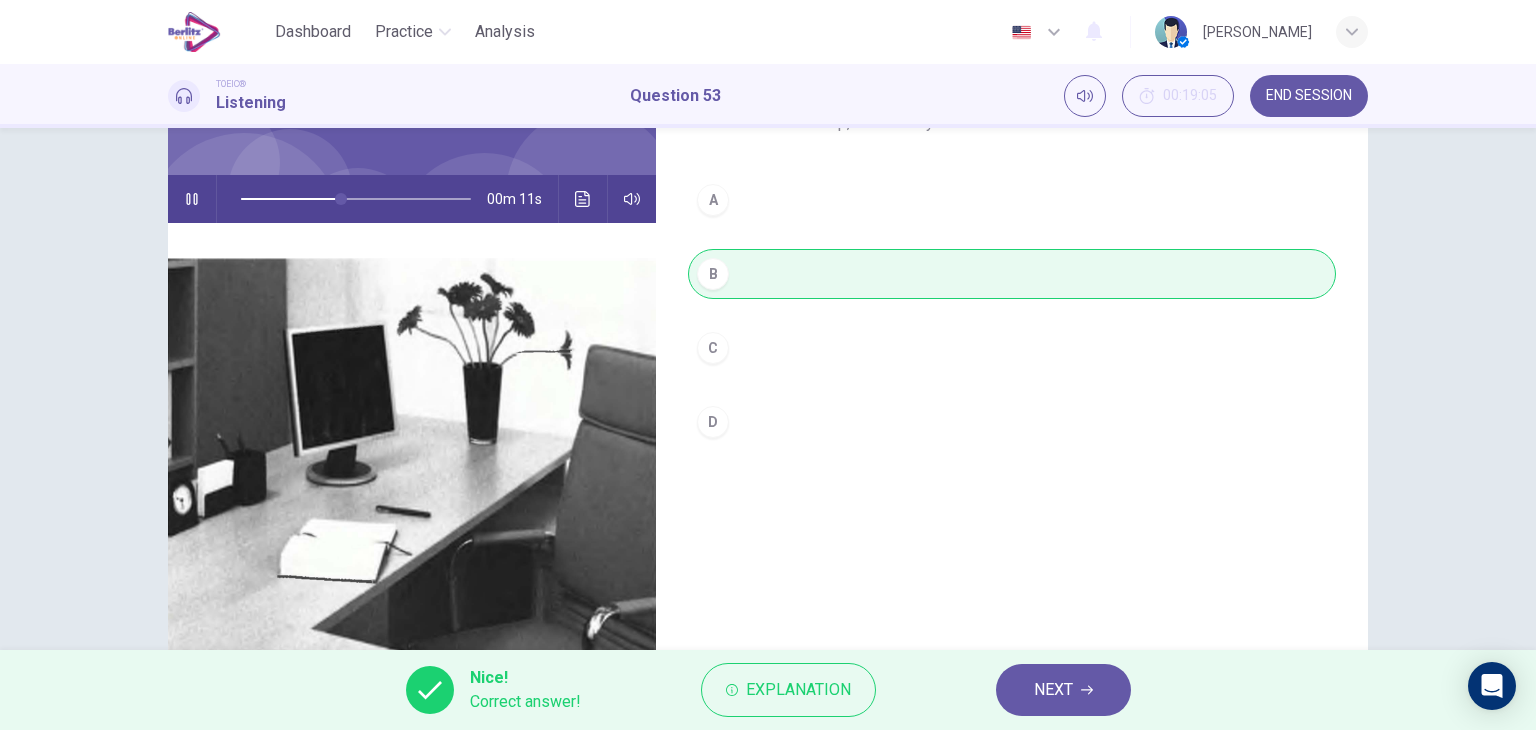 type on "**" 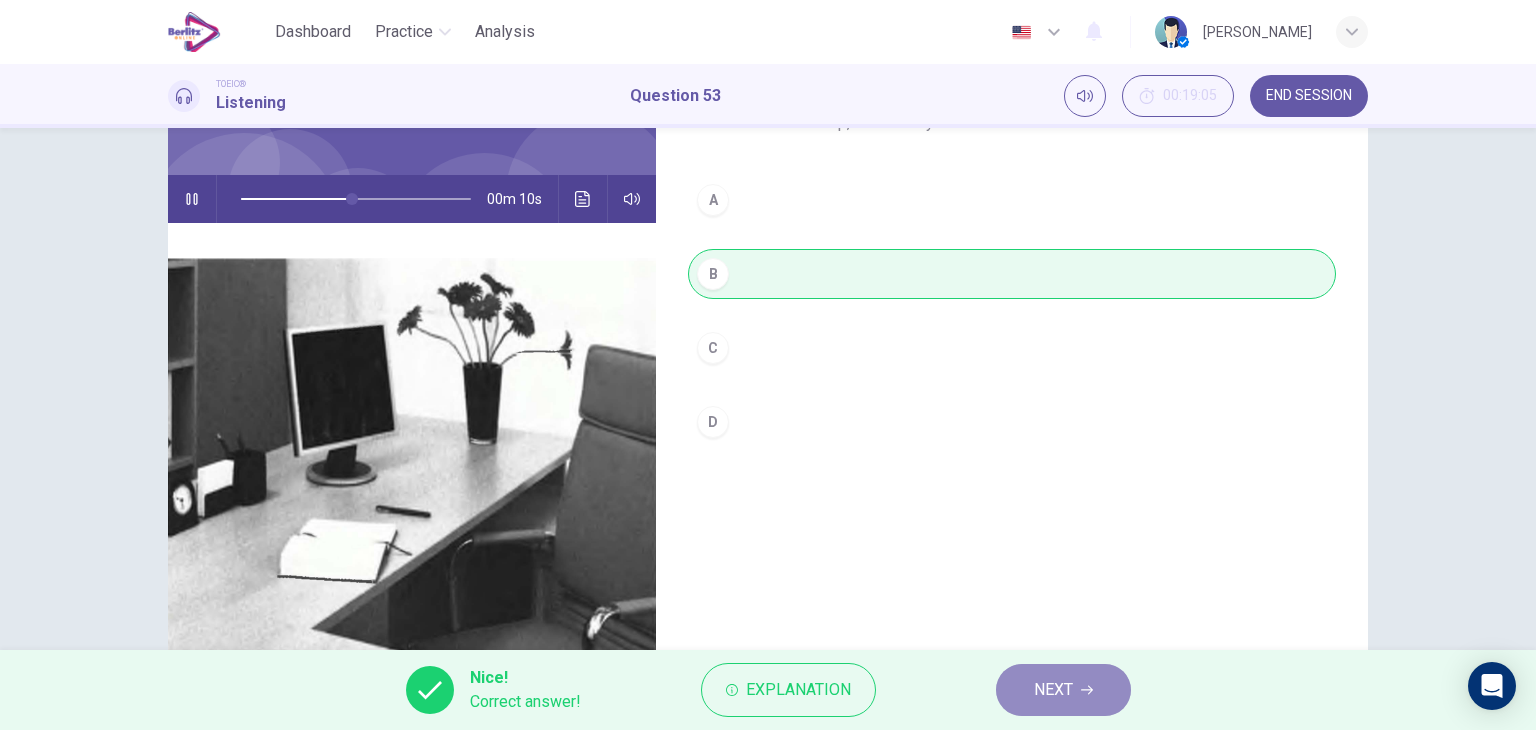 click on "NEXT" at bounding box center (1063, 690) 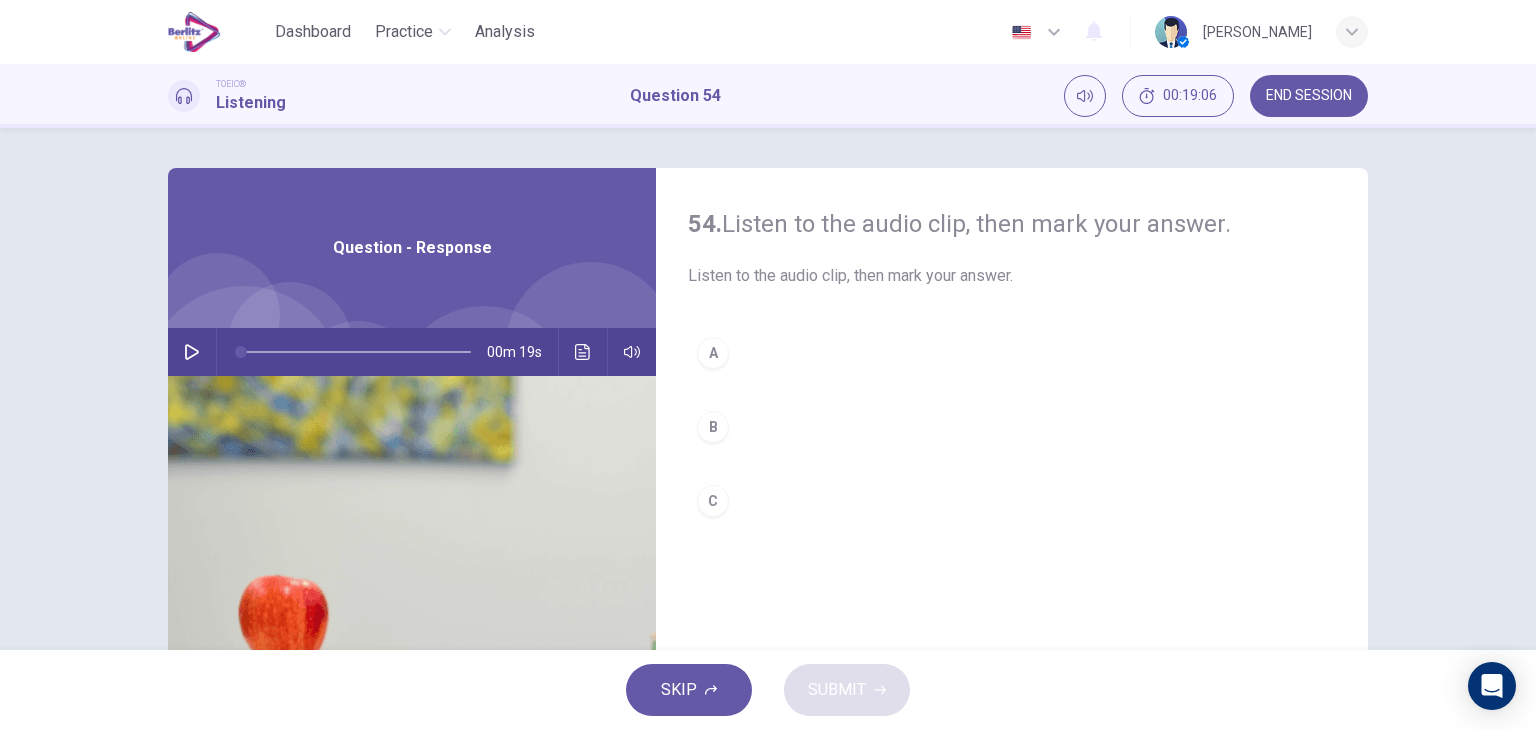 click 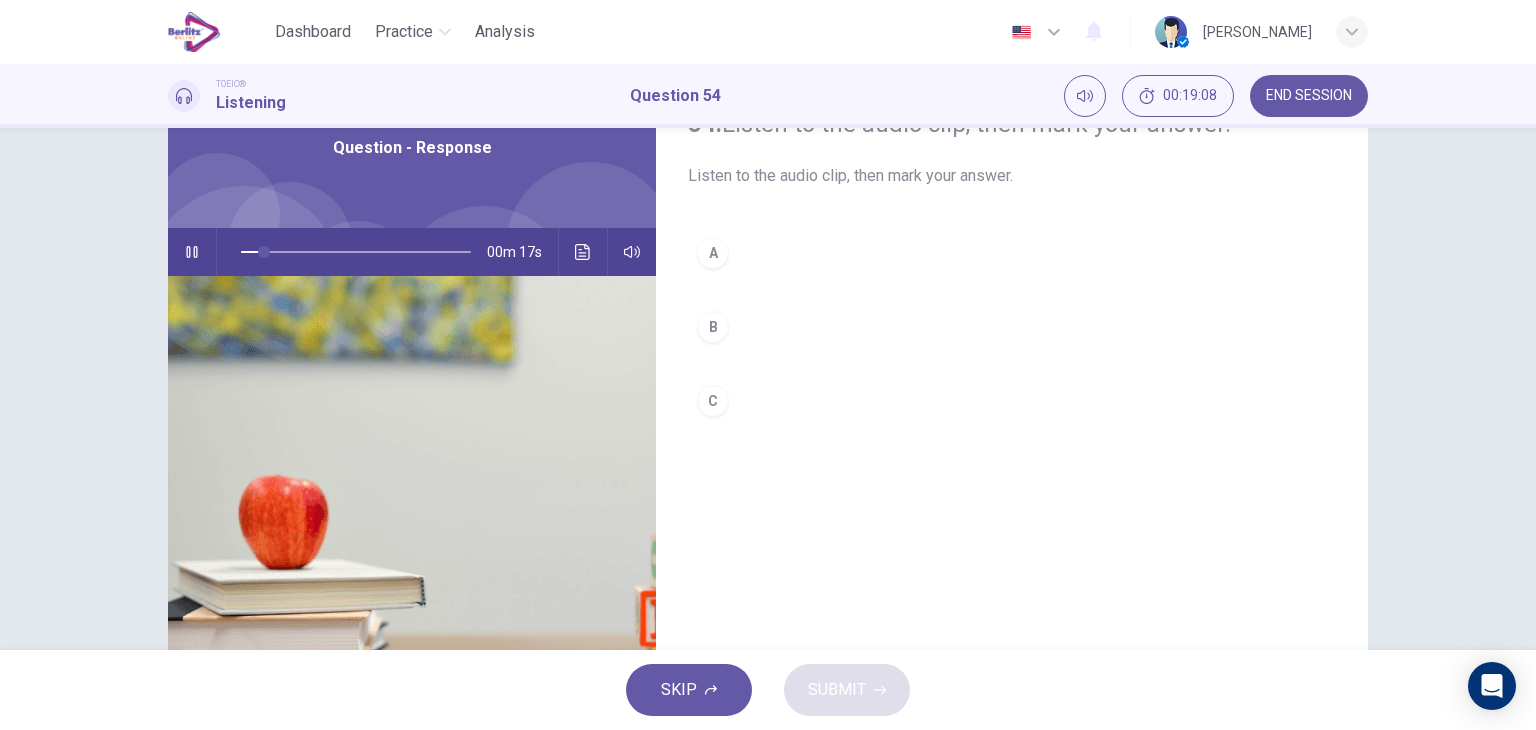scroll, scrollTop: 53, scrollLeft: 0, axis: vertical 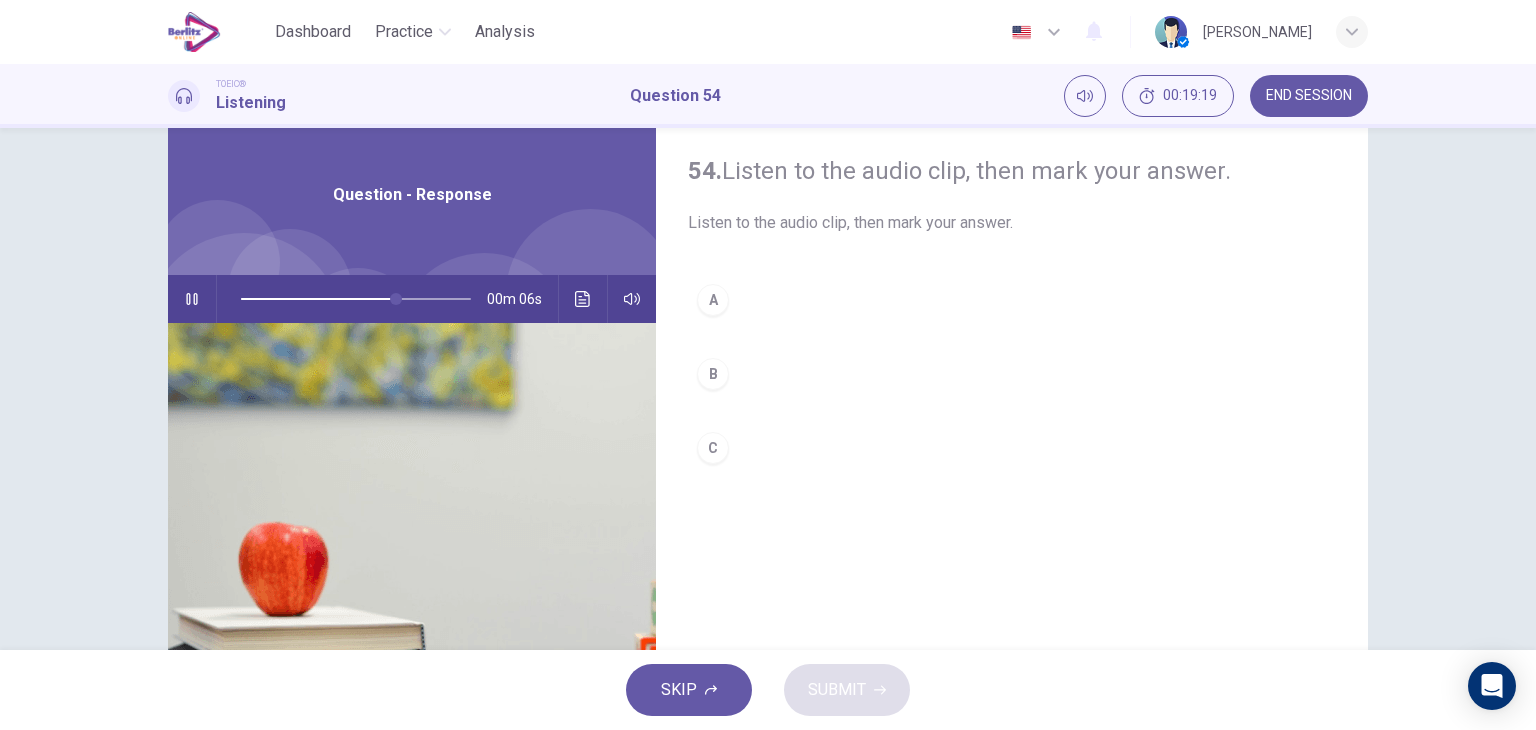 click on "B" at bounding box center [1012, 374] 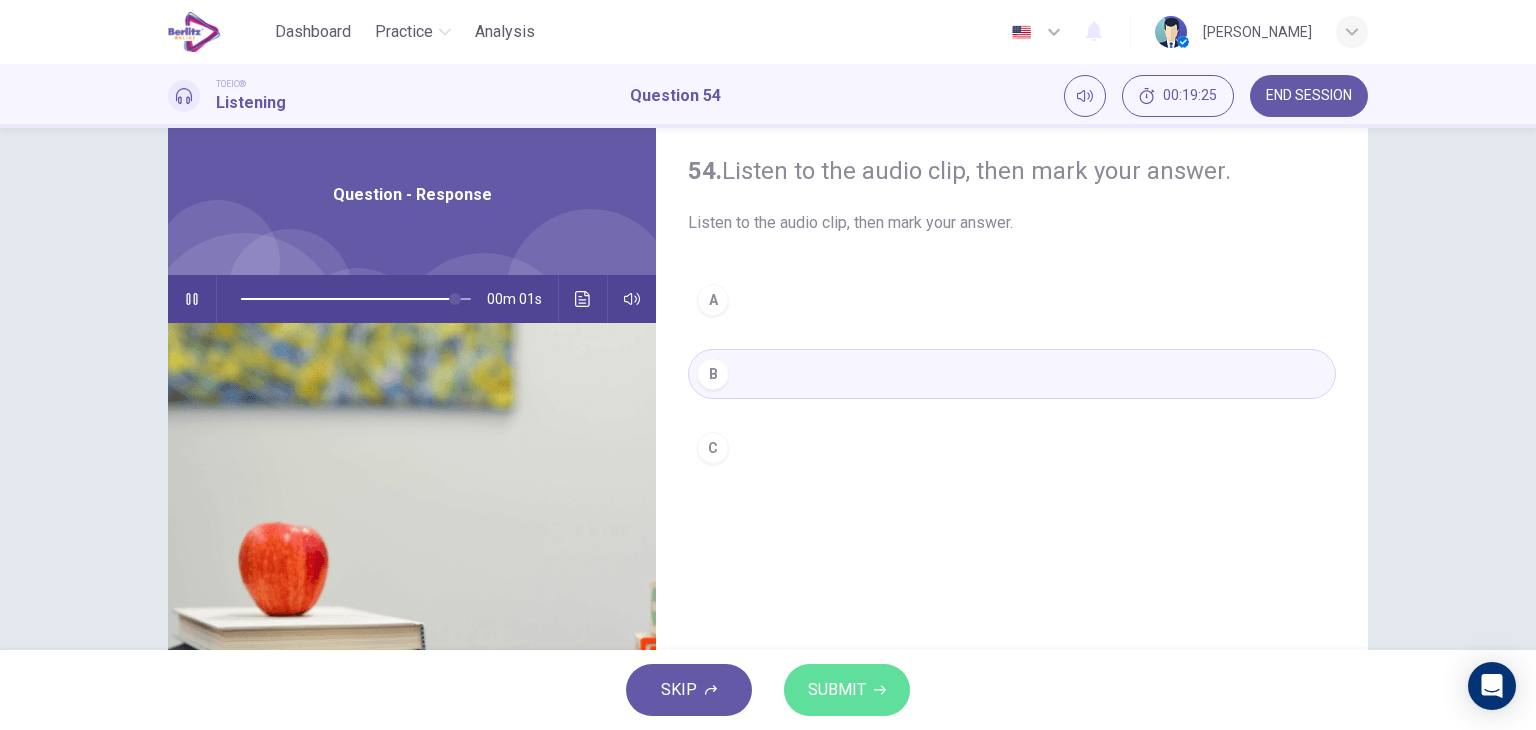 click on "SUBMIT" at bounding box center (837, 690) 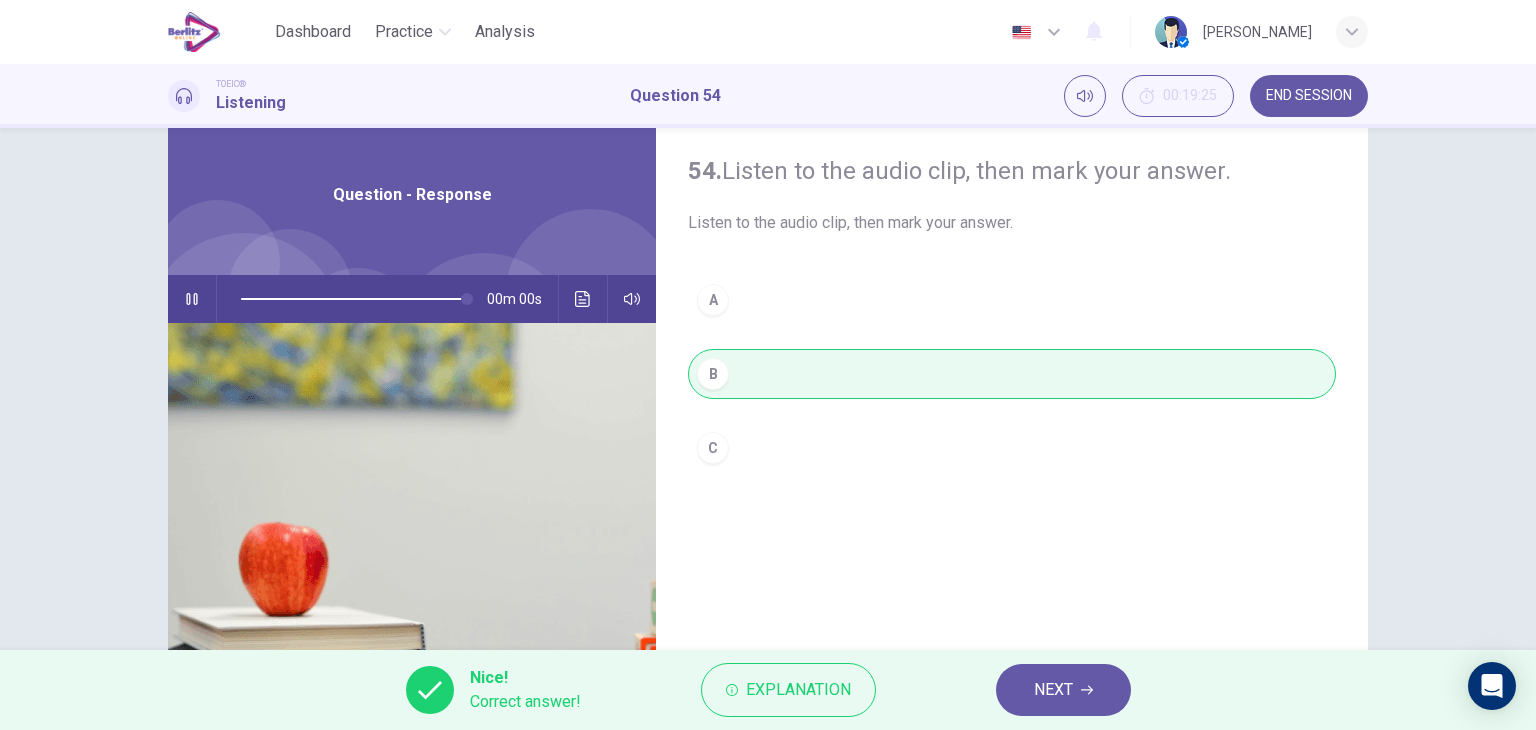 type on "*" 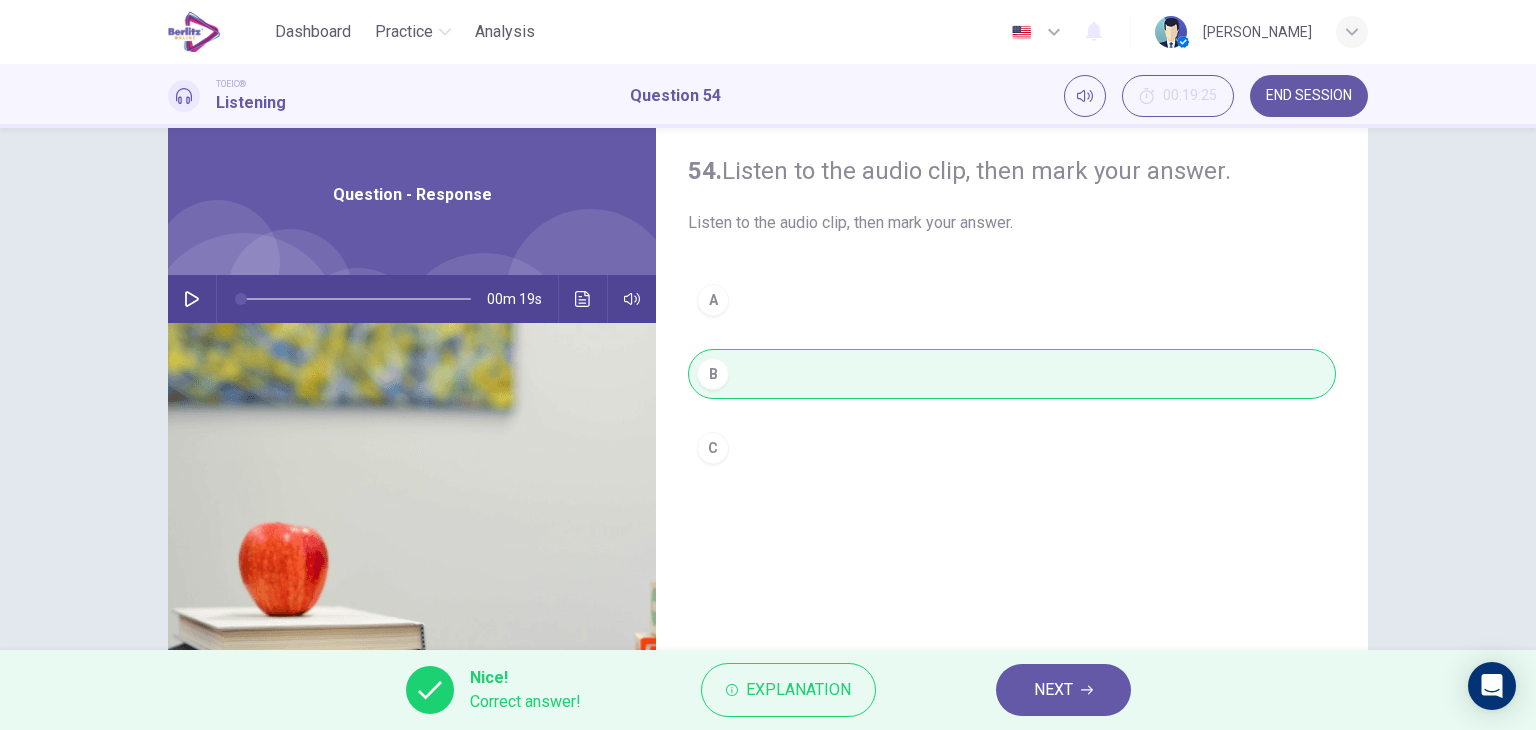 click on "NEXT" at bounding box center (1063, 690) 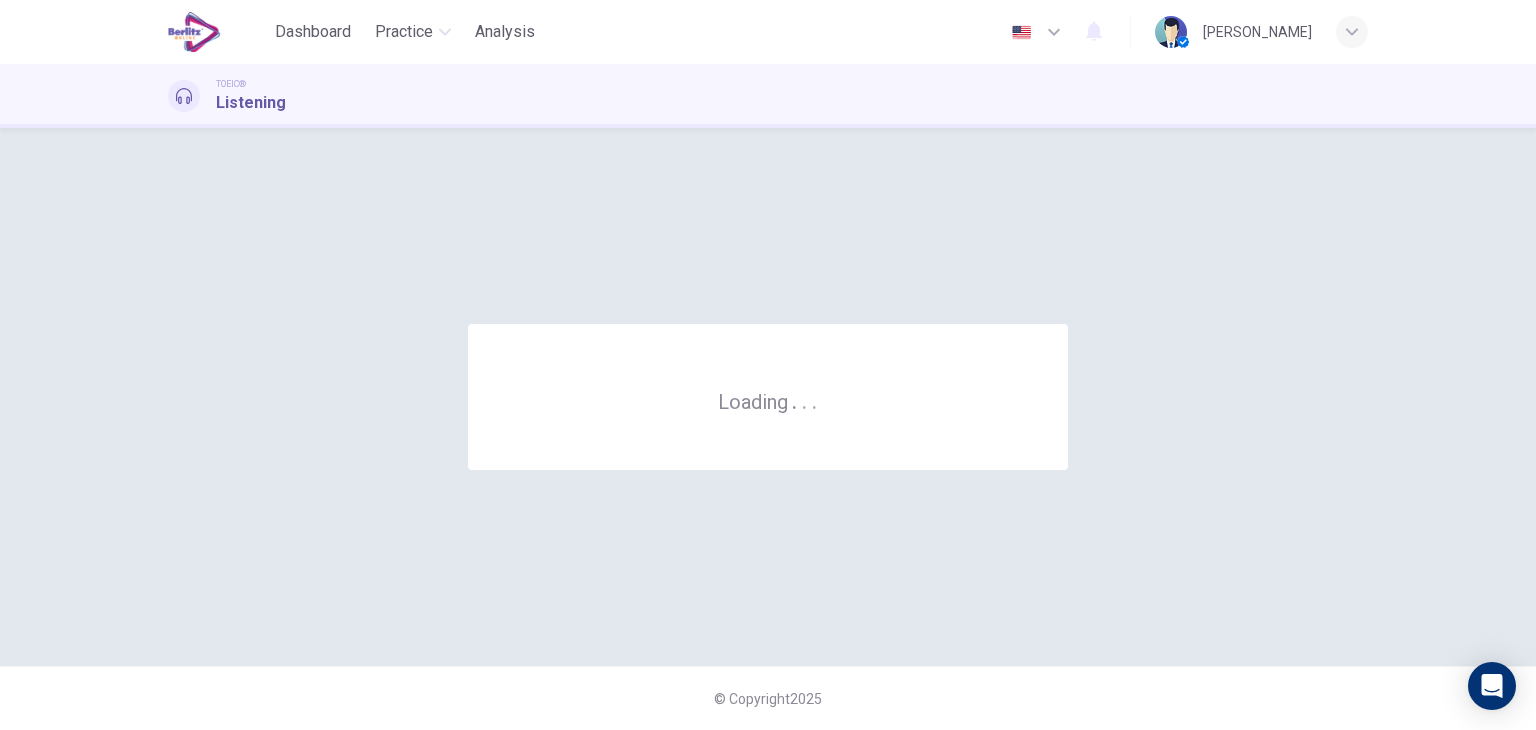 scroll, scrollTop: 0, scrollLeft: 0, axis: both 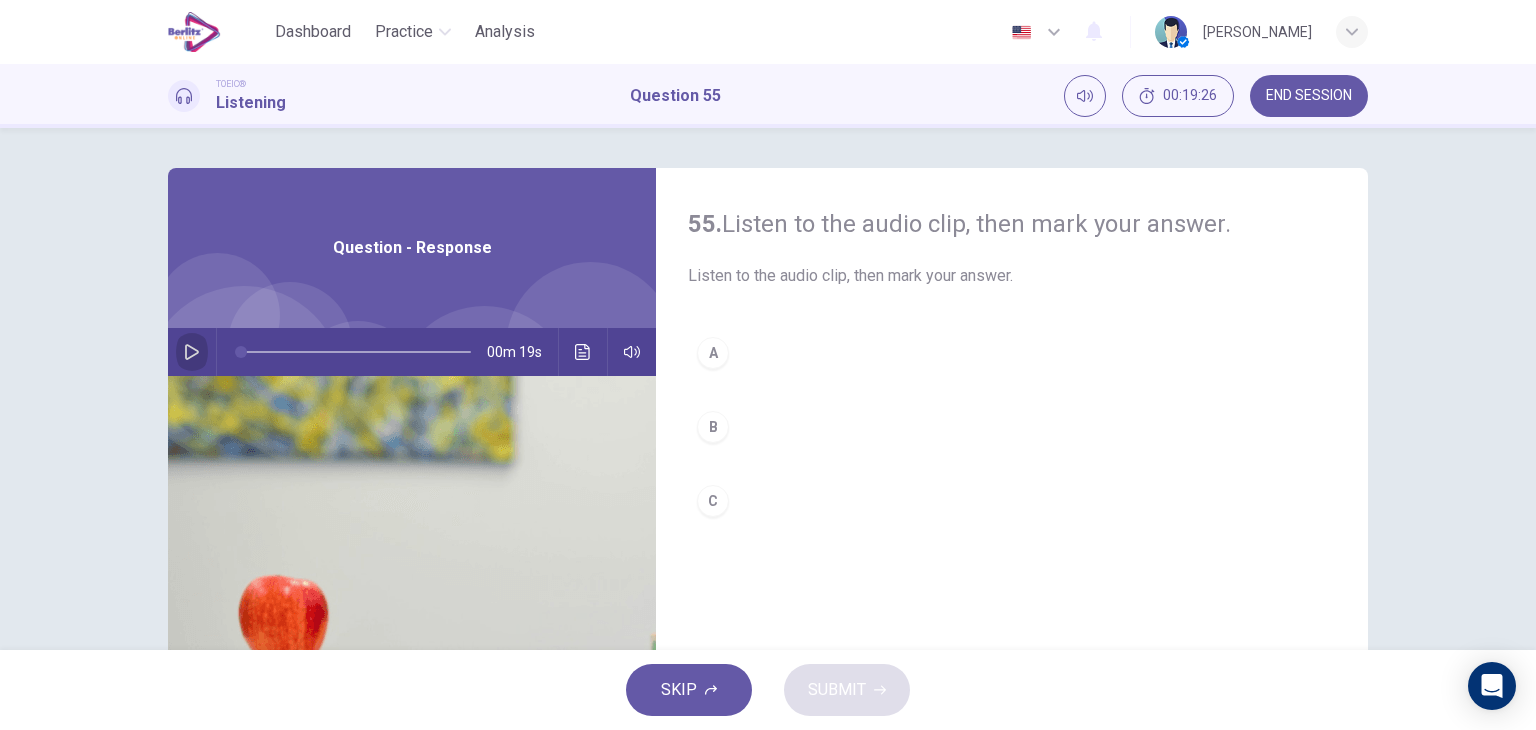 click at bounding box center [192, 352] 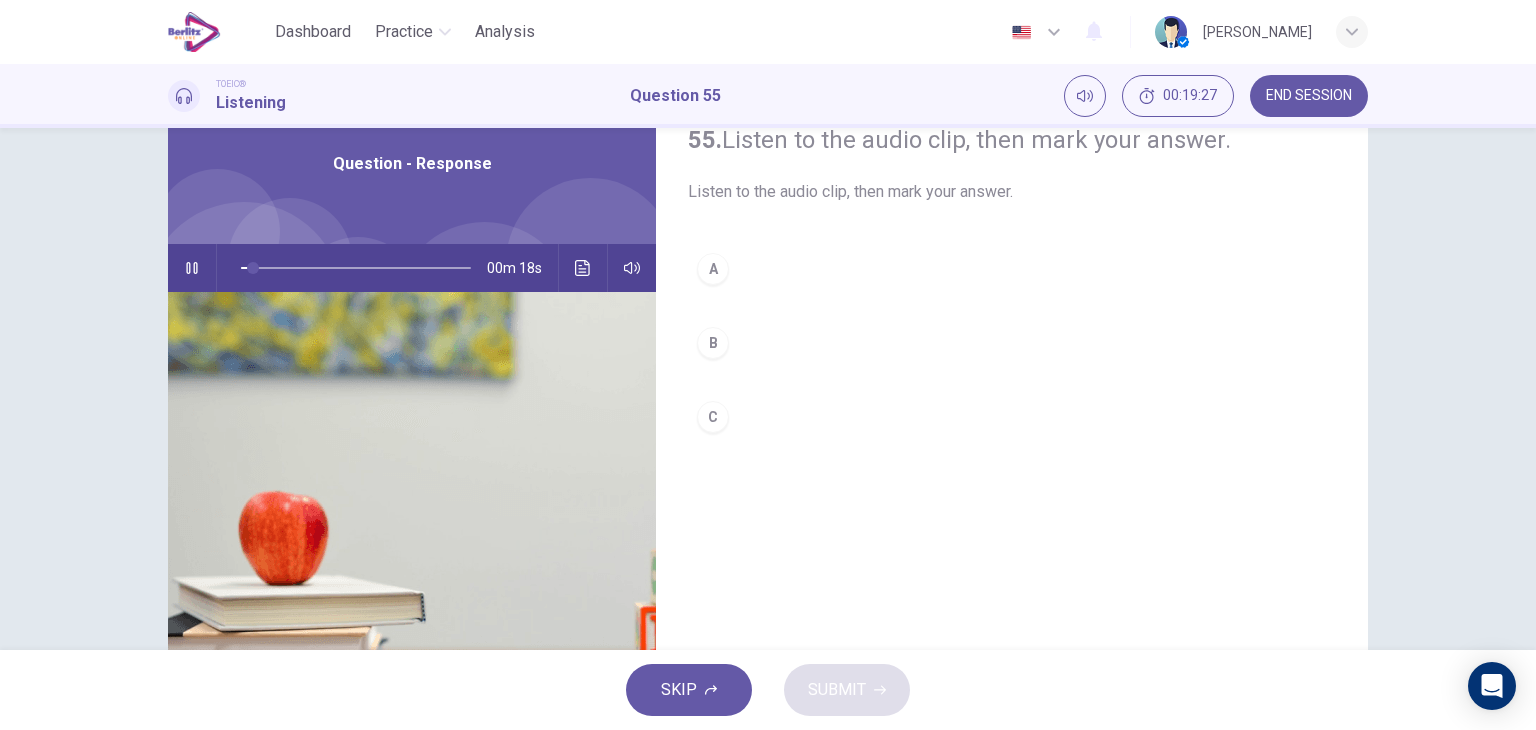 scroll, scrollTop: 0, scrollLeft: 0, axis: both 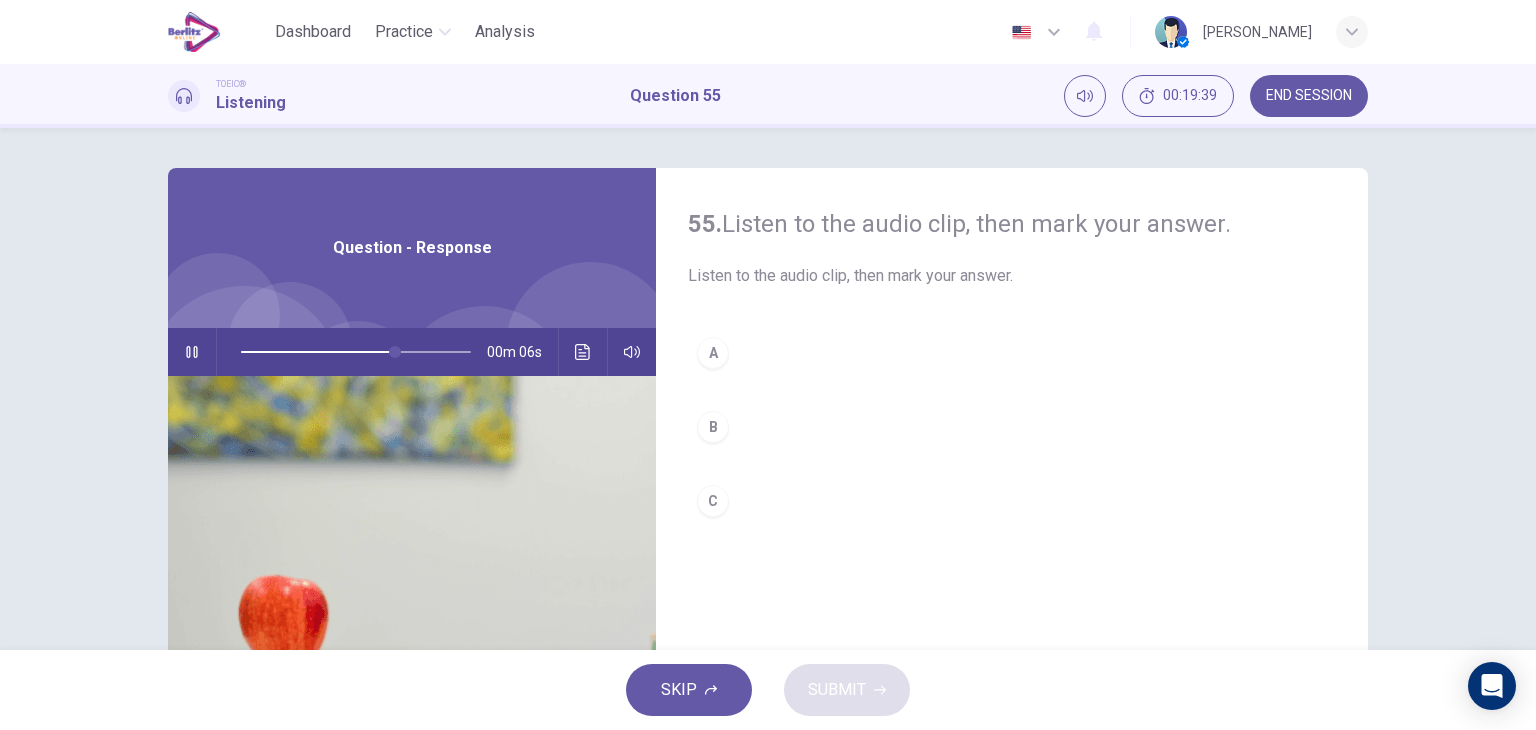 click on "B" at bounding box center [1012, 427] 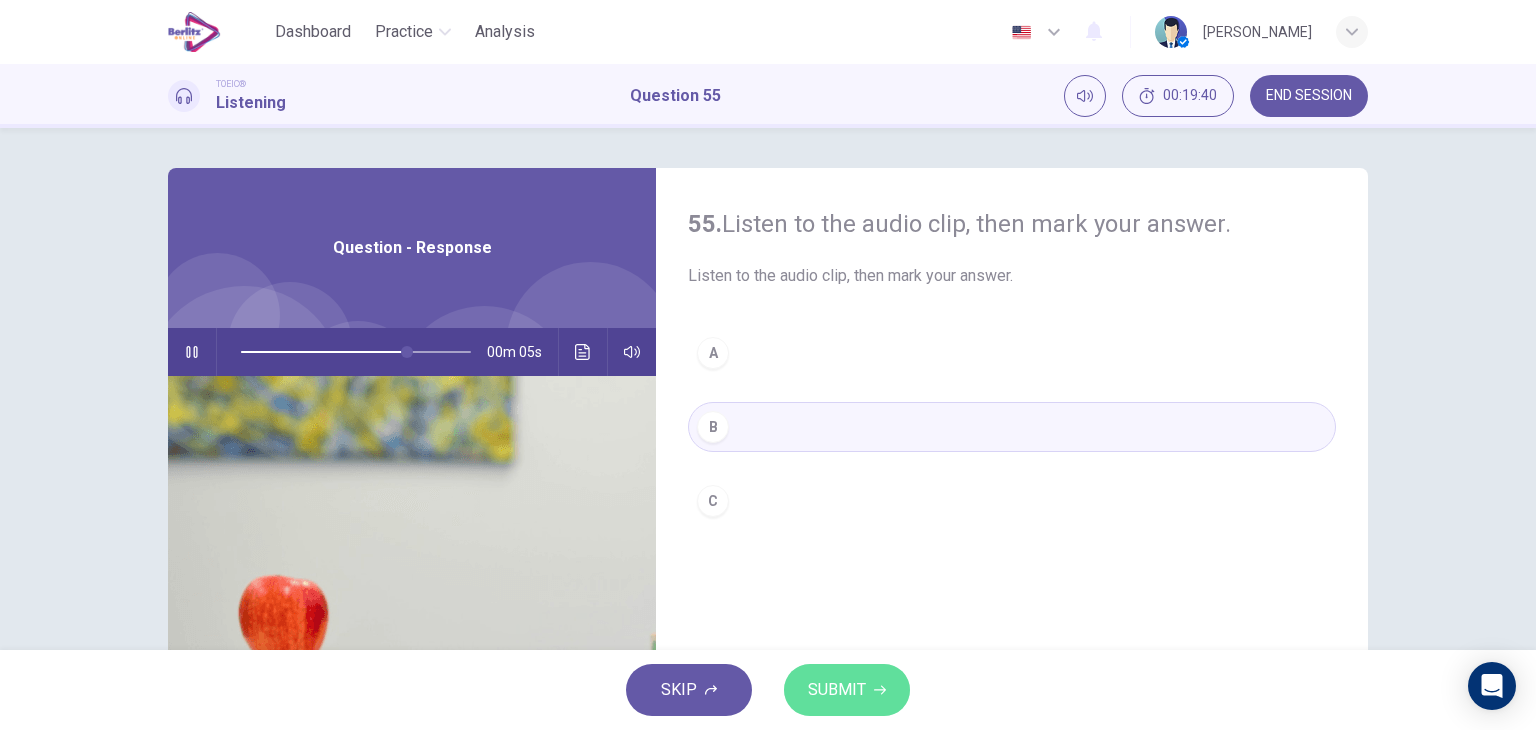 click on "SUBMIT" at bounding box center (847, 690) 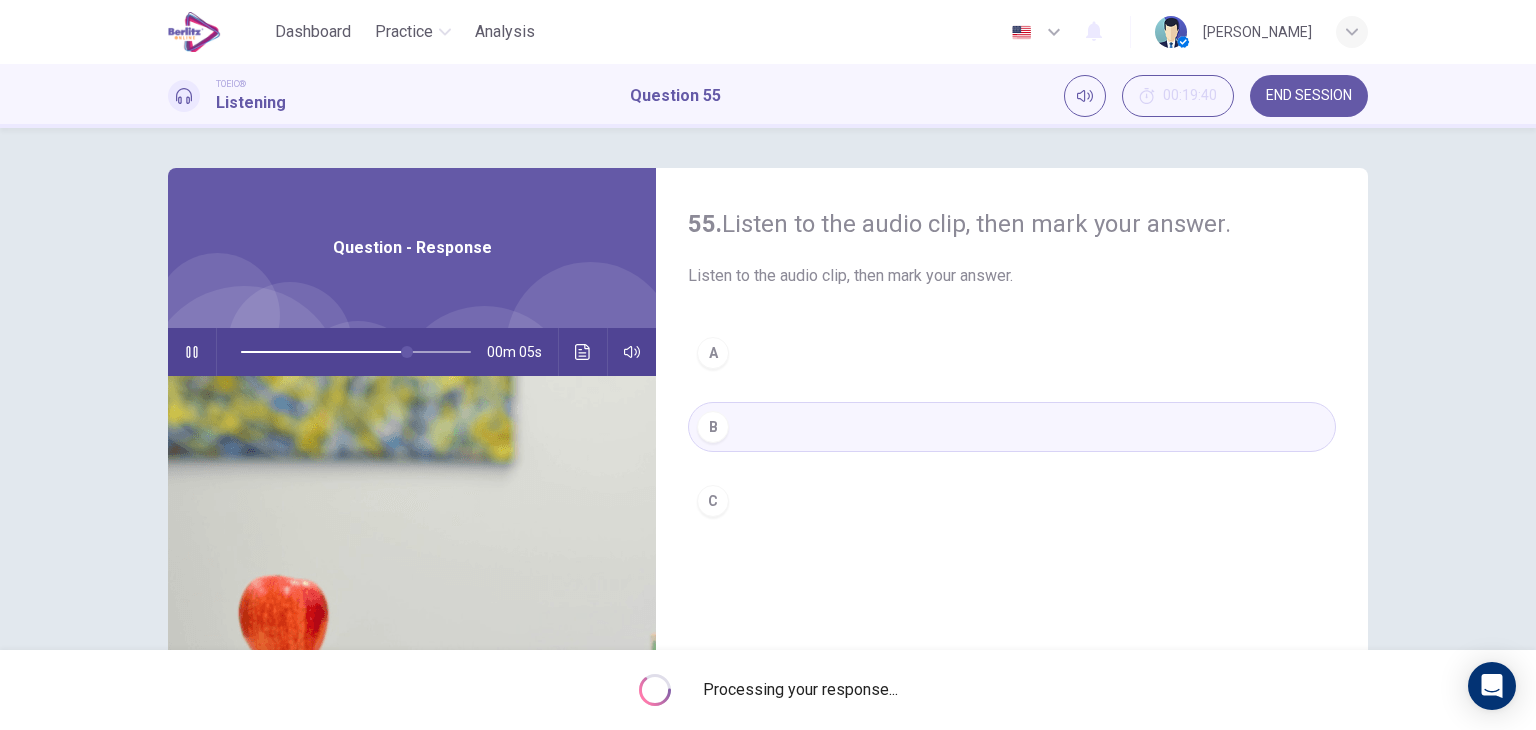 type on "**" 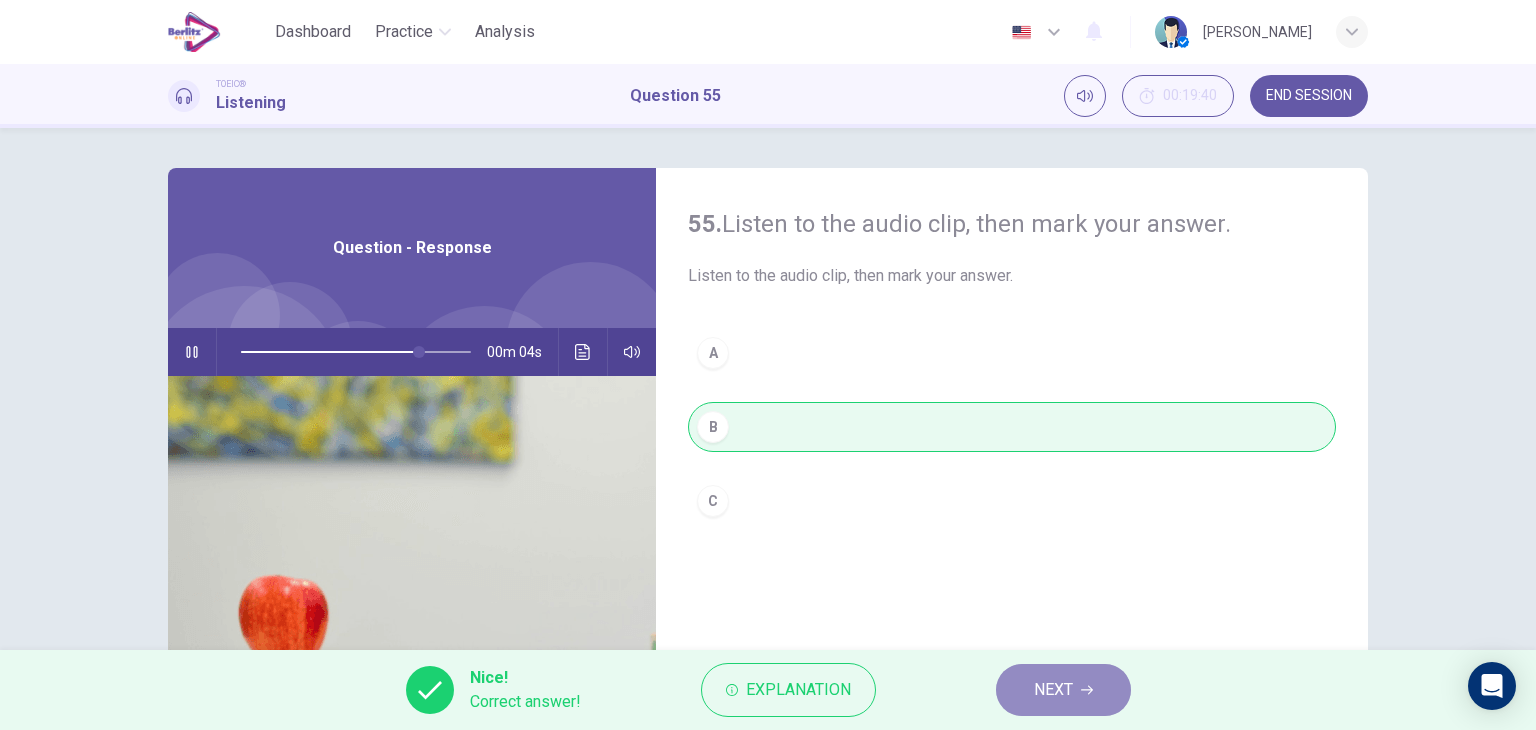 click on "NEXT" at bounding box center (1063, 690) 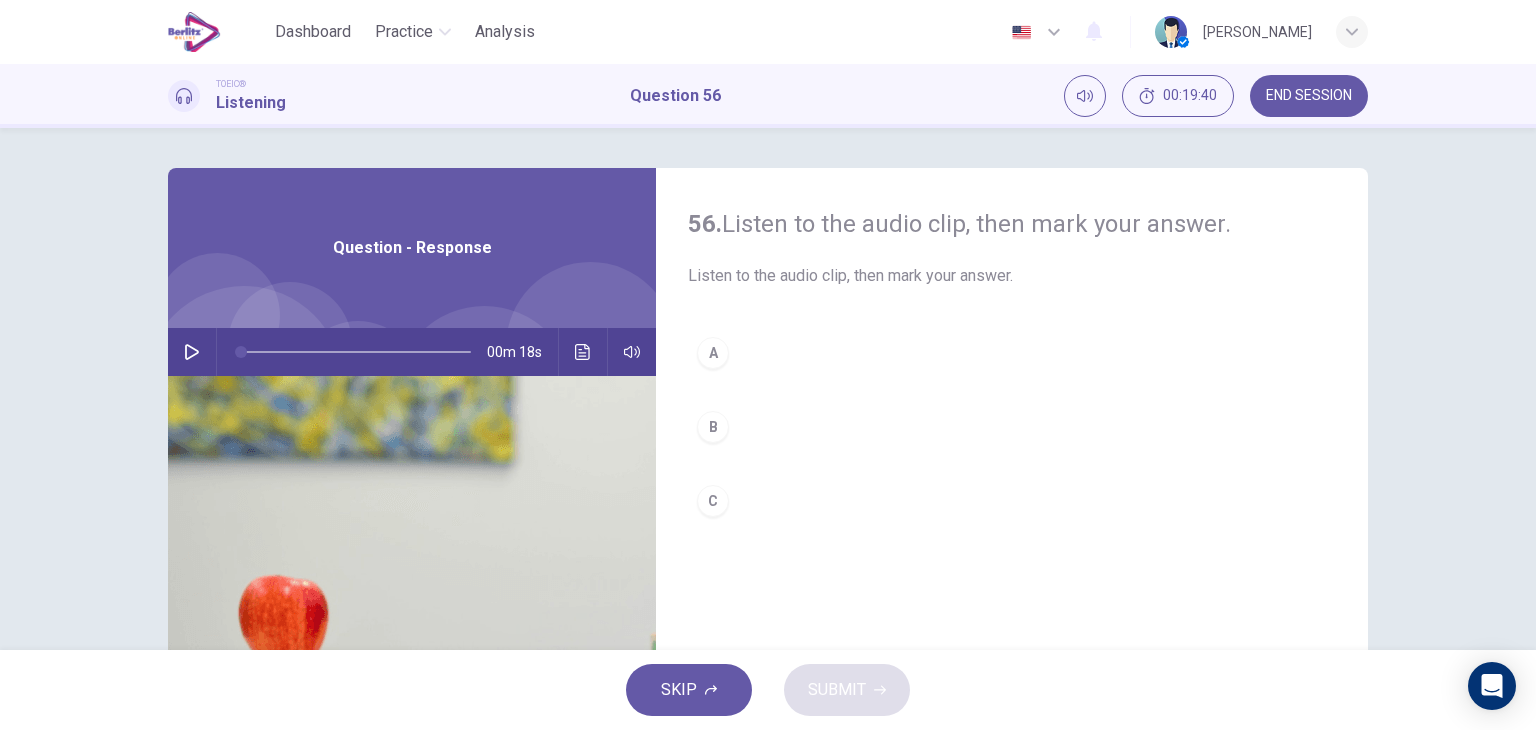 click at bounding box center [192, 352] 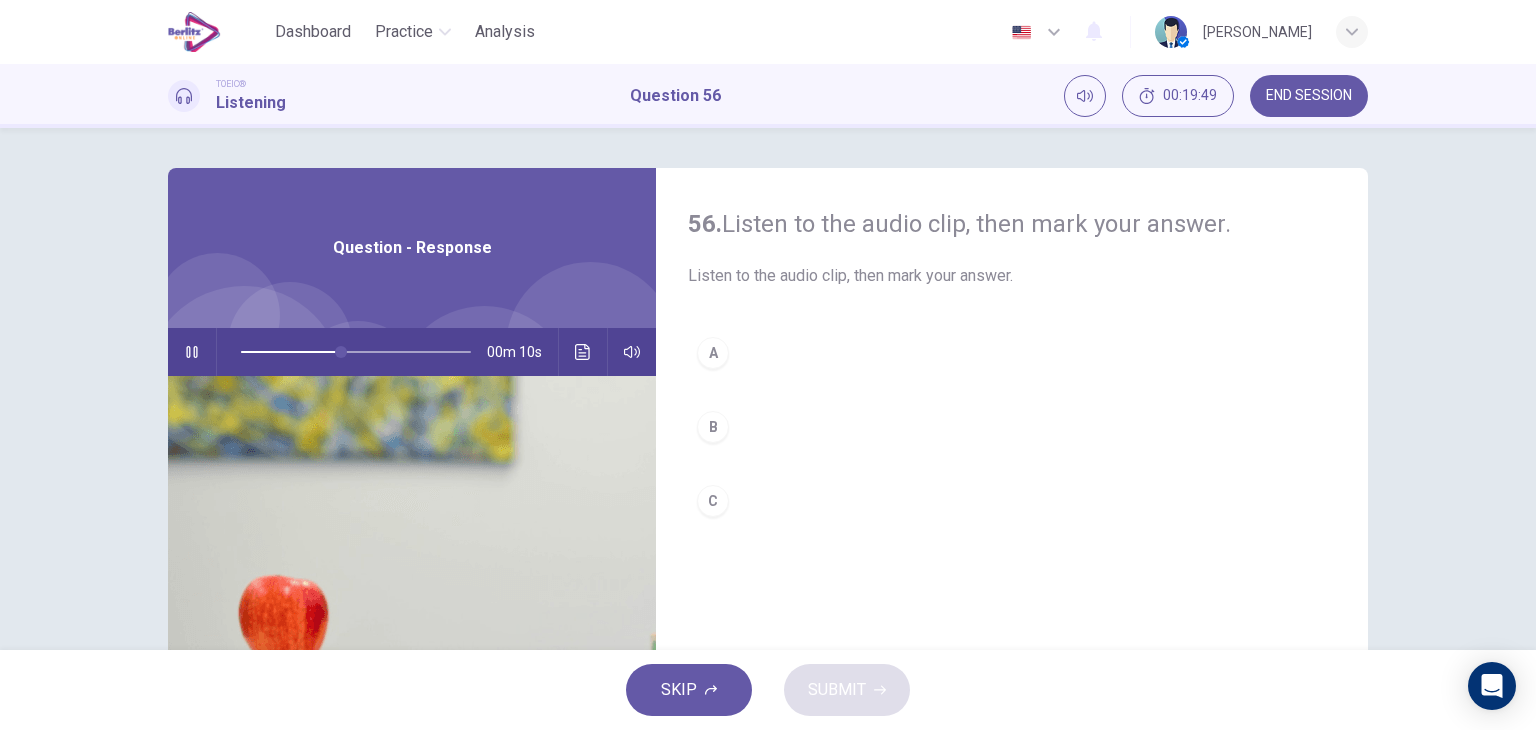 click on "A" at bounding box center (713, 353) 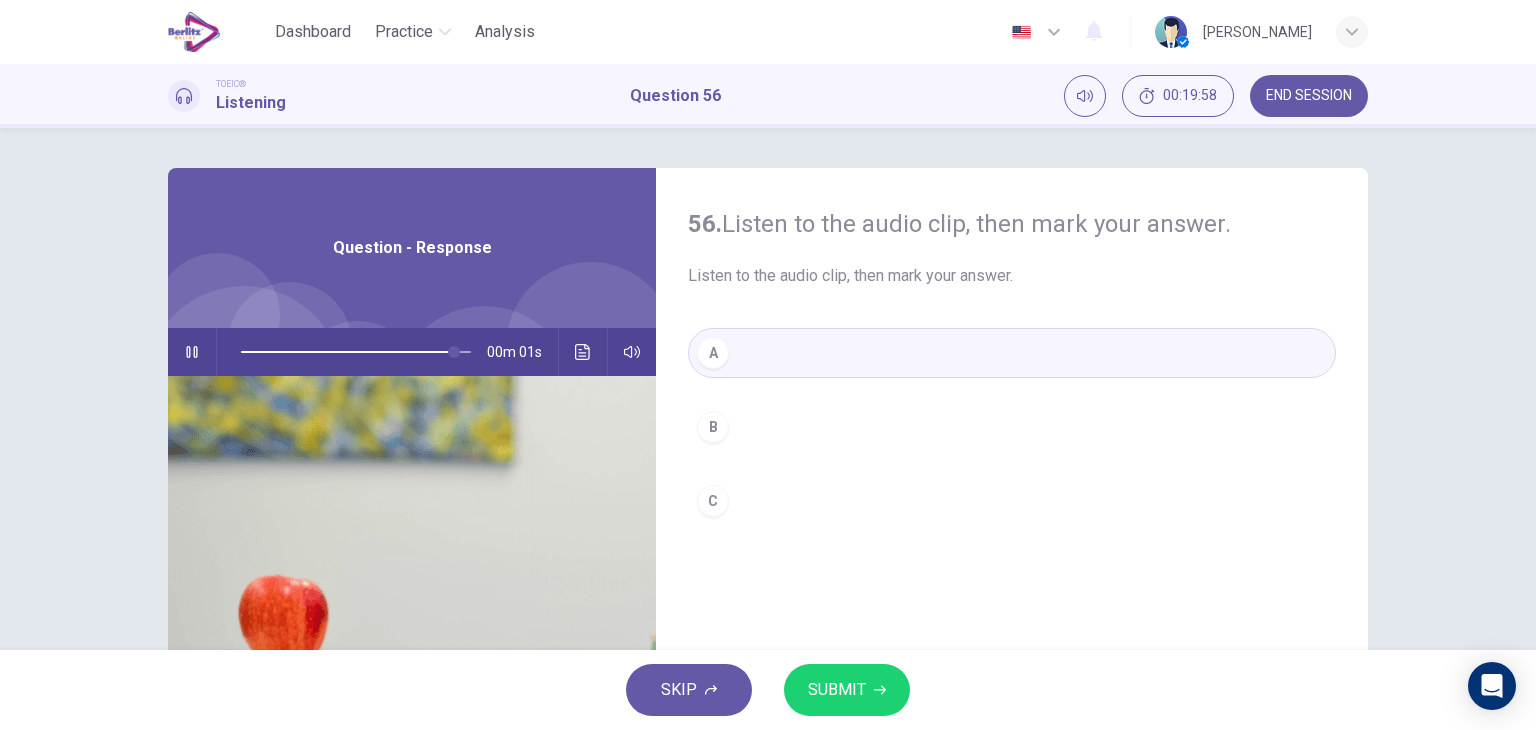 click on "SUBMIT" at bounding box center [837, 690] 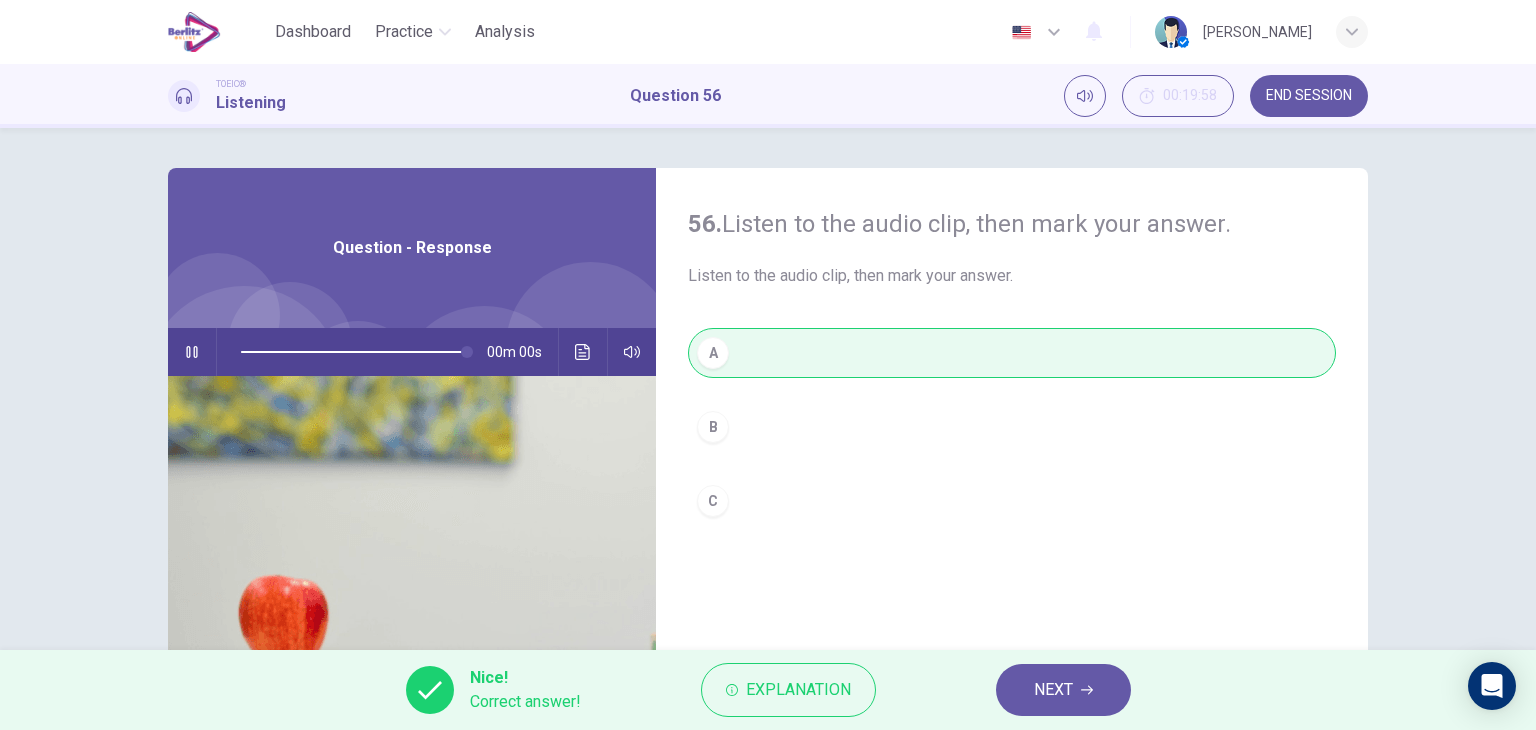 type on "*" 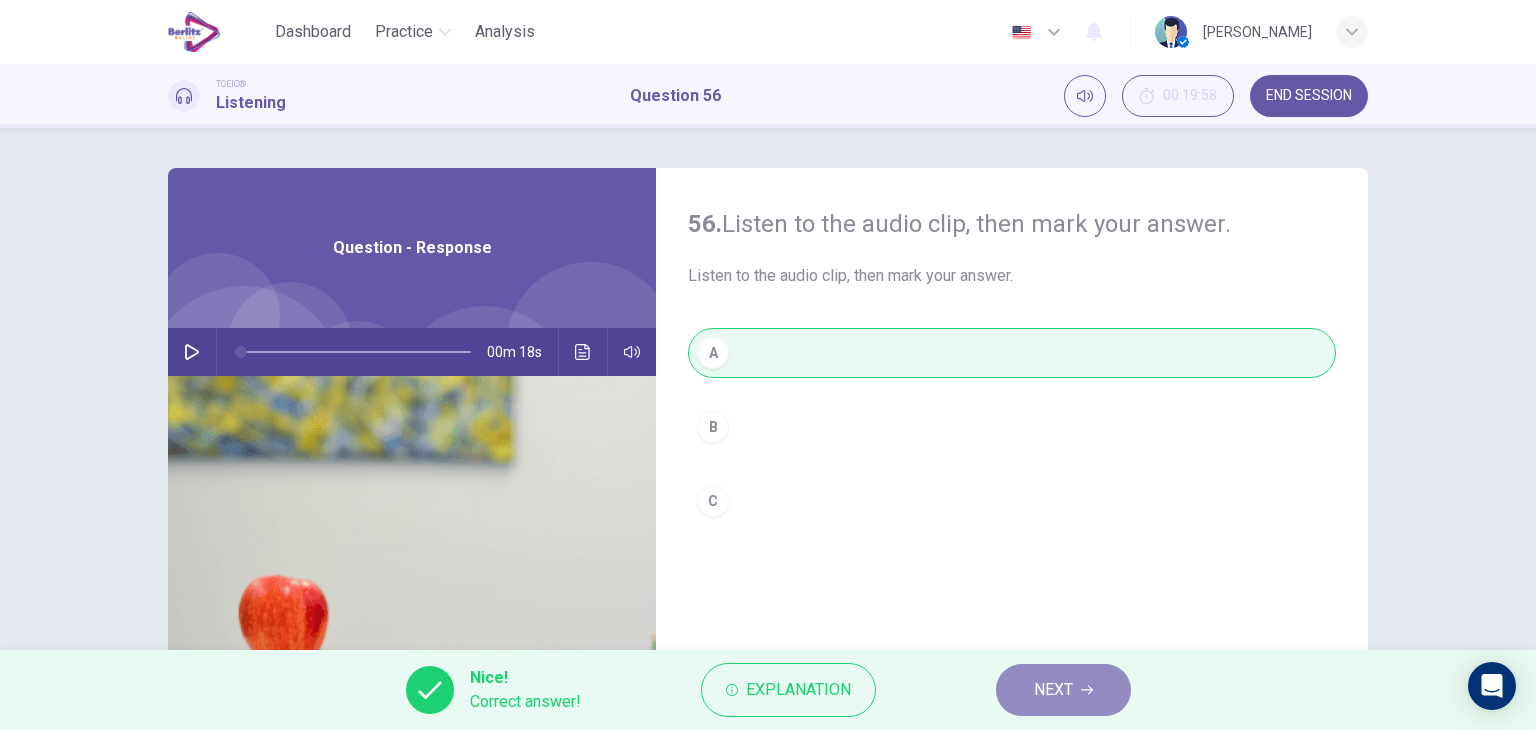 click on "NEXT" at bounding box center [1053, 690] 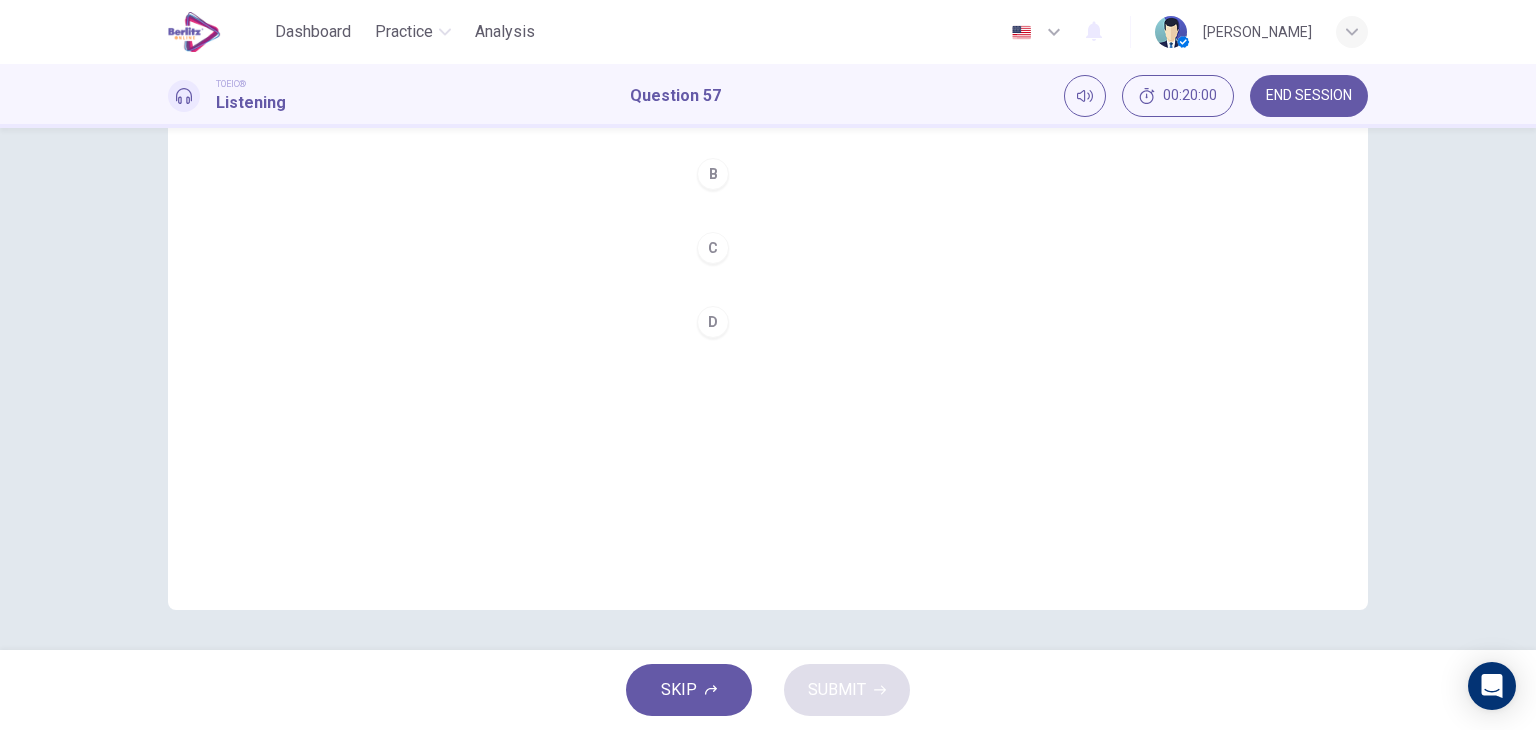 scroll, scrollTop: 53, scrollLeft: 0, axis: vertical 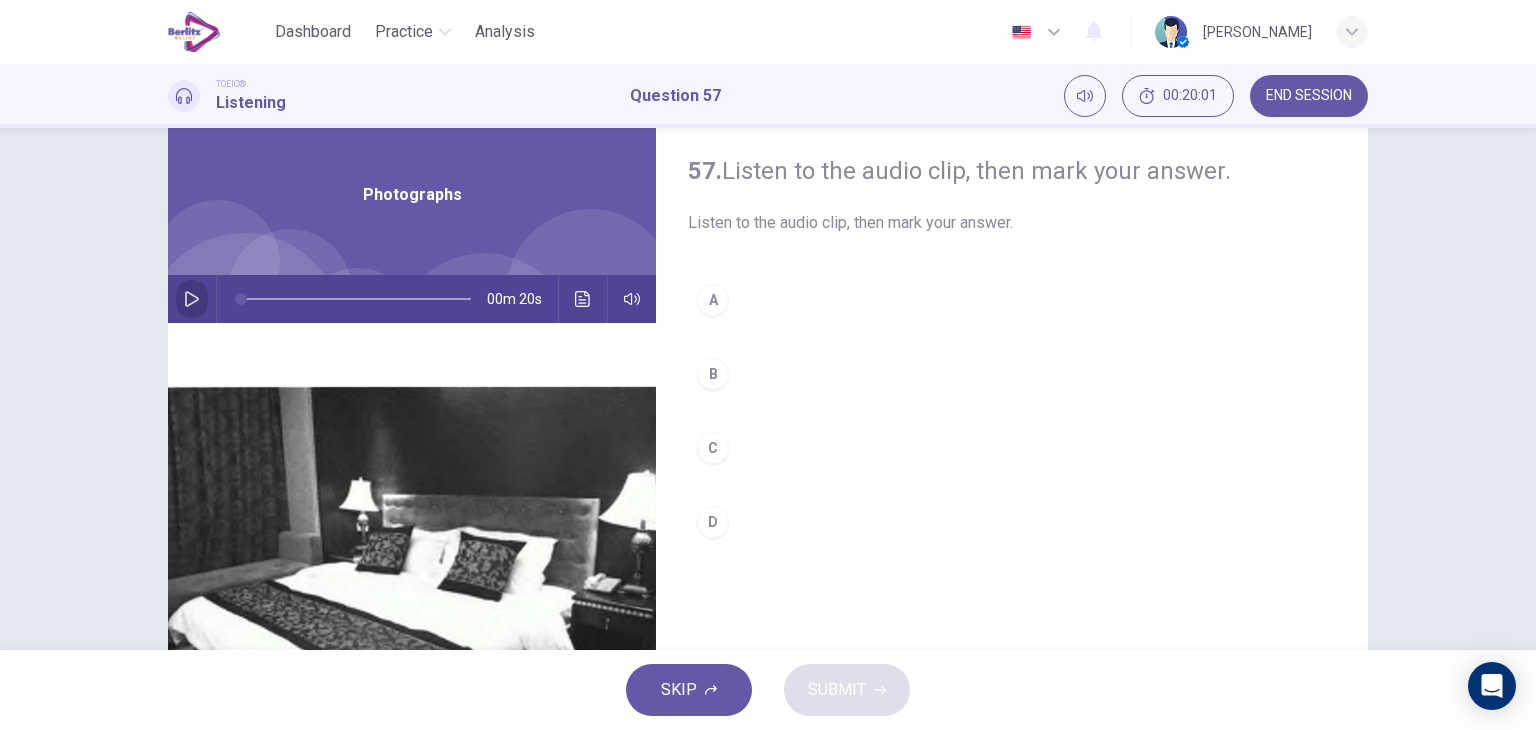 click at bounding box center [192, 299] 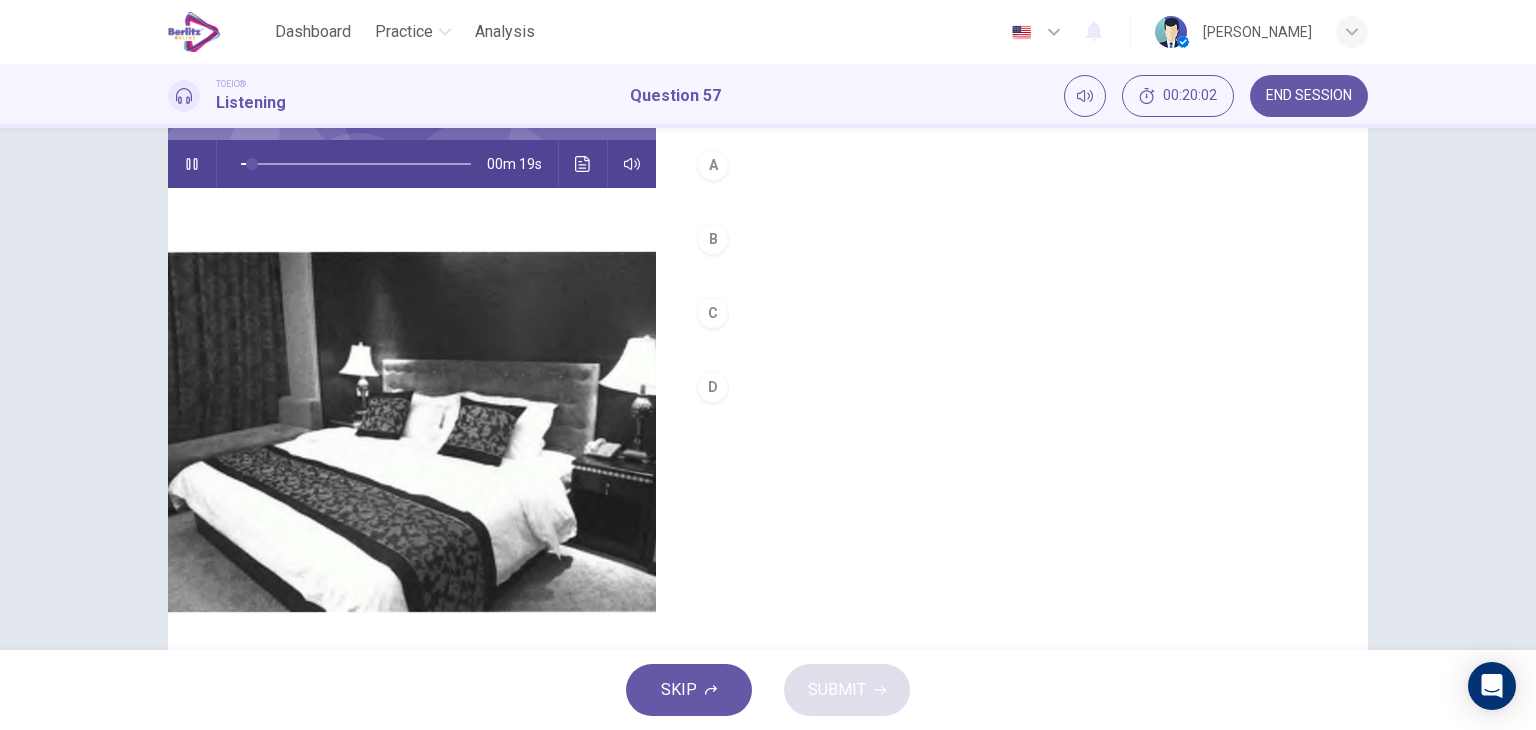 scroll, scrollTop: 153, scrollLeft: 0, axis: vertical 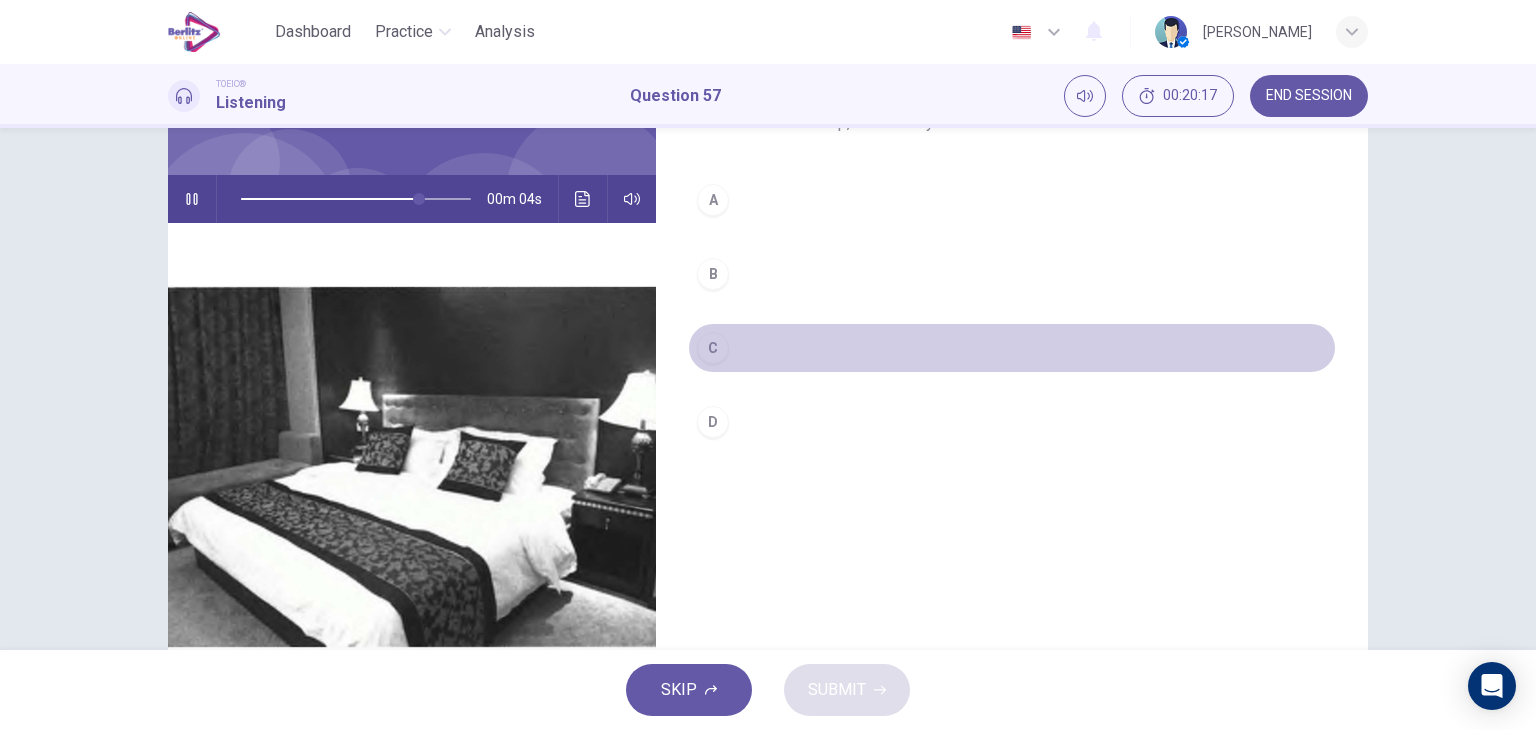 click on "C" at bounding box center (713, 348) 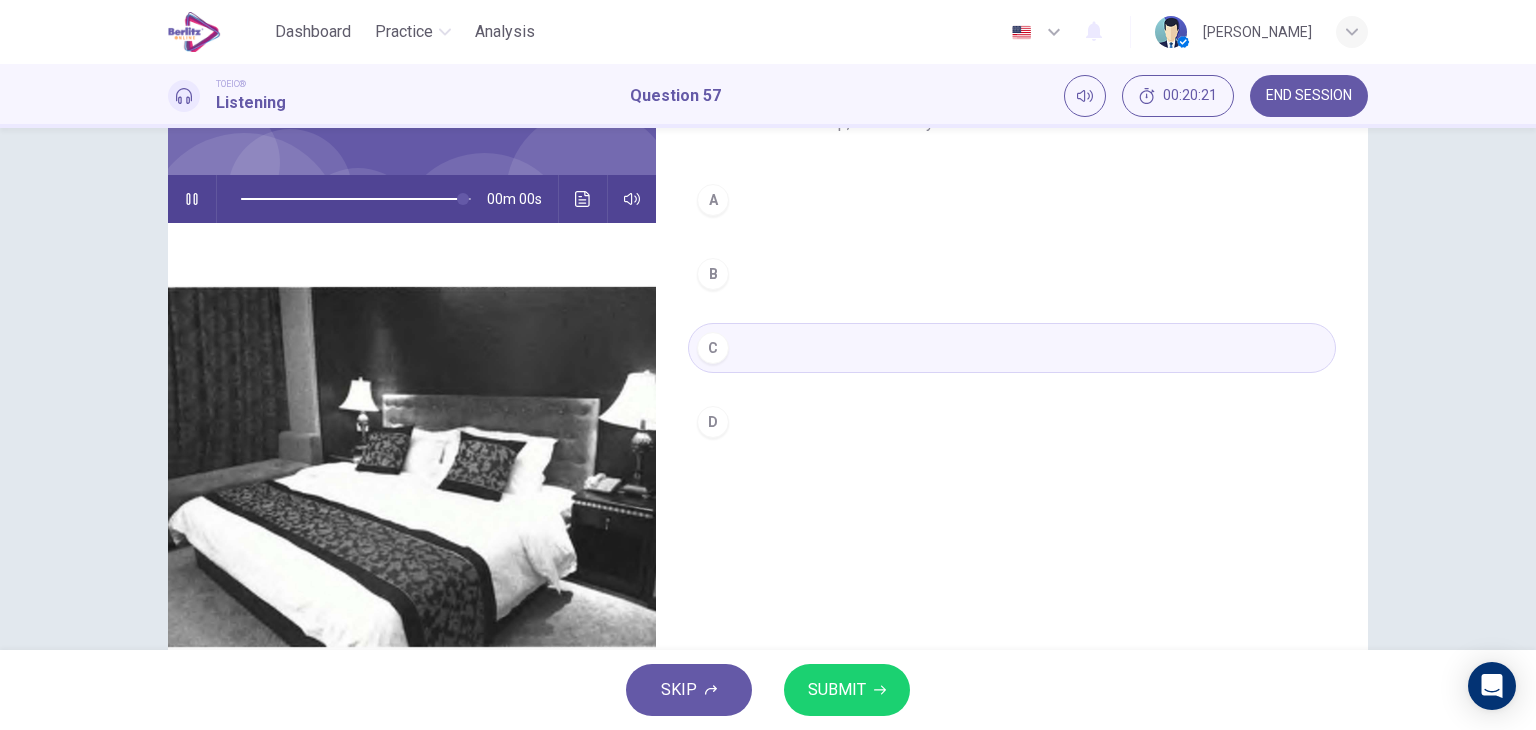 click on "SUBMIT" at bounding box center (837, 690) 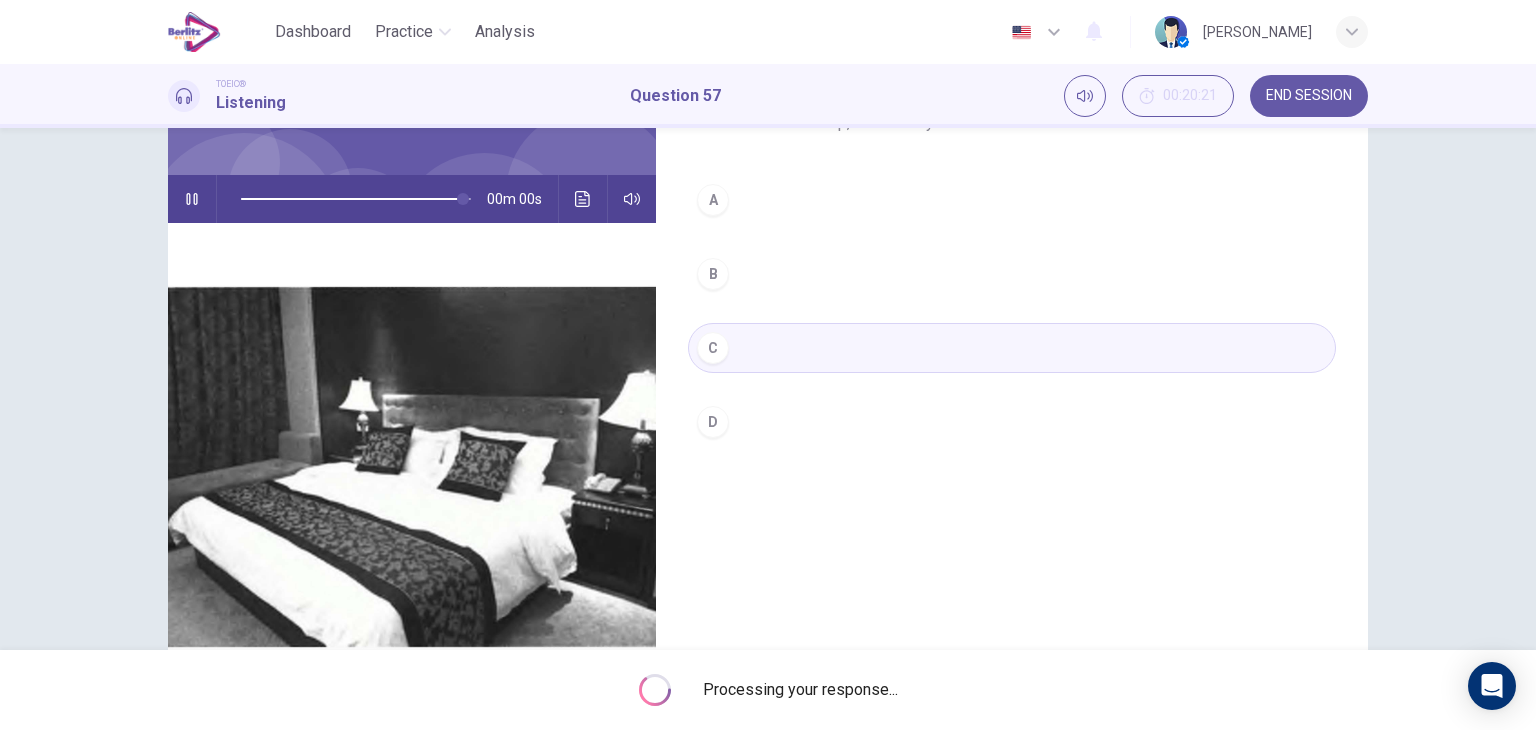 type on "*" 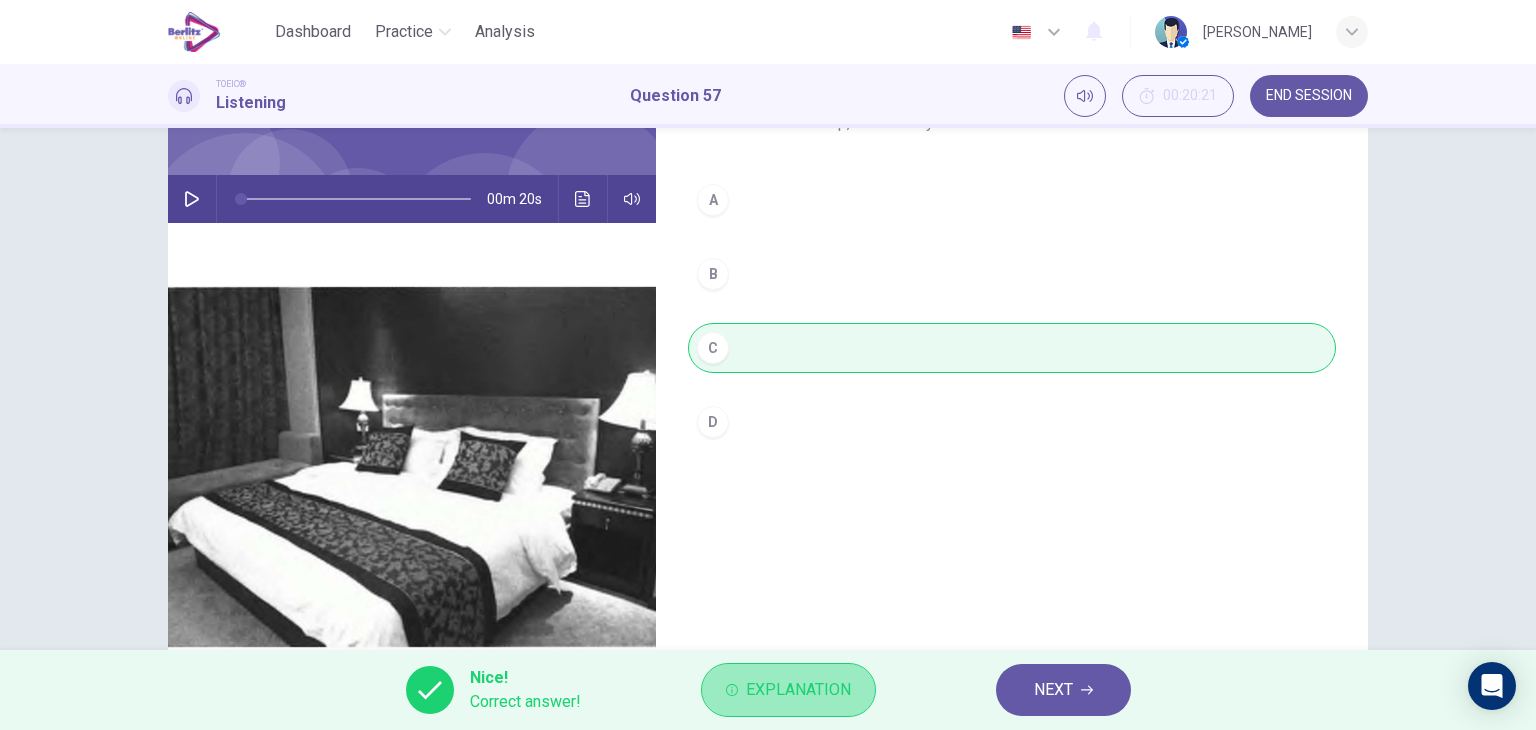 click on "Explanation" at bounding box center (798, 690) 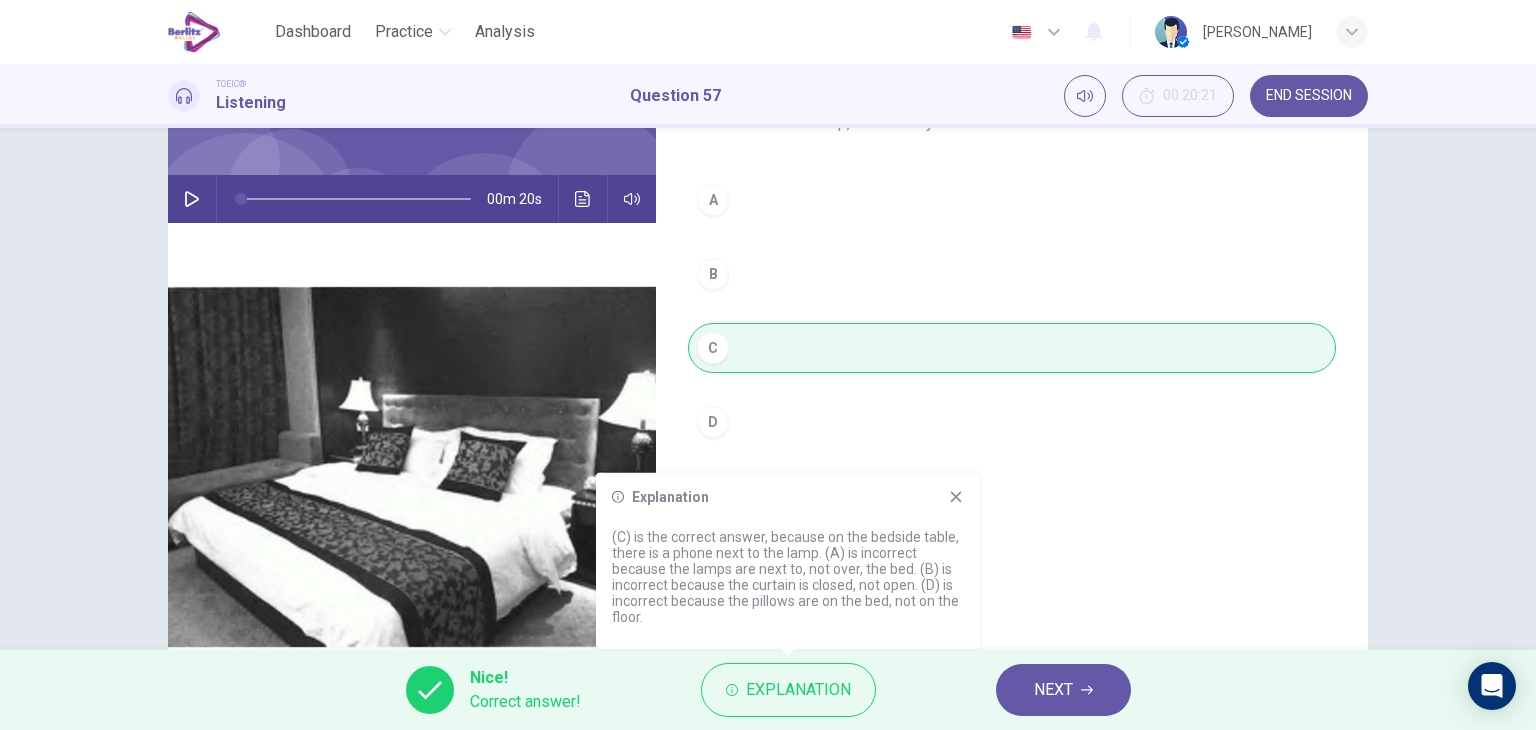 click on "00m 20s" at bounding box center [412, 199] 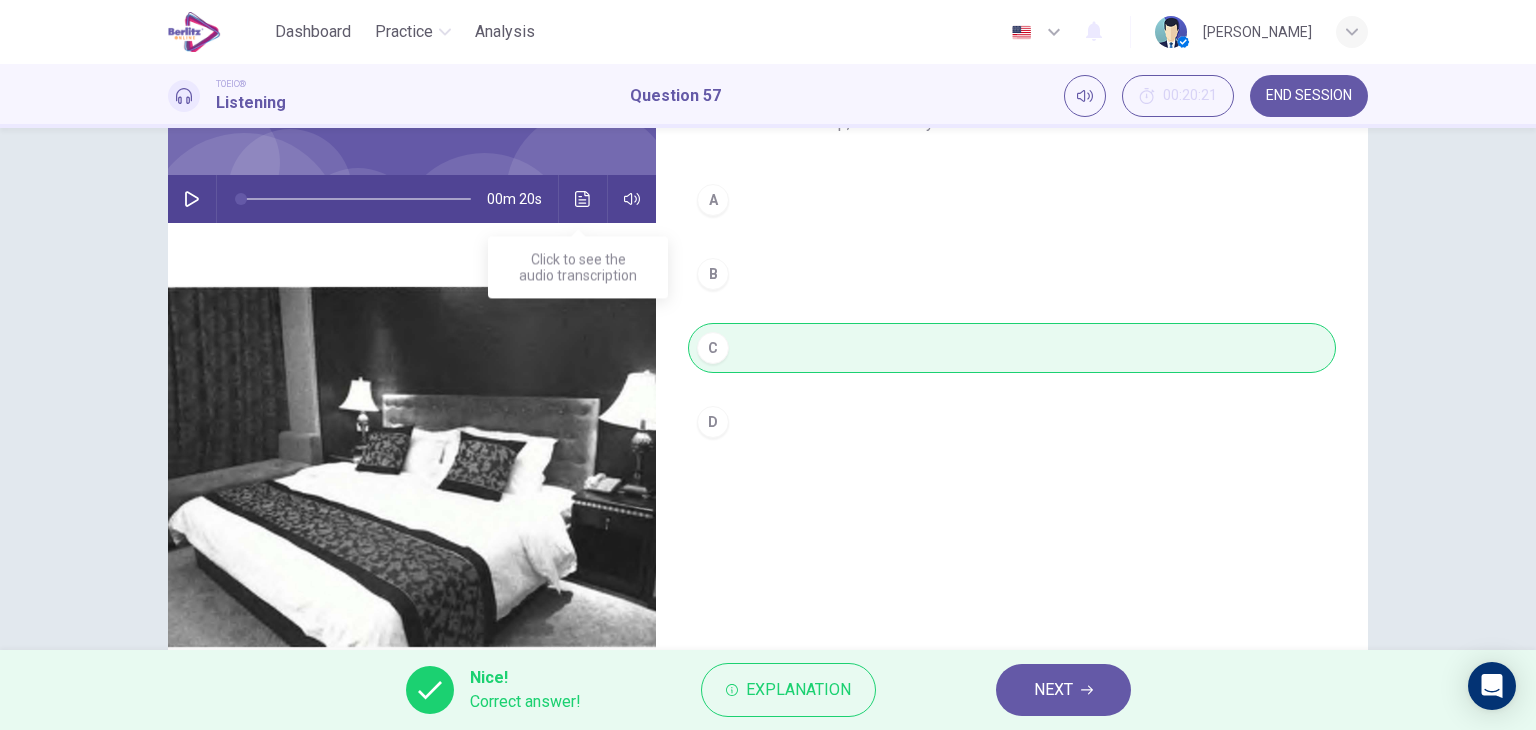 click 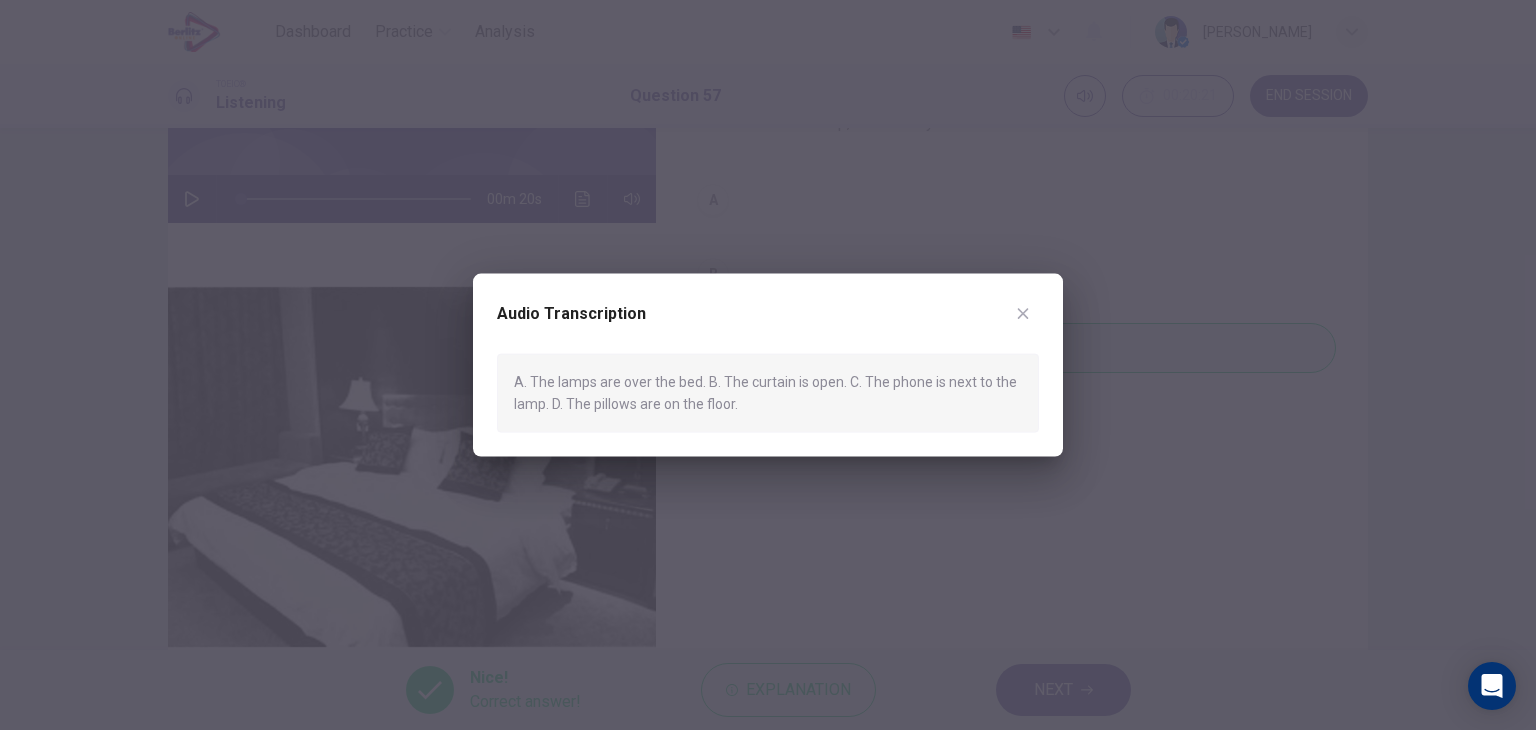 click 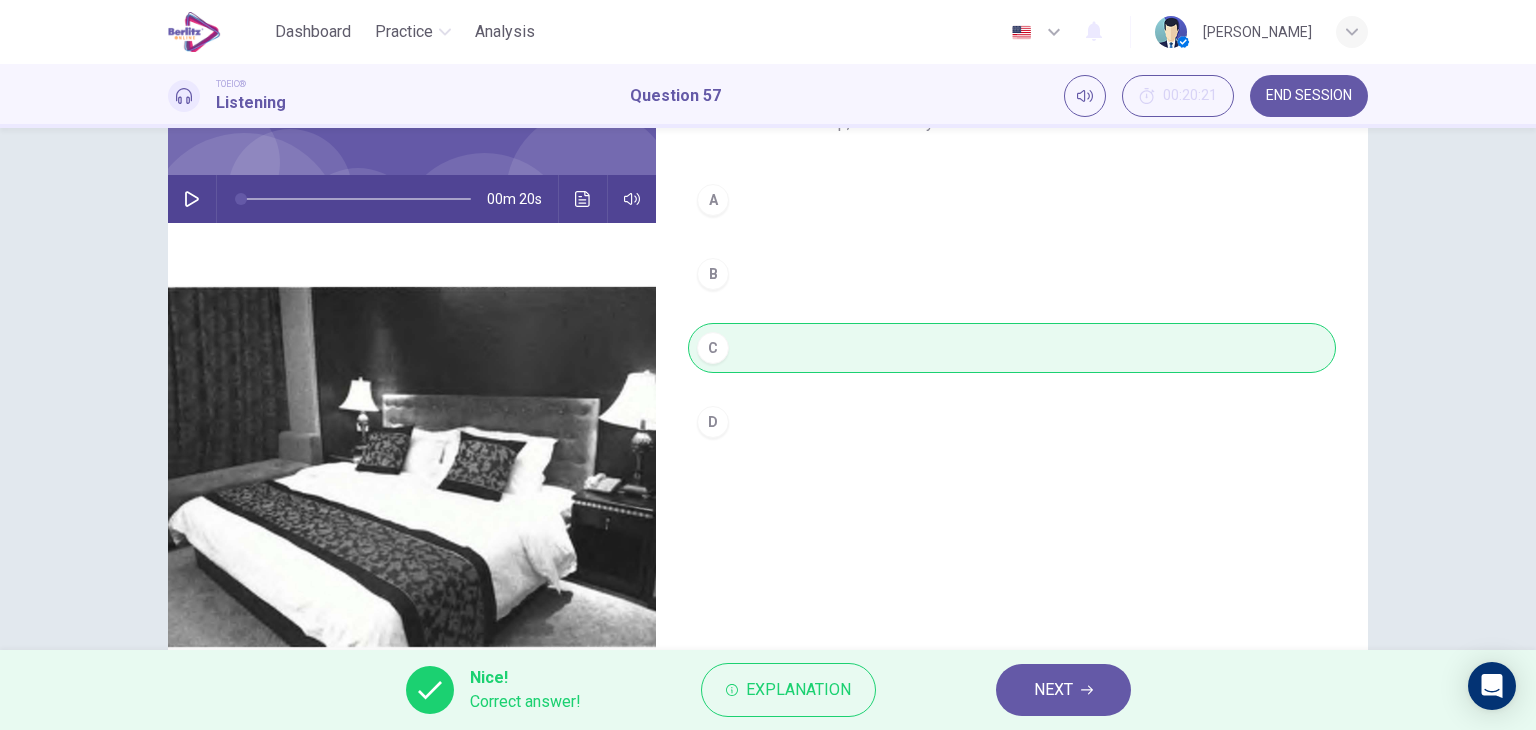 click 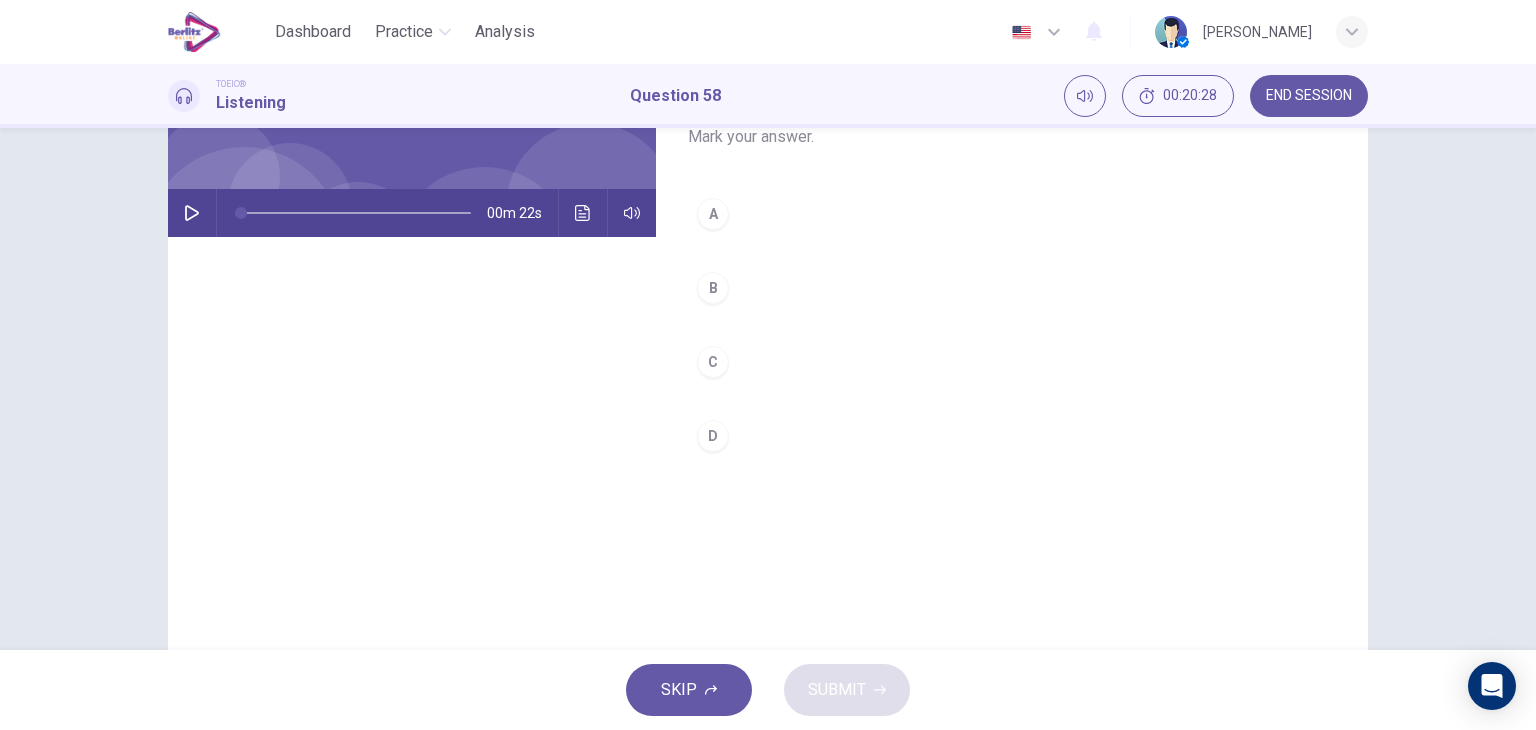scroll, scrollTop: 0, scrollLeft: 0, axis: both 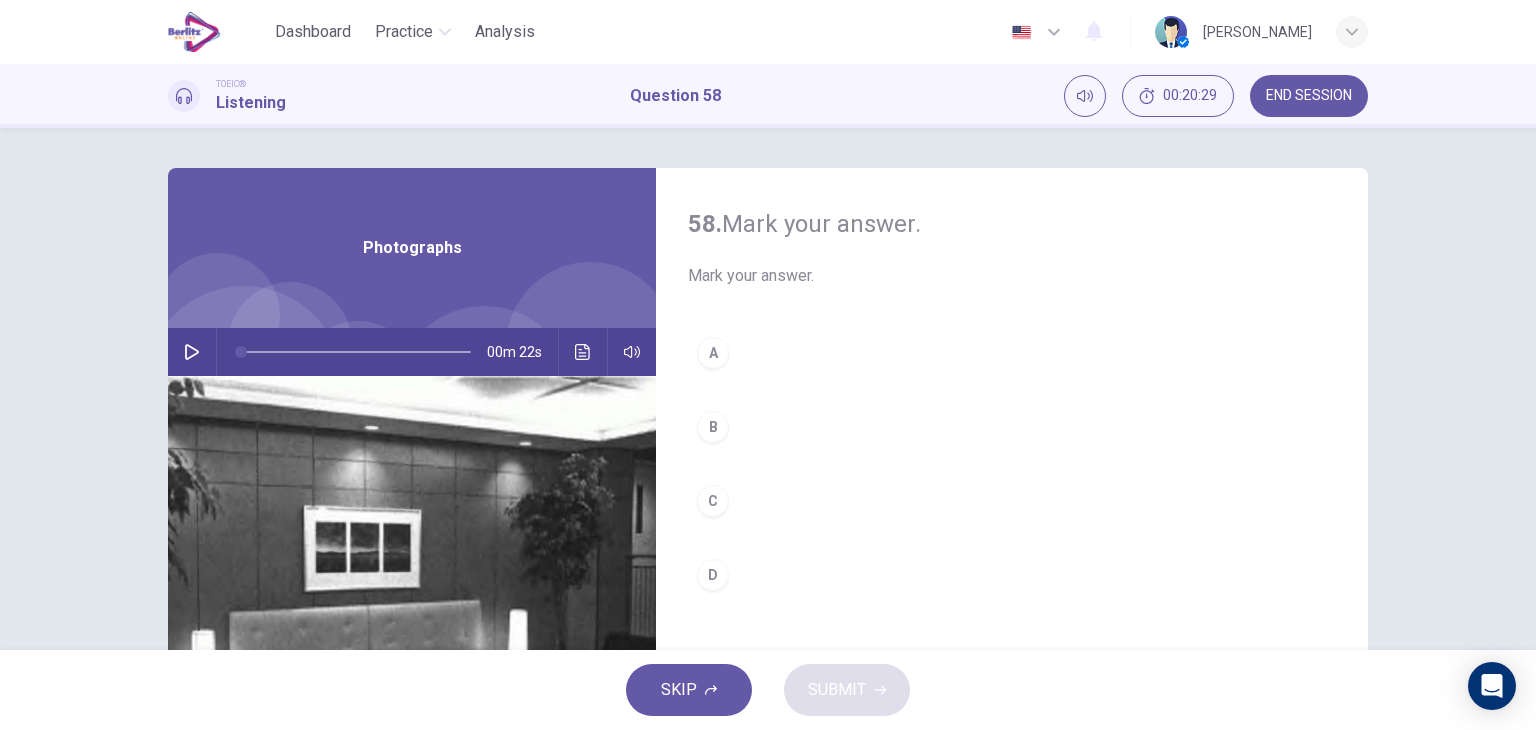 click 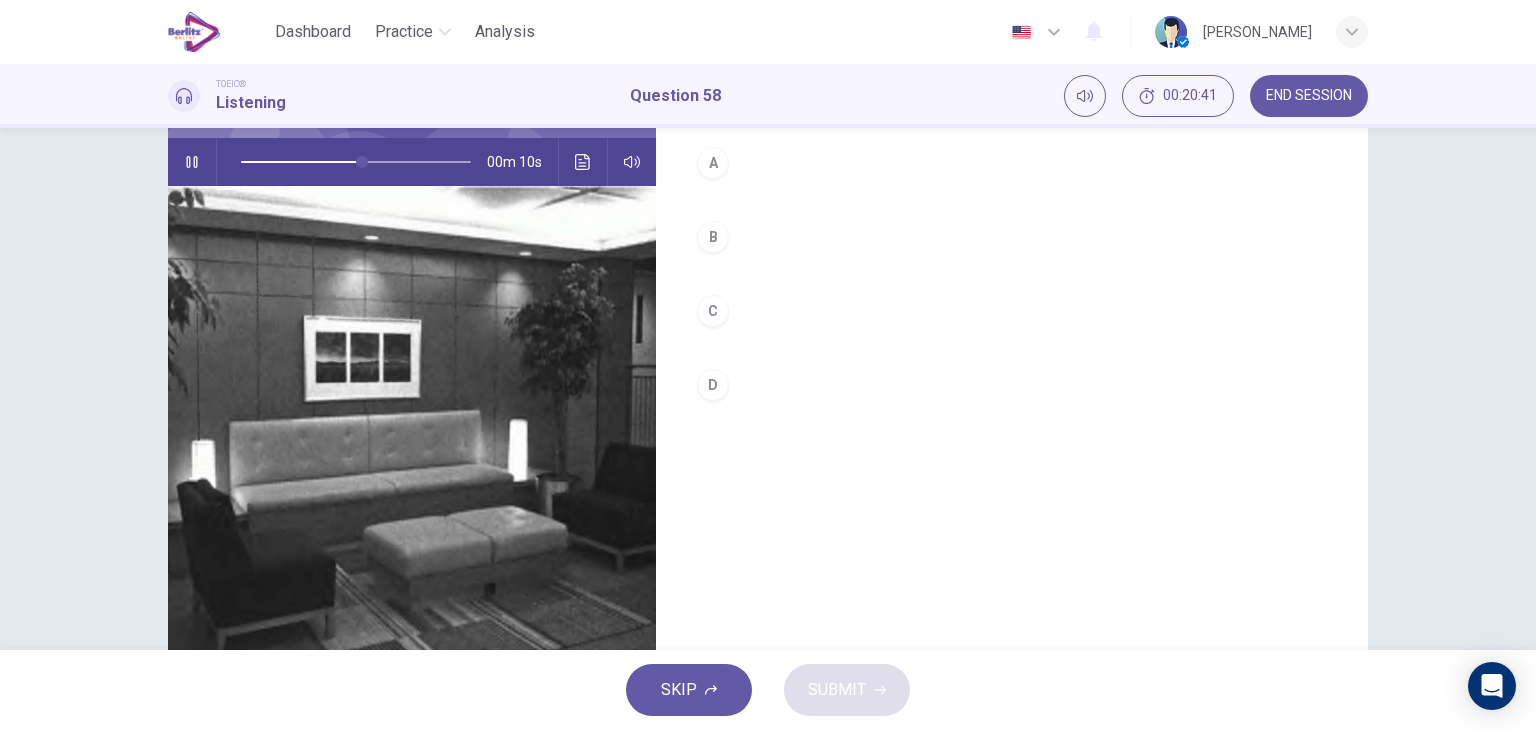scroll, scrollTop: 253, scrollLeft: 0, axis: vertical 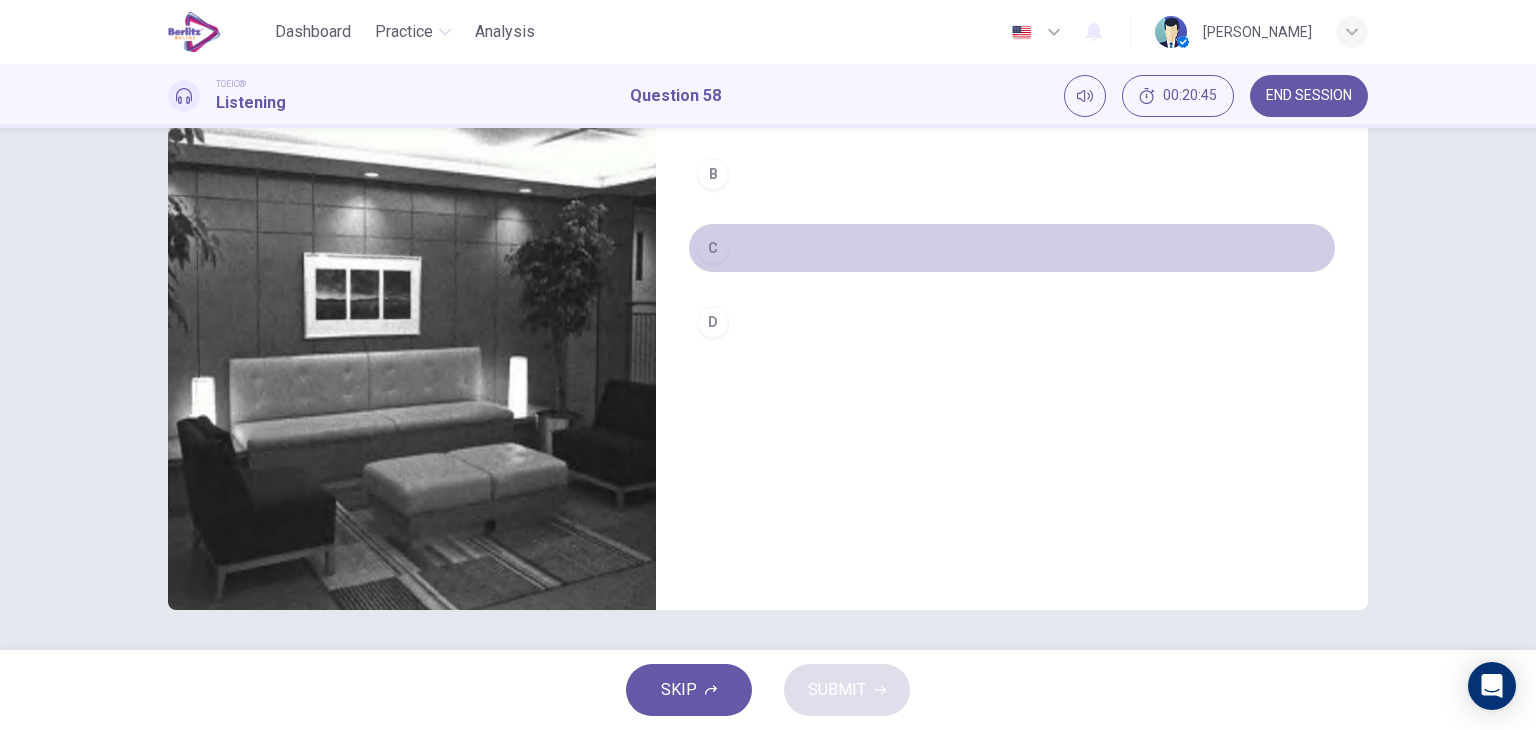 click on "C" at bounding box center (1012, 248) 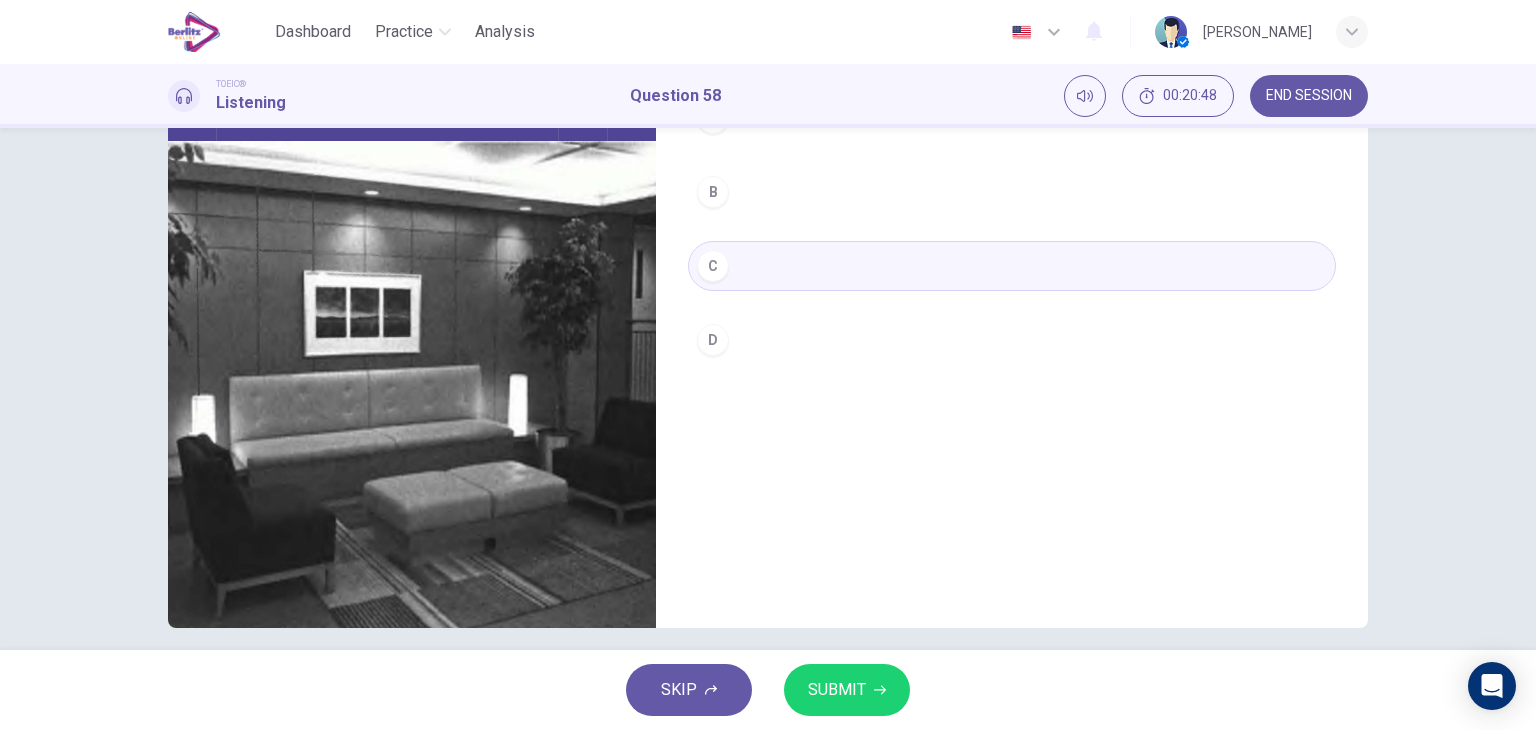 scroll, scrollTop: 253, scrollLeft: 0, axis: vertical 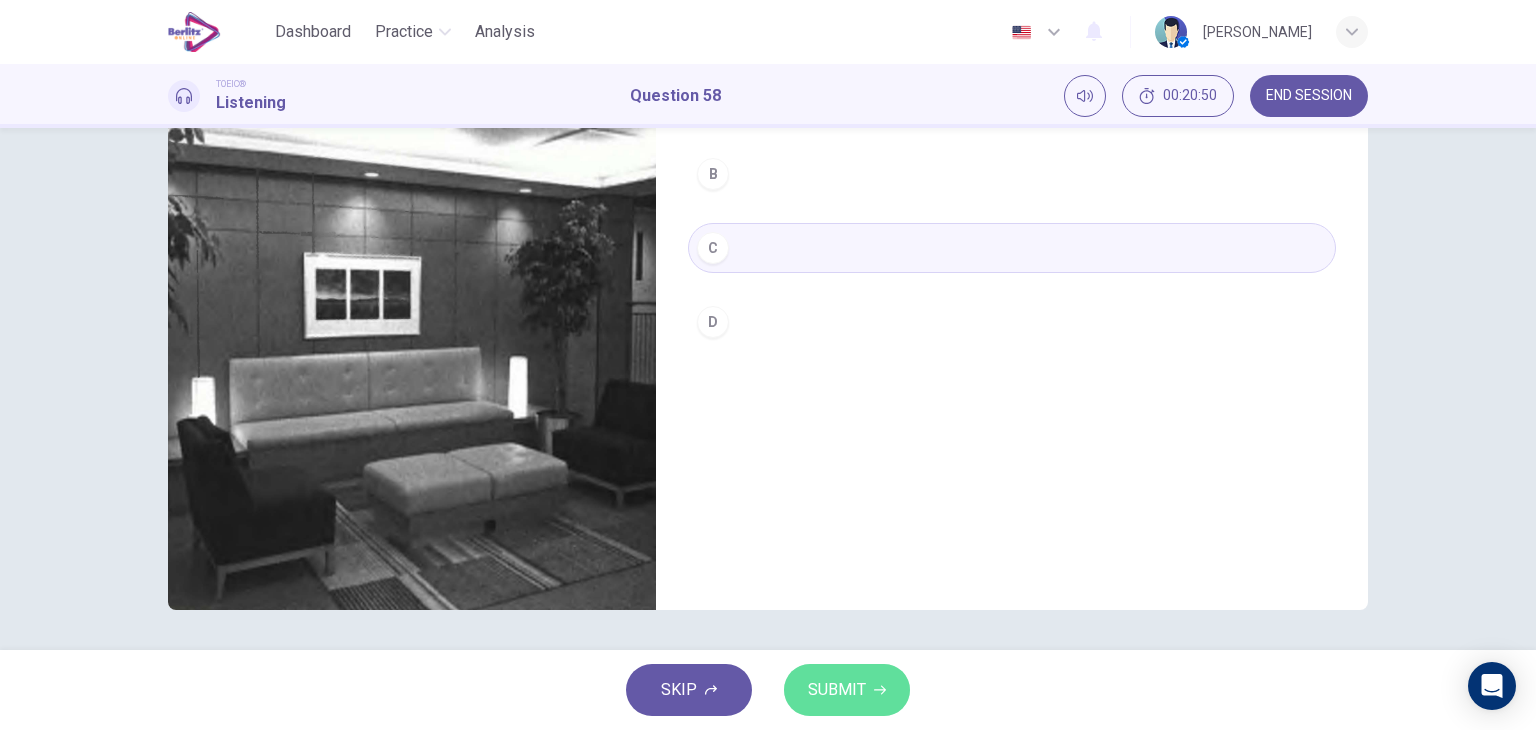click on "SUBMIT" at bounding box center (837, 690) 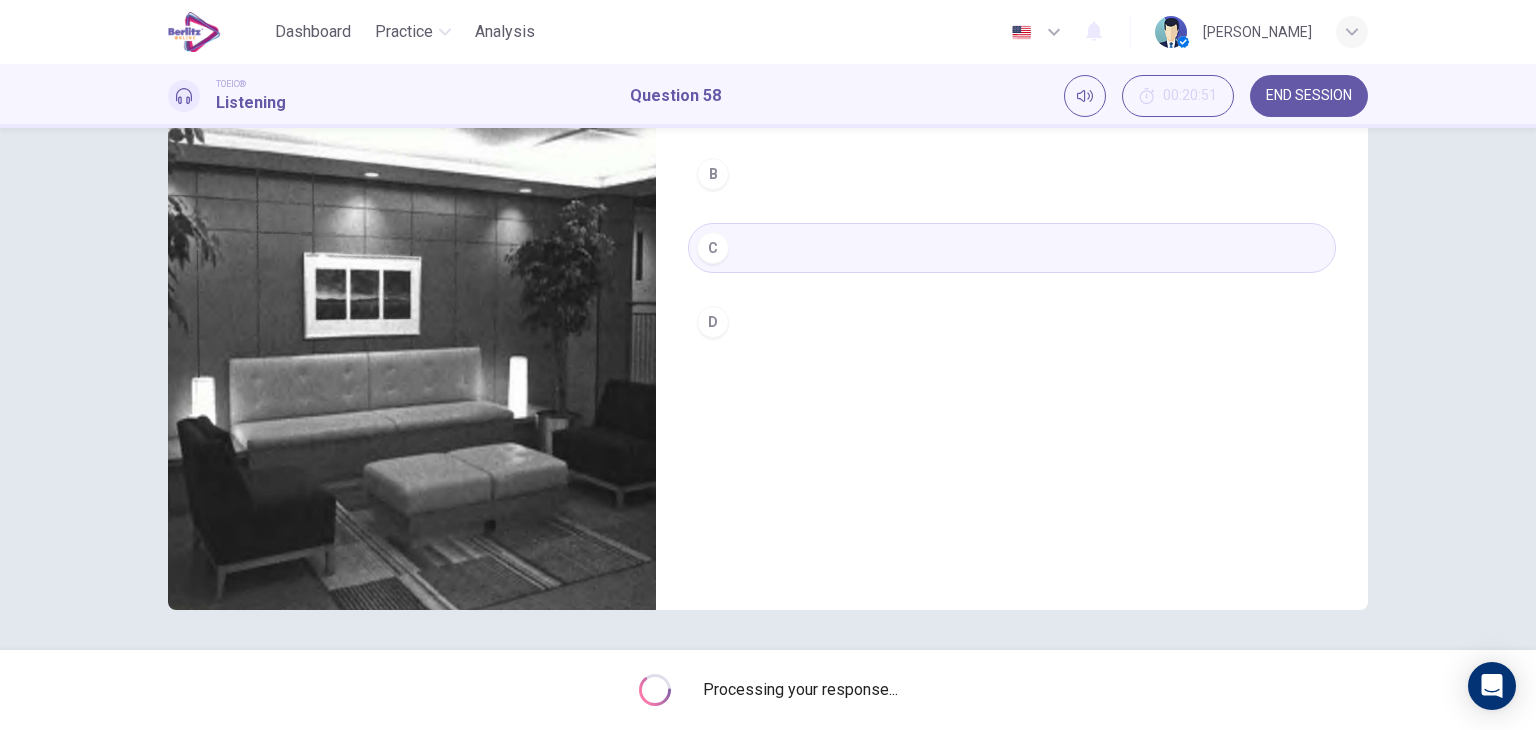 type on "**" 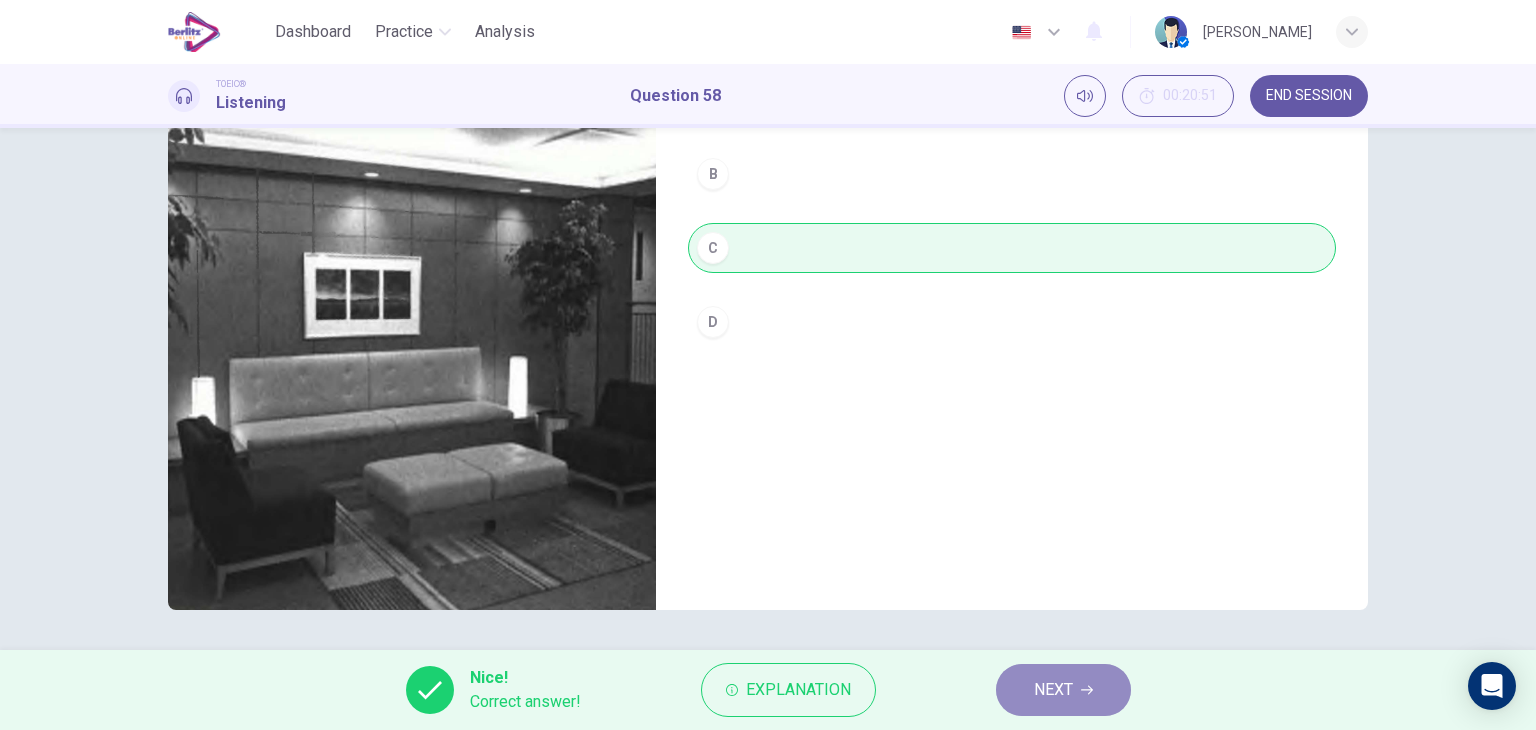 click on "NEXT" at bounding box center [1053, 690] 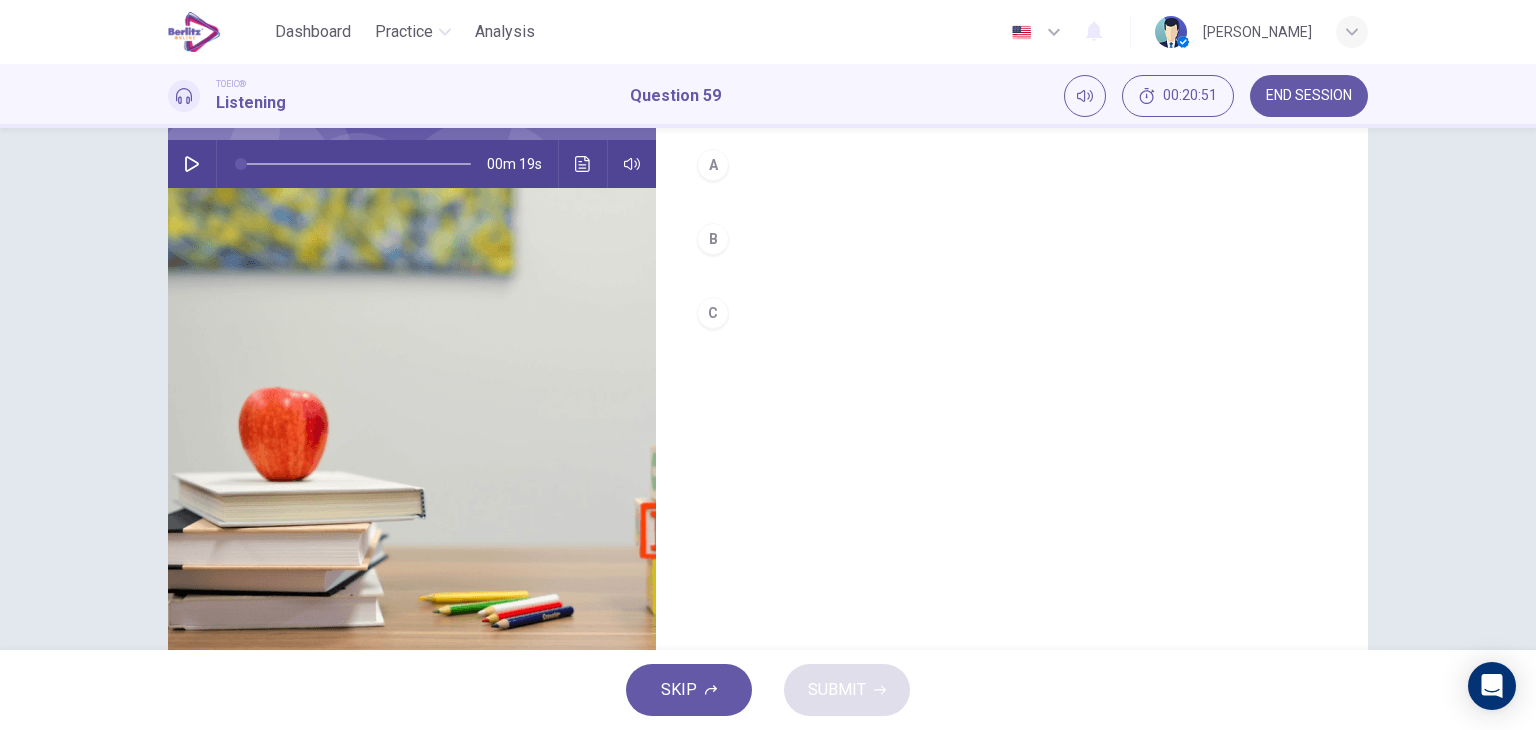 scroll, scrollTop: 53, scrollLeft: 0, axis: vertical 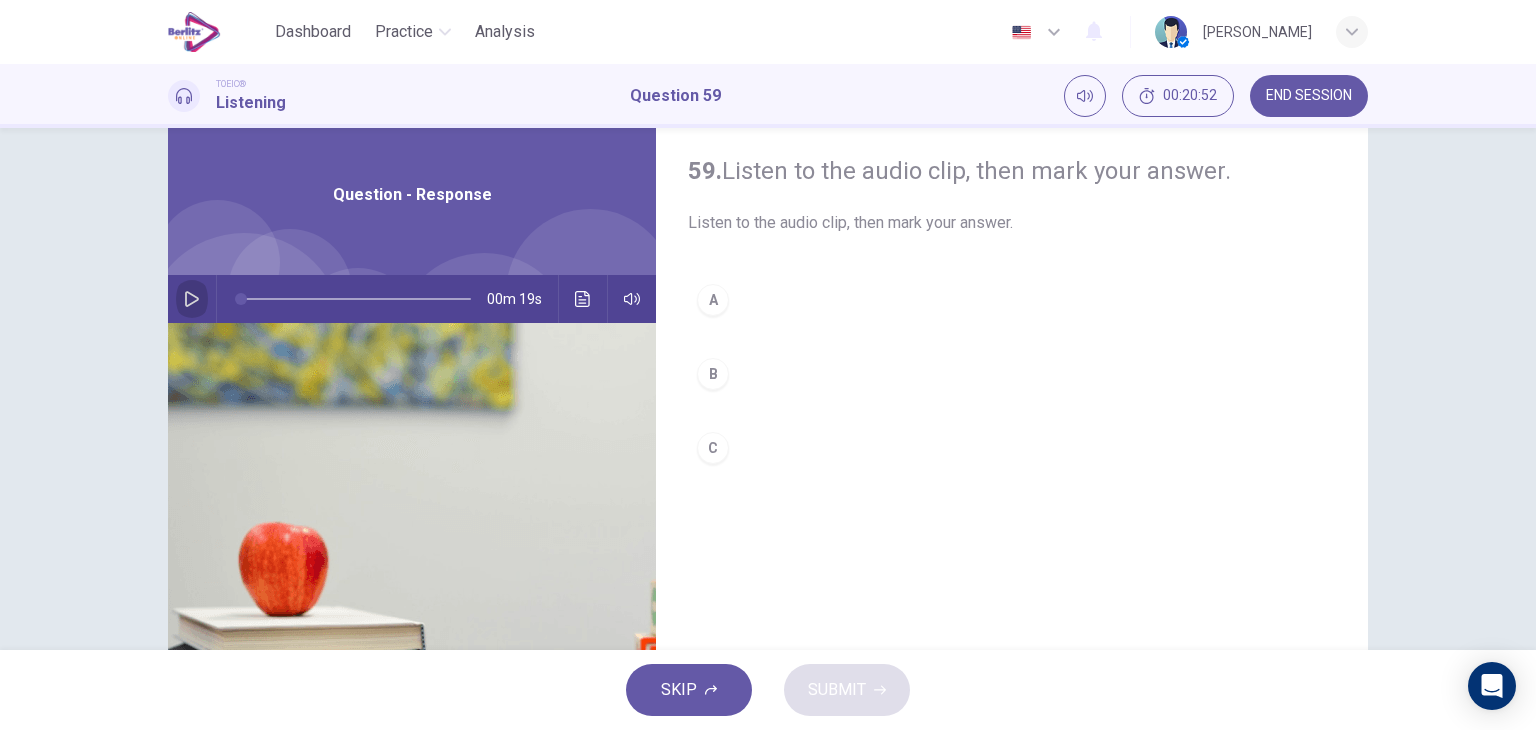 click at bounding box center [192, 299] 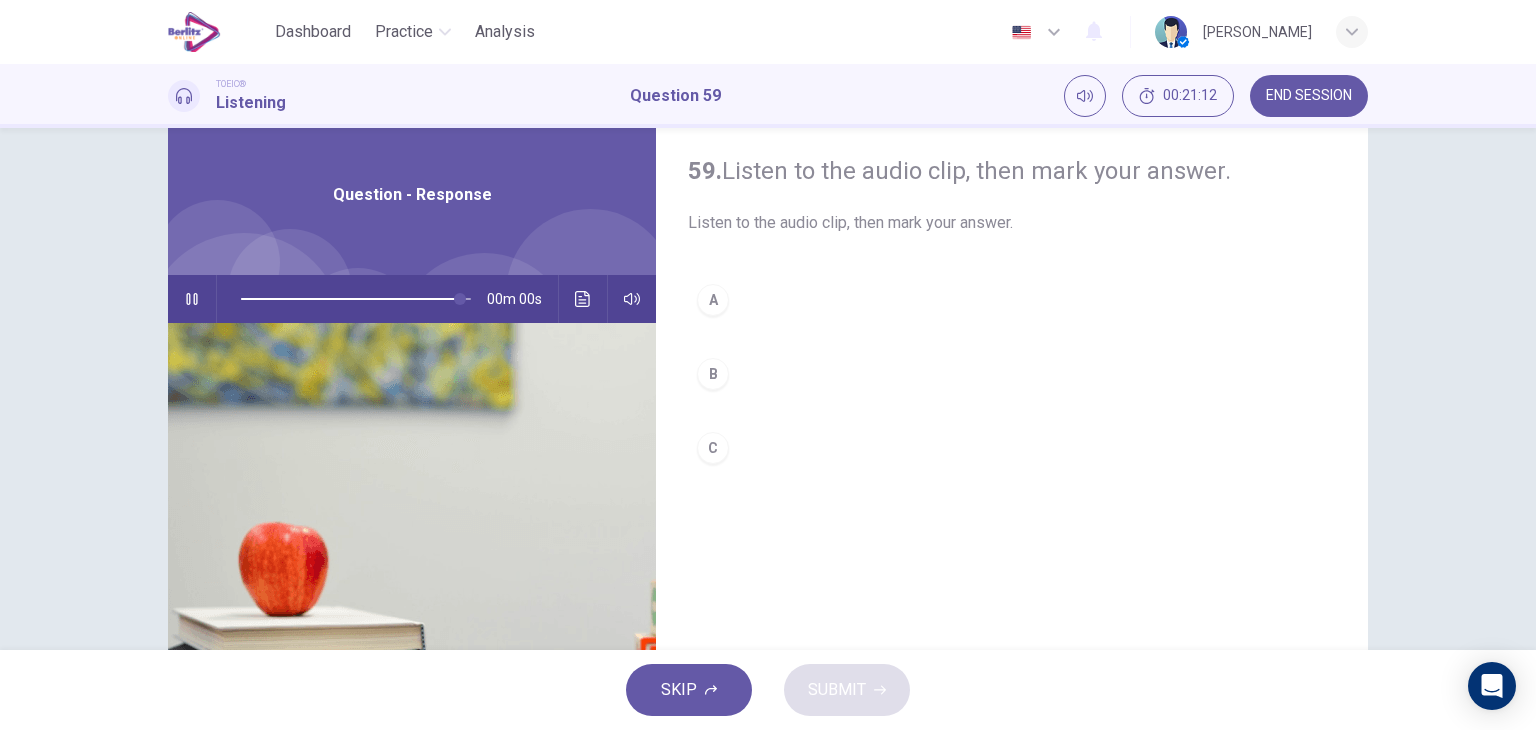 click 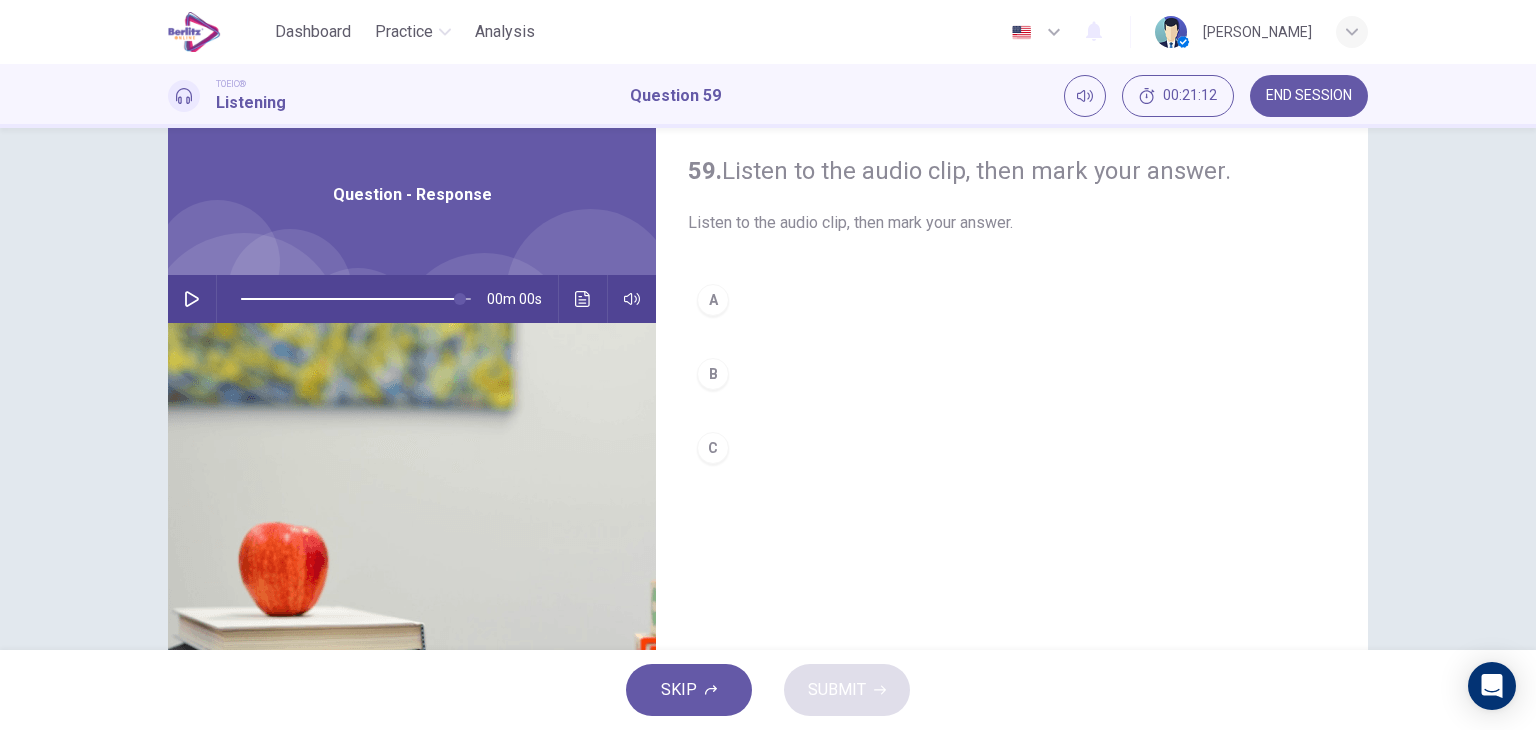 click 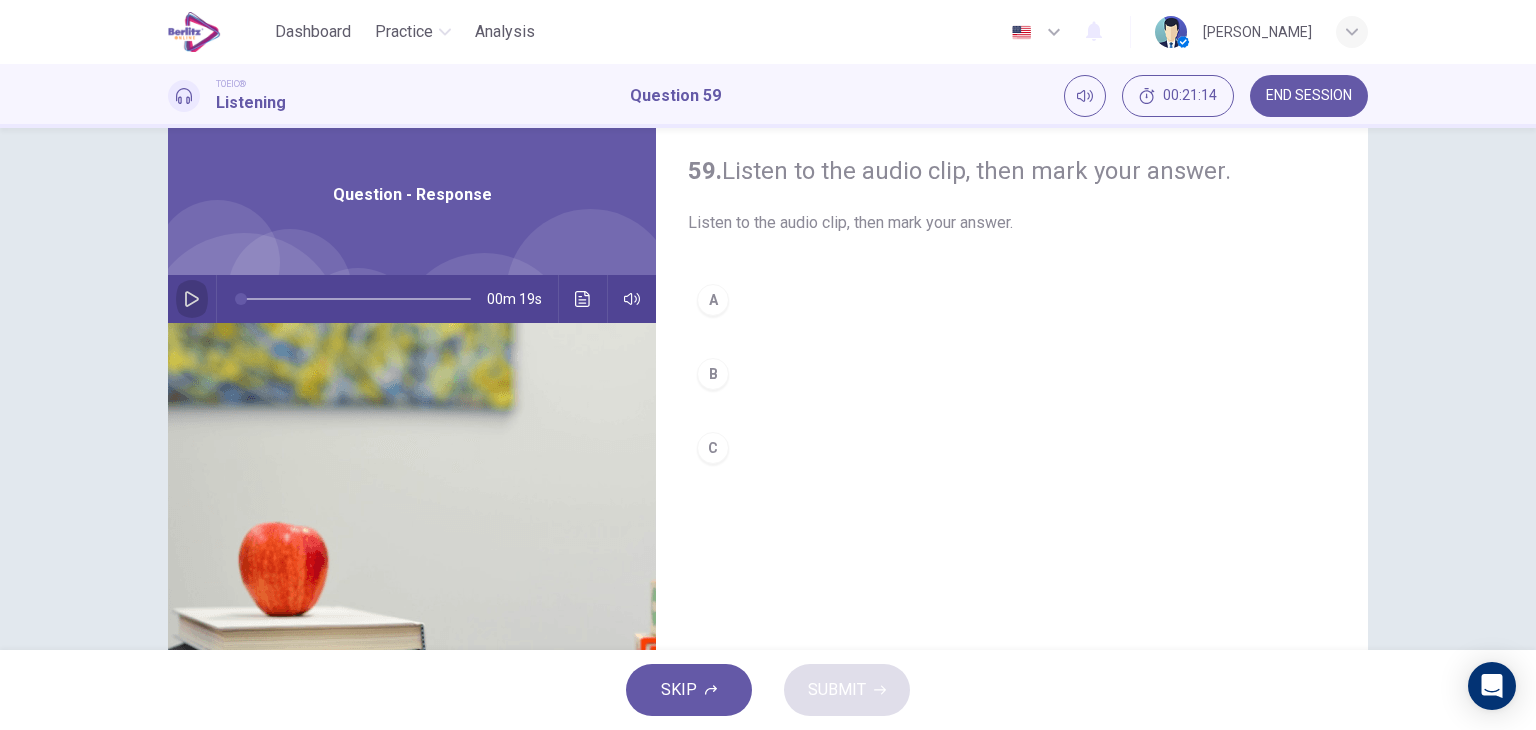 click 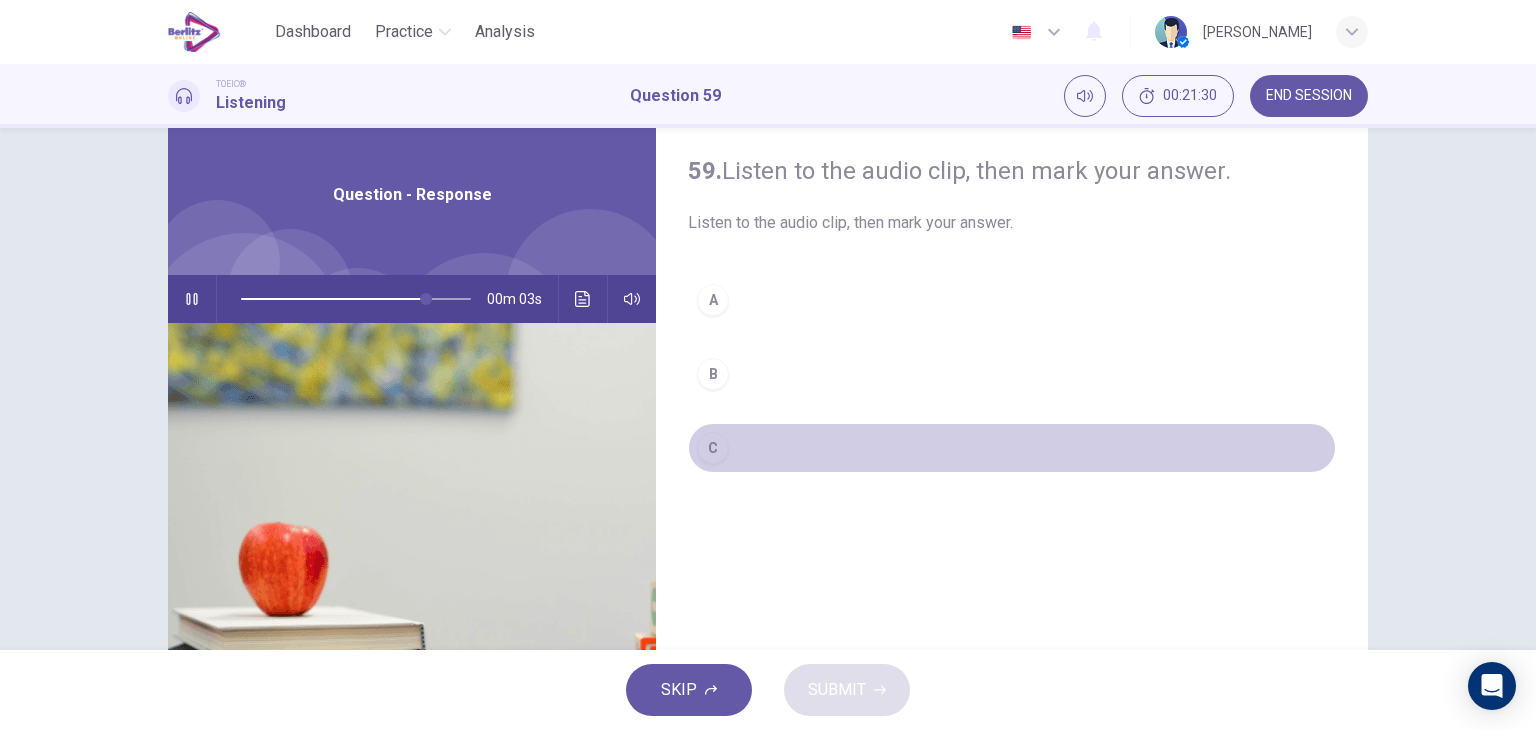 click on "C" at bounding box center (713, 448) 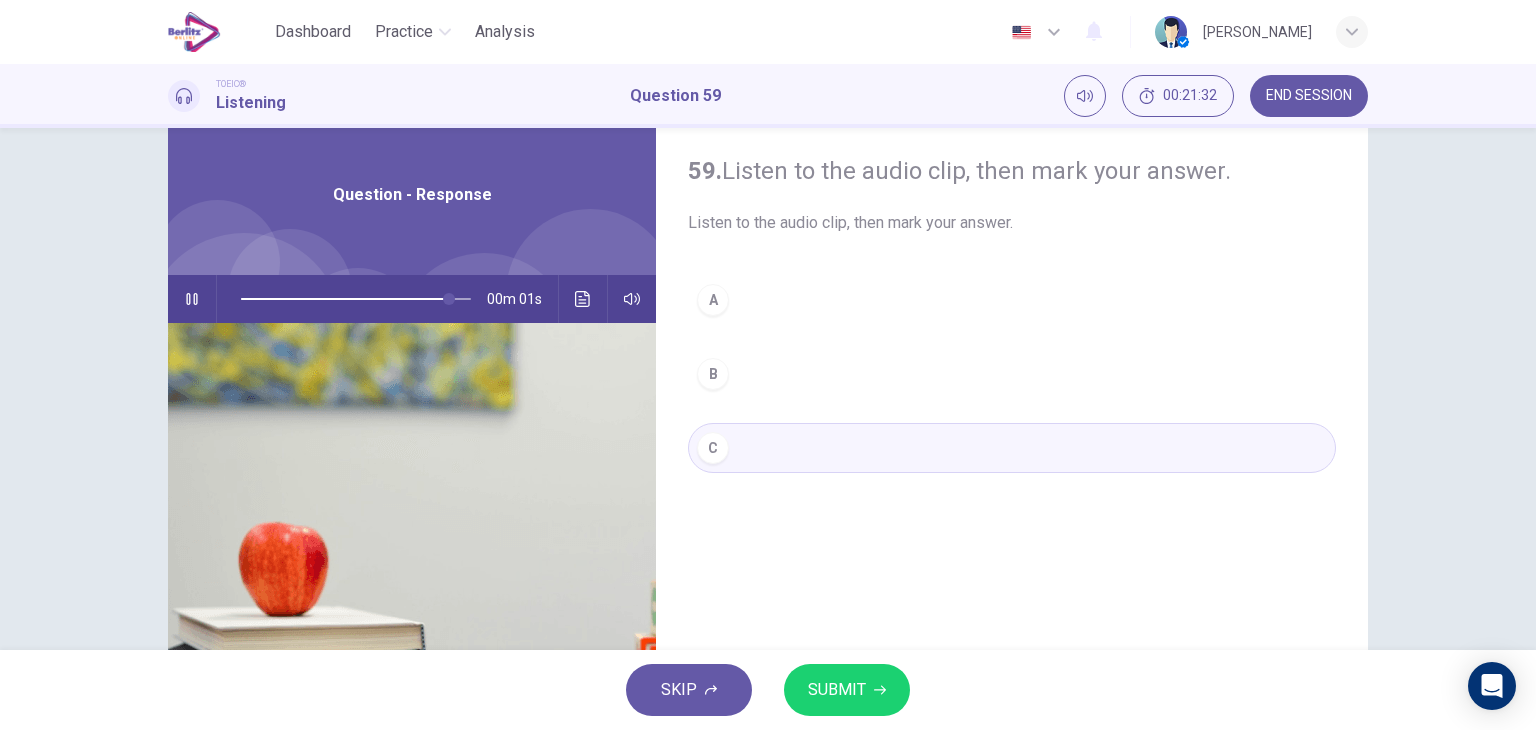 click on "SUBMIT" at bounding box center [837, 690] 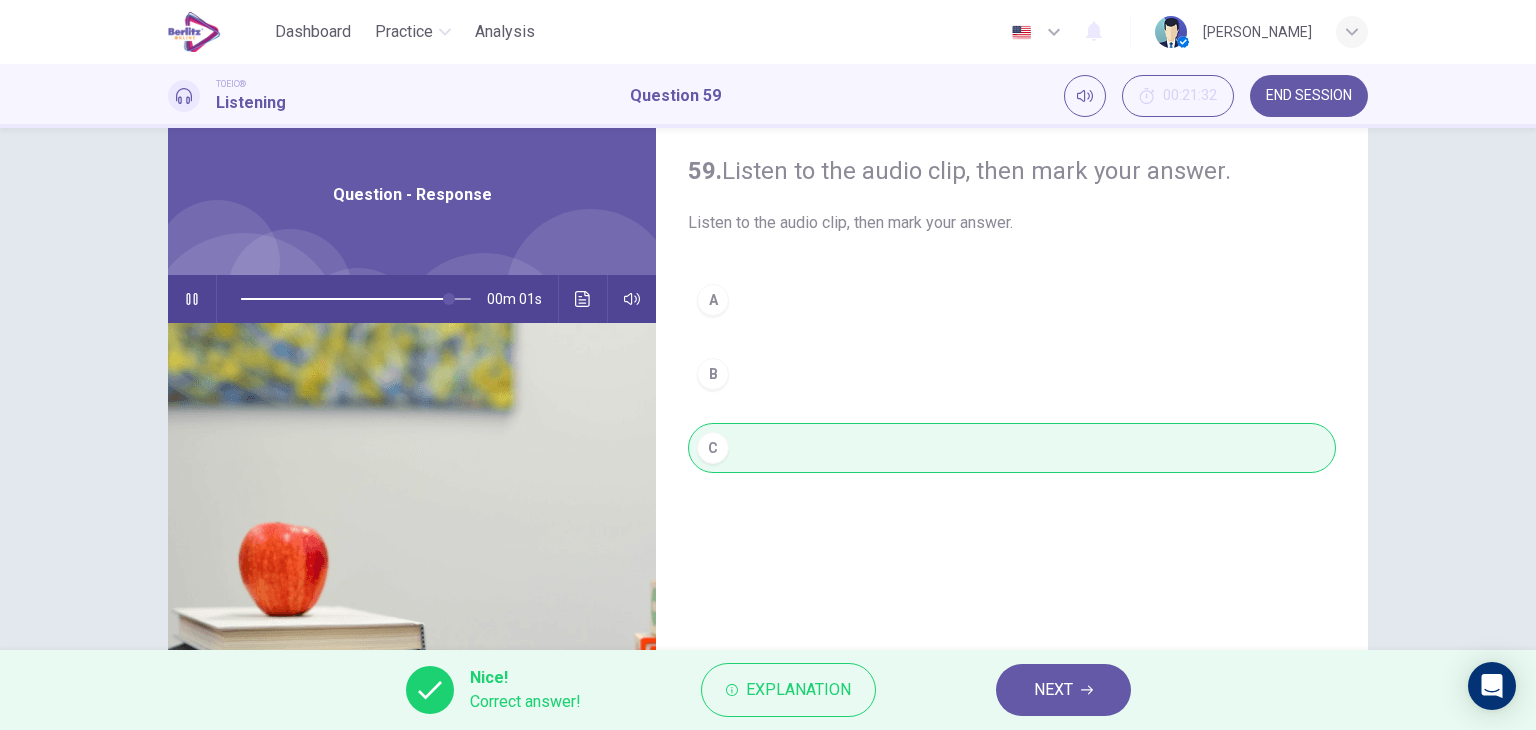 type on "**" 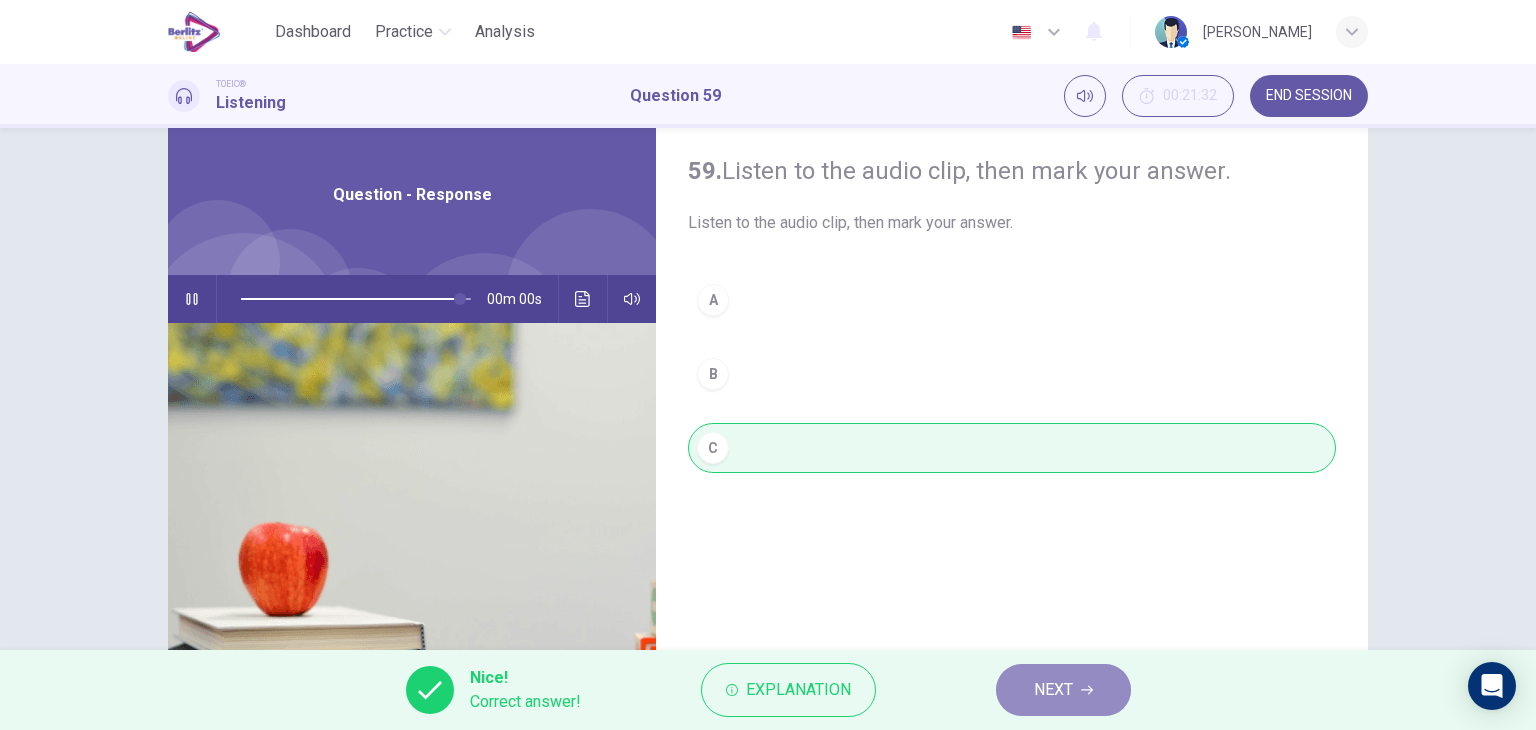 click on "NEXT" at bounding box center (1053, 690) 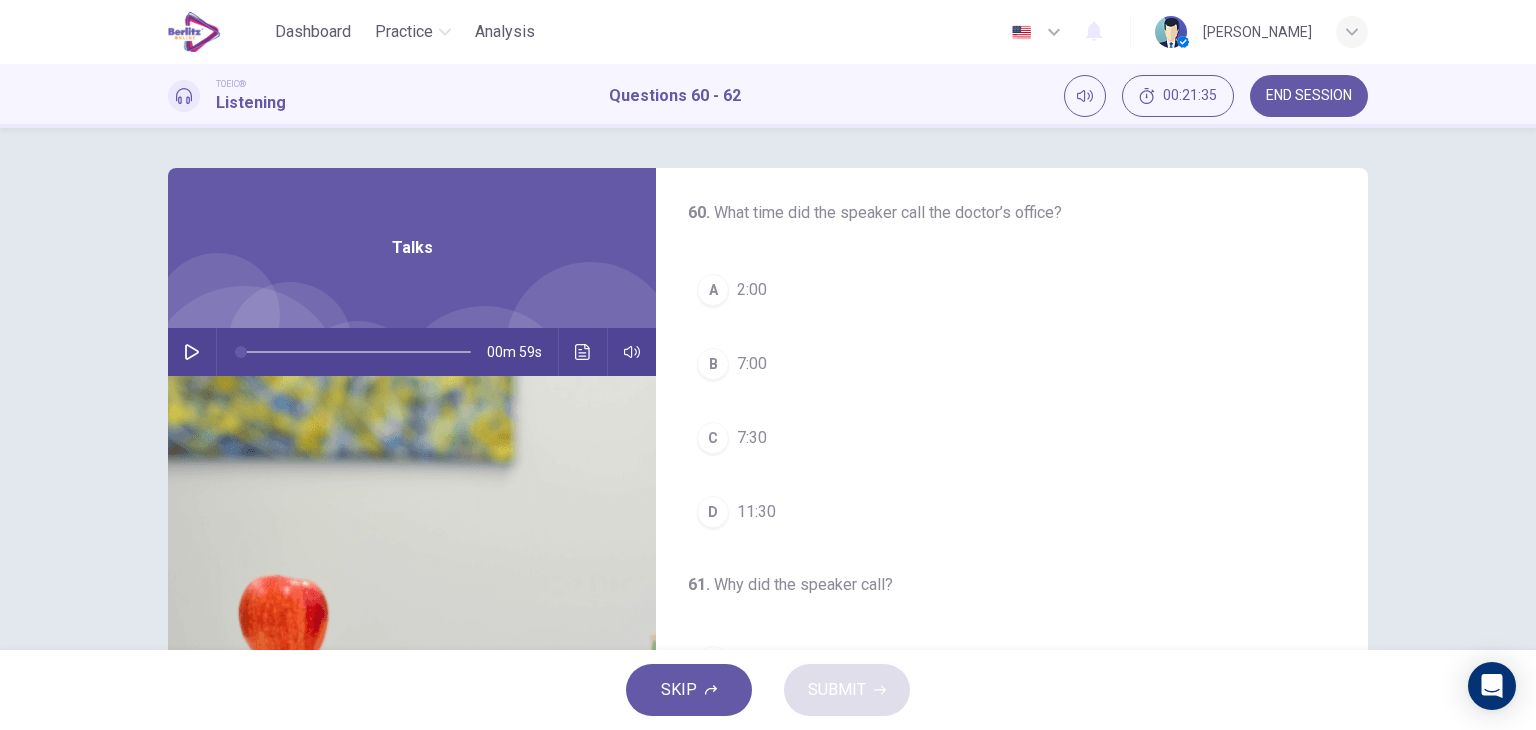scroll, scrollTop: 0, scrollLeft: 0, axis: both 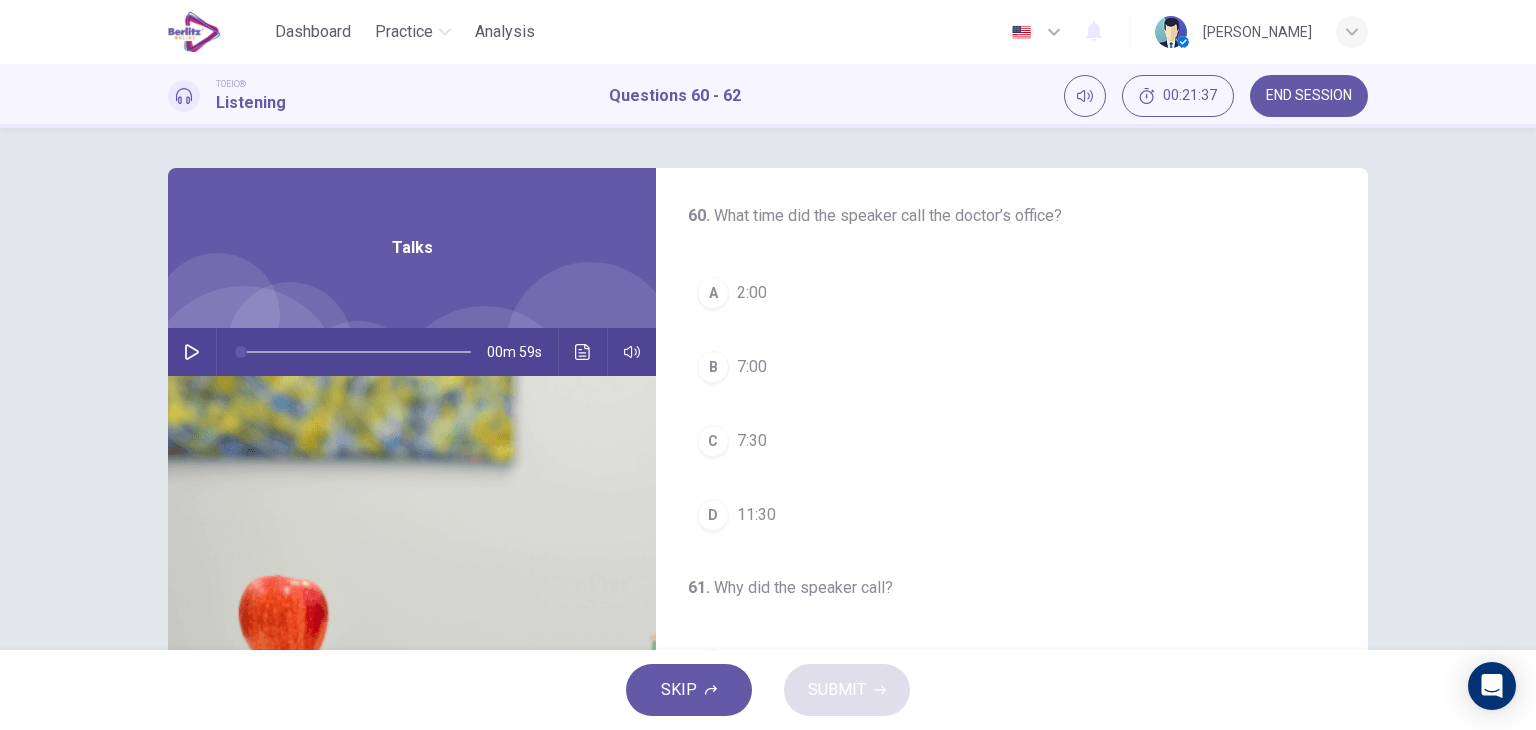 click at bounding box center (192, 352) 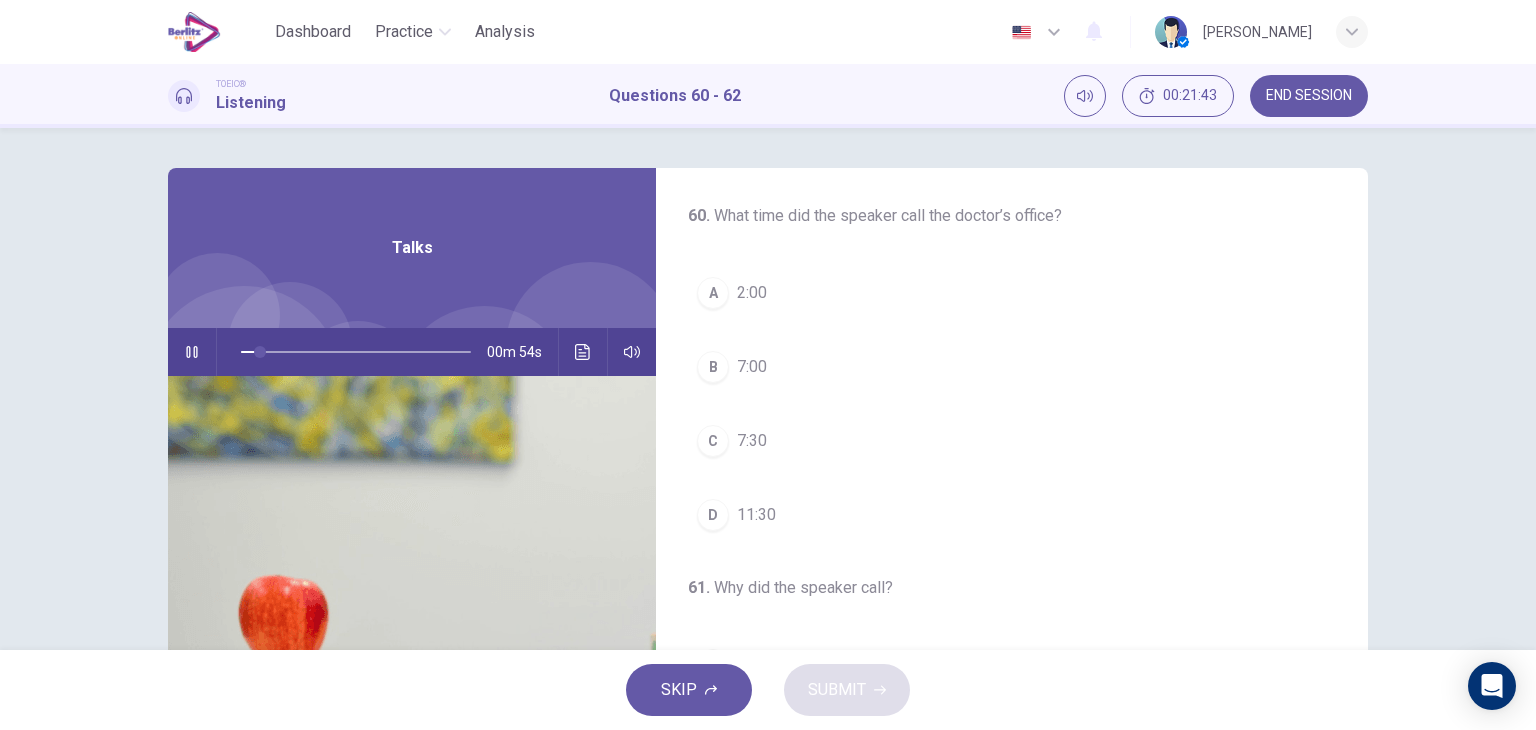 click on "C 7:30" at bounding box center [1012, 441] 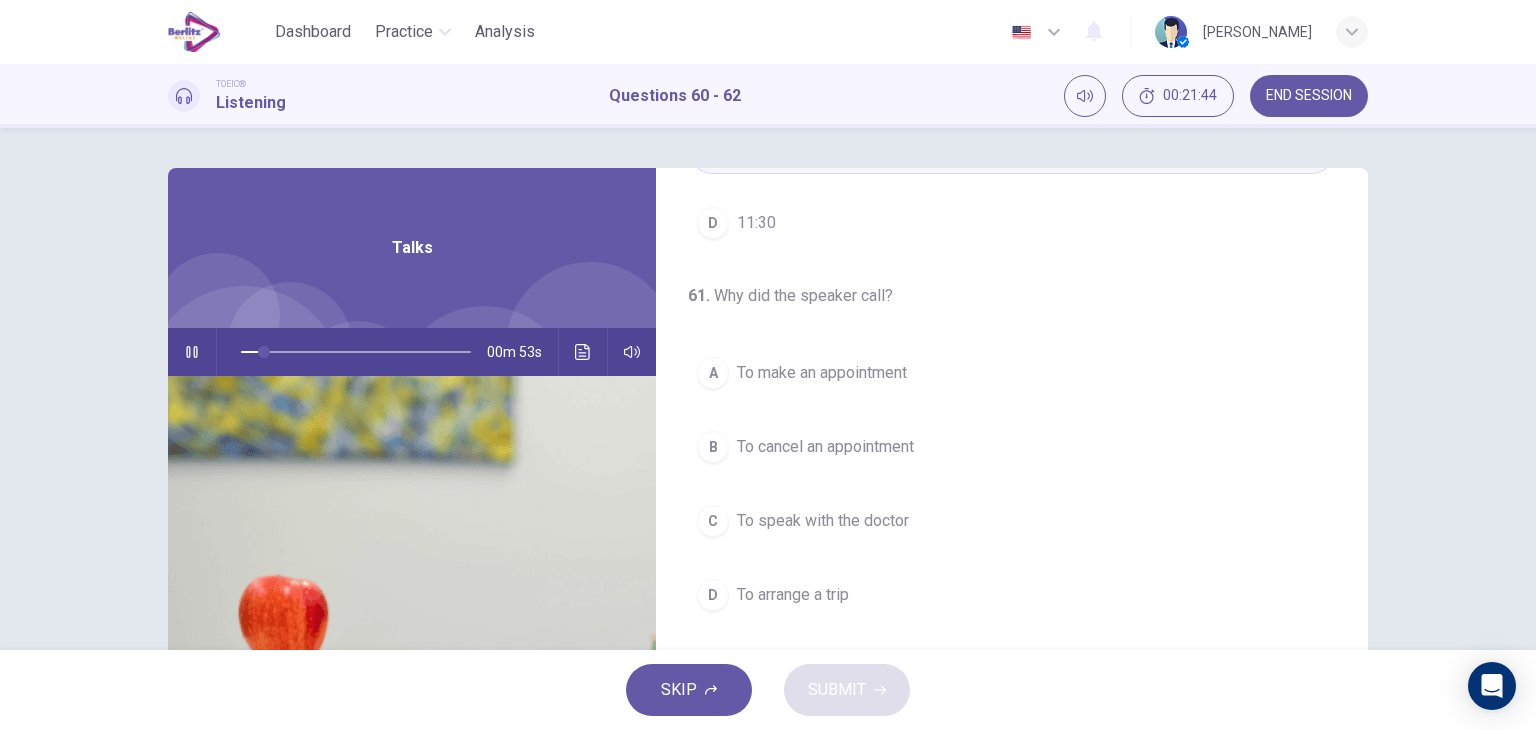 scroll, scrollTop: 300, scrollLeft: 0, axis: vertical 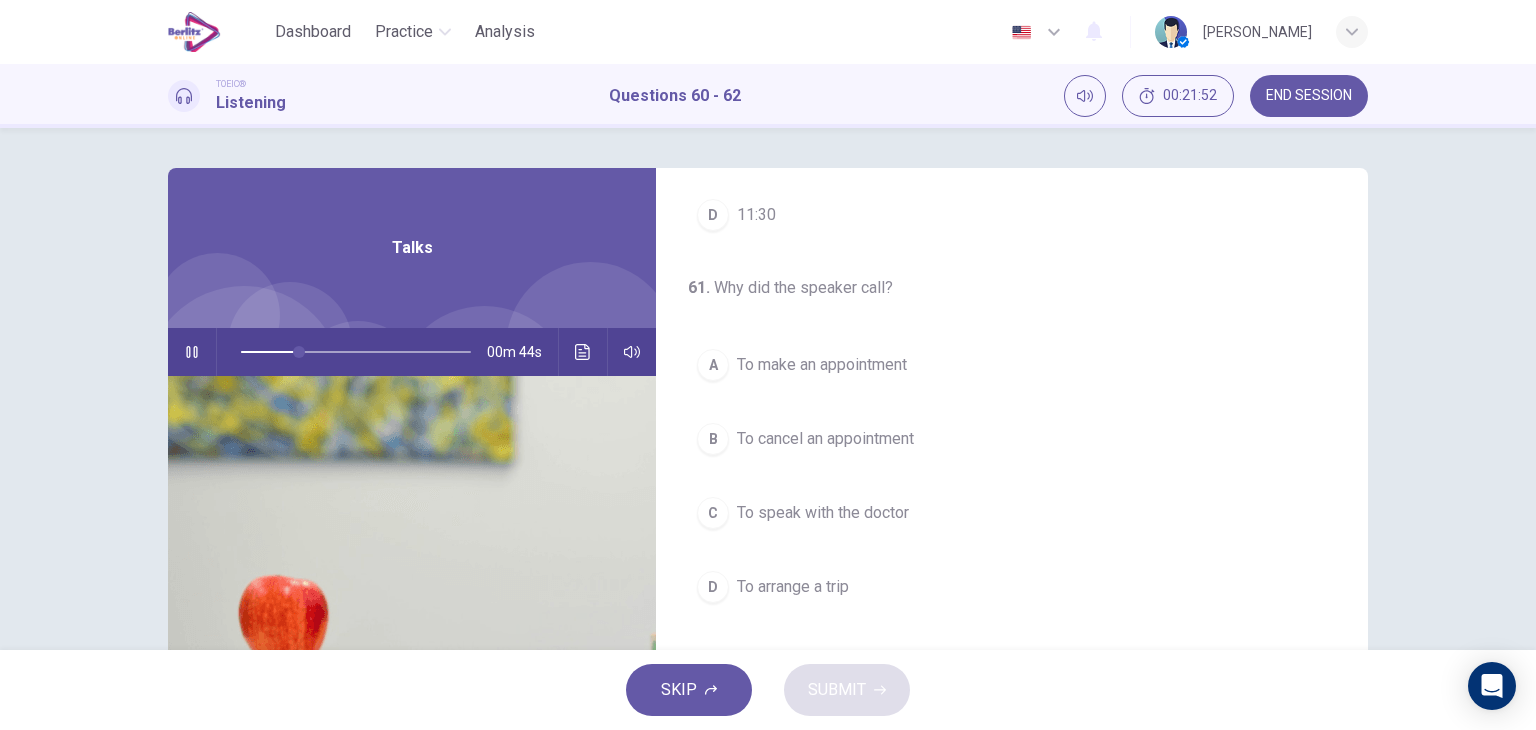 click on "To cancel an appointment" at bounding box center [825, 439] 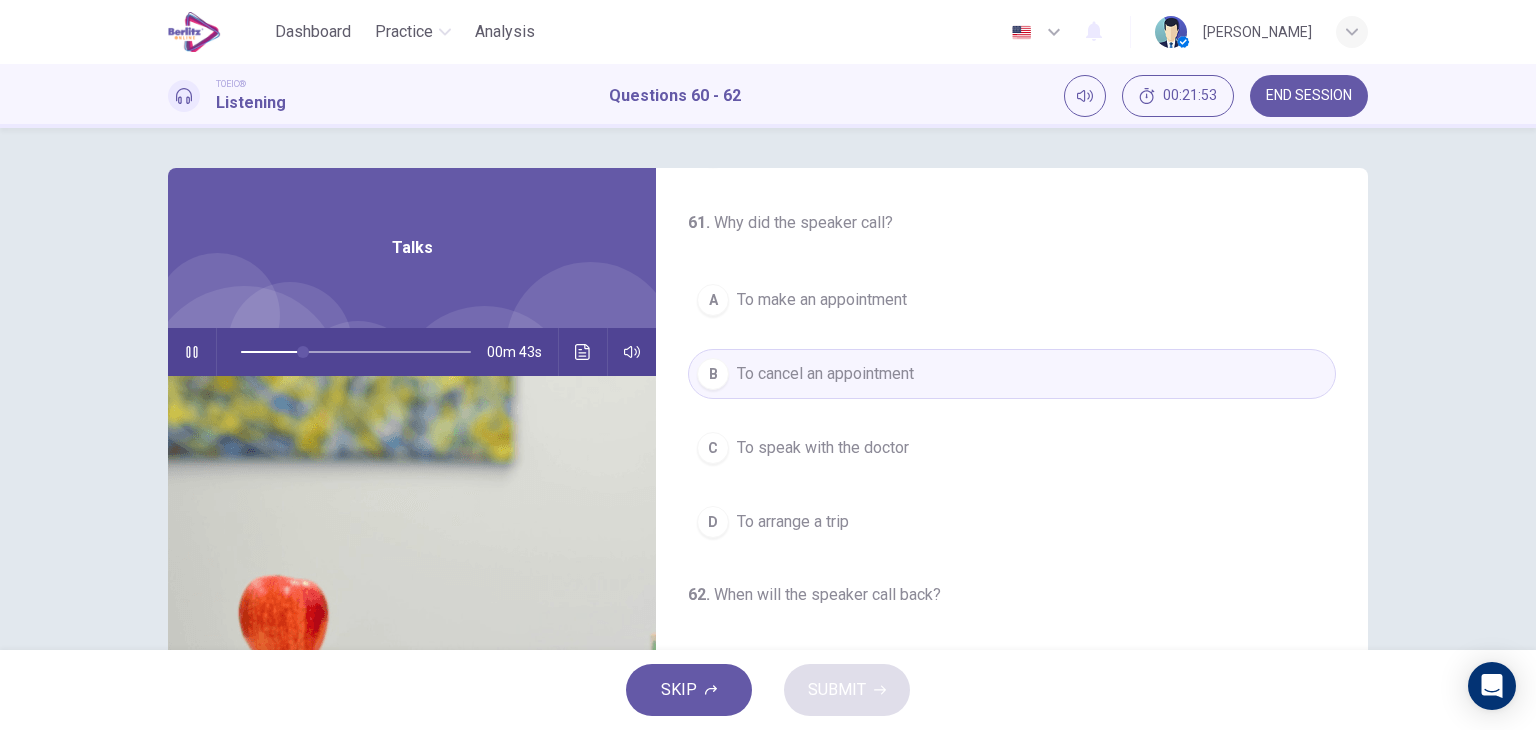 scroll, scrollTop: 452, scrollLeft: 0, axis: vertical 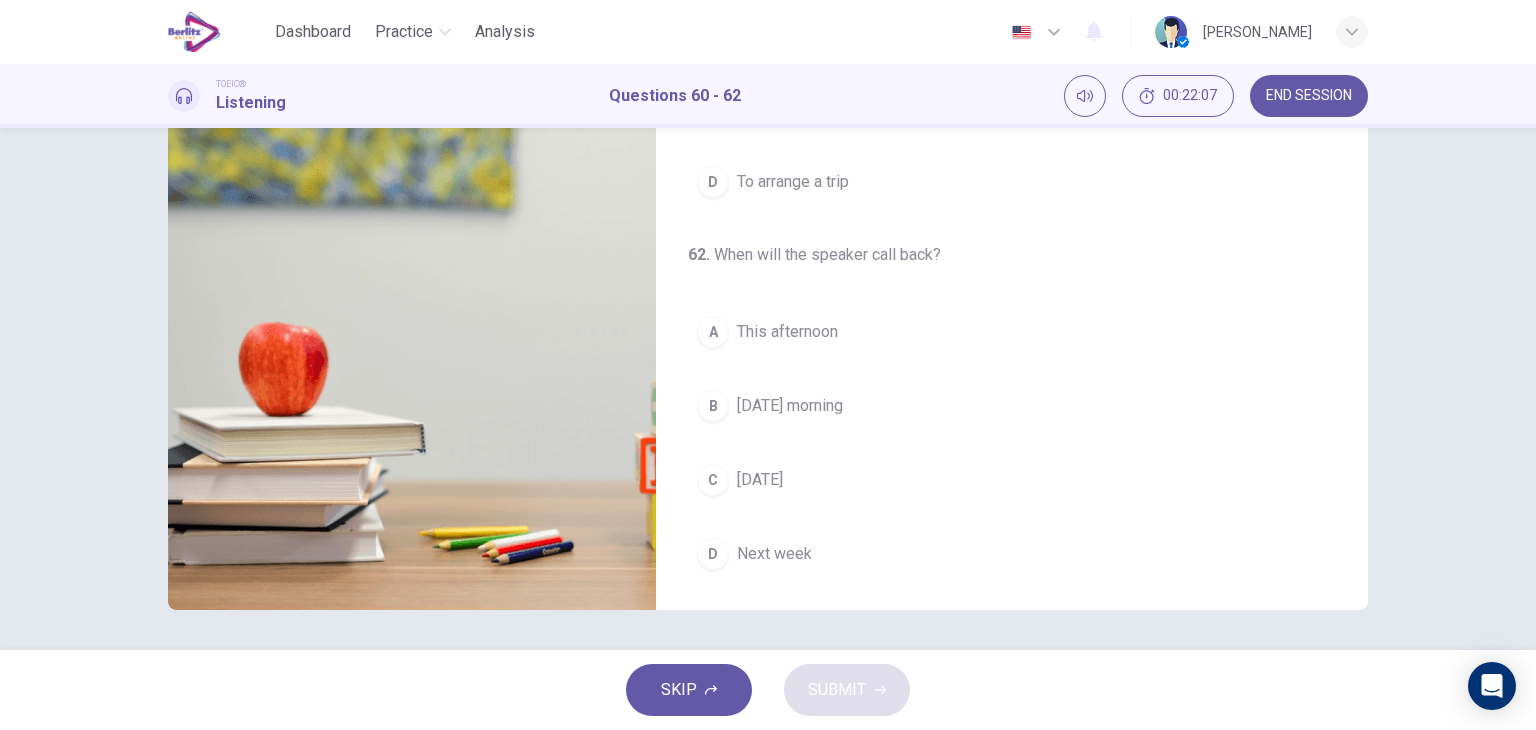 click on "Next week" at bounding box center [774, 554] 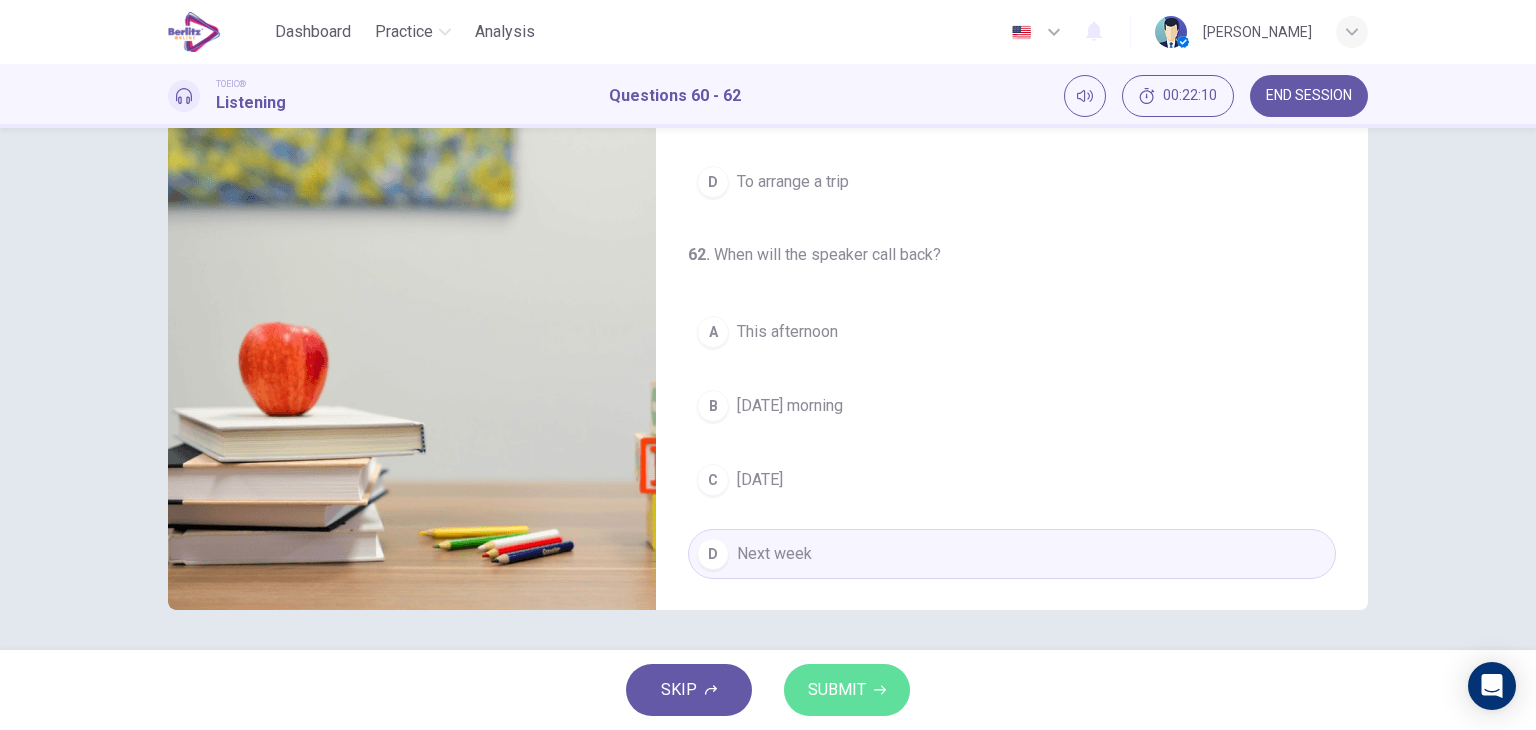 click on "SUBMIT" at bounding box center [837, 690] 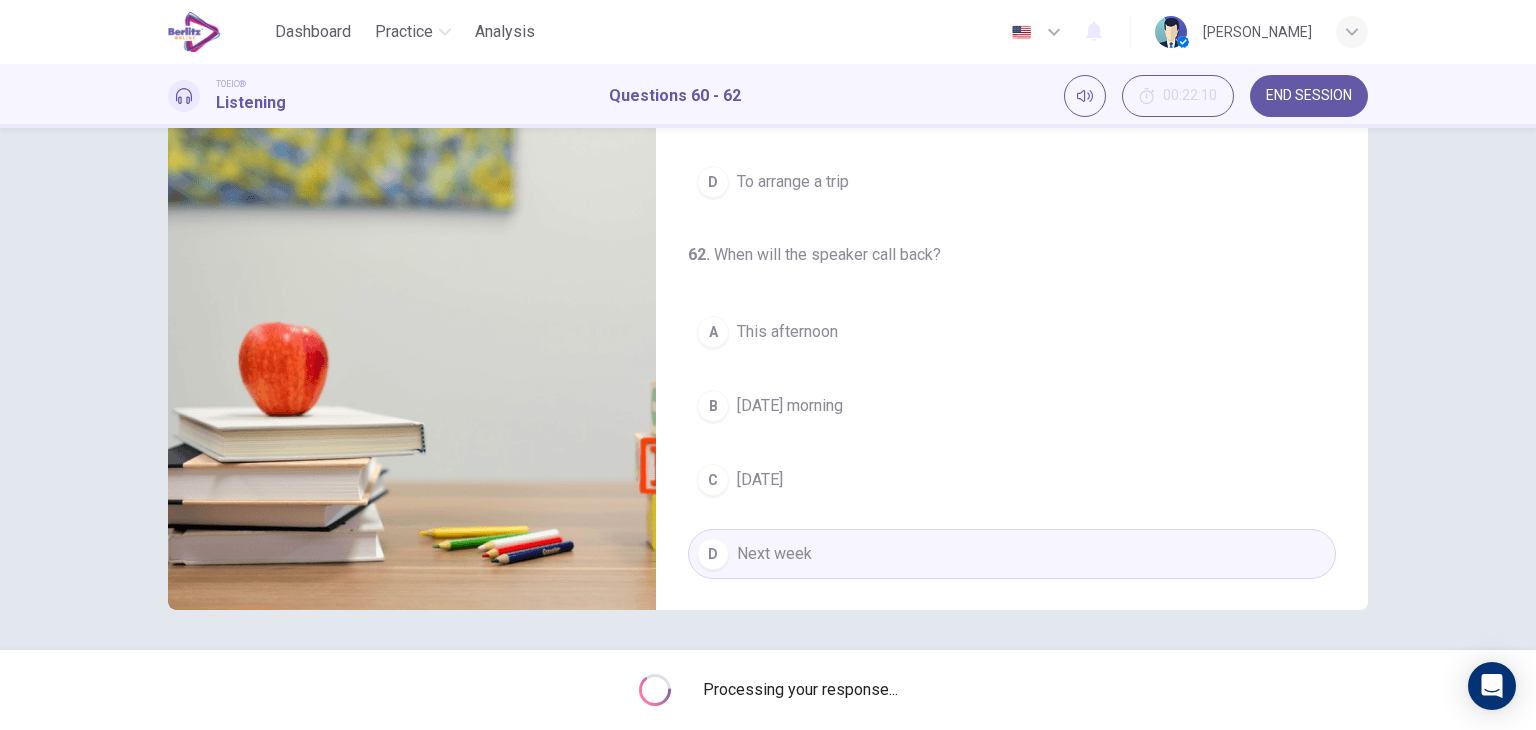 type on "**" 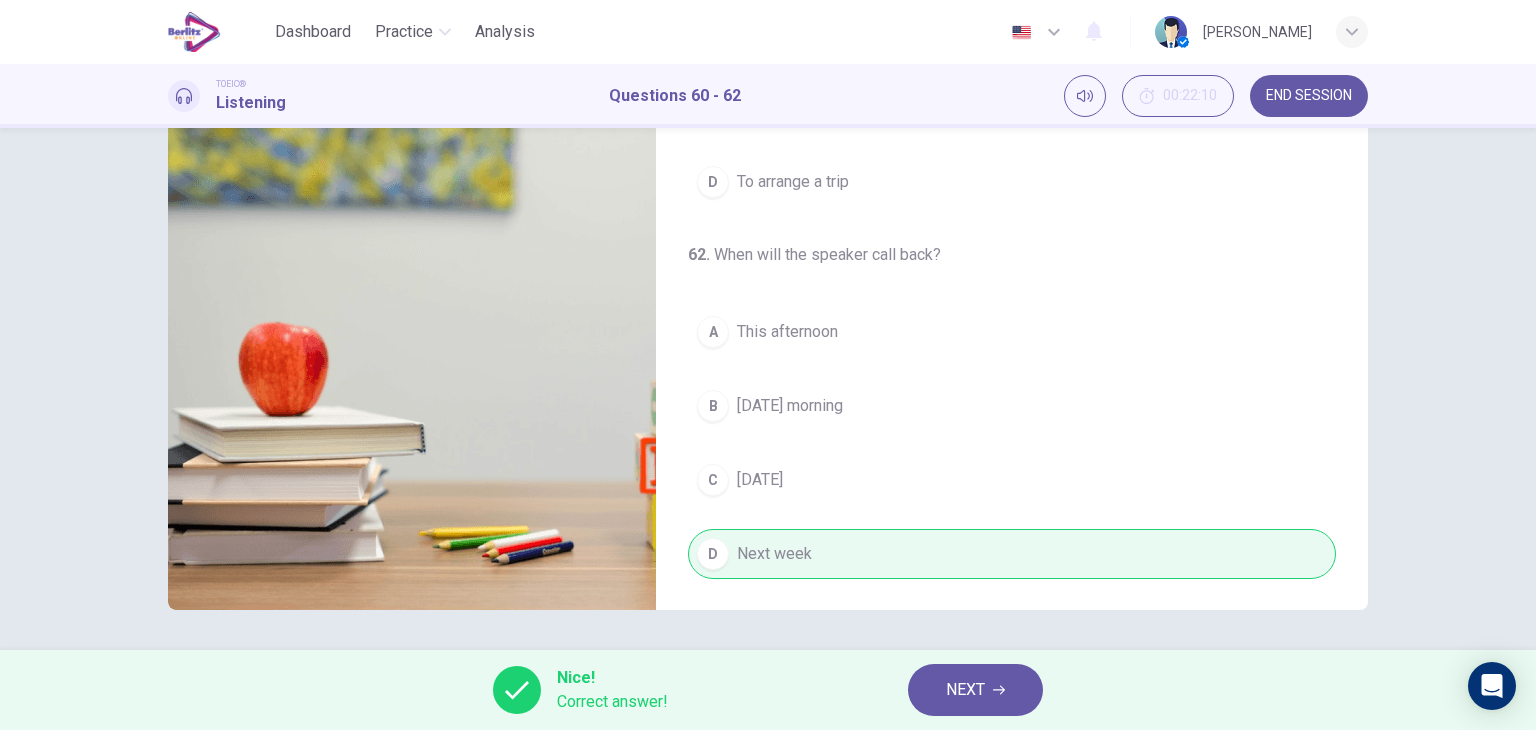 click on "NEXT" at bounding box center [965, 690] 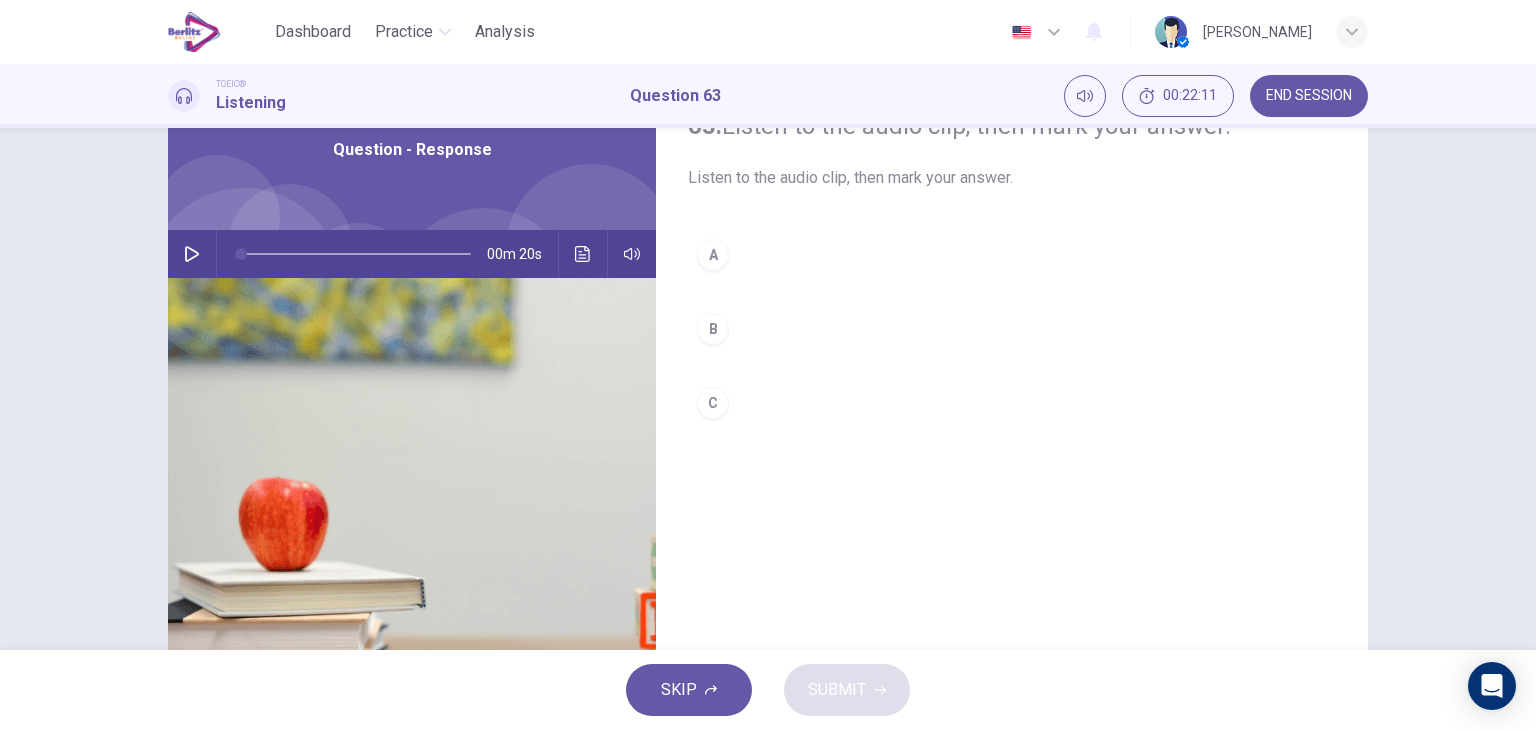 scroll, scrollTop: 0, scrollLeft: 0, axis: both 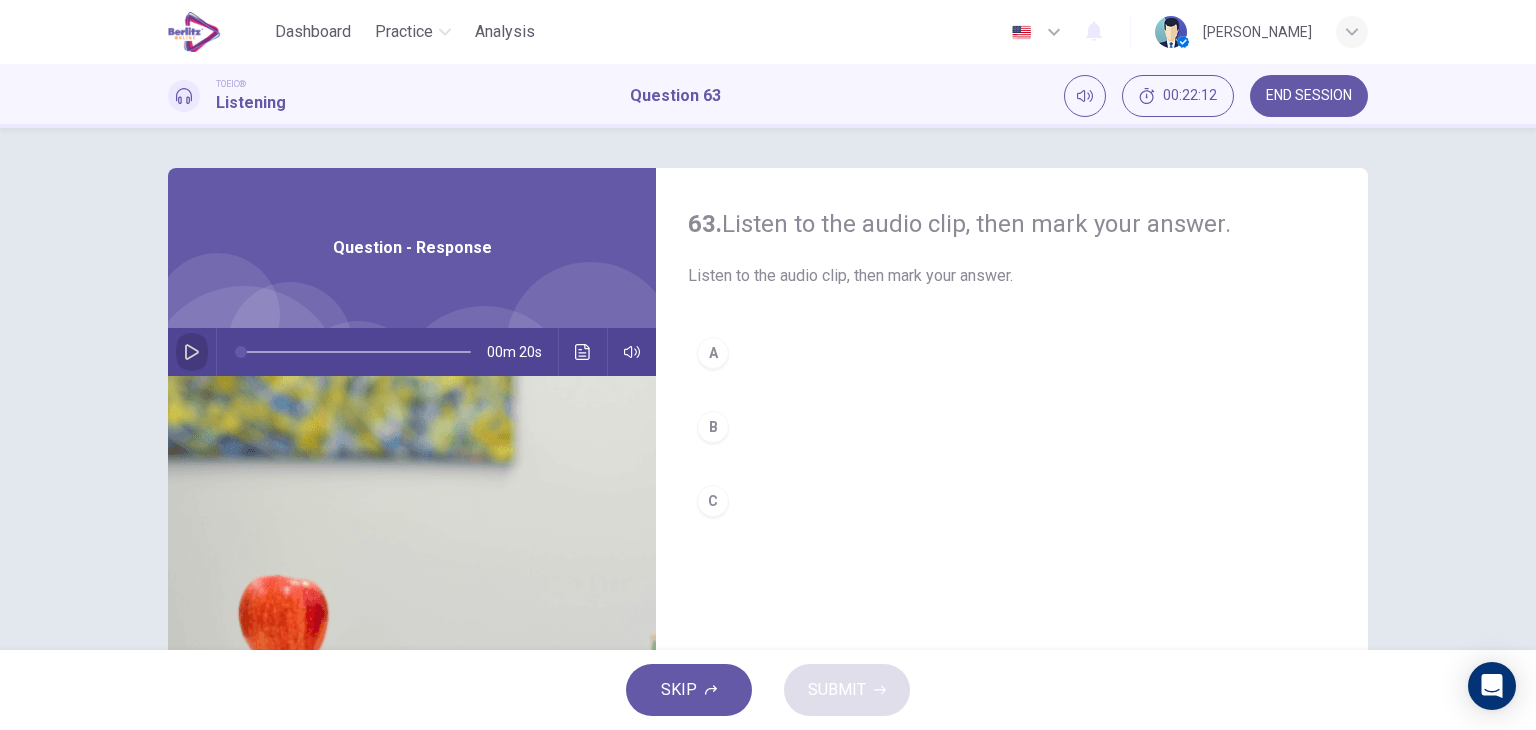 click 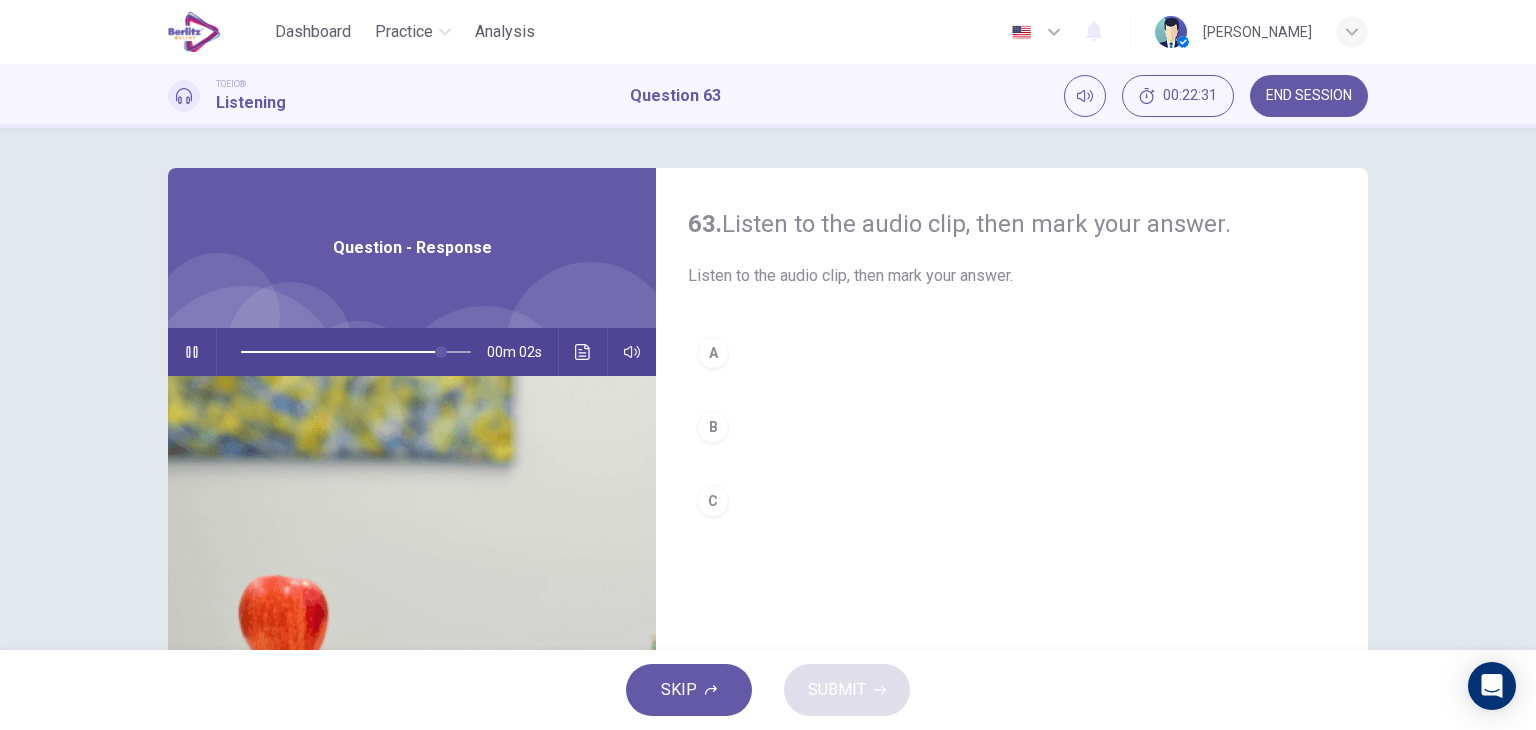 click on "C" at bounding box center (713, 501) 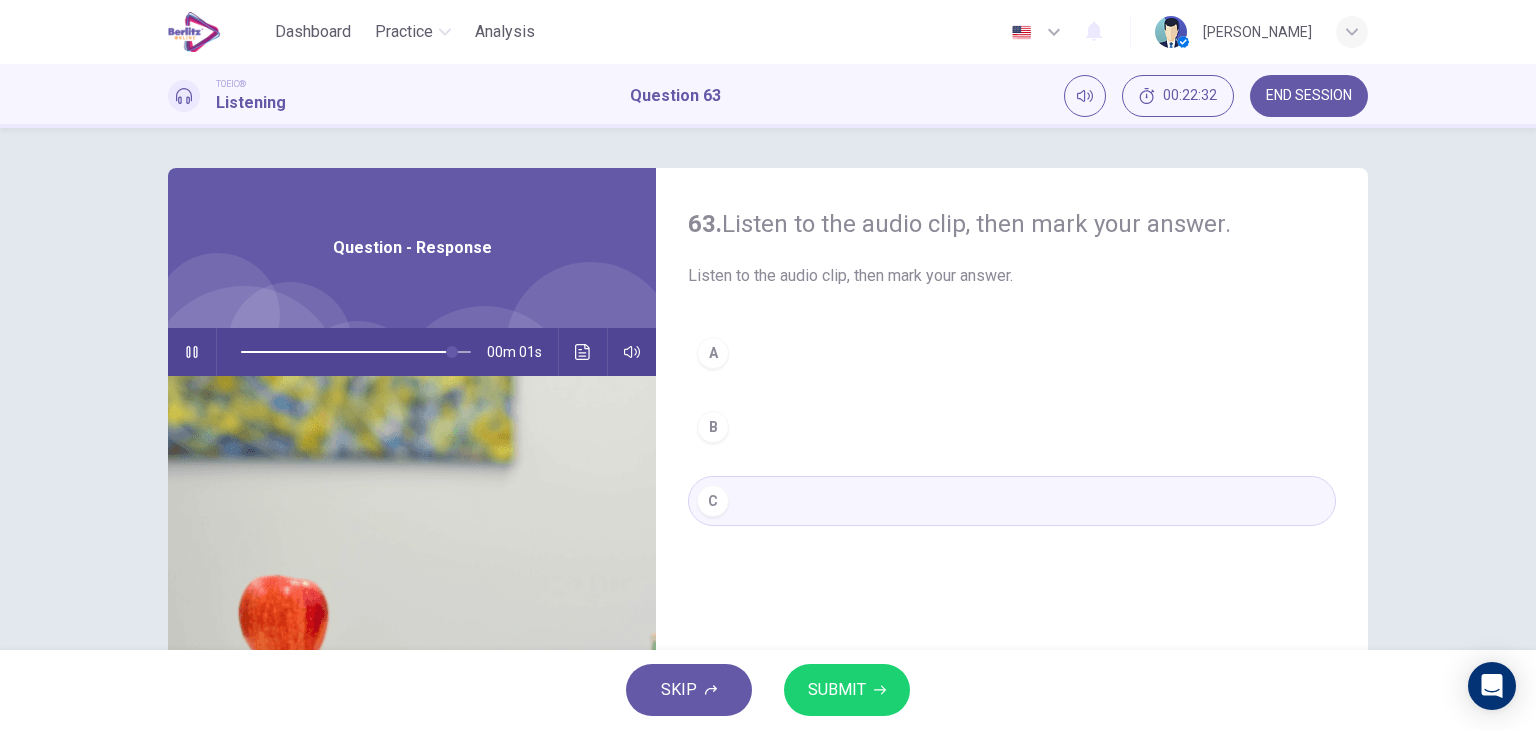 click on "SUBMIT" at bounding box center [837, 690] 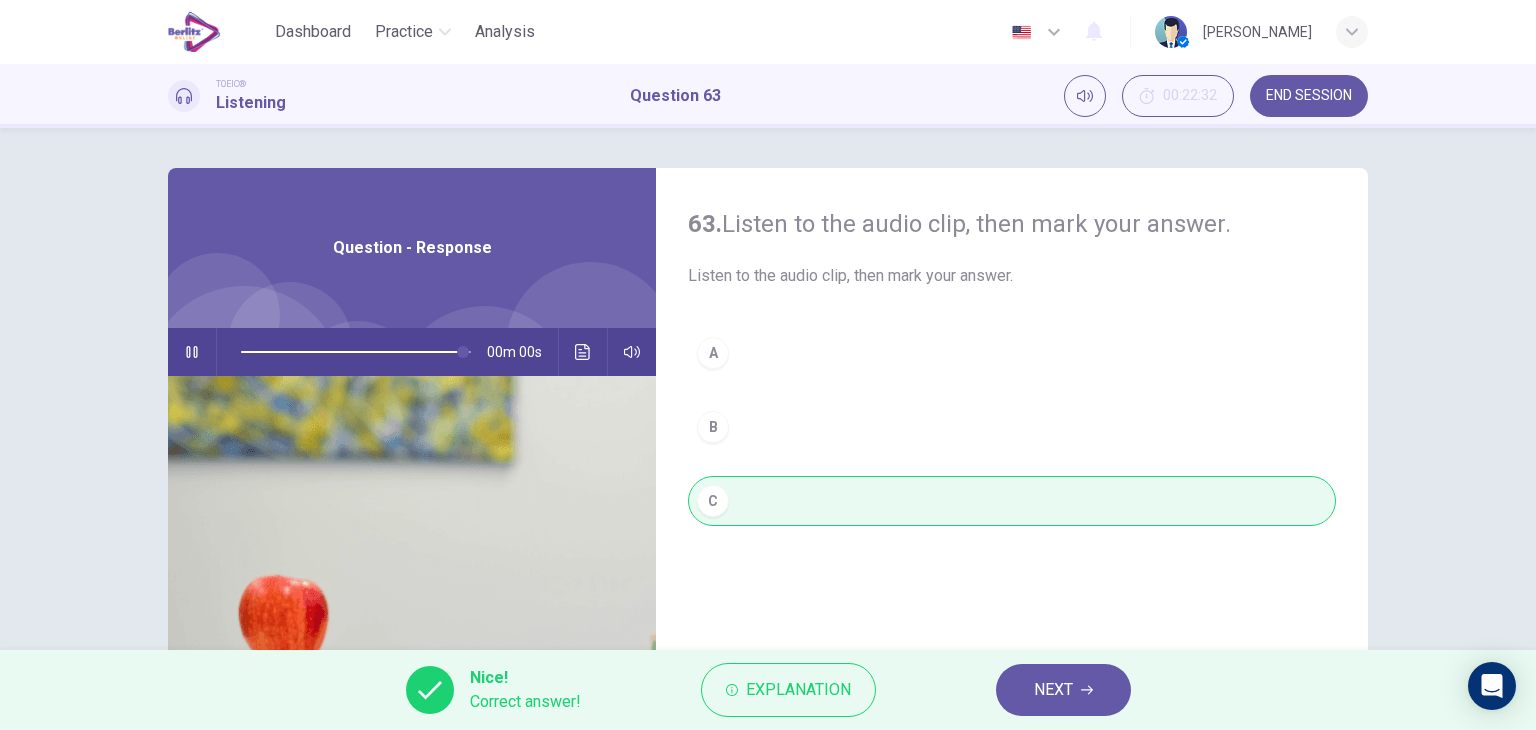 type on "*" 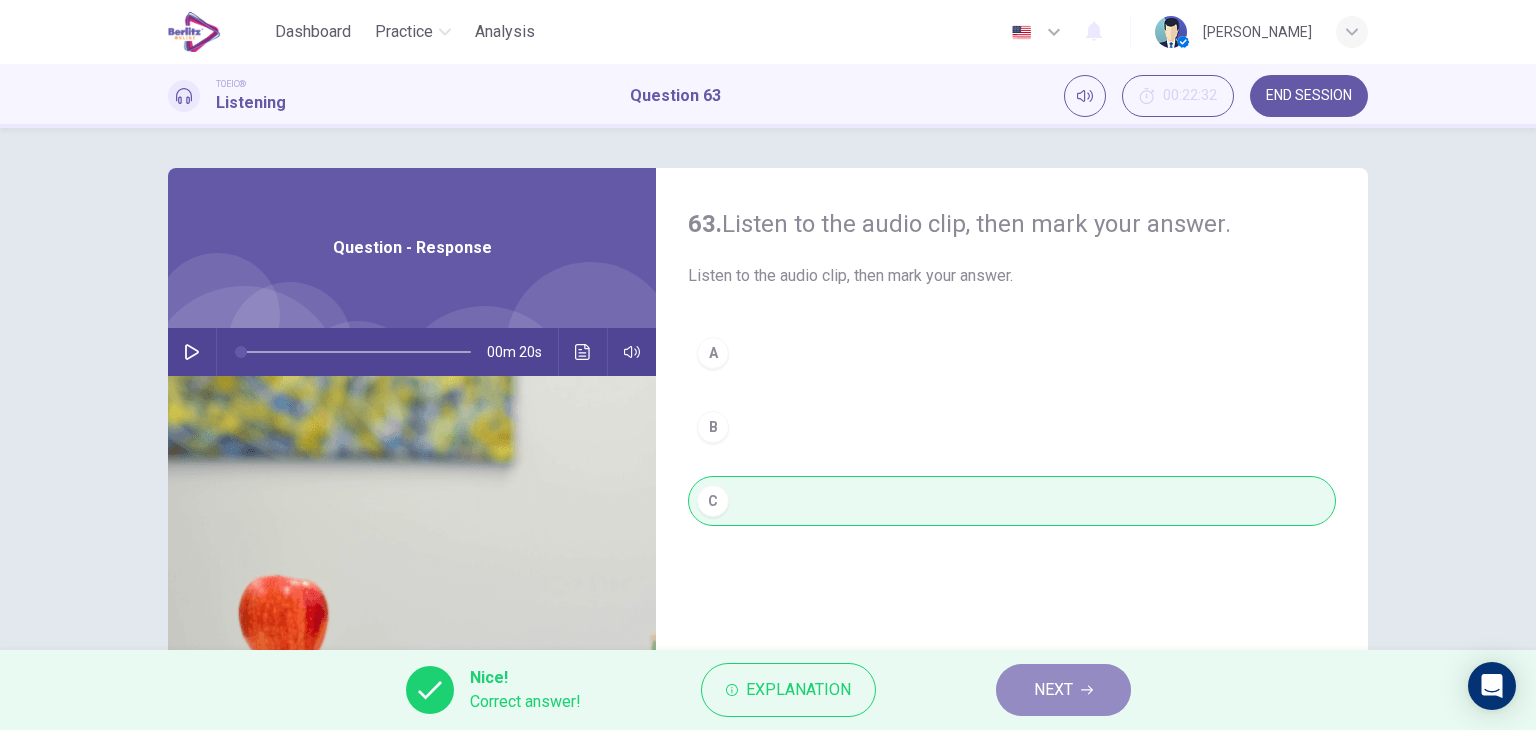click on "NEXT" at bounding box center (1053, 690) 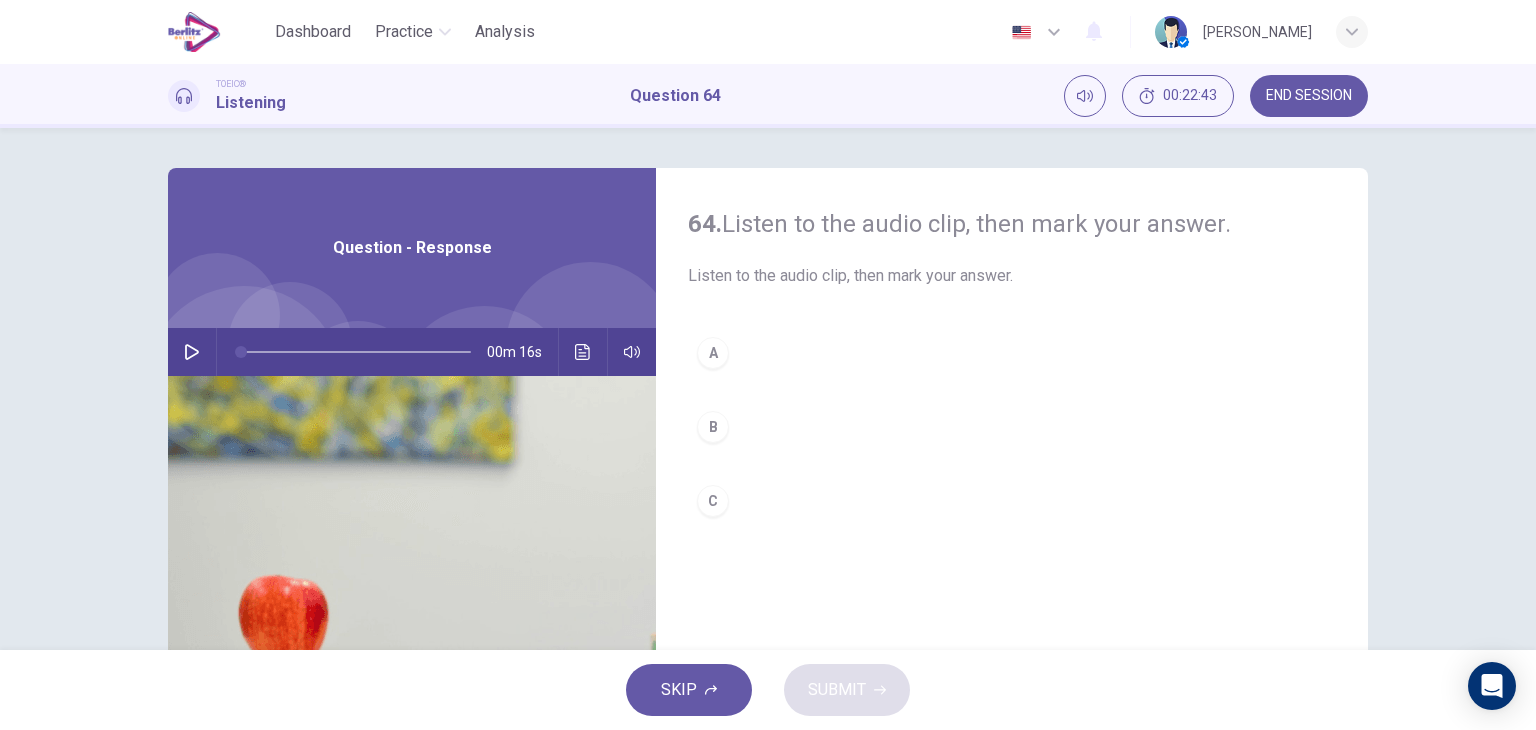 click at bounding box center (192, 352) 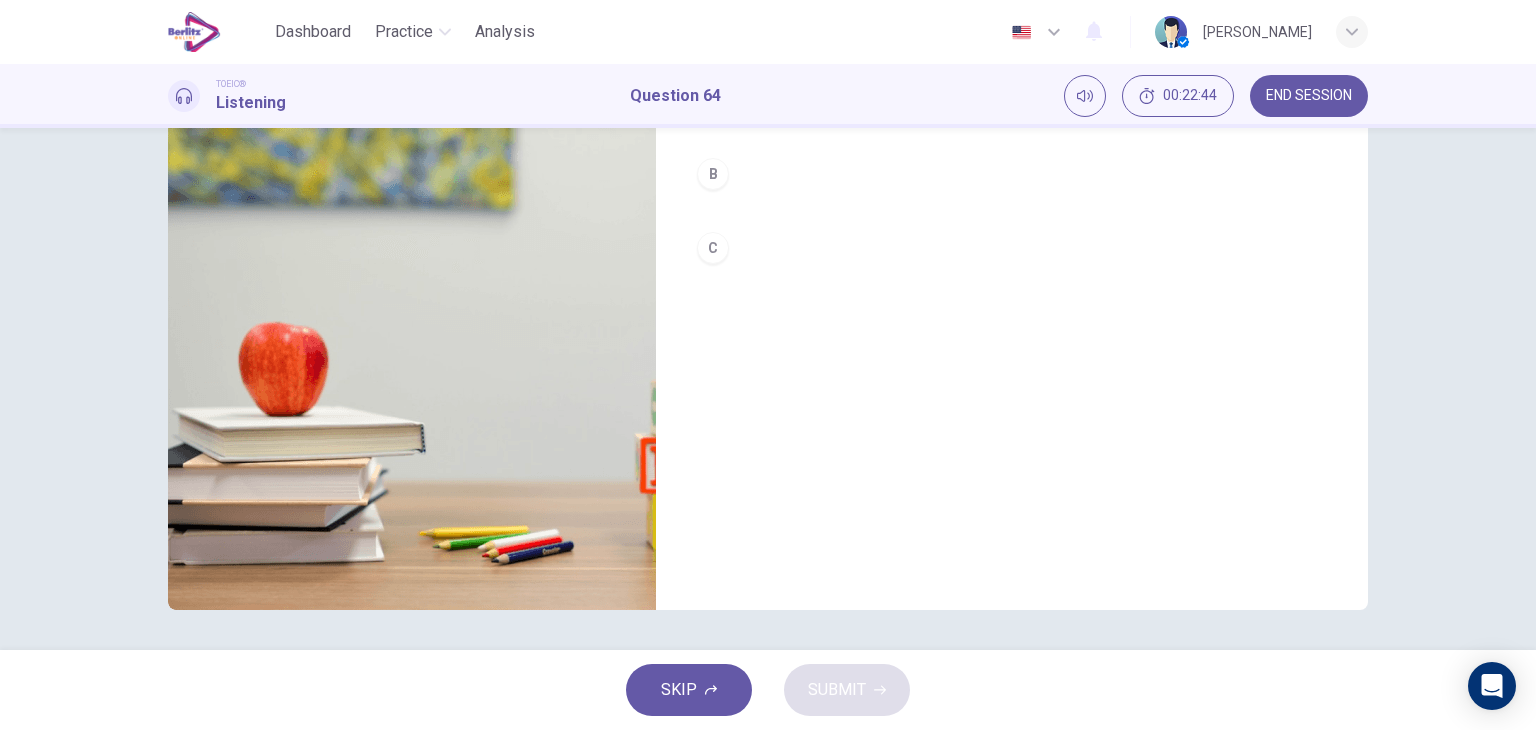 scroll, scrollTop: 0, scrollLeft: 0, axis: both 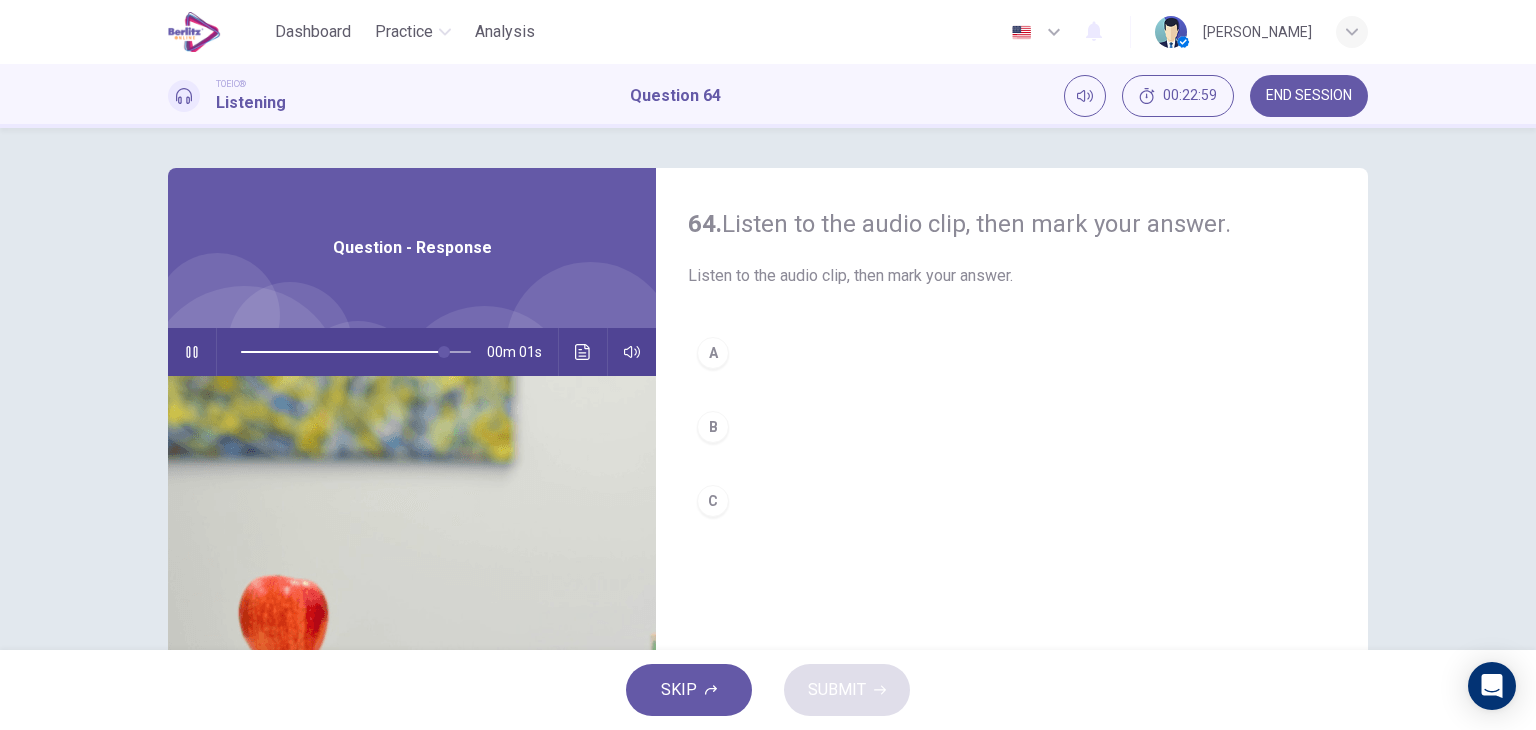 click on "A" at bounding box center [1012, 353] 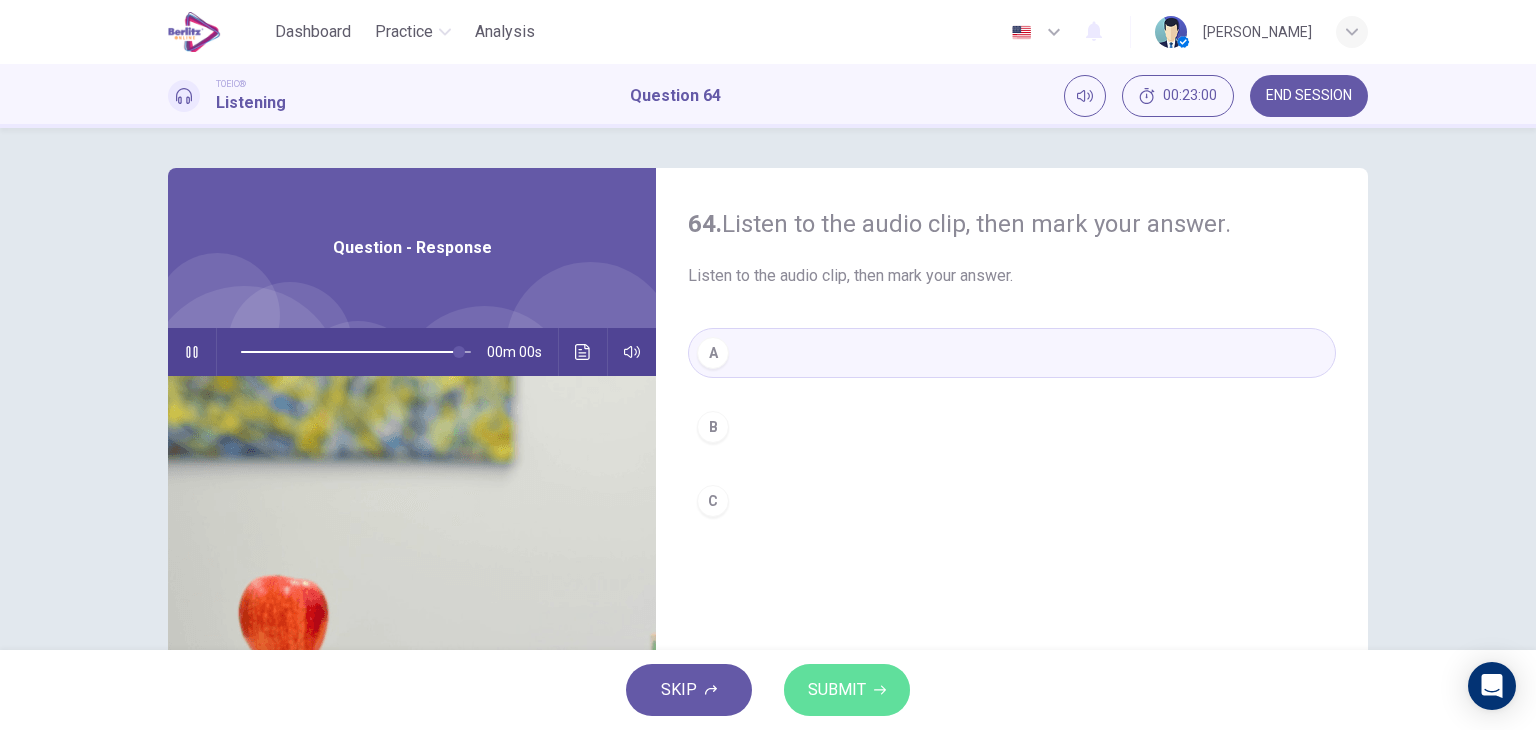 click on "SUBMIT" at bounding box center (837, 690) 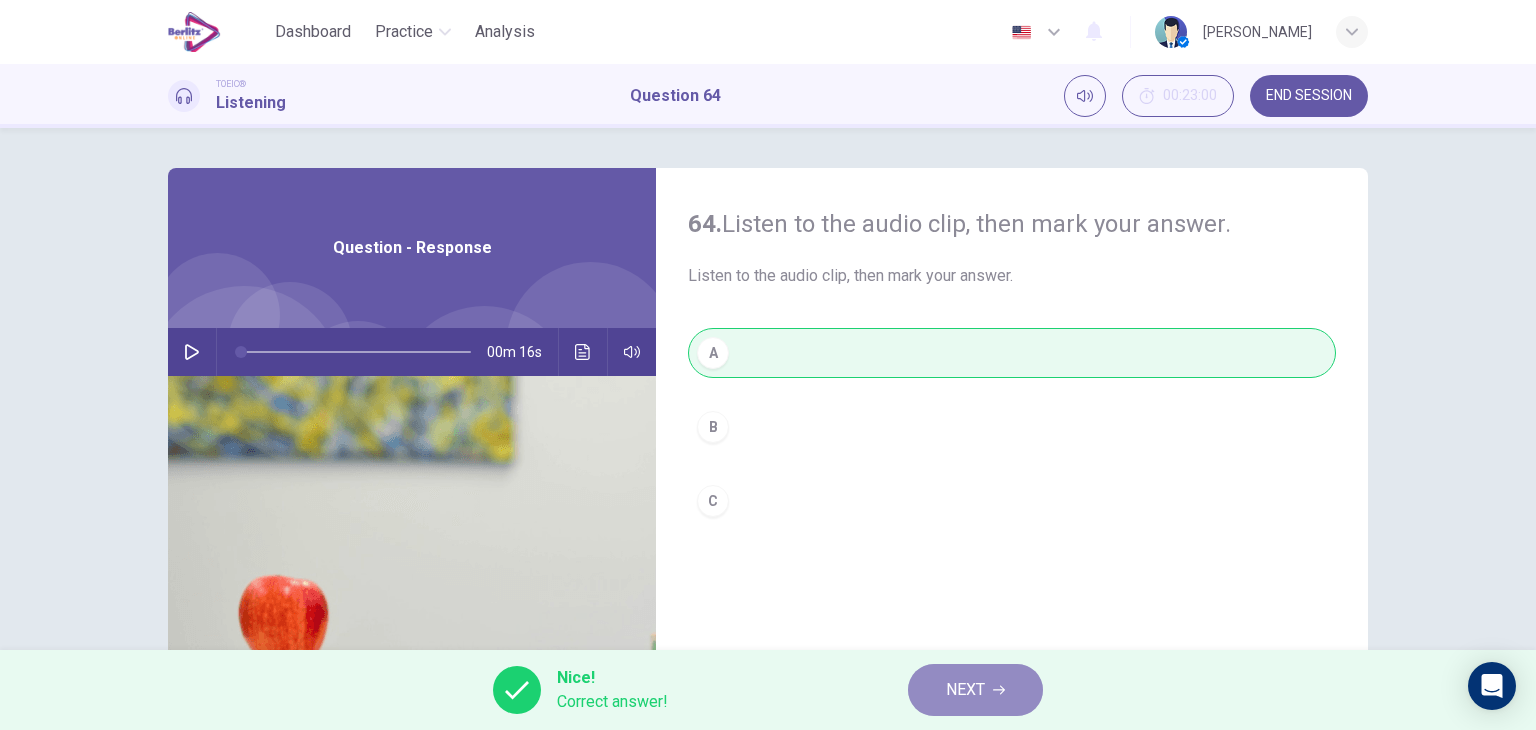 click on "NEXT" at bounding box center [975, 690] 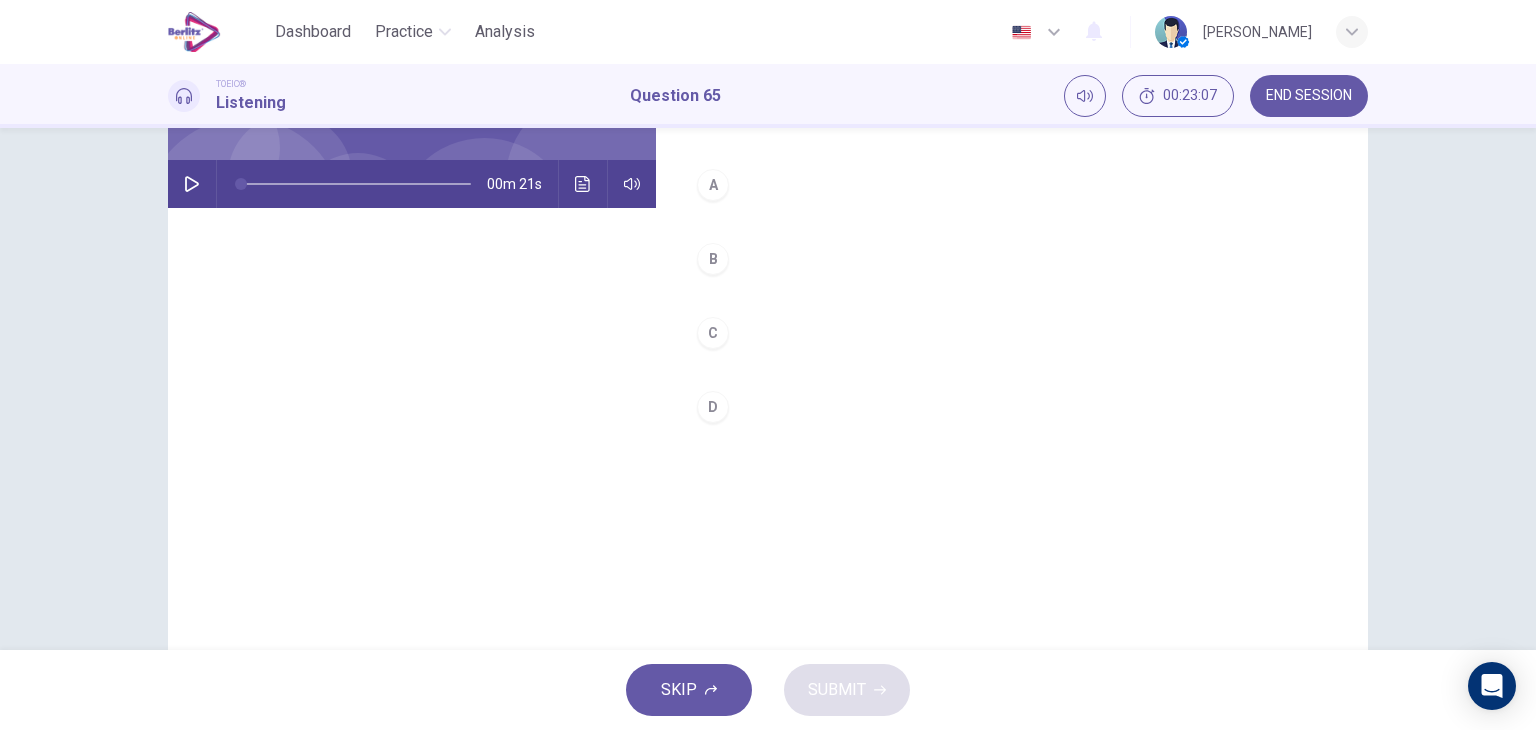 scroll, scrollTop: 253, scrollLeft: 0, axis: vertical 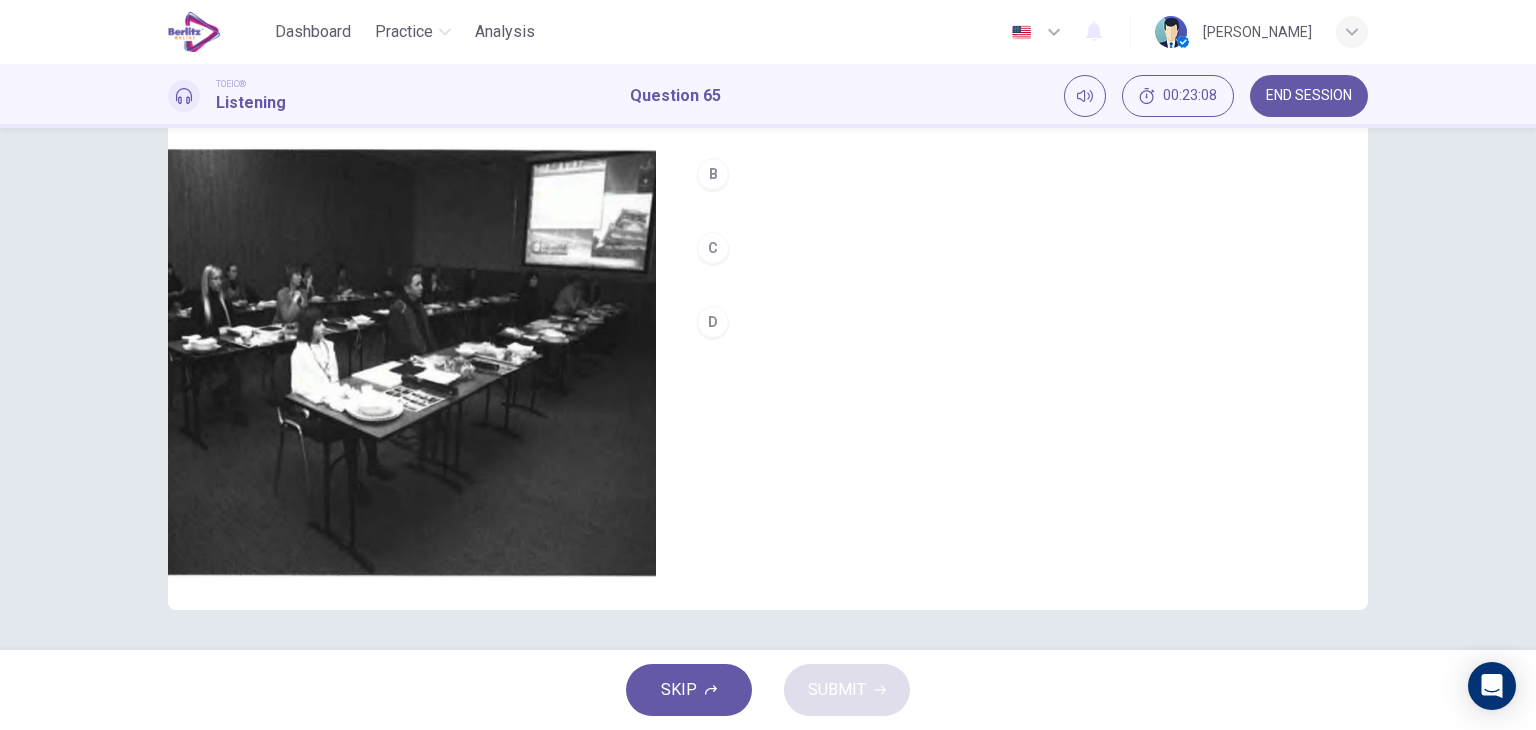 drag, startPoint x: 1296, startPoint y: 70, endPoint x: 1298, endPoint y: 81, distance: 11.18034 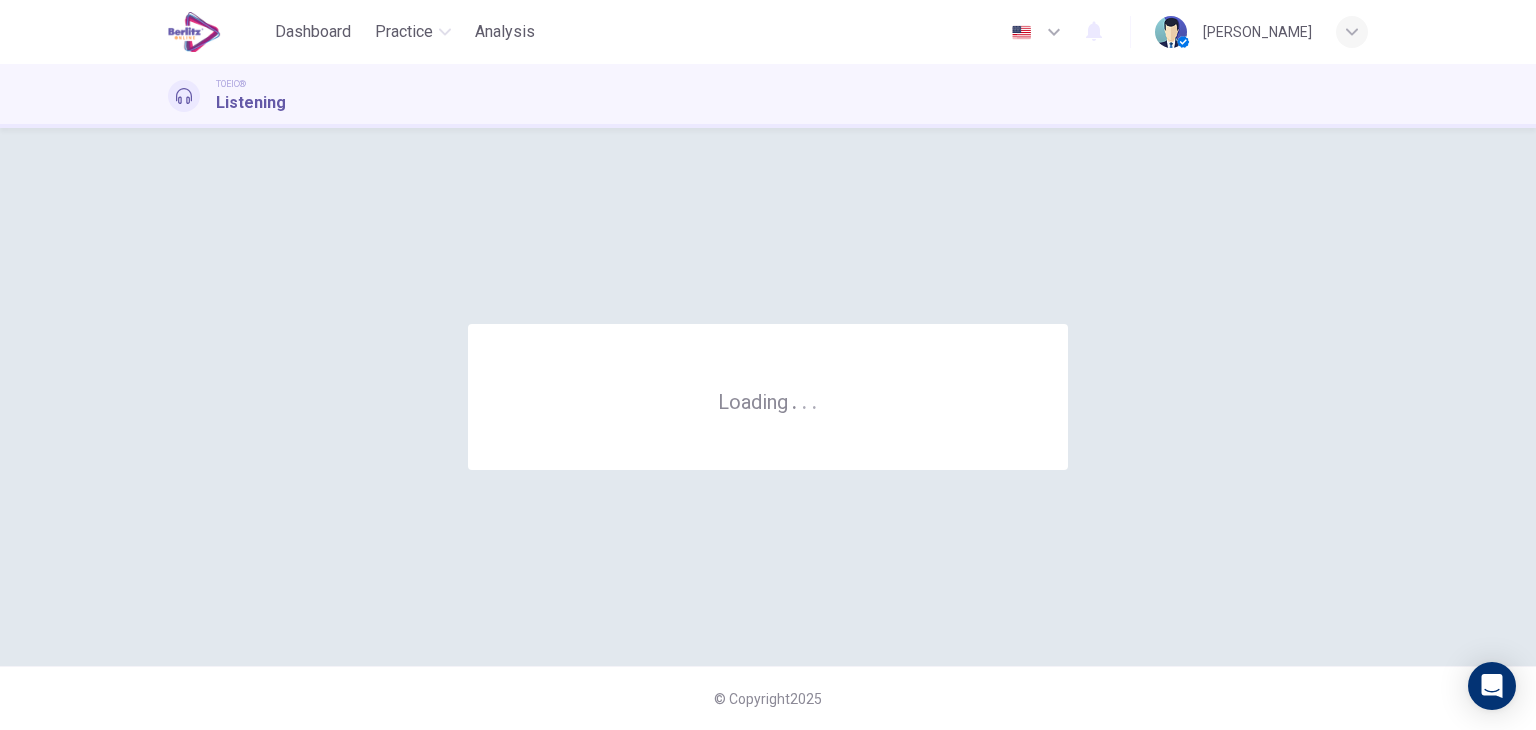 scroll, scrollTop: 0, scrollLeft: 0, axis: both 